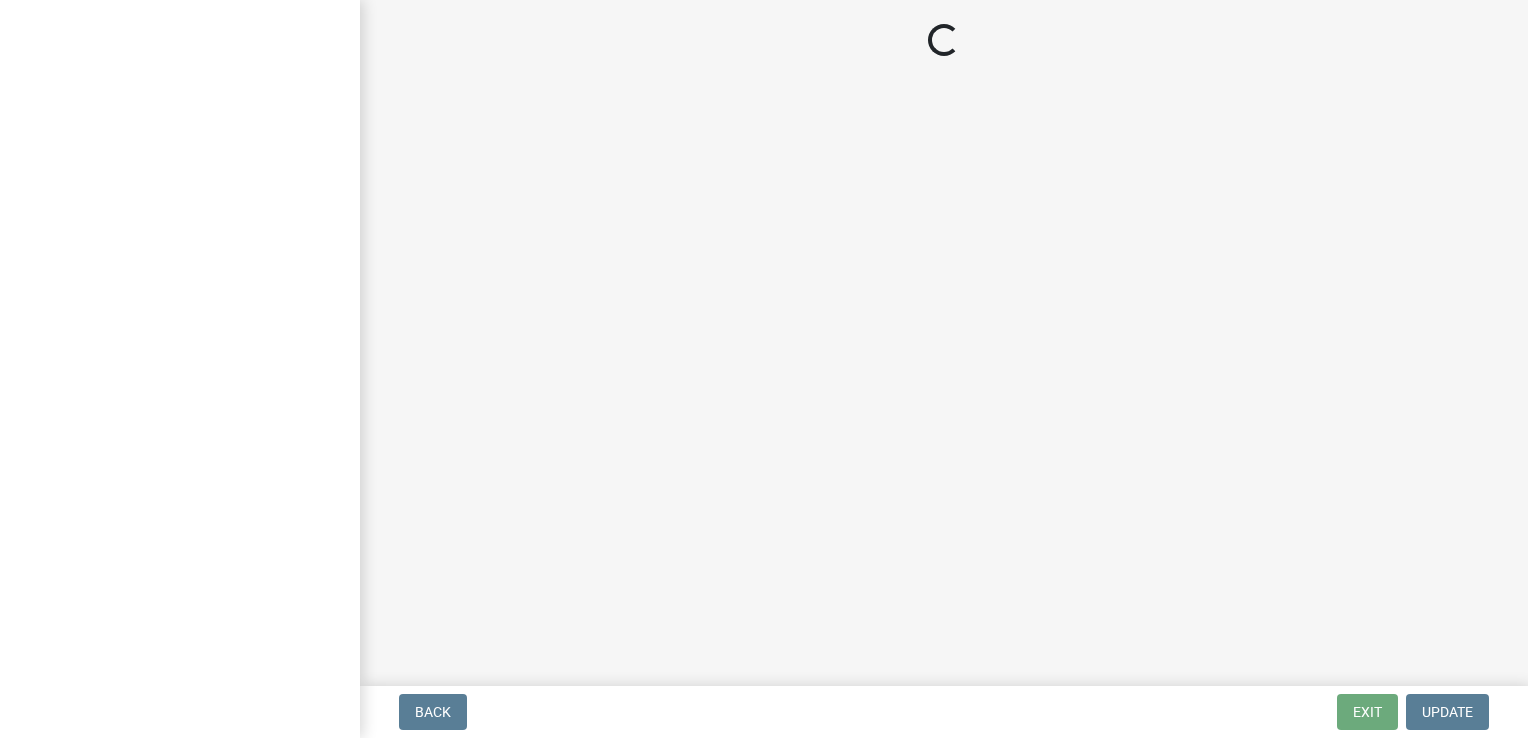 scroll, scrollTop: 0, scrollLeft: 0, axis: both 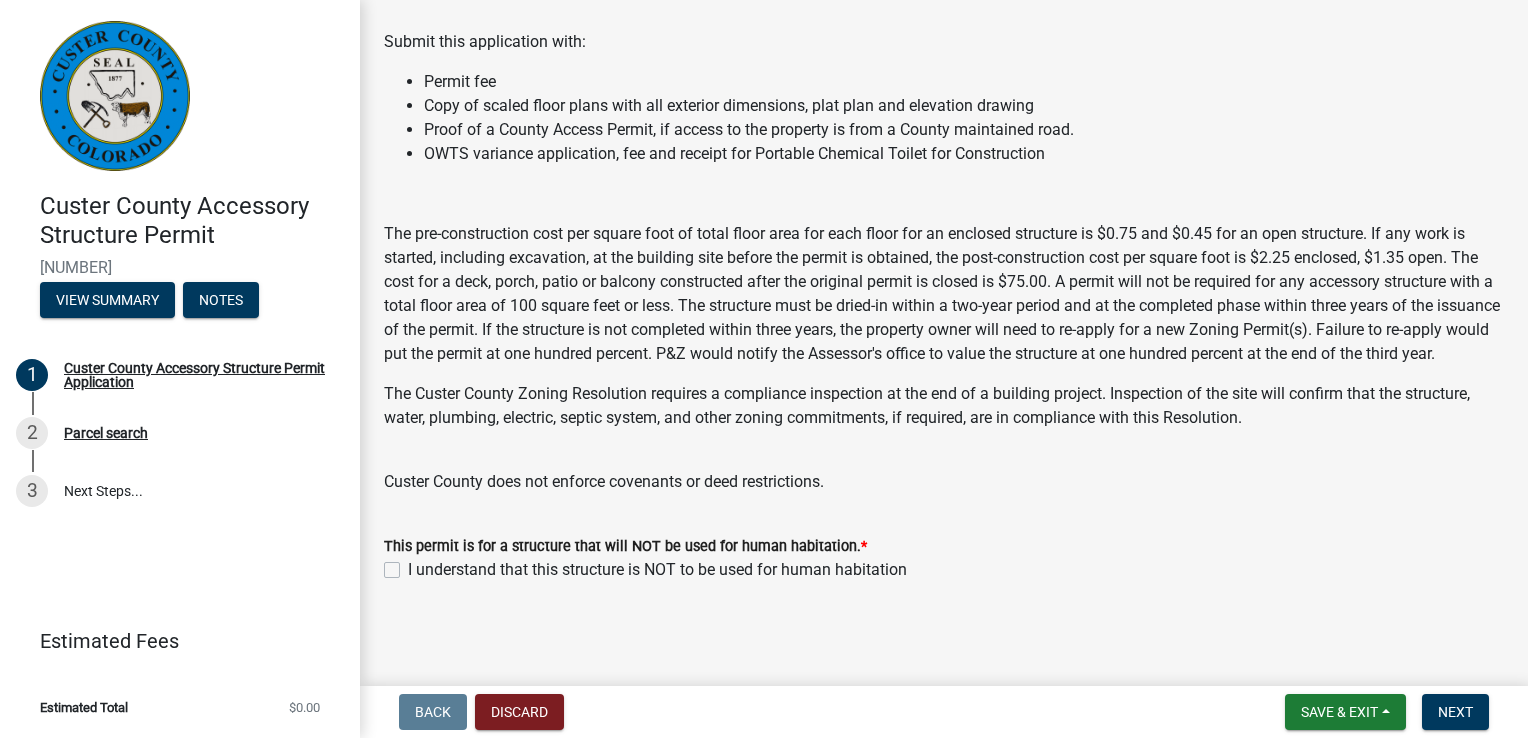 click on "I understand that this structure is NOT to be used for human habitation" 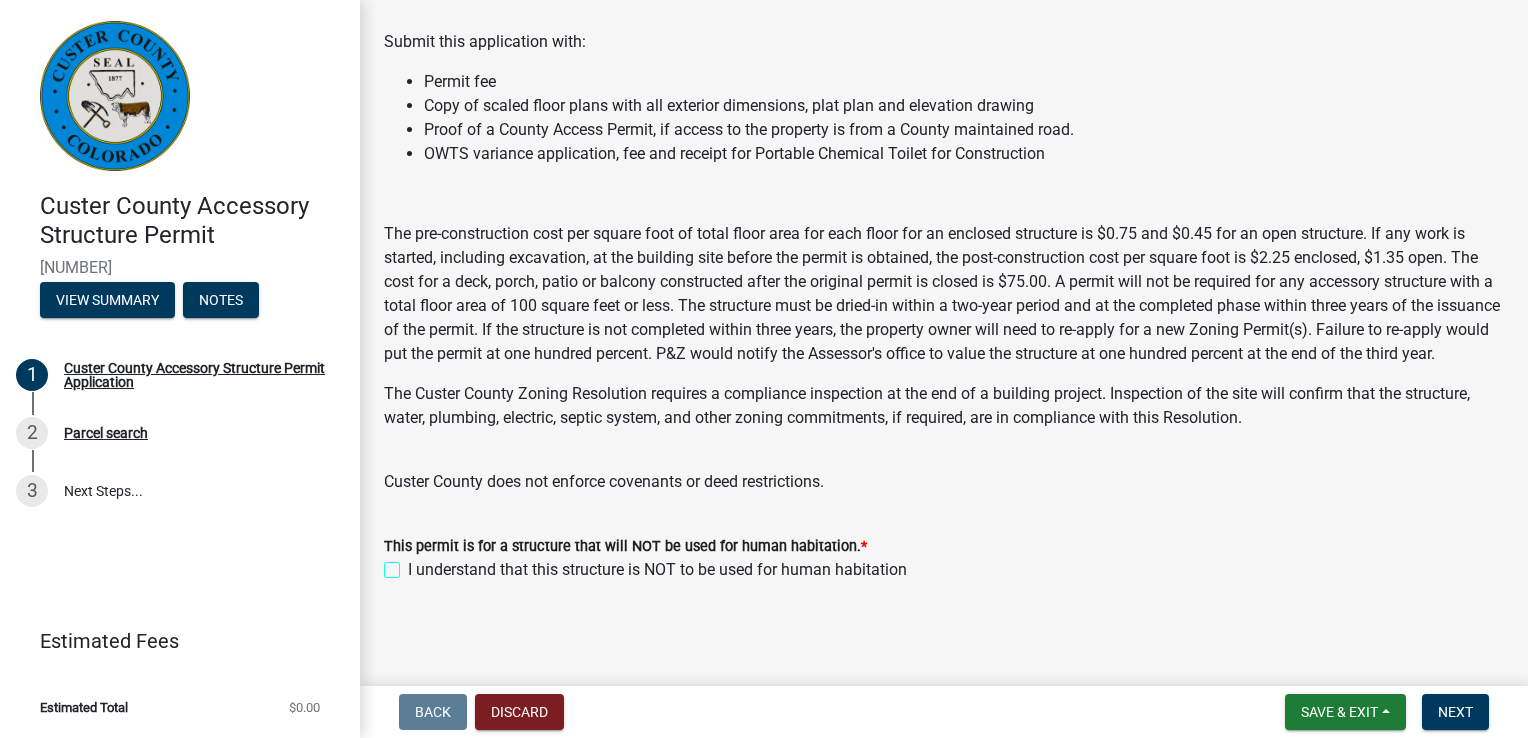 click on "I understand that this structure is NOT to be used for human habitation" at bounding box center (414, 564) 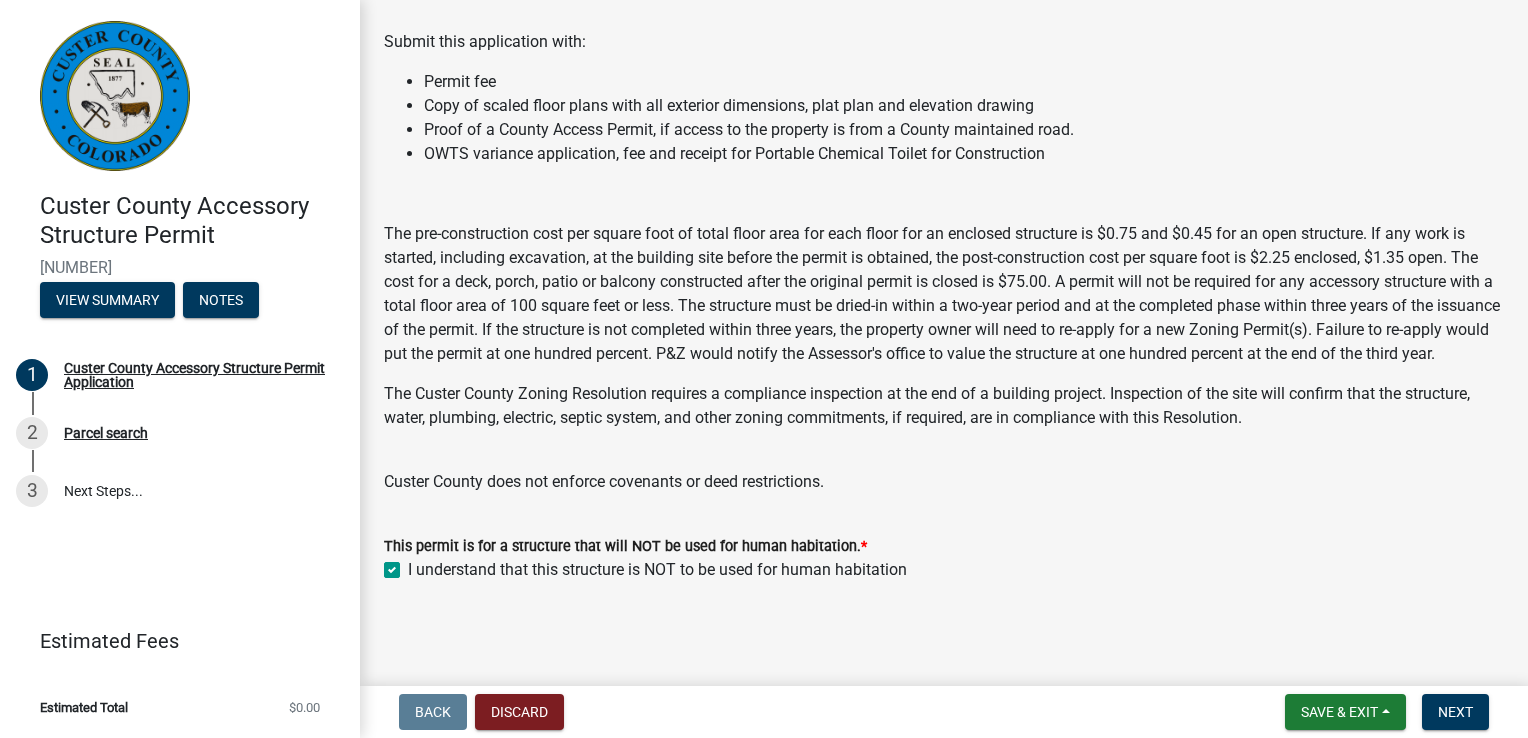 checkbox on "true" 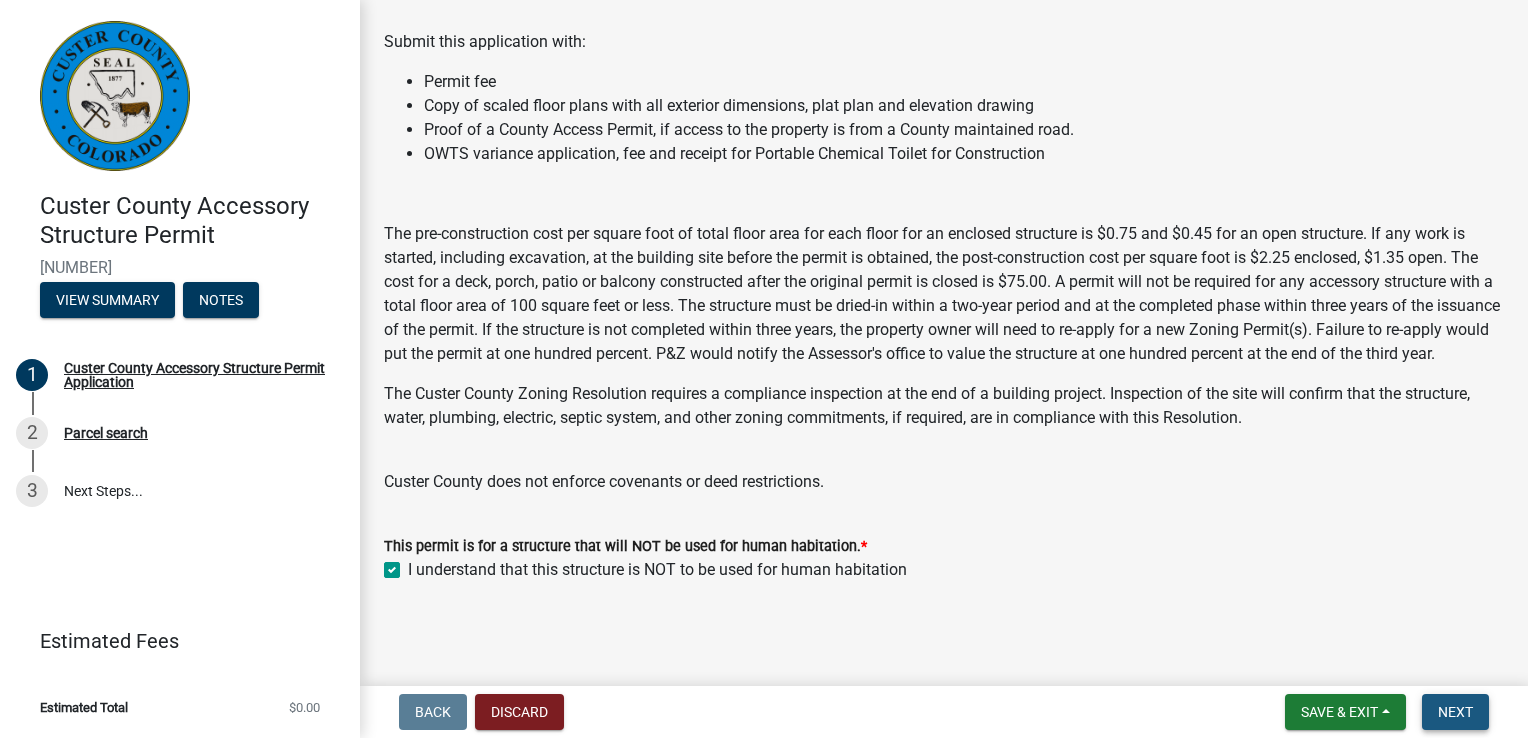 click on "Next" at bounding box center [1455, 712] 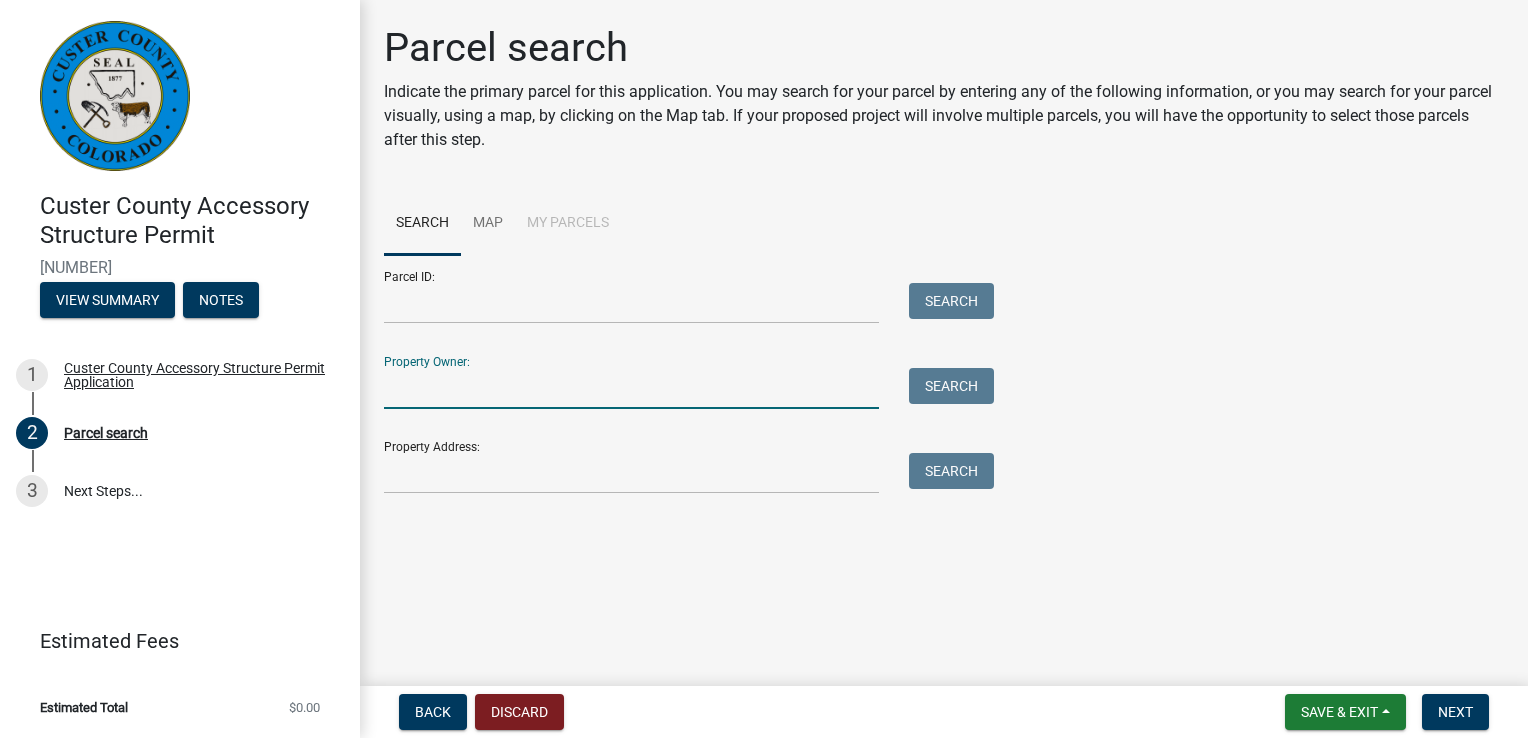 click on "Property Owner:" at bounding box center [631, 388] 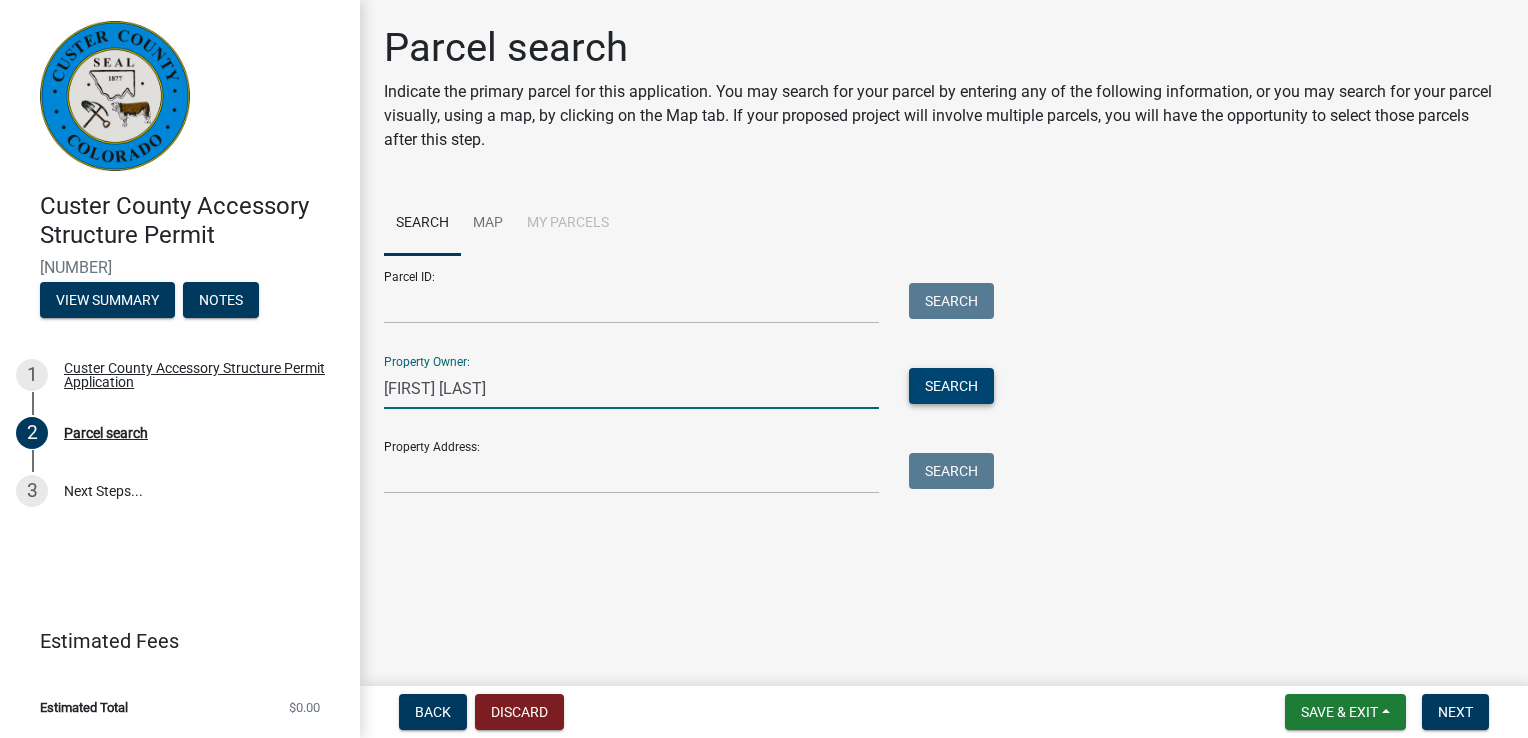 type on "[FIRST] [LAST]" 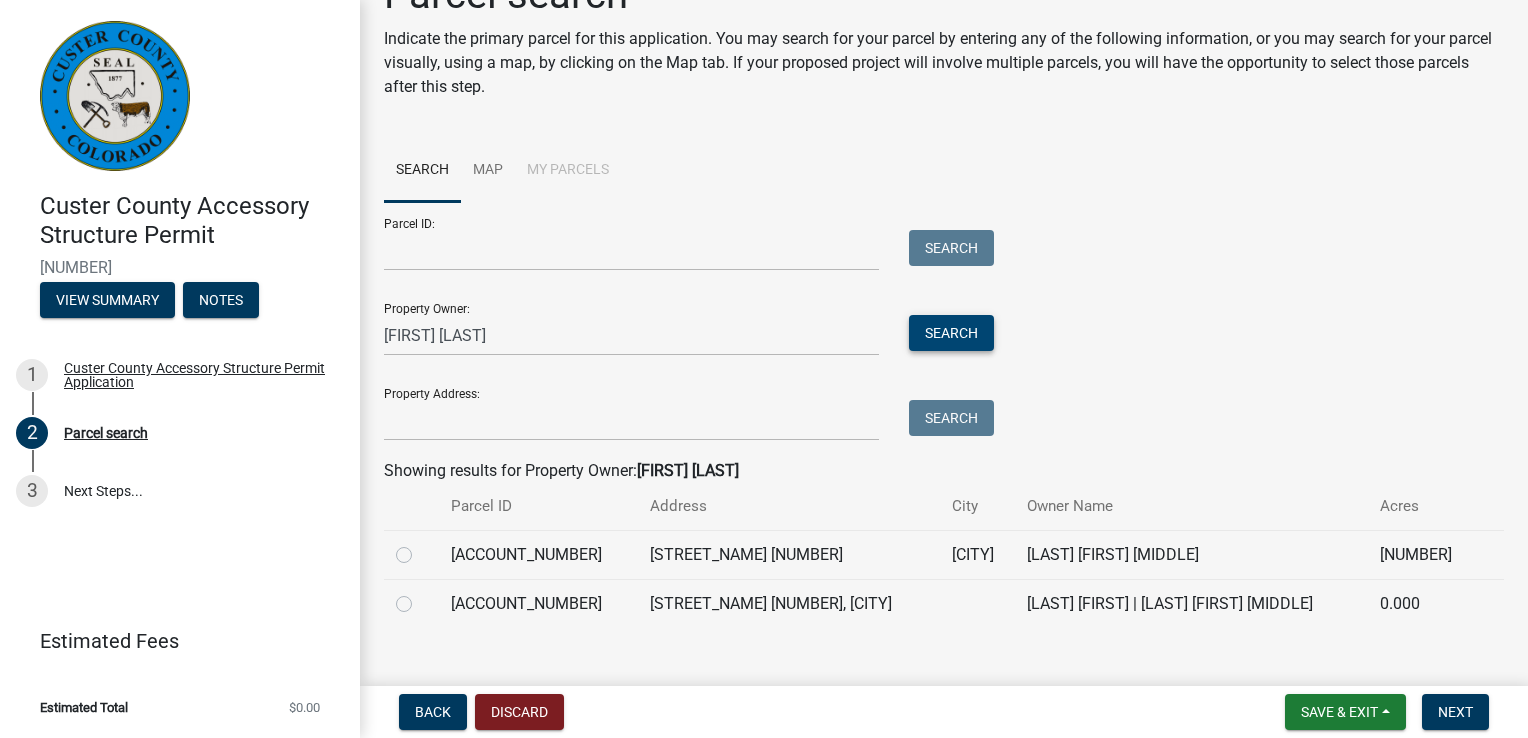 scroll, scrollTop: 80, scrollLeft: 0, axis: vertical 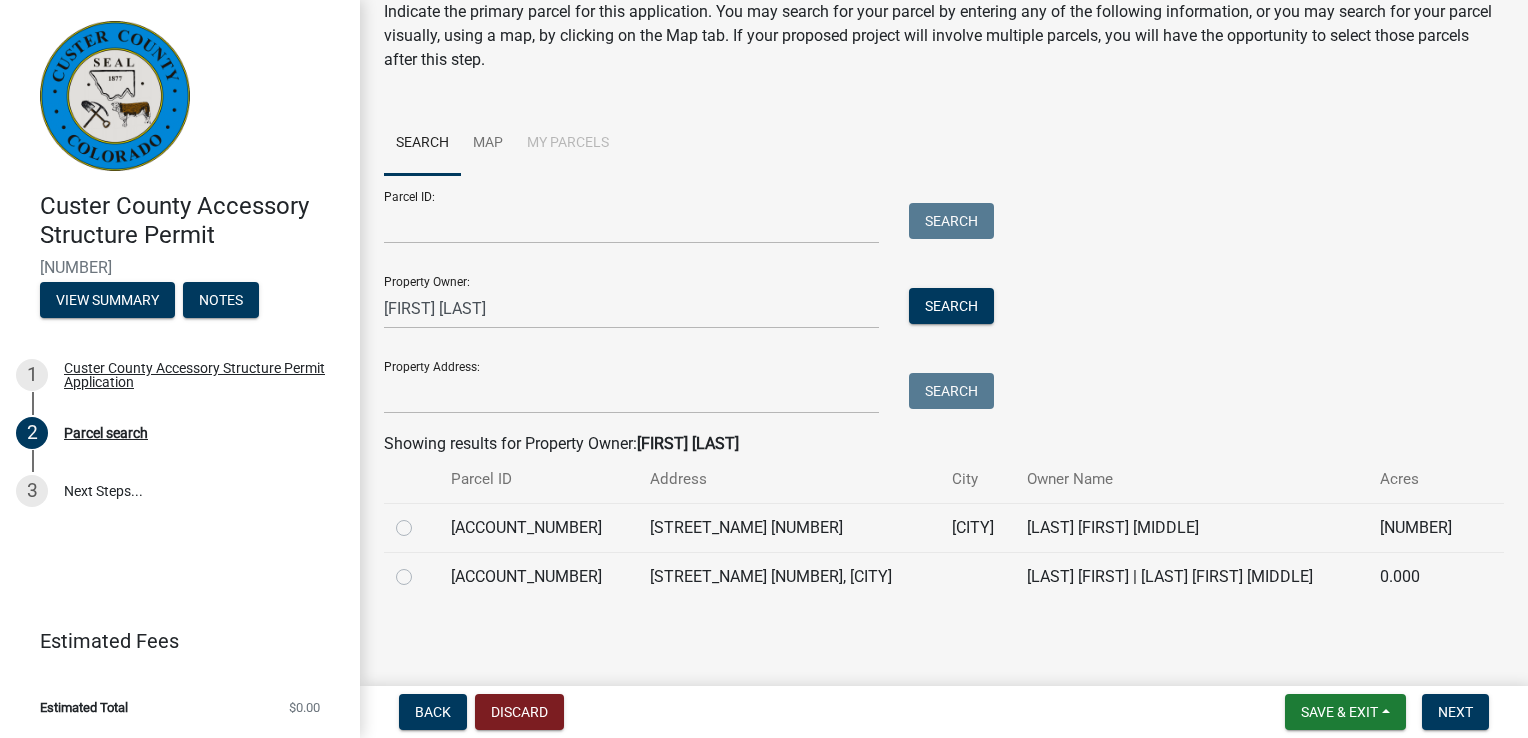 click 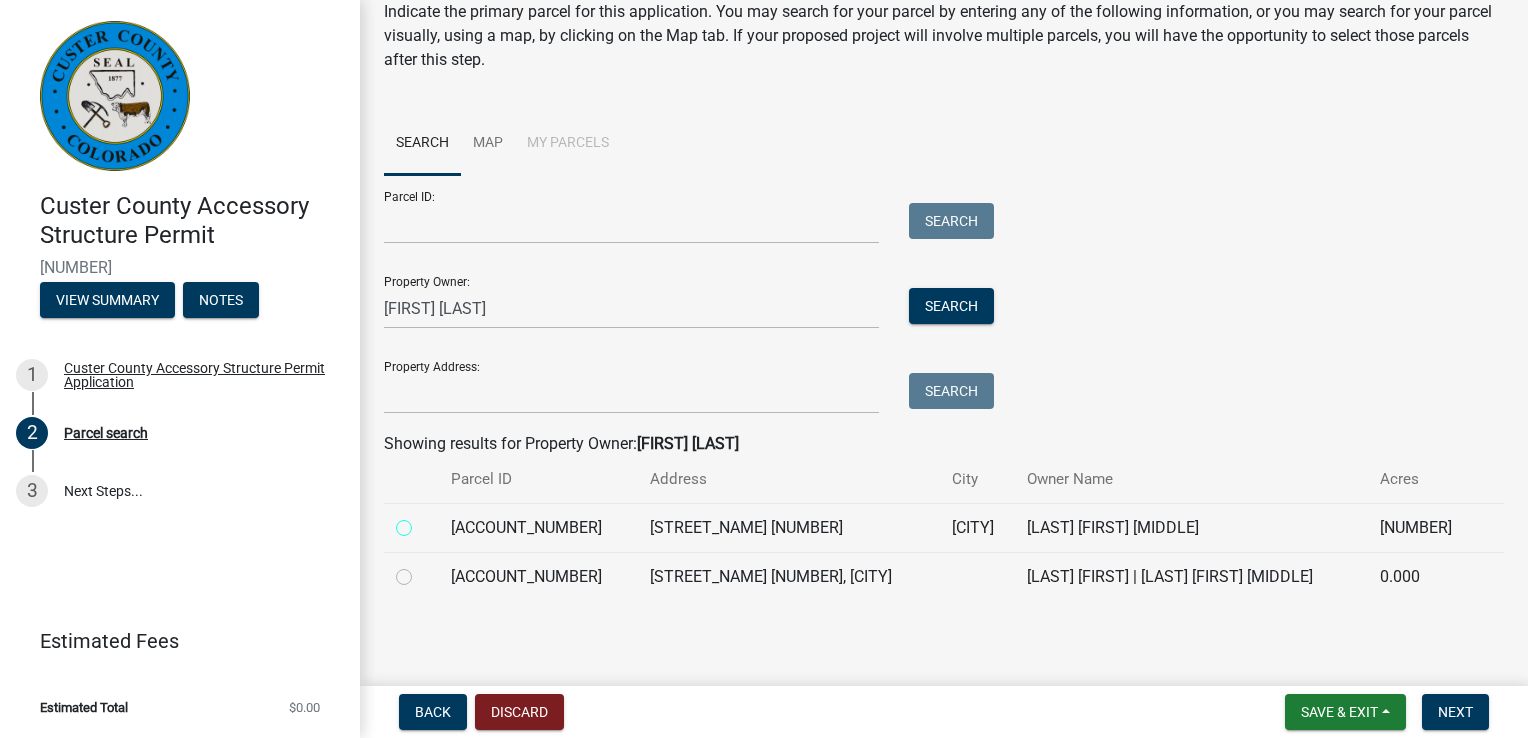 click at bounding box center [426, 522] 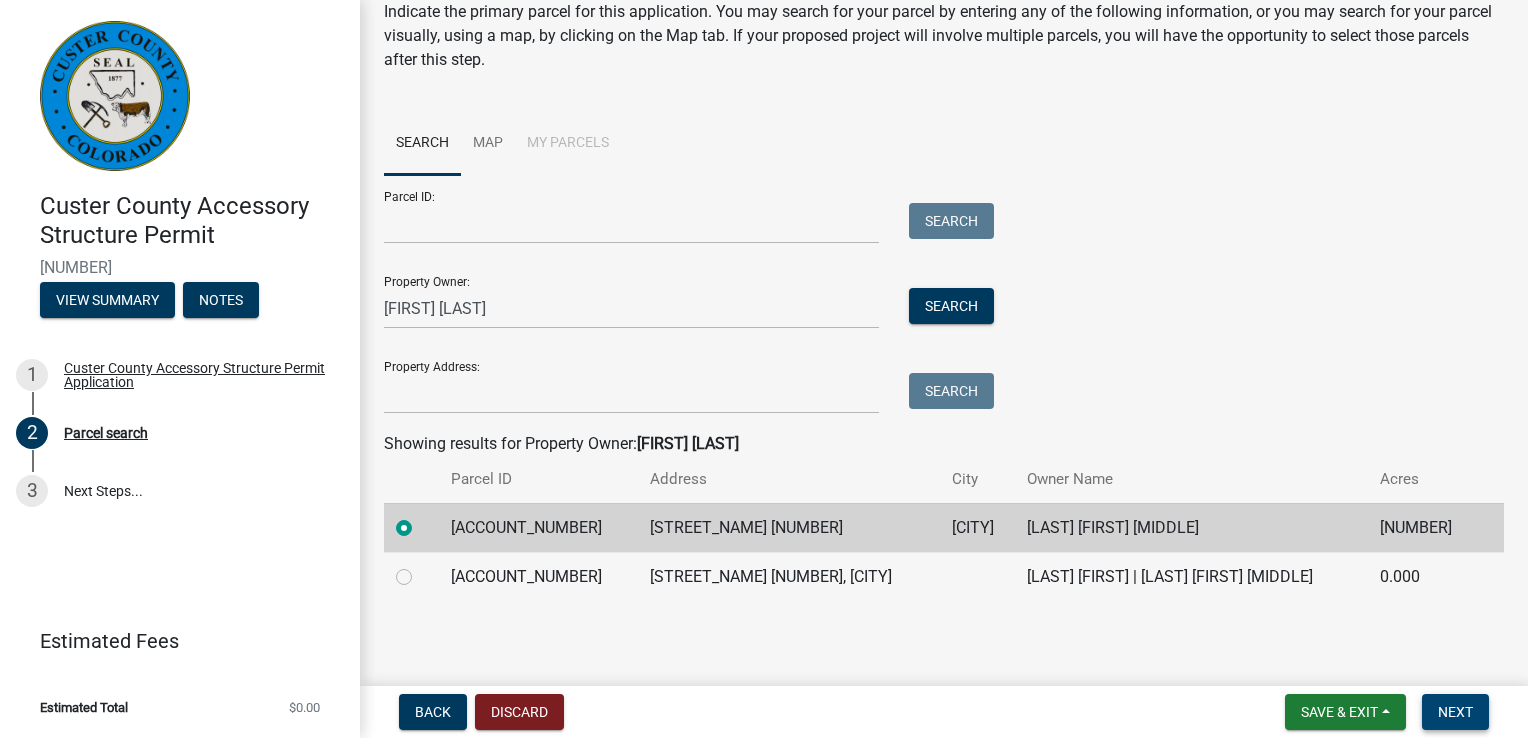 click on "Next" at bounding box center [1455, 712] 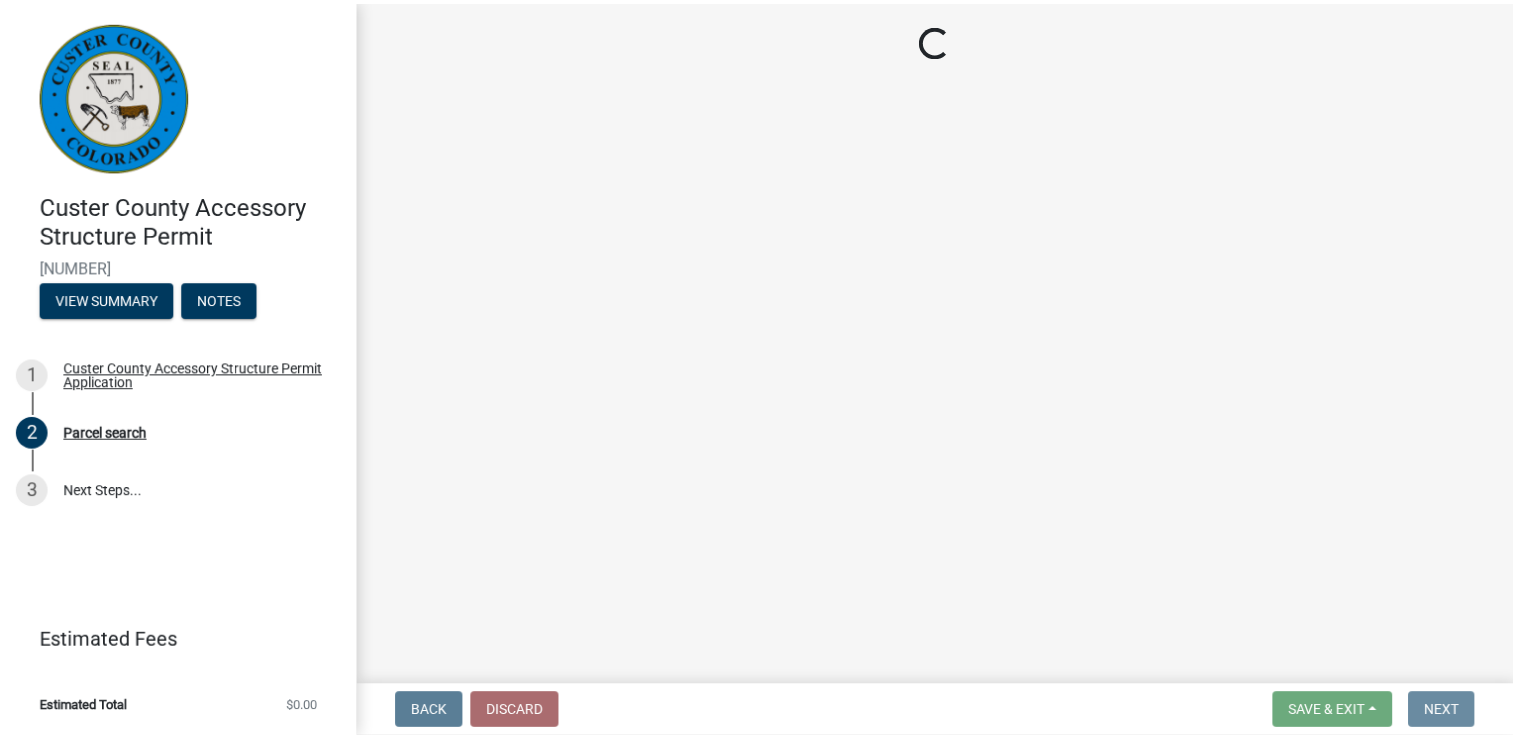 scroll, scrollTop: 0, scrollLeft: 0, axis: both 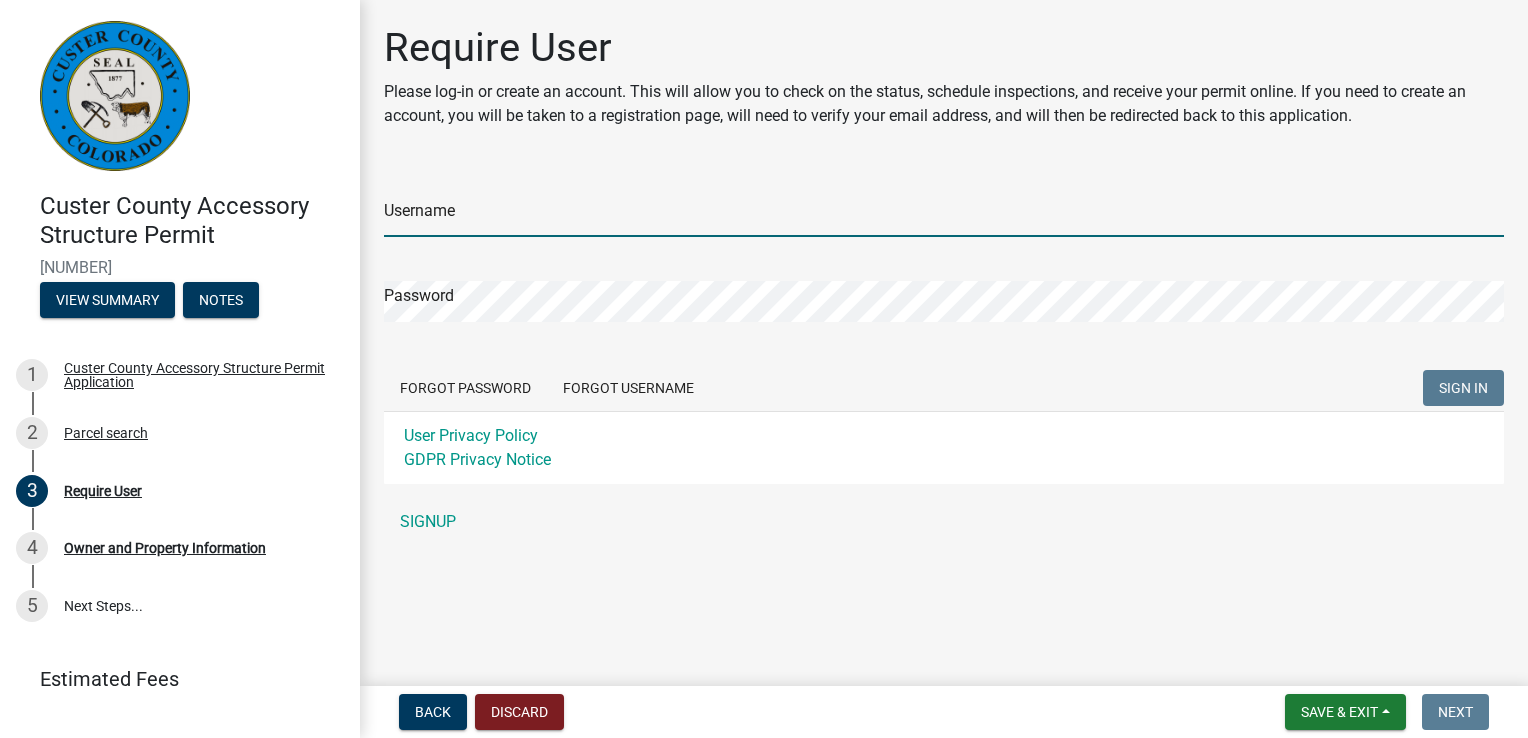 click on "Username" at bounding box center (944, 216) 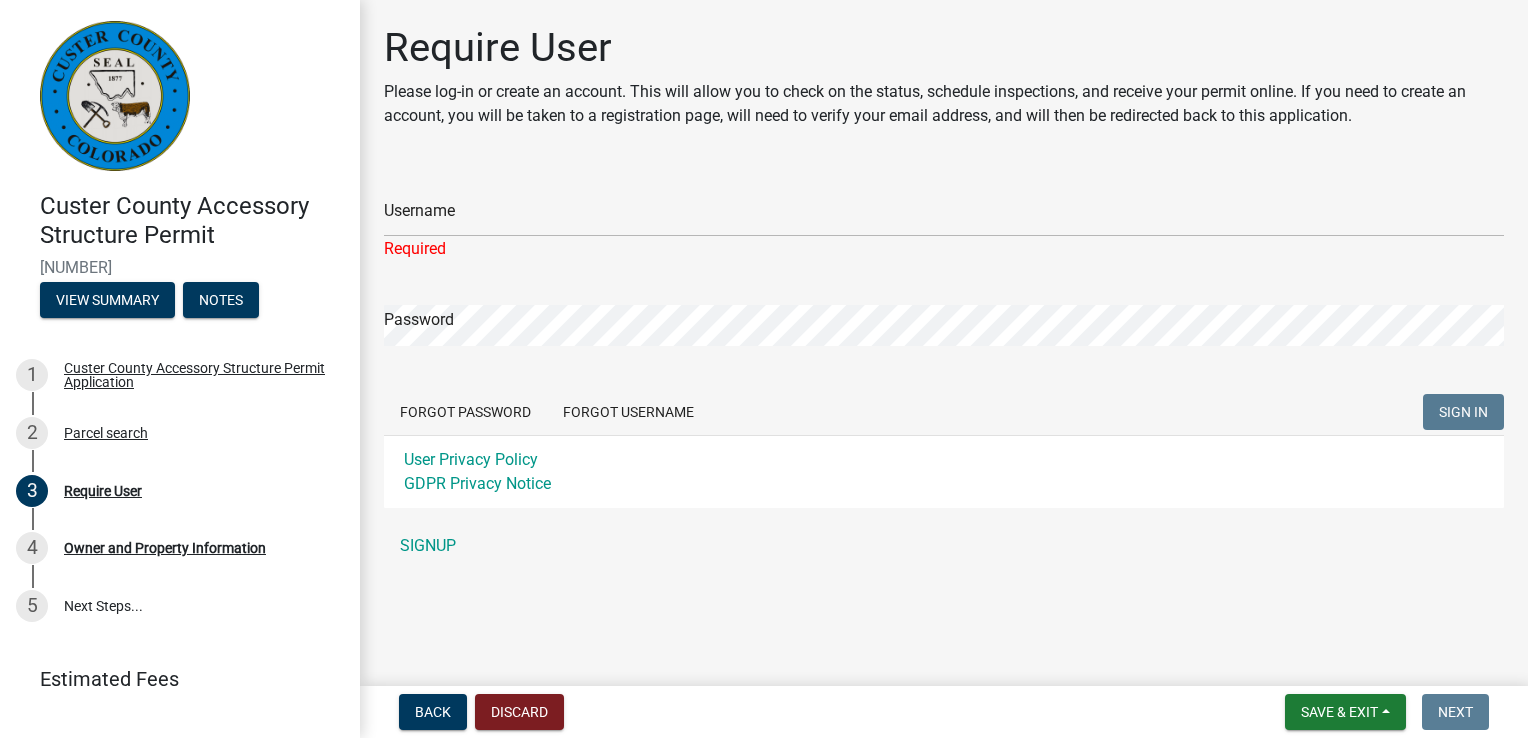 click on "Username Required Password  Forgot Password   Forgot Username  SIGN IN User Privacy Policy GDPR Privacy Notice SIGNUP" 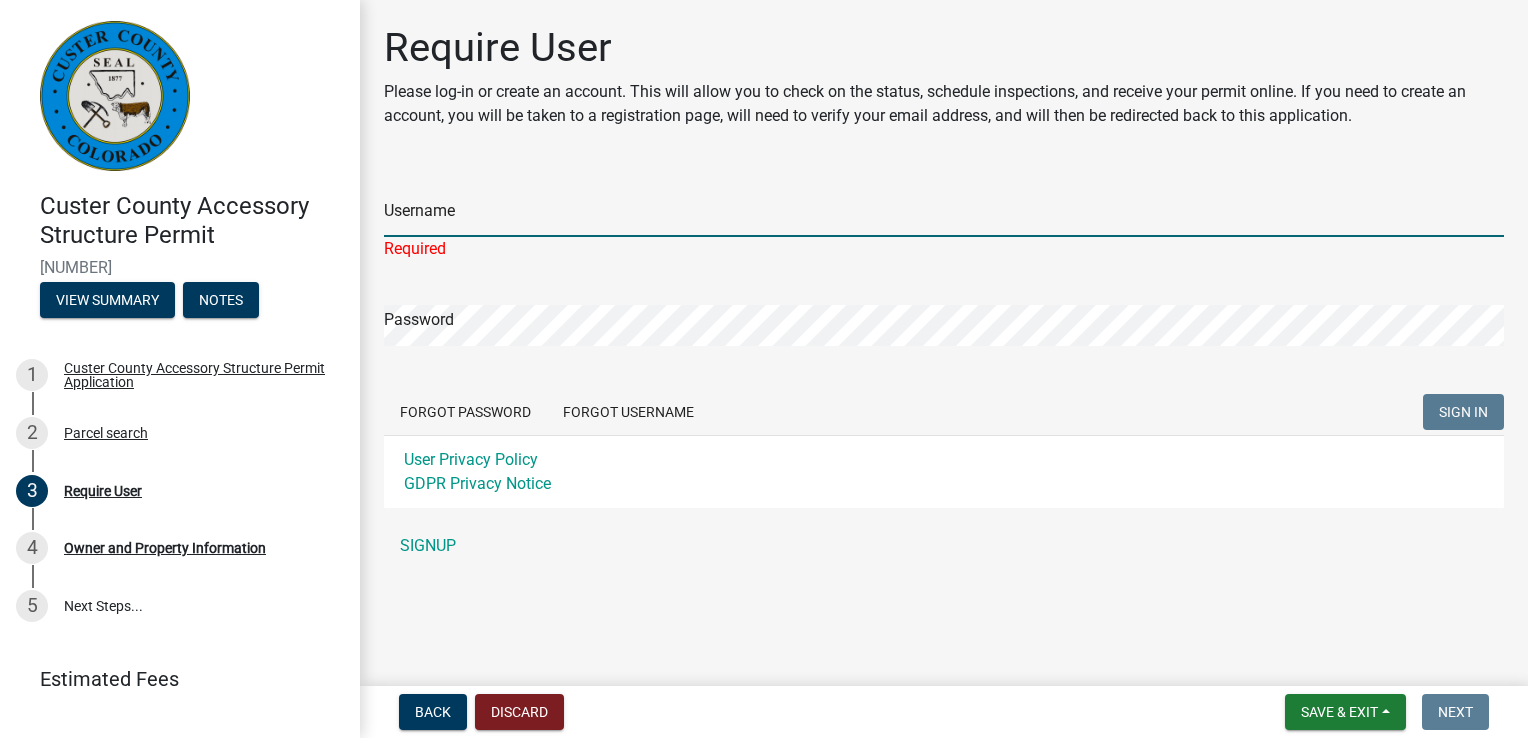 click on "Username" at bounding box center [944, 216] 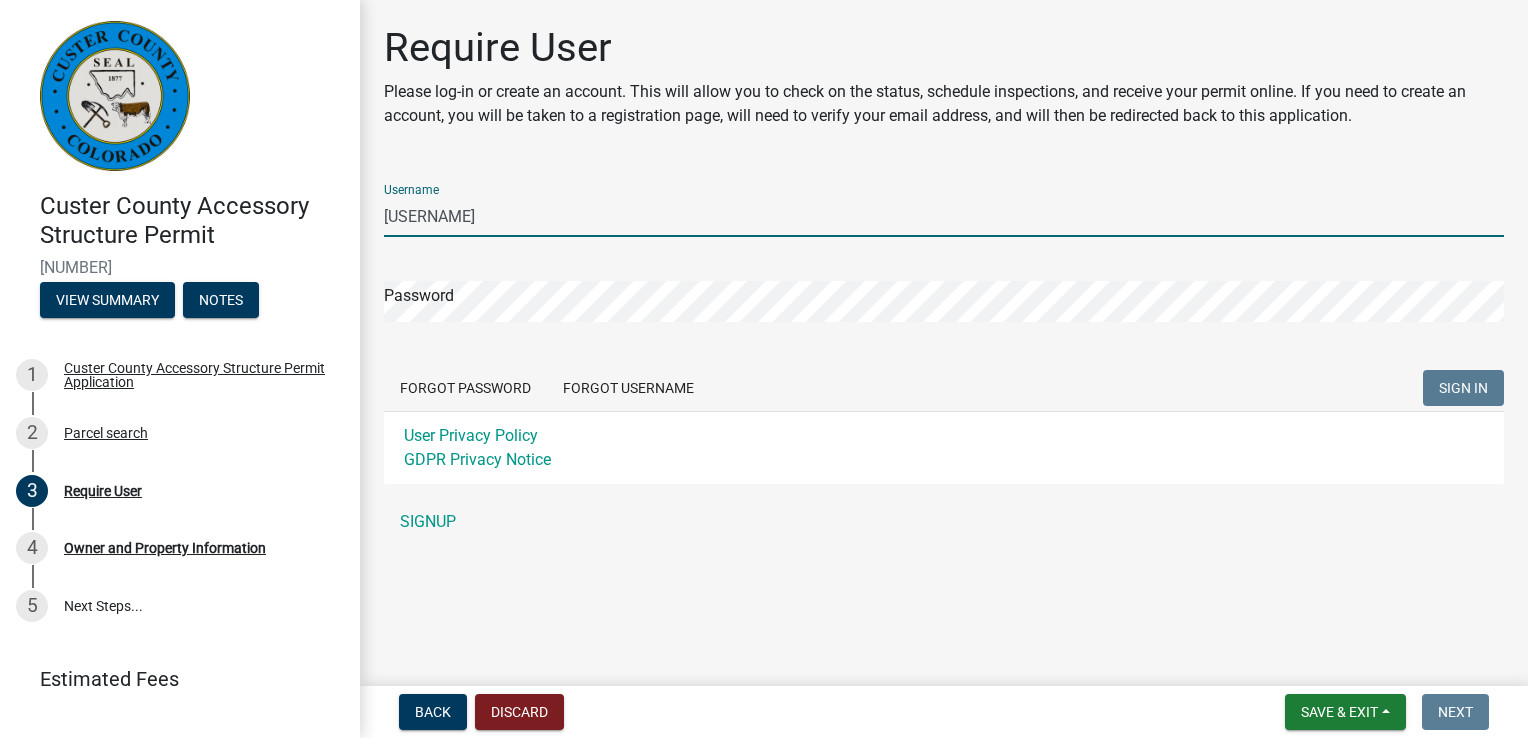 type on "[USERNAME]" 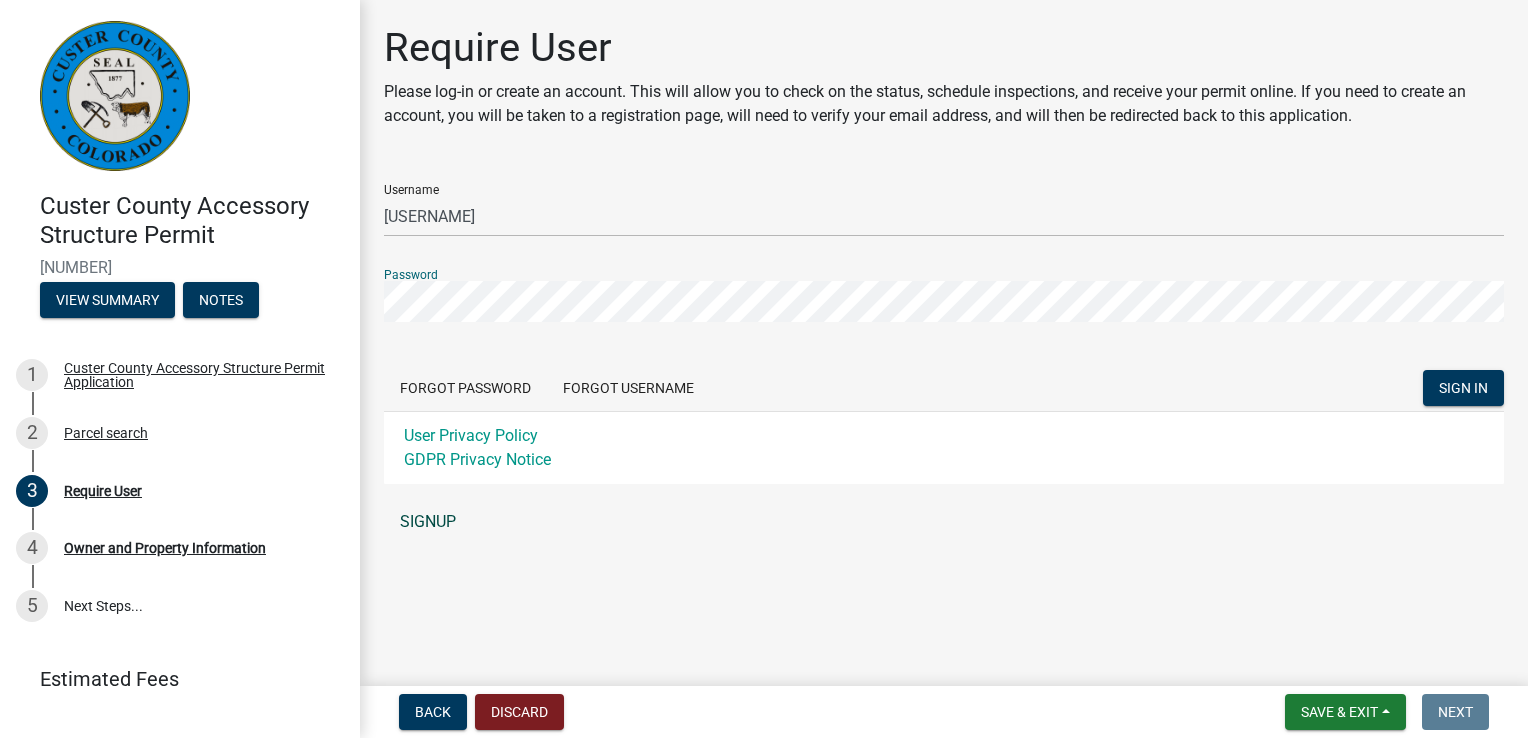 click on "SIGNUP" 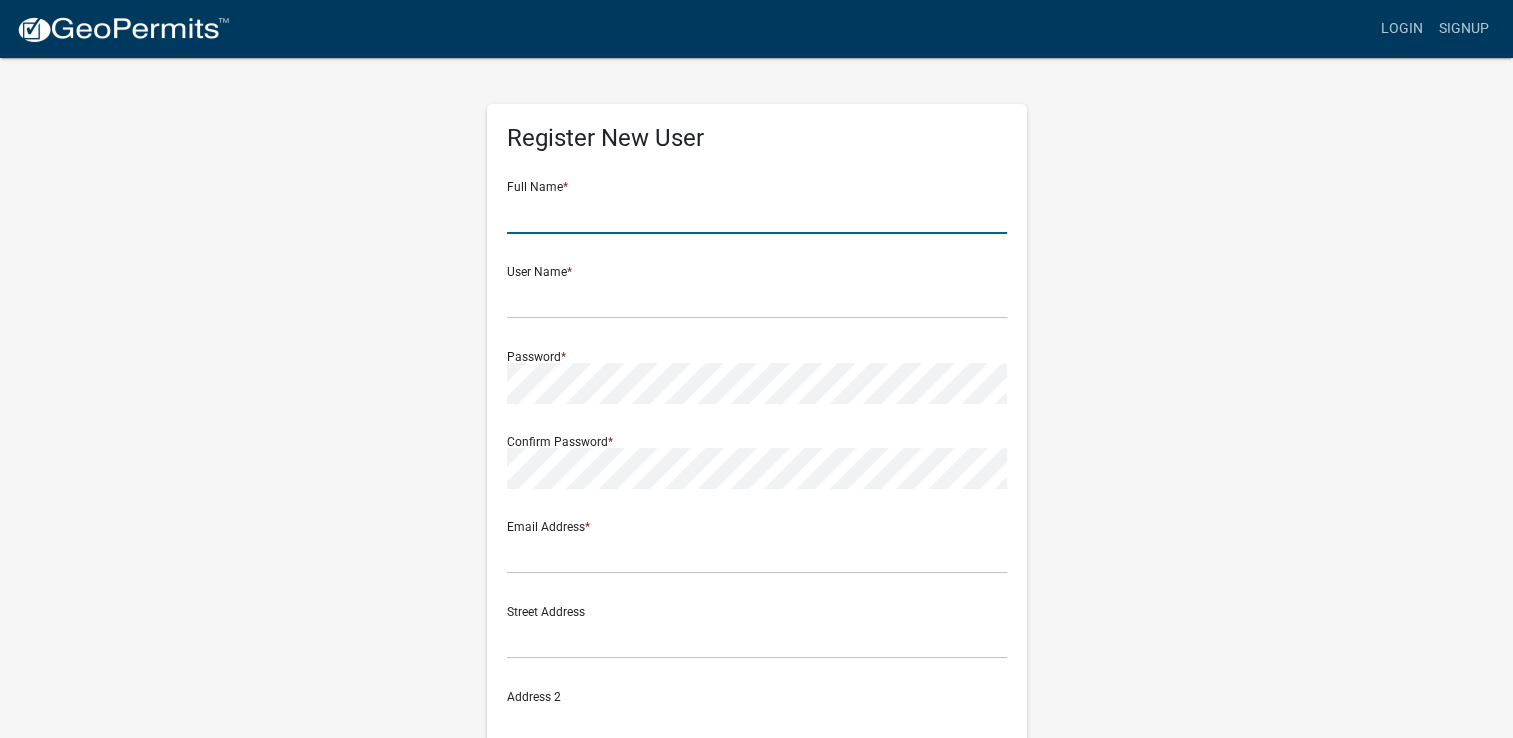 click 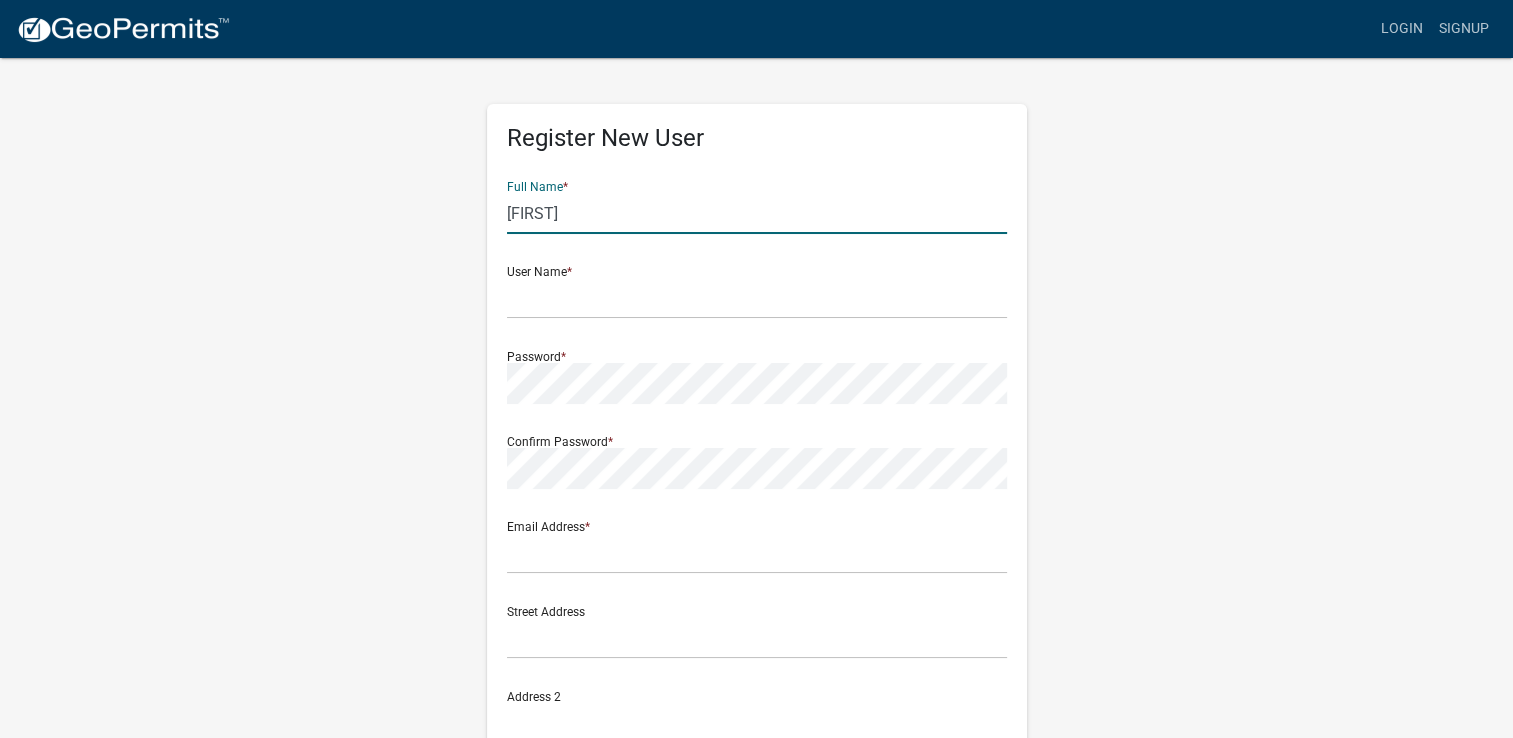 type on "[FIRST]" 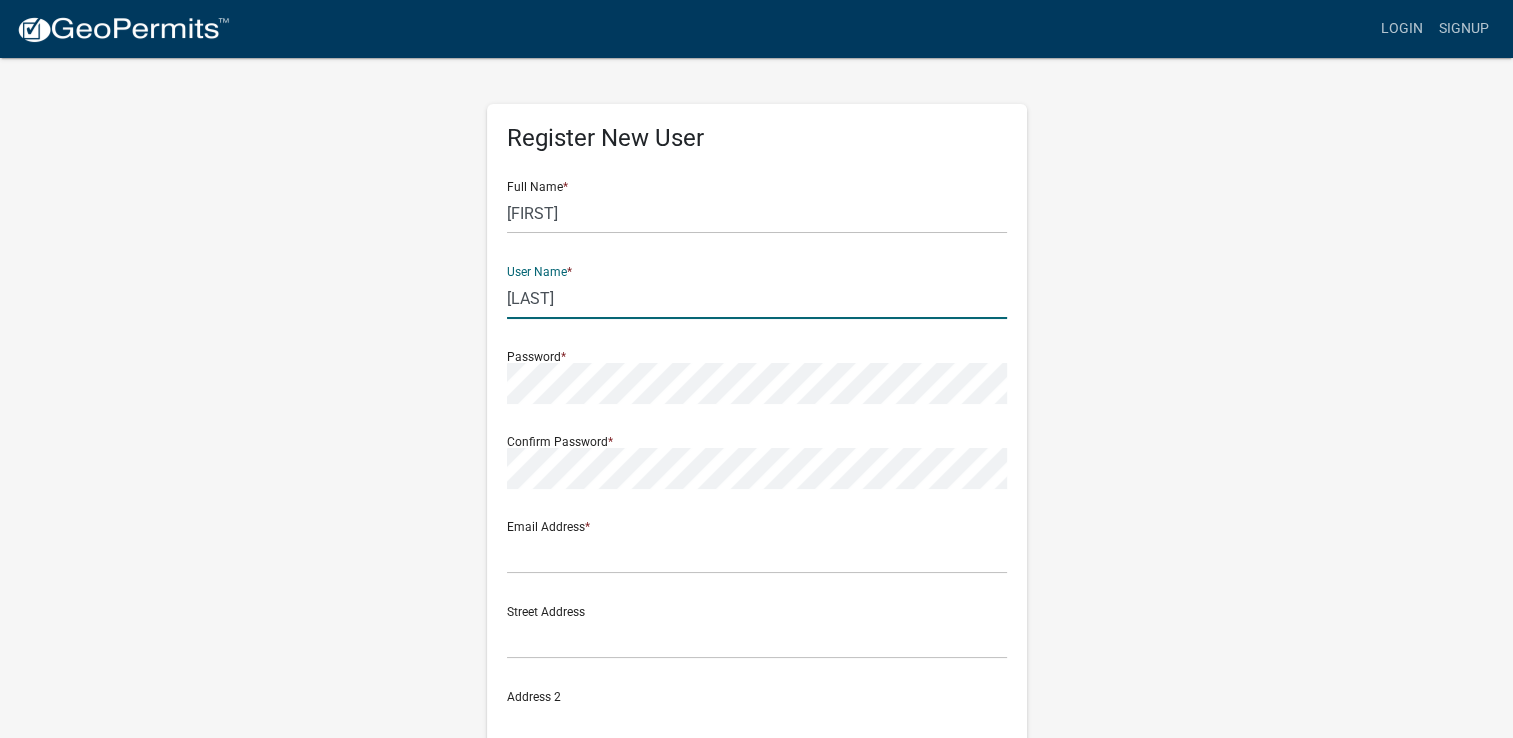 type on "[LAST]" 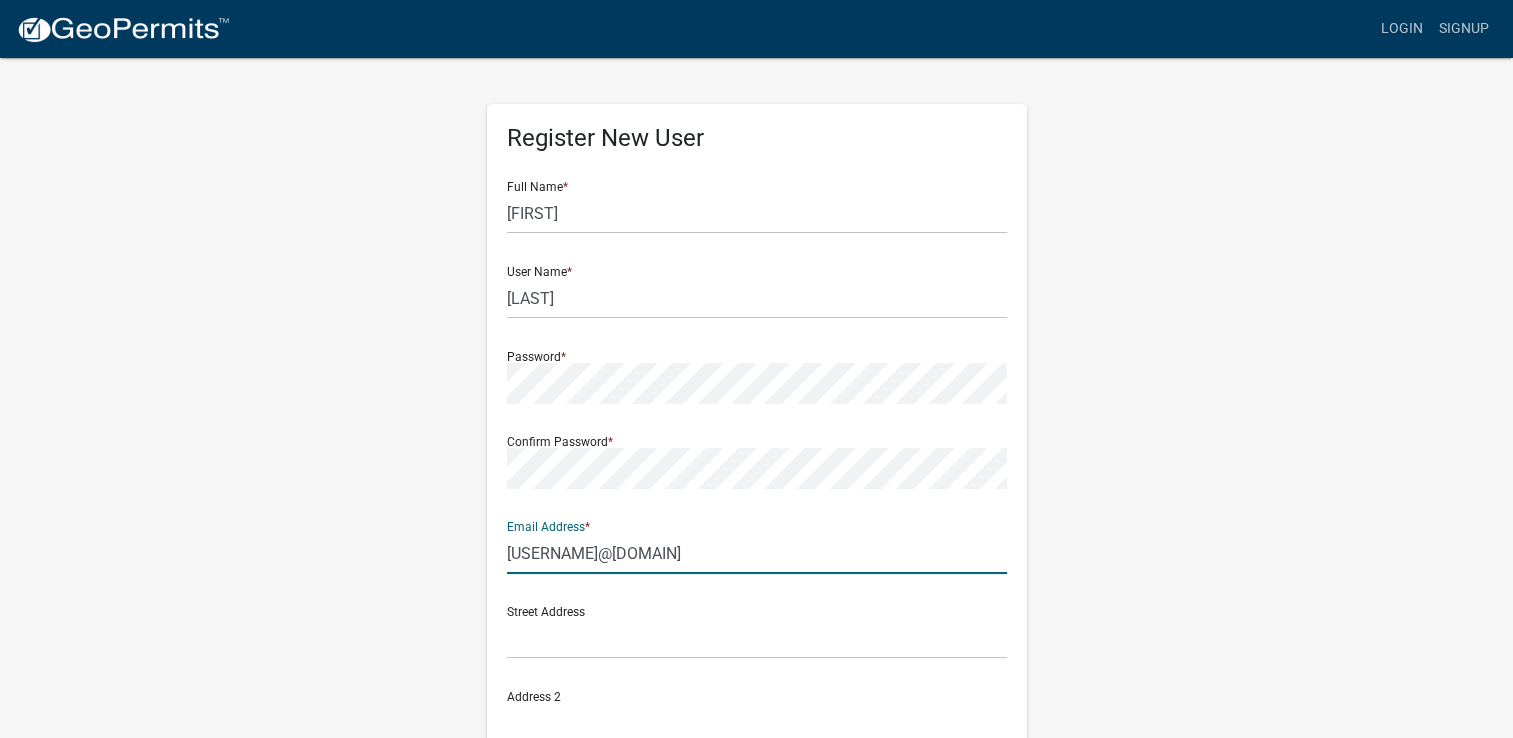 type on "[USERNAME]@[DOMAIN]" 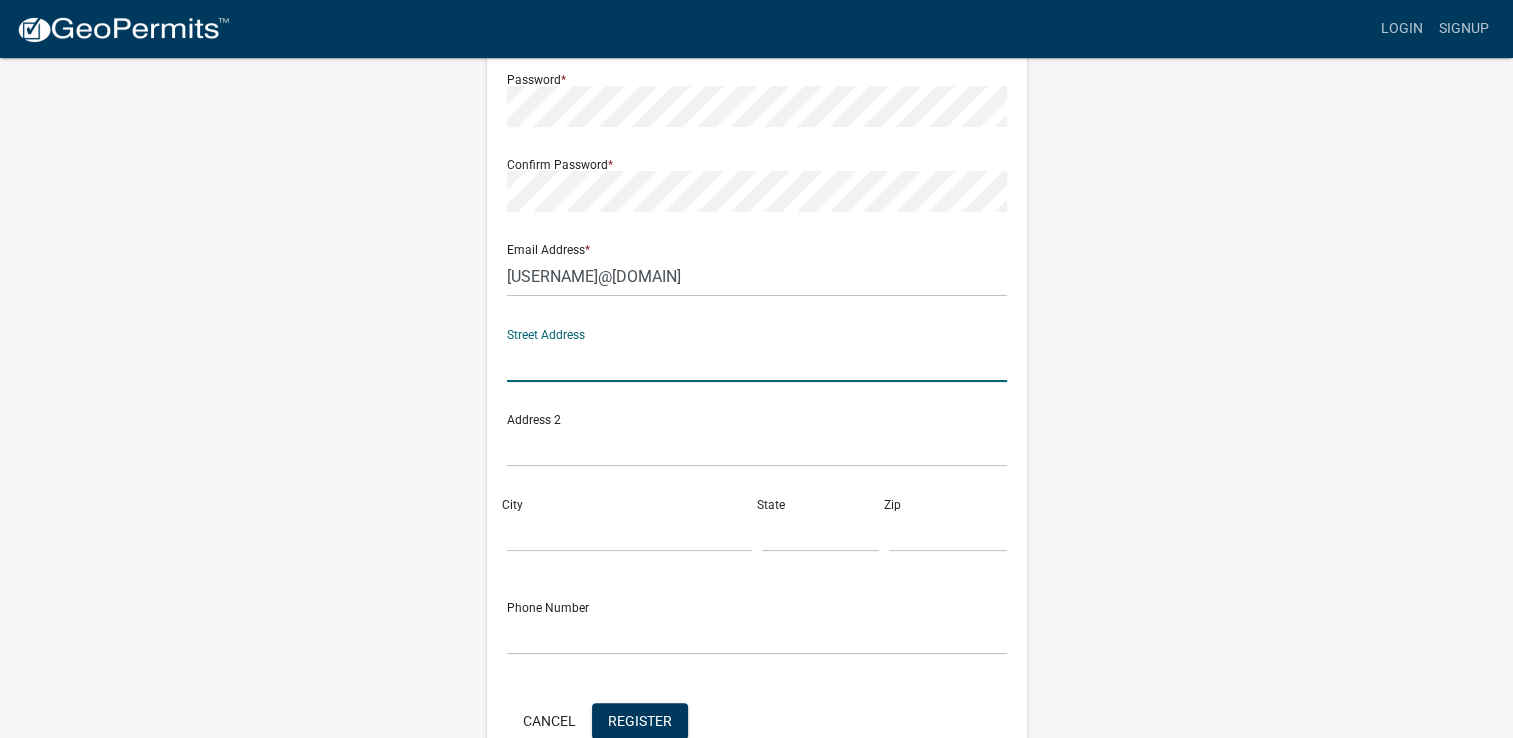 scroll, scrollTop: 300, scrollLeft: 0, axis: vertical 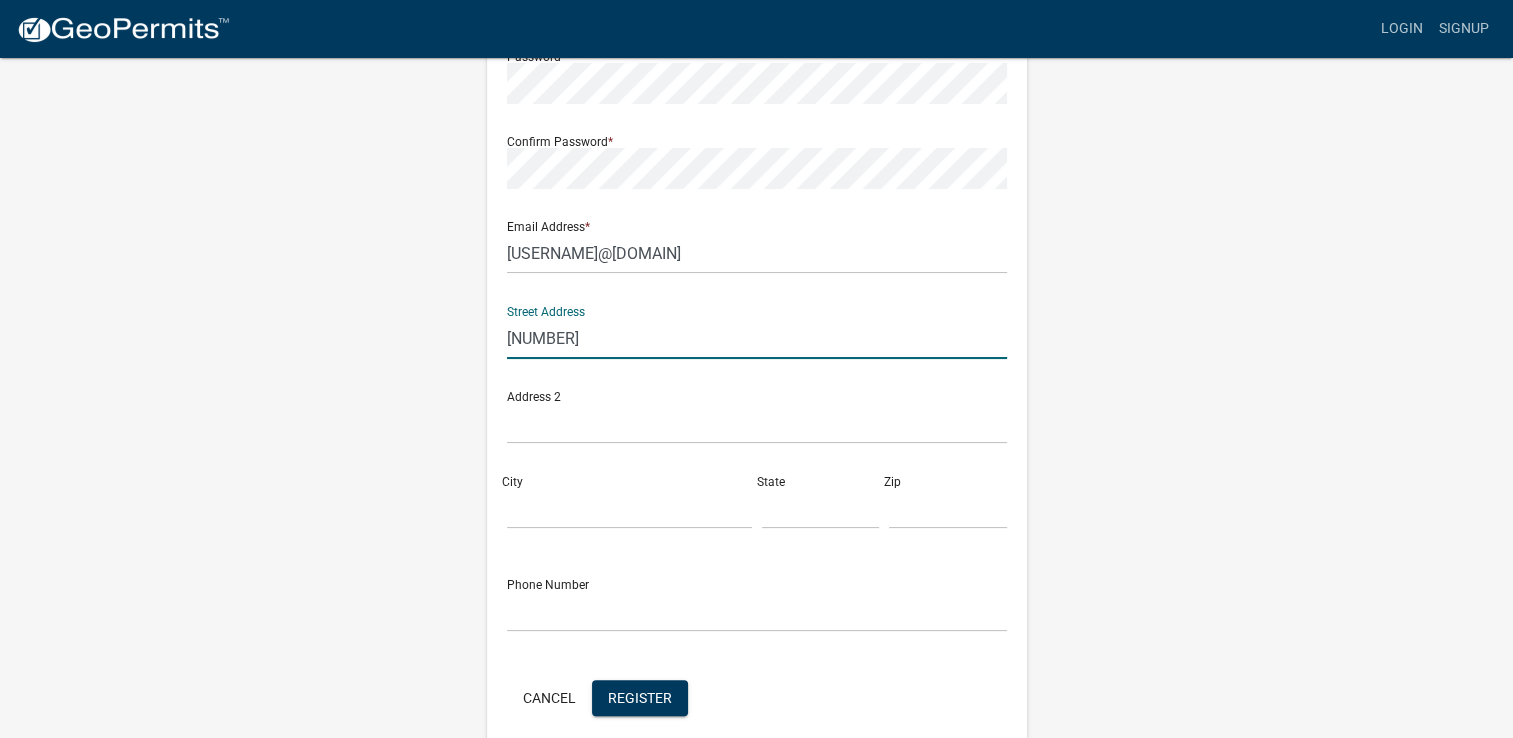 type on "[NUMBER] [STREET]" 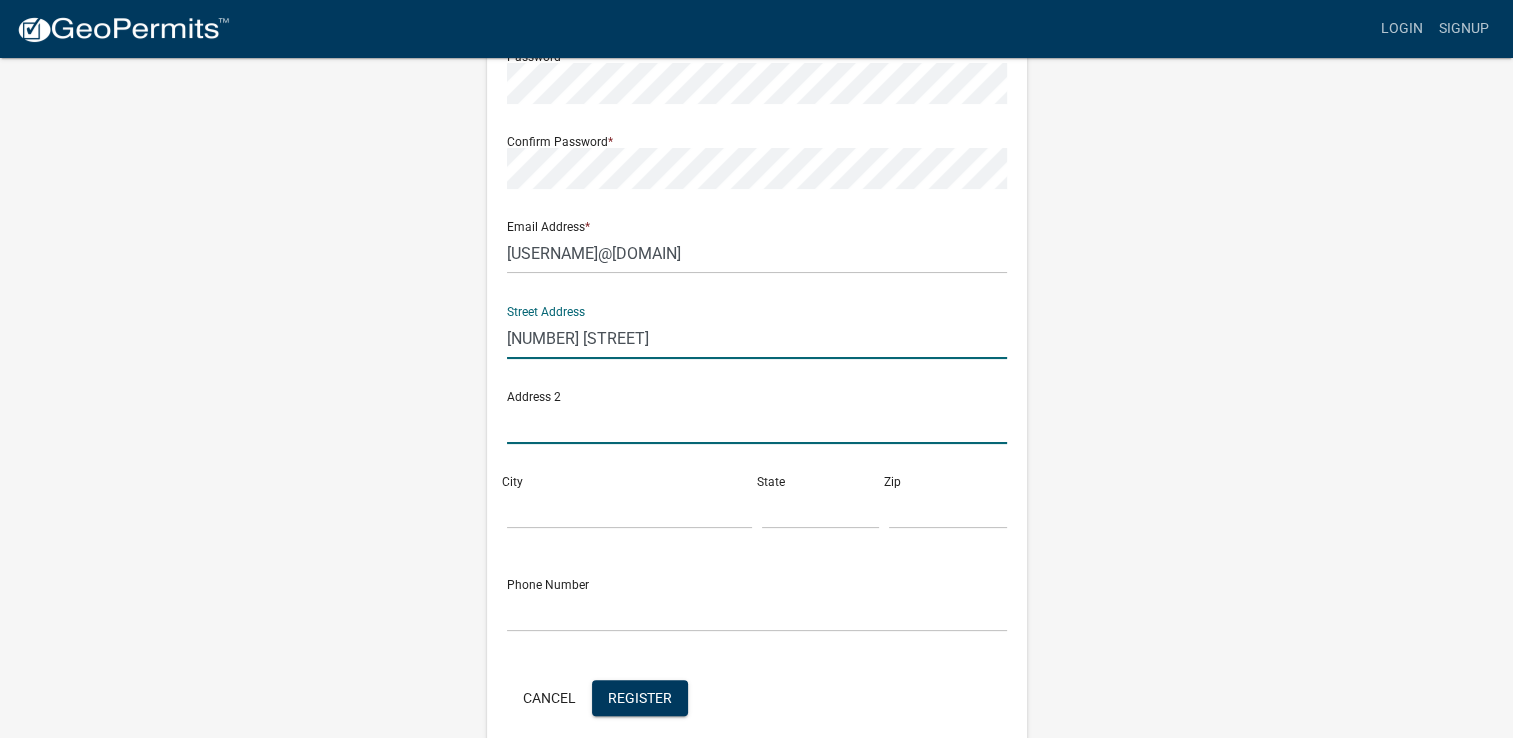 type on "PO Box [NUMBER]" 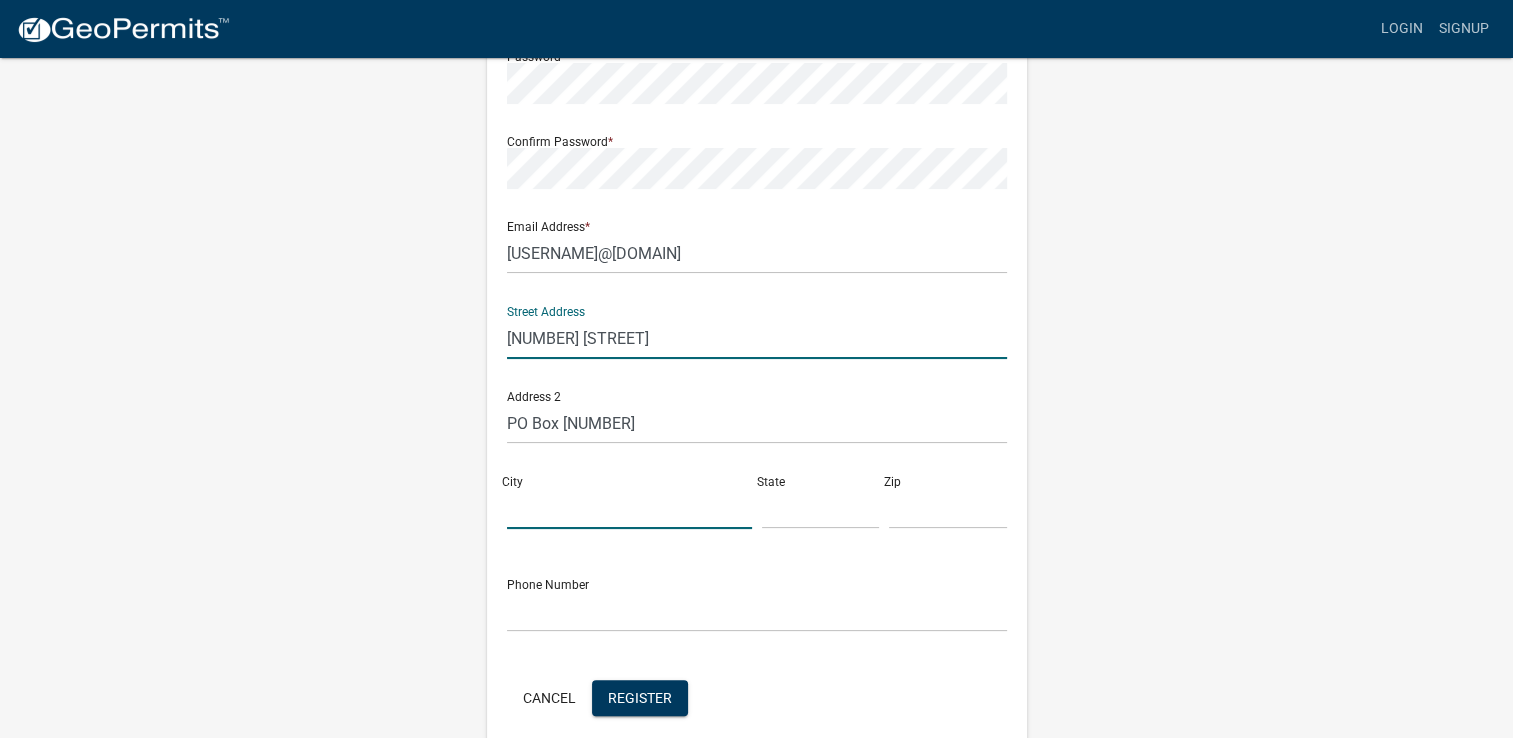 type on "[CITY]" 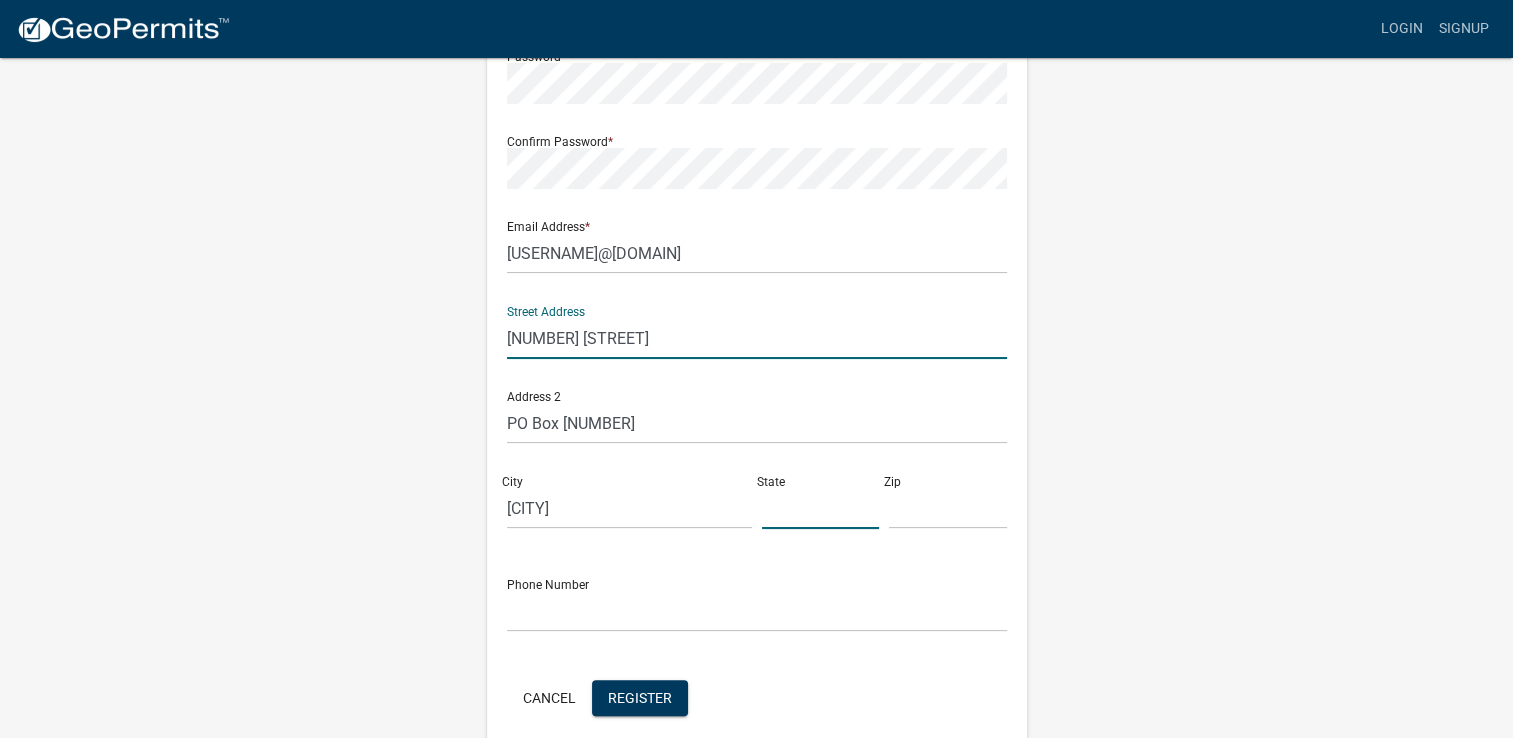 type on "Colorado" 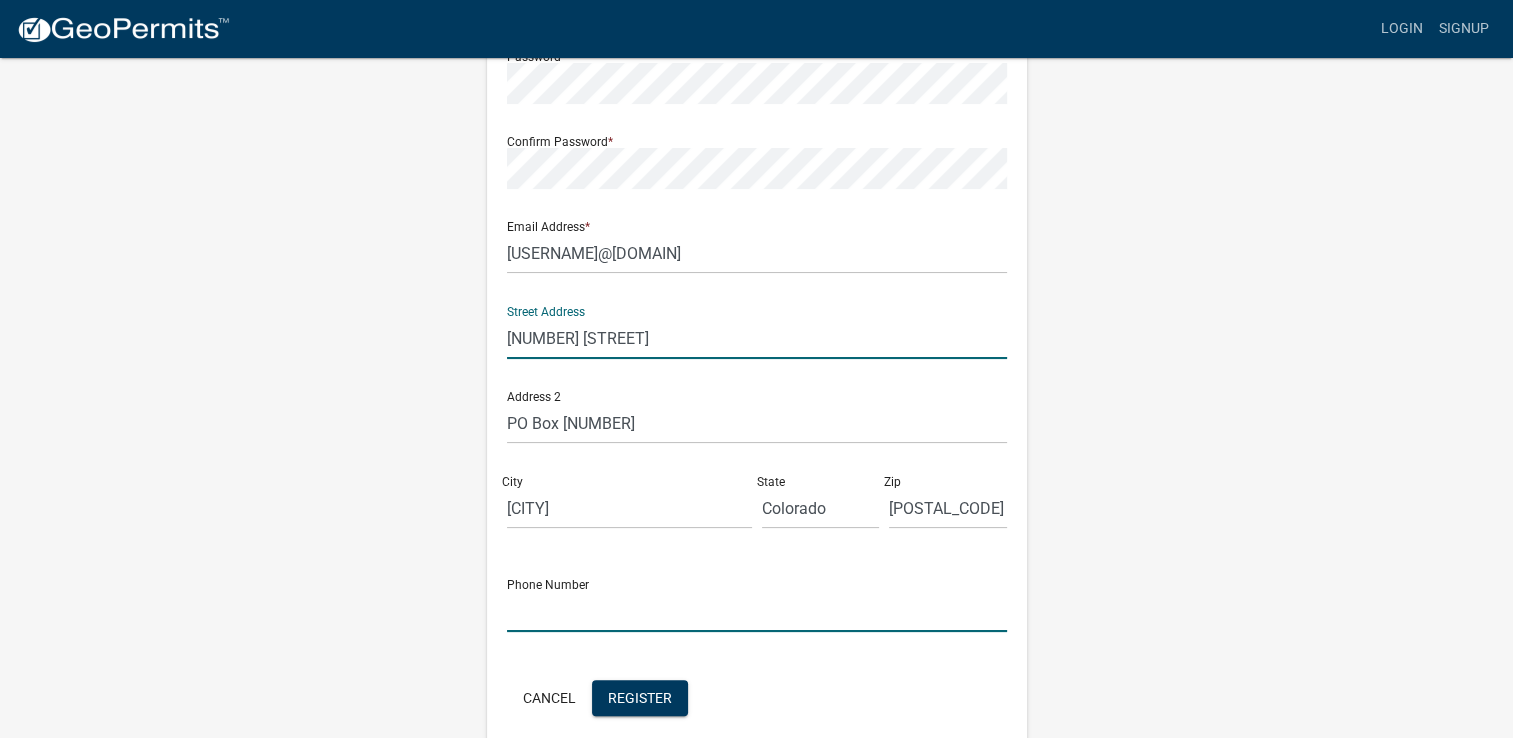 type on "[PHONE]" 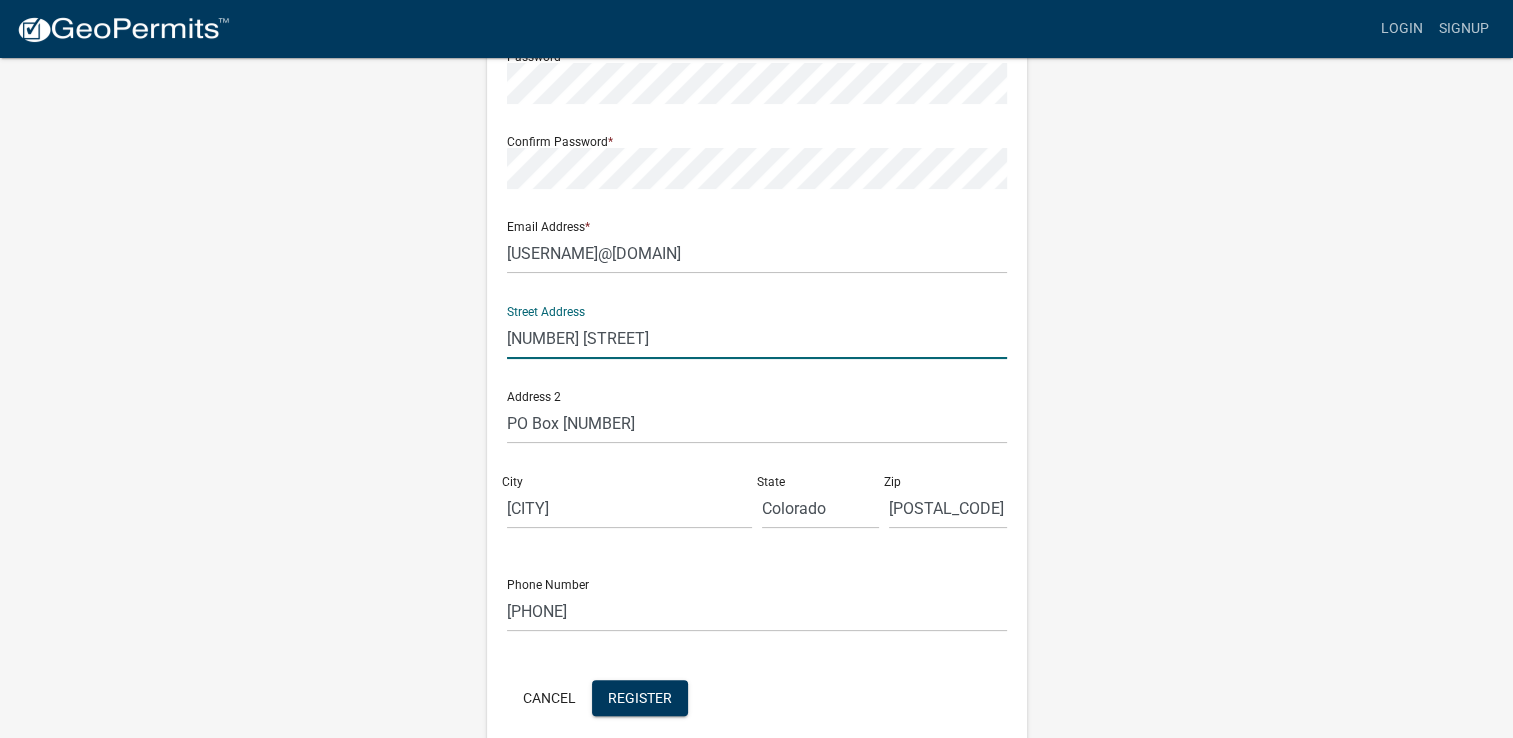 scroll, scrollTop: 387, scrollLeft: 0, axis: vertical 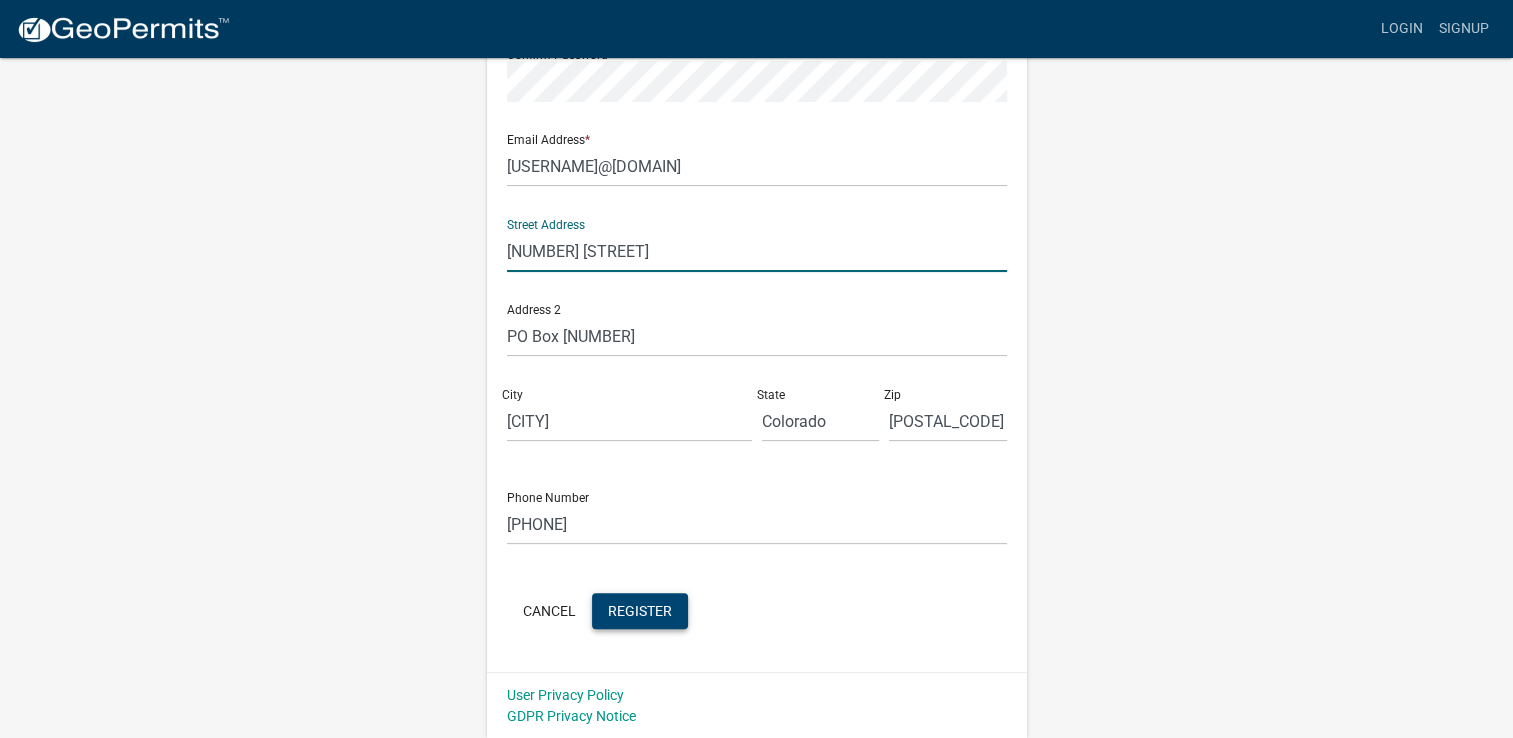 click on "Register" 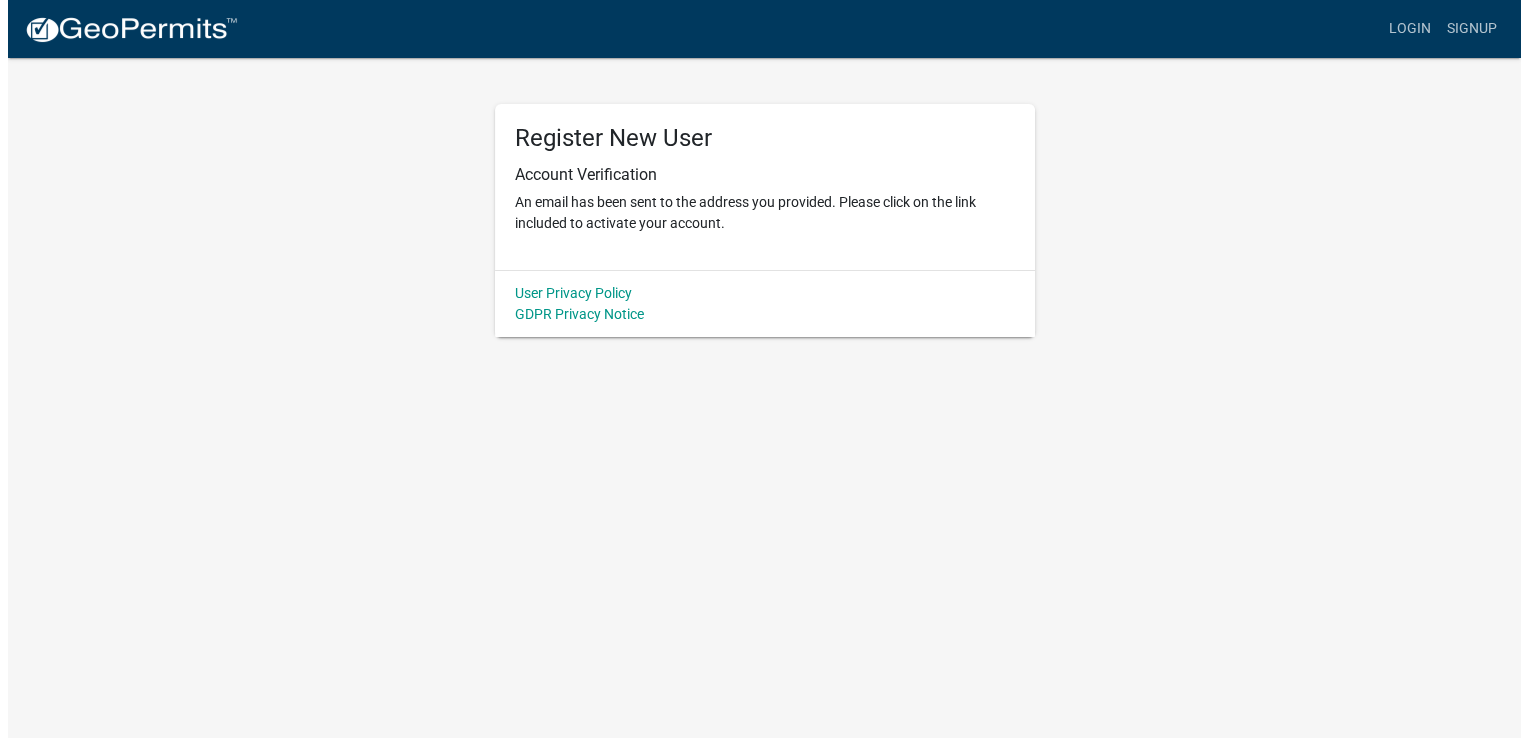scroll, scrollTop: 0, scrollLeft: 0, axis: both 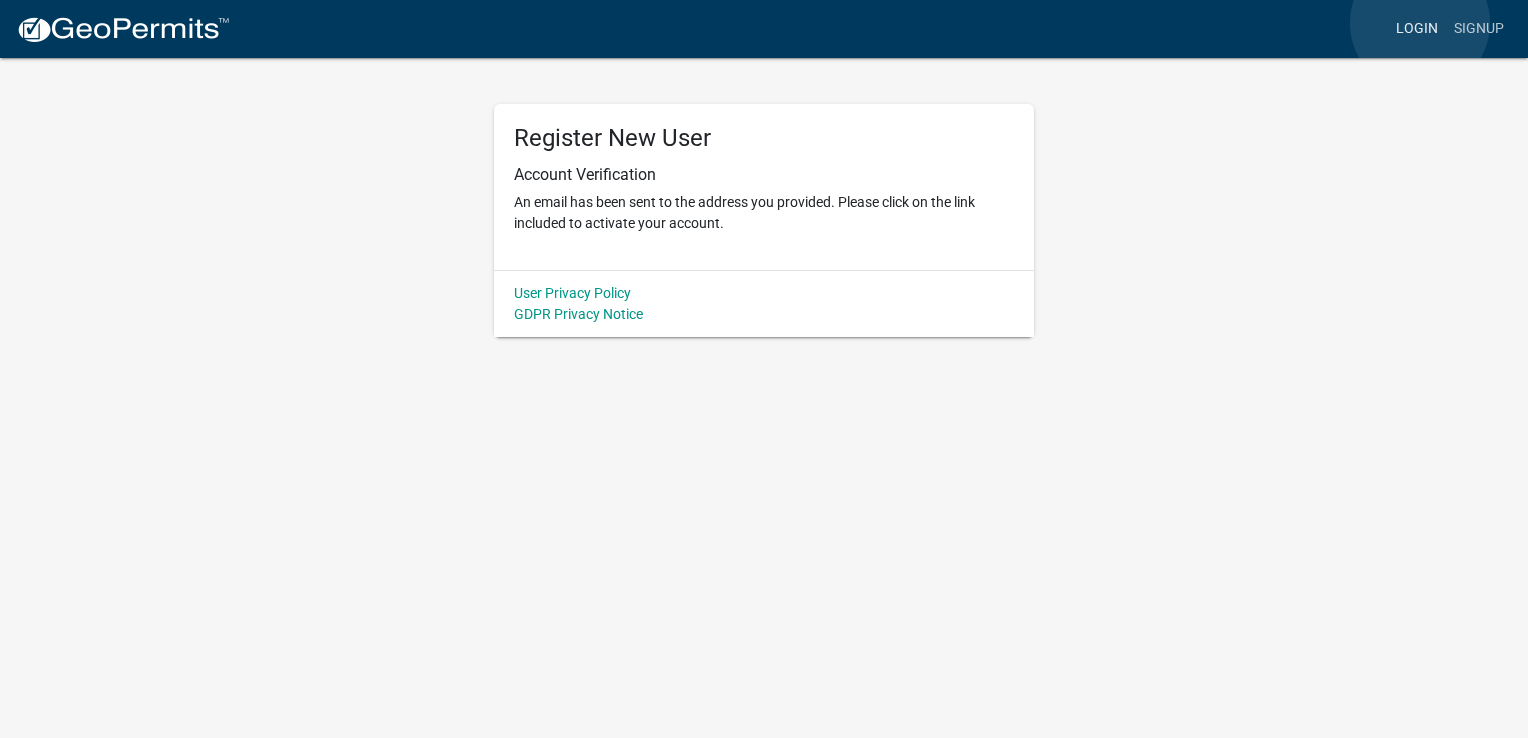 click on "Login" at bounding box center [1417, 29] 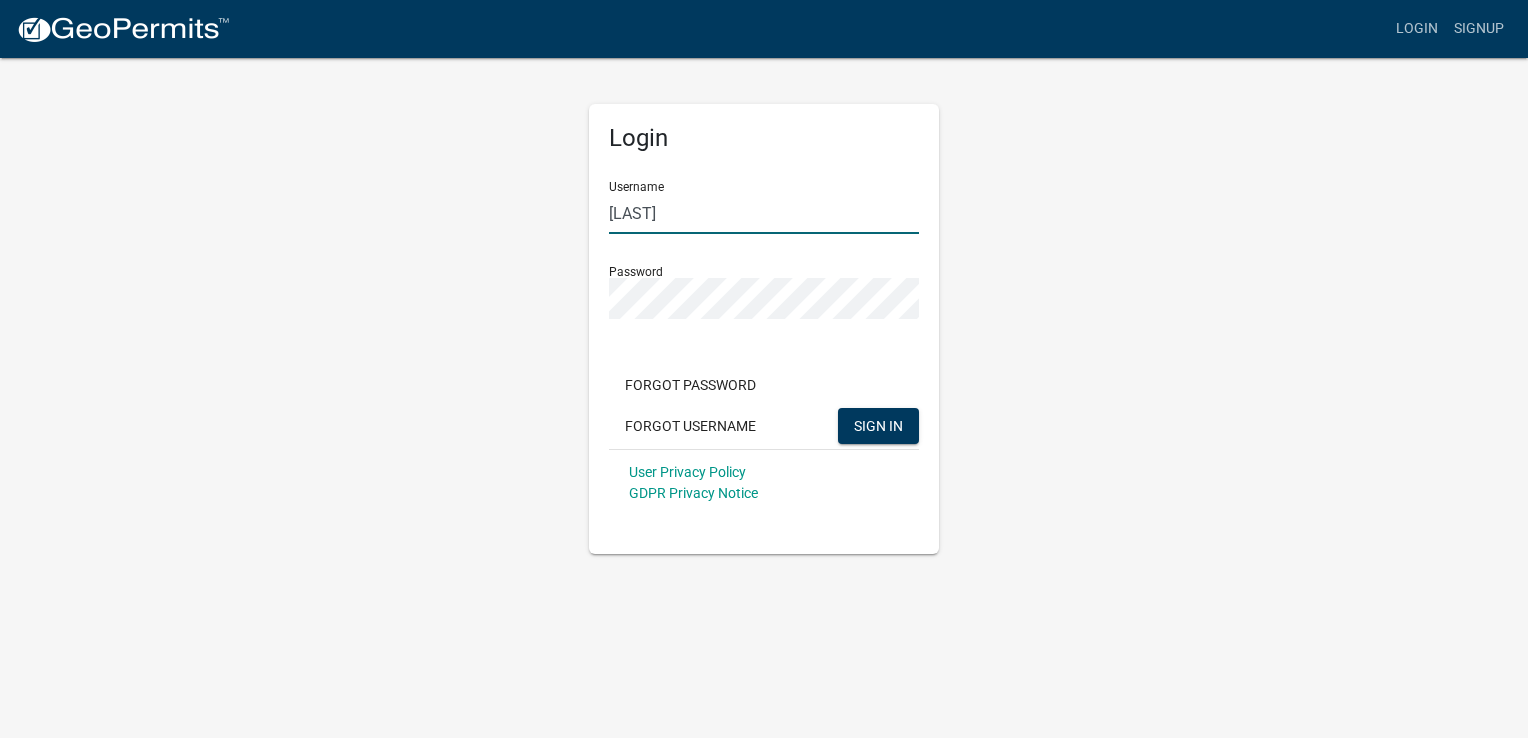 click on "[LAST]" at bounding box center (764, 213) 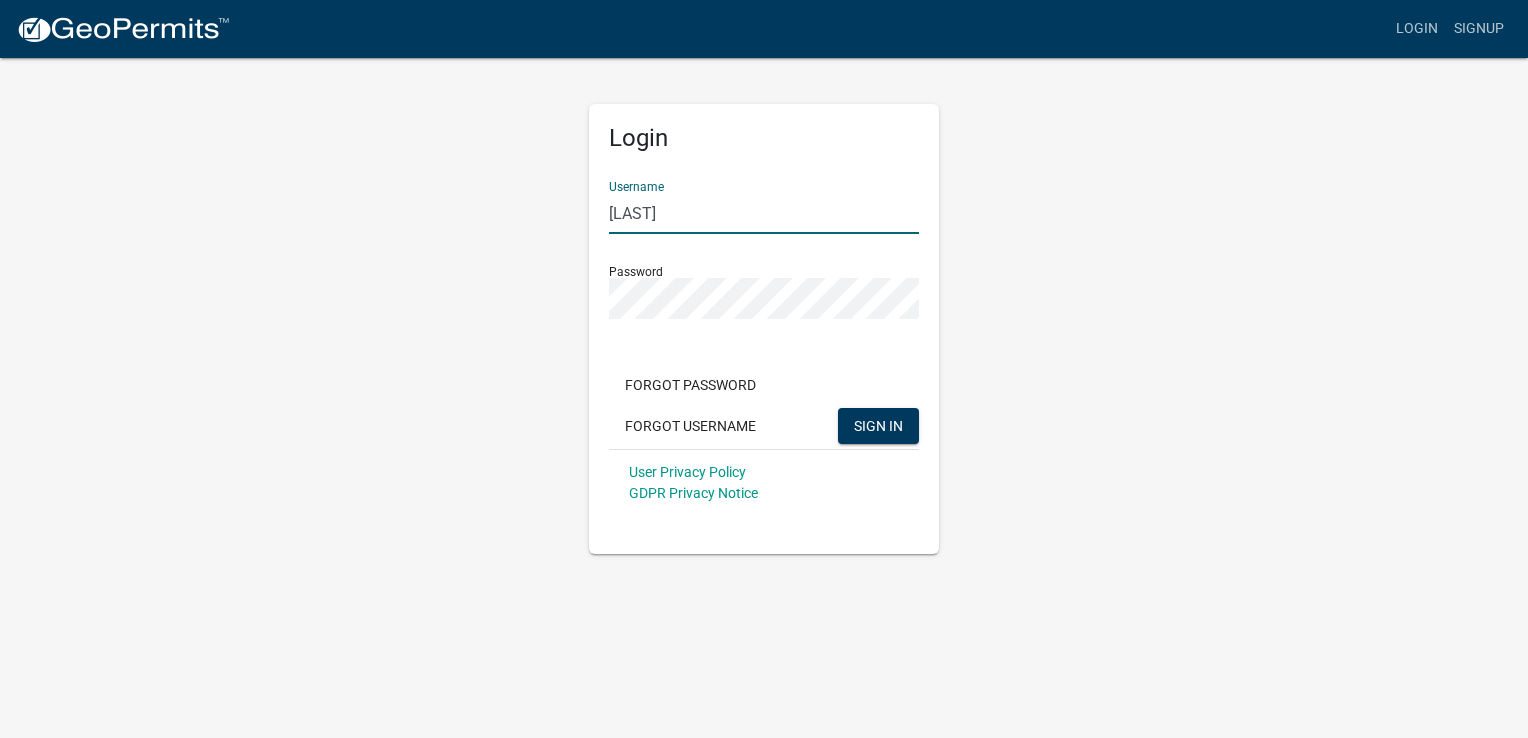 drag, startPoint x: 688, startPoint y: 218, endPoint x: 557, endPoint y: 218, distance: 131 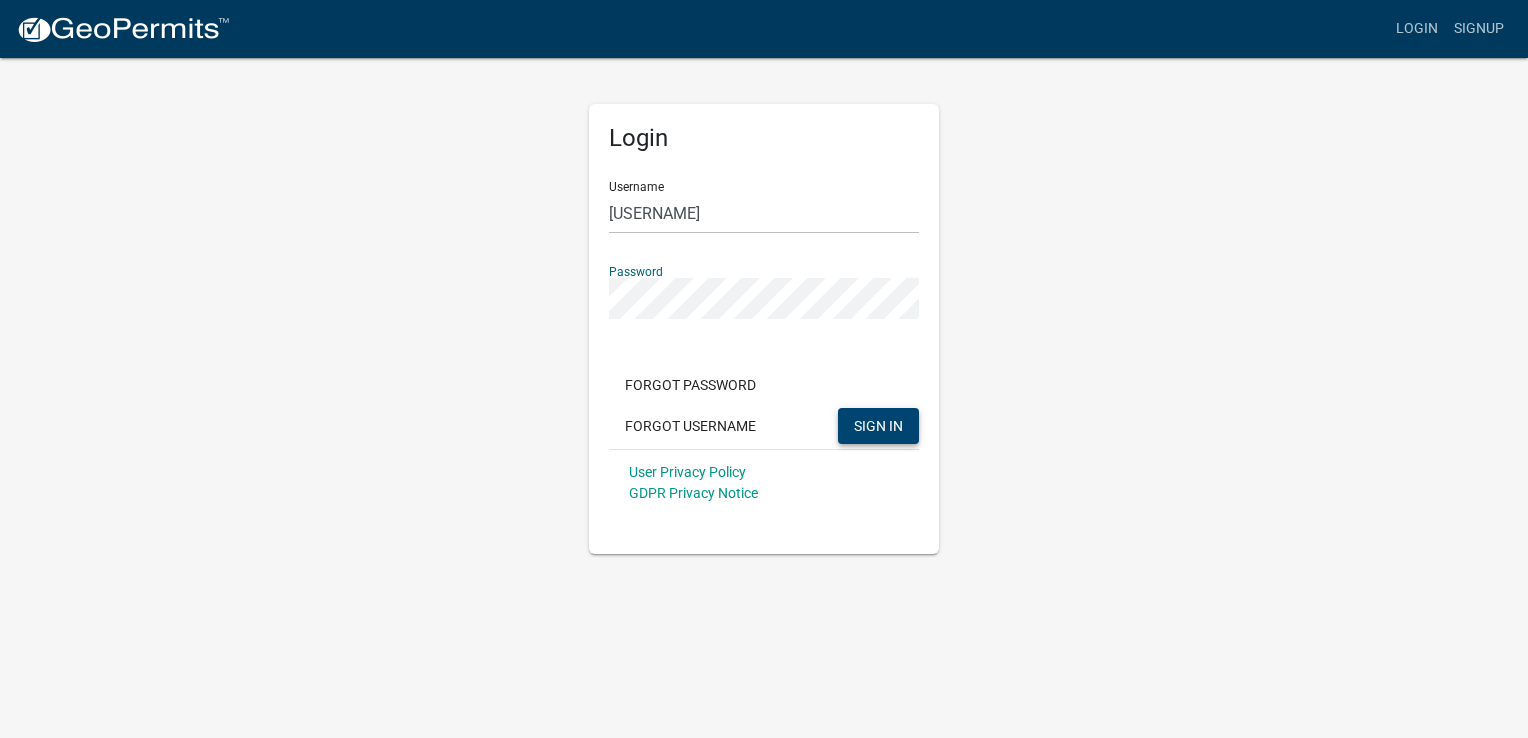 click on "SIGN IN" 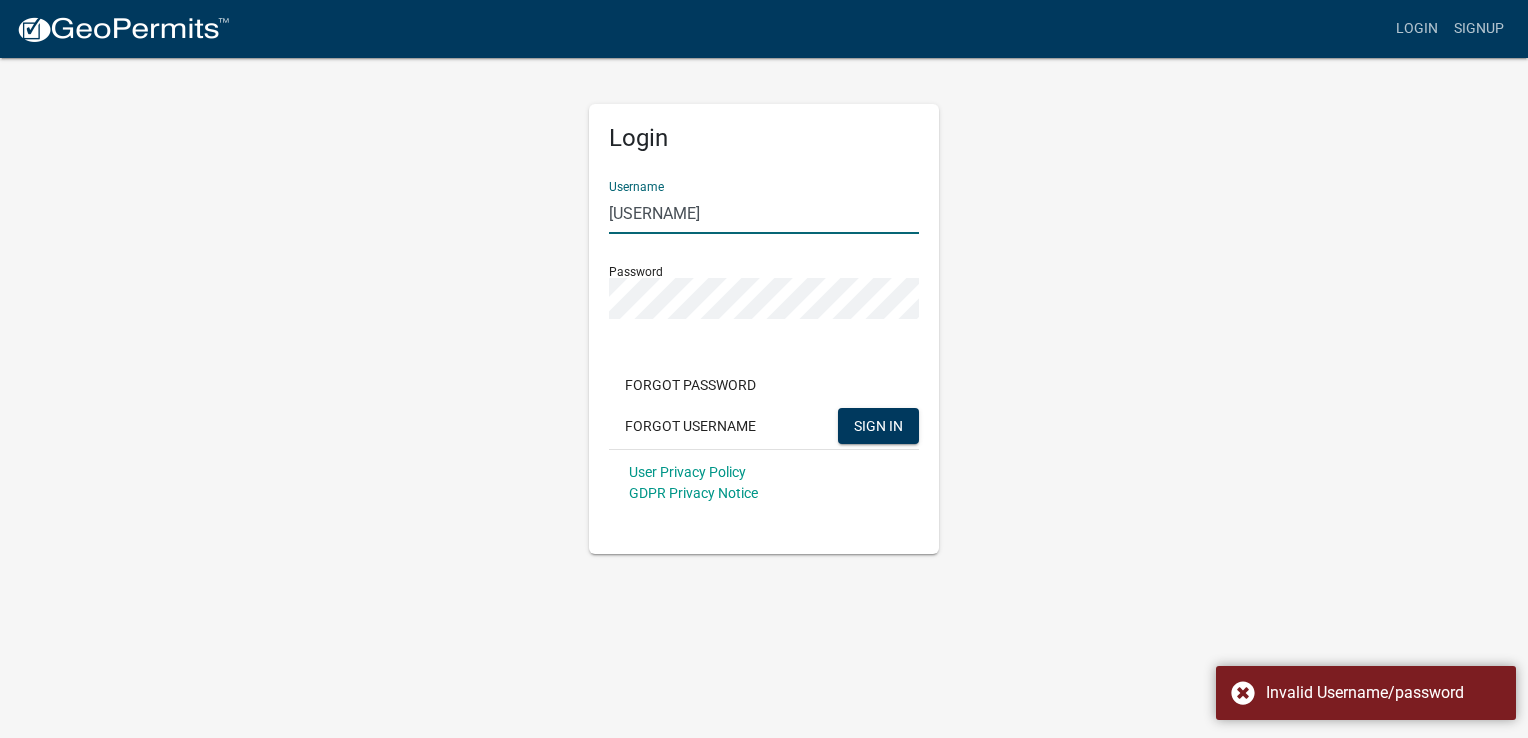 click on "[USERNAME]" at bounding box center (764, 213) 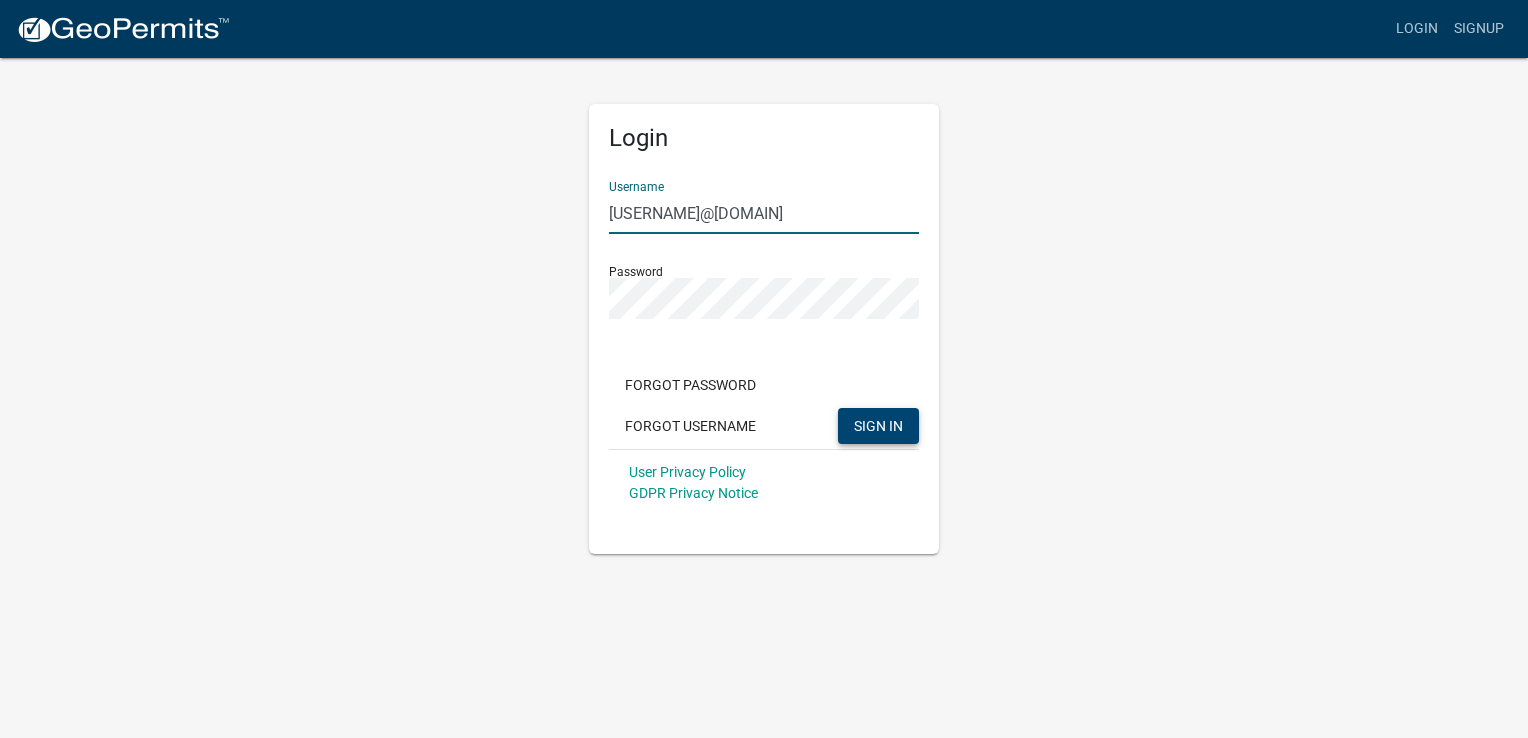 type on "[USERNAME]@[DOMAIN]" 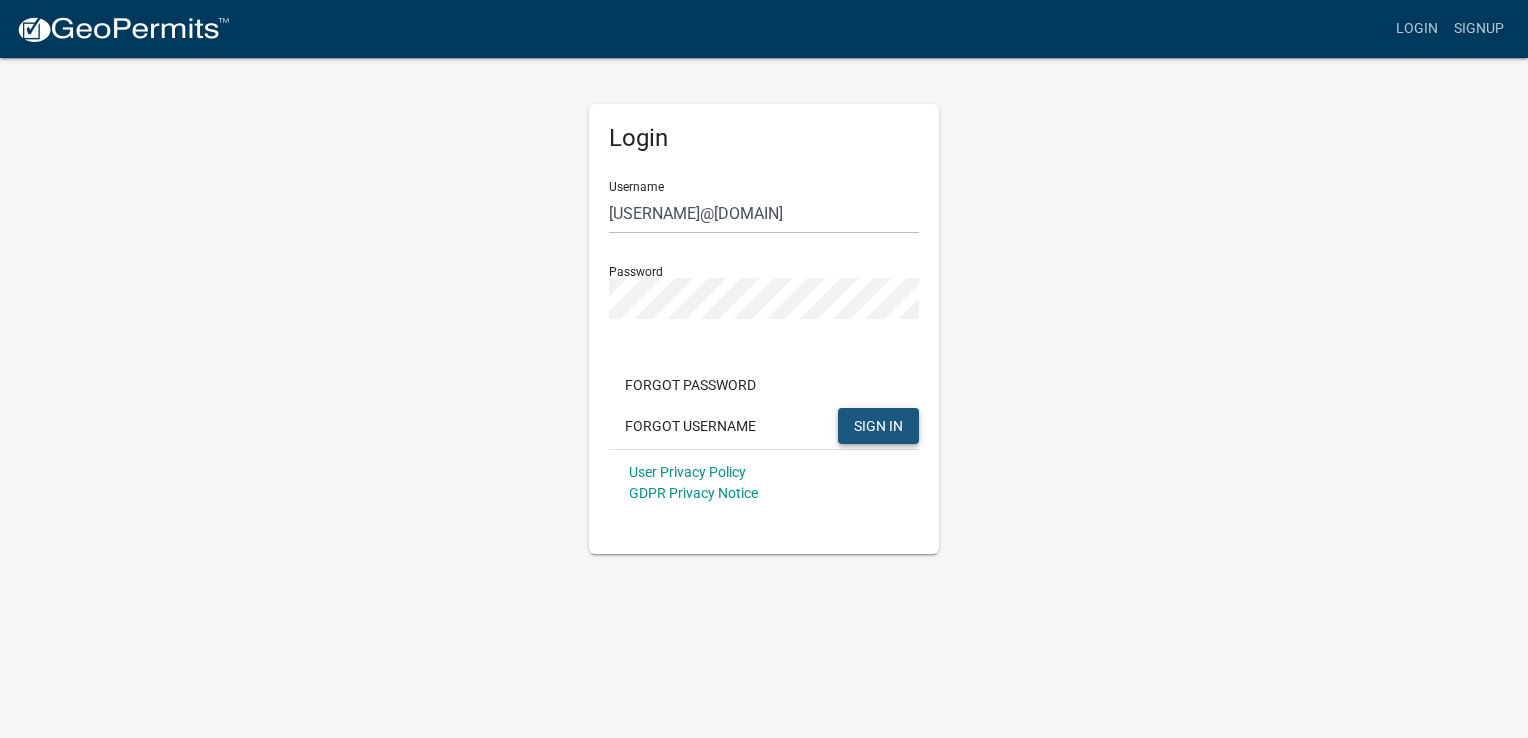 click on "SIGN IN" 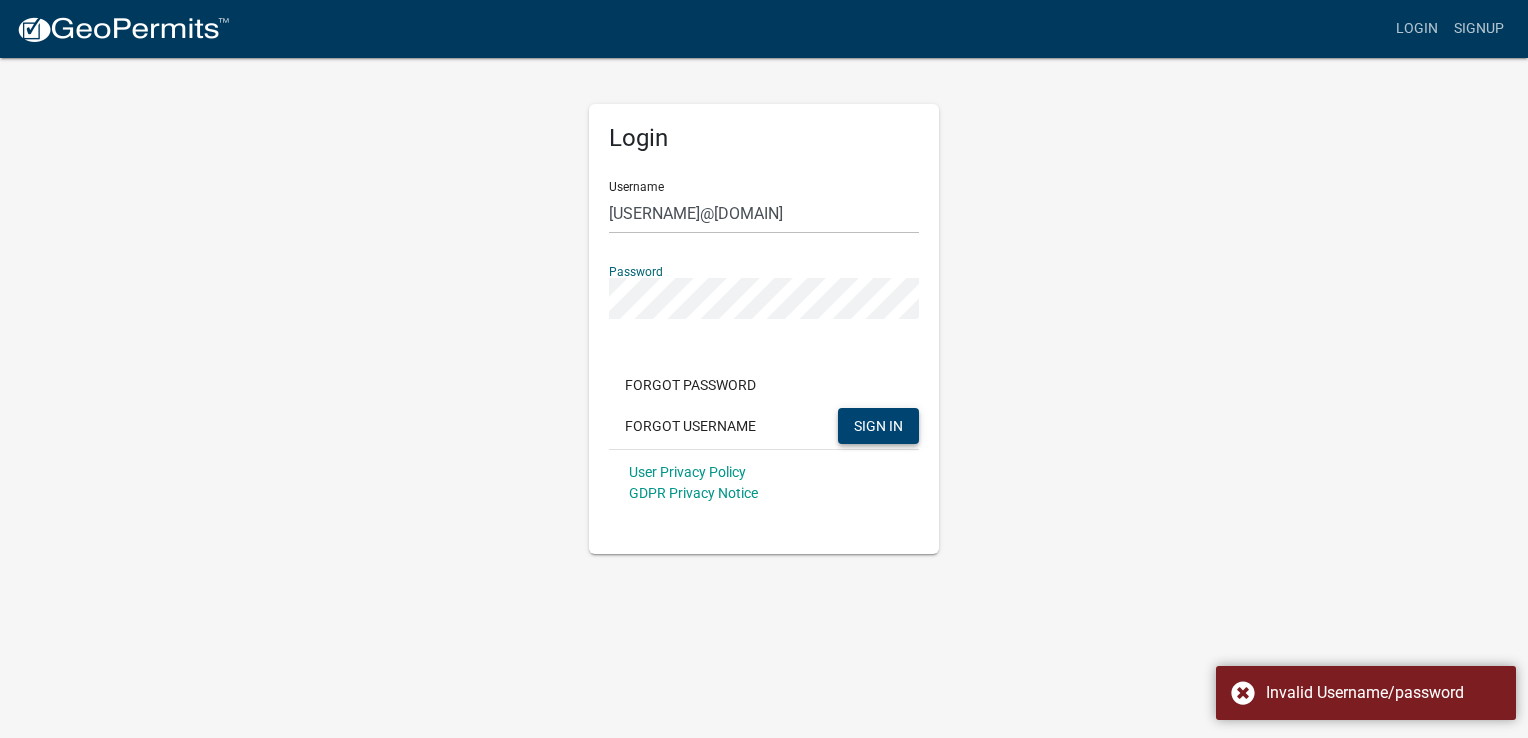 click on "Login Username [USERNAME]@[DOMAIN] Password  Forgot Password   Forgot Username  SIGN IN User Privacy Policy GDPR Privacy Notice" 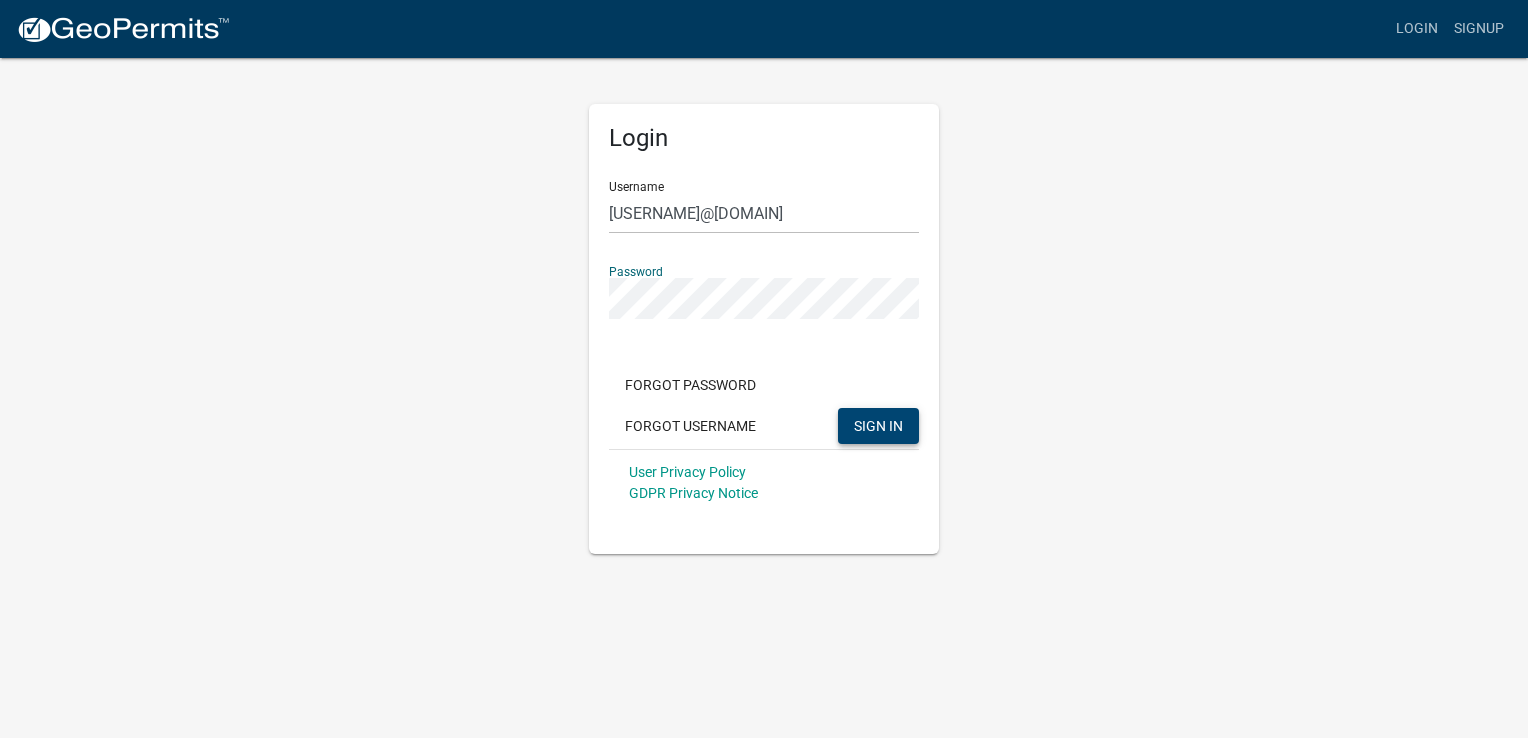 click on "SIGN IN" 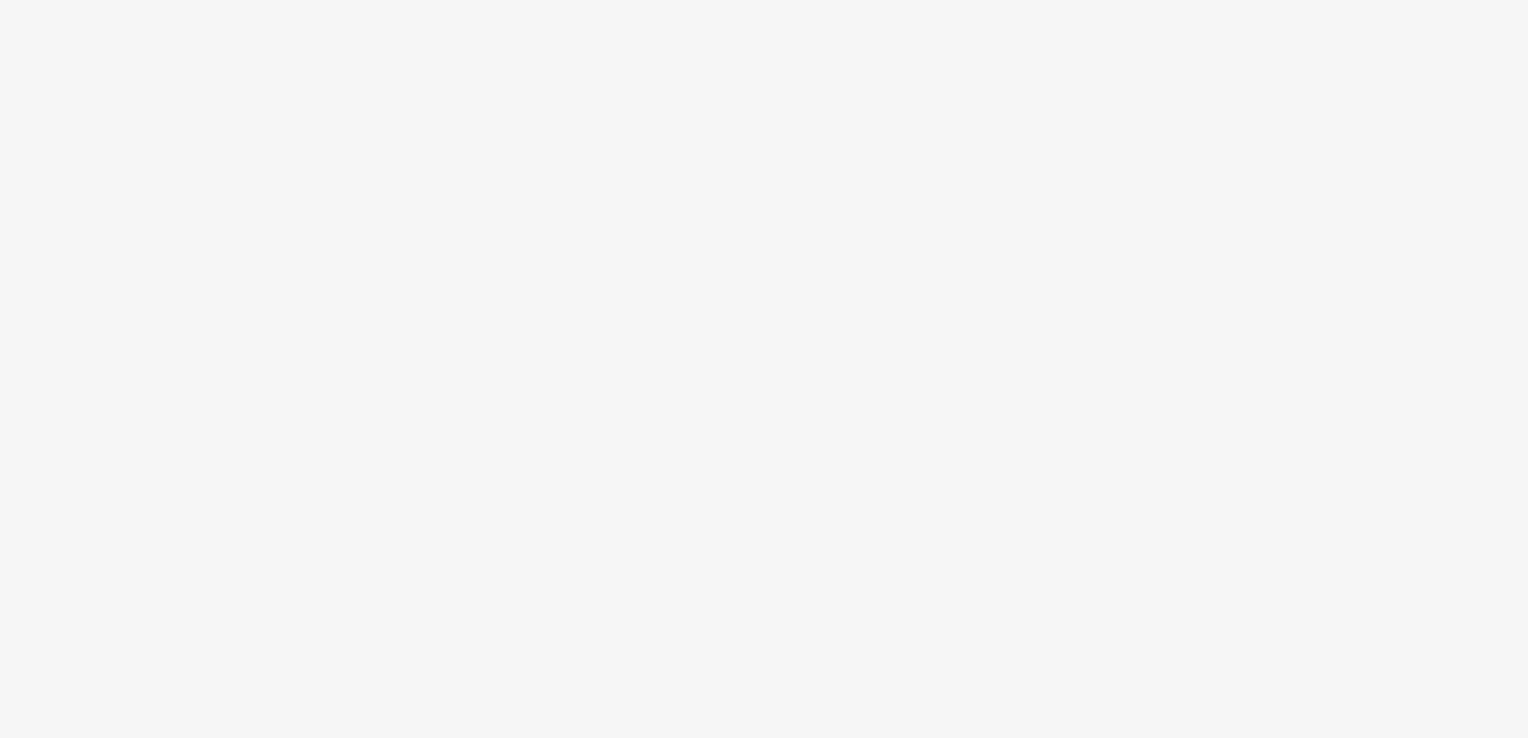 scroll, scrollTop: 0, scrollLeft: 0, axis: both 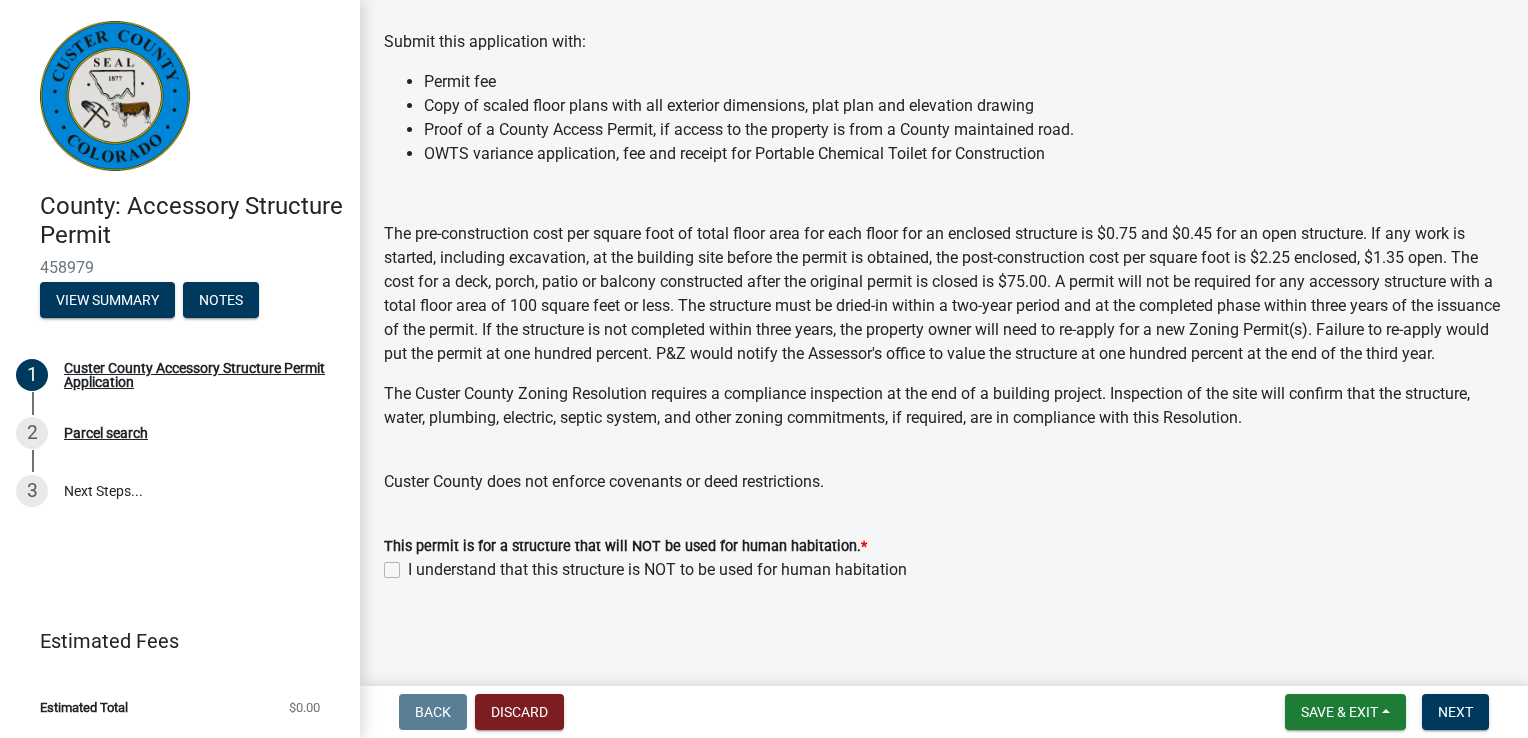 click on "I understand that this structure is NOT to be used for human habitation" 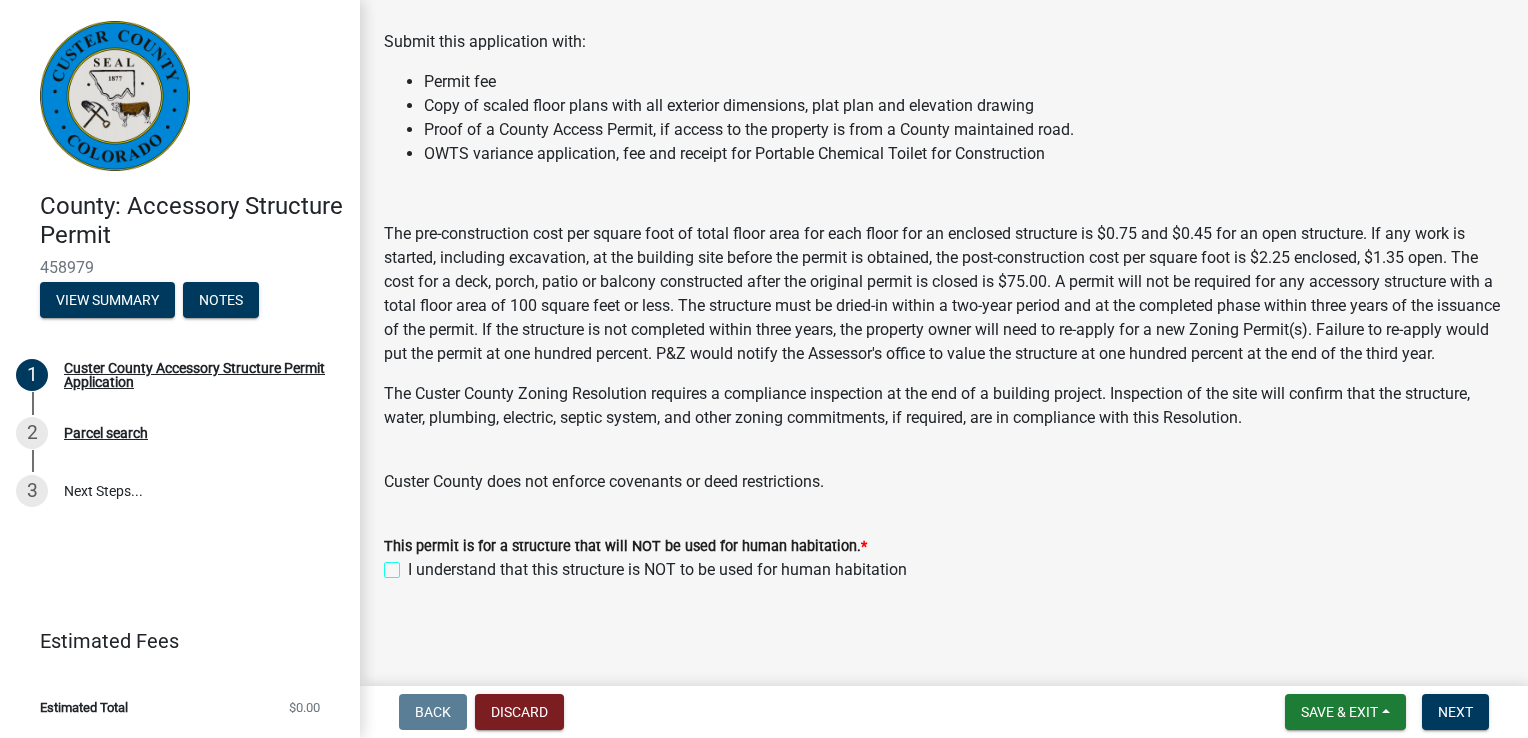 click on "I understand that this structure is NOT to be used for human habitation" at bounding box center (414, 564) 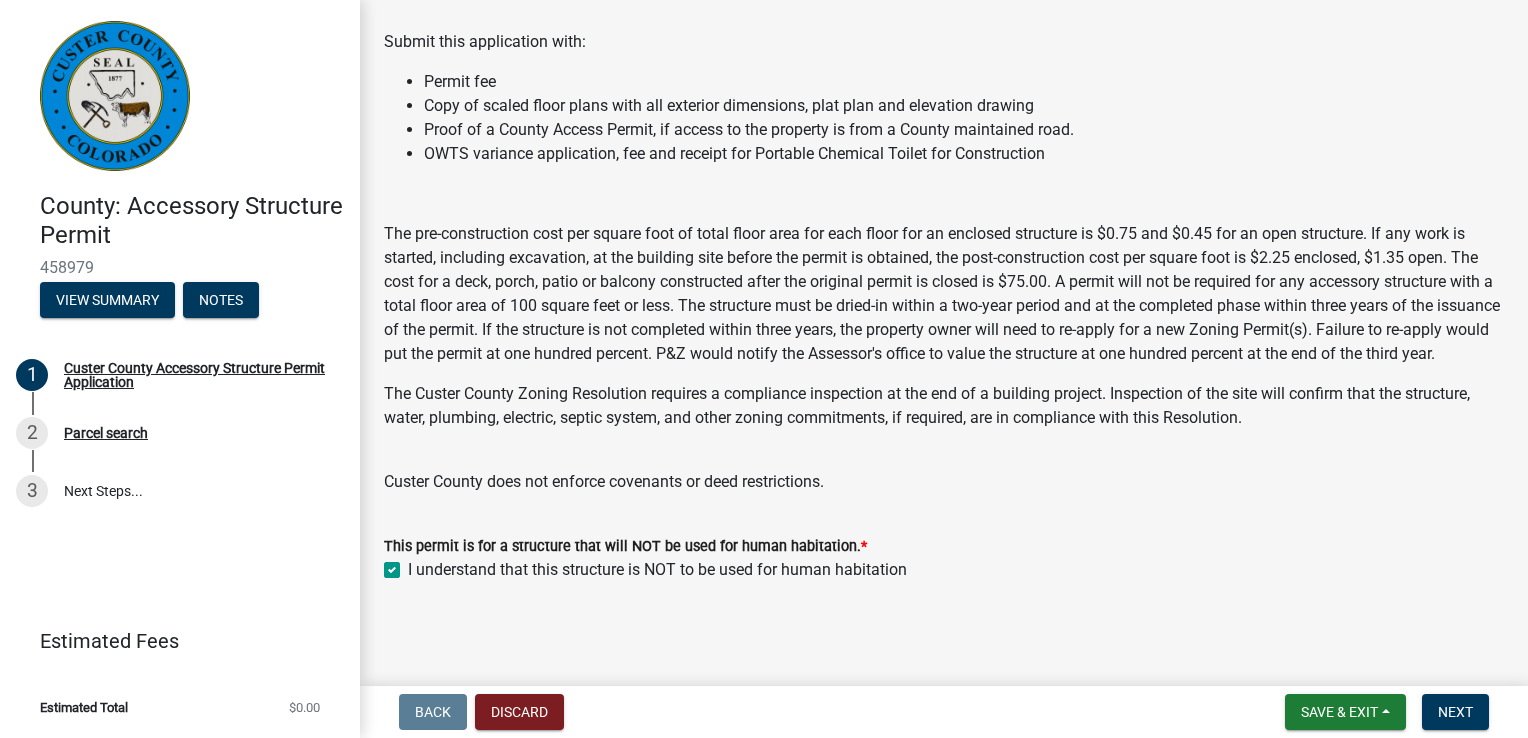 checkbox on "true" 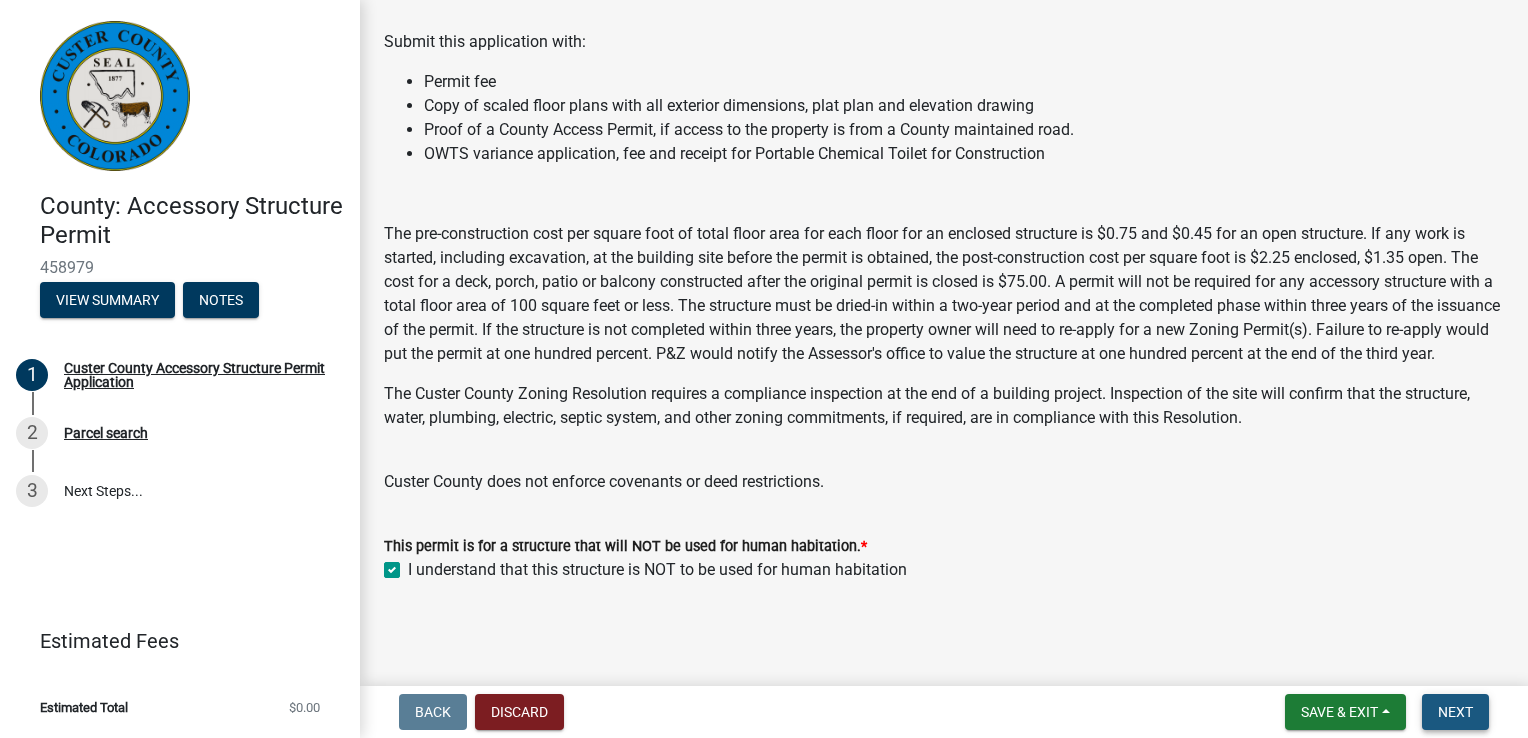 click on "Next" at bounding box center [1455, 712] 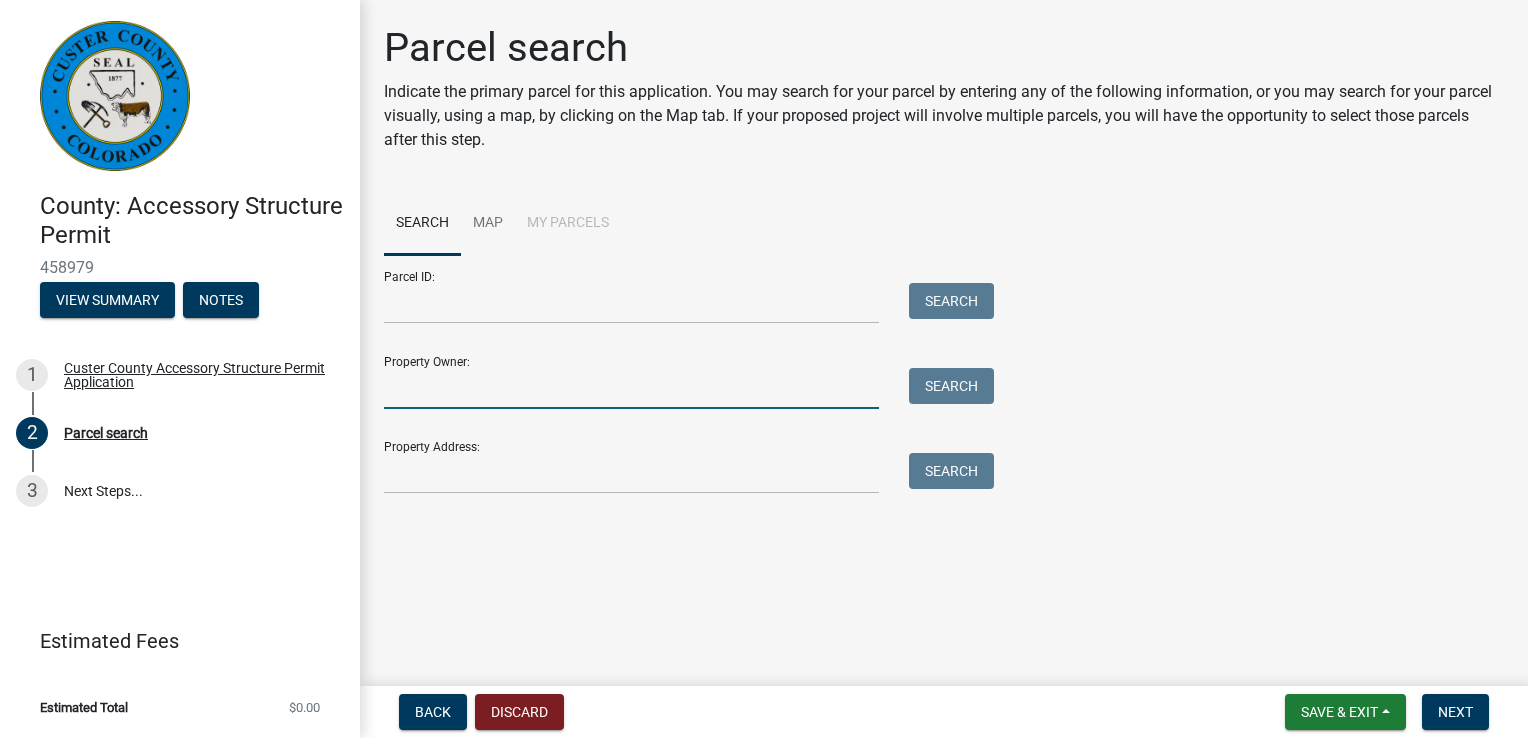click on "Property Owner:" at bounding box center (631, 388) 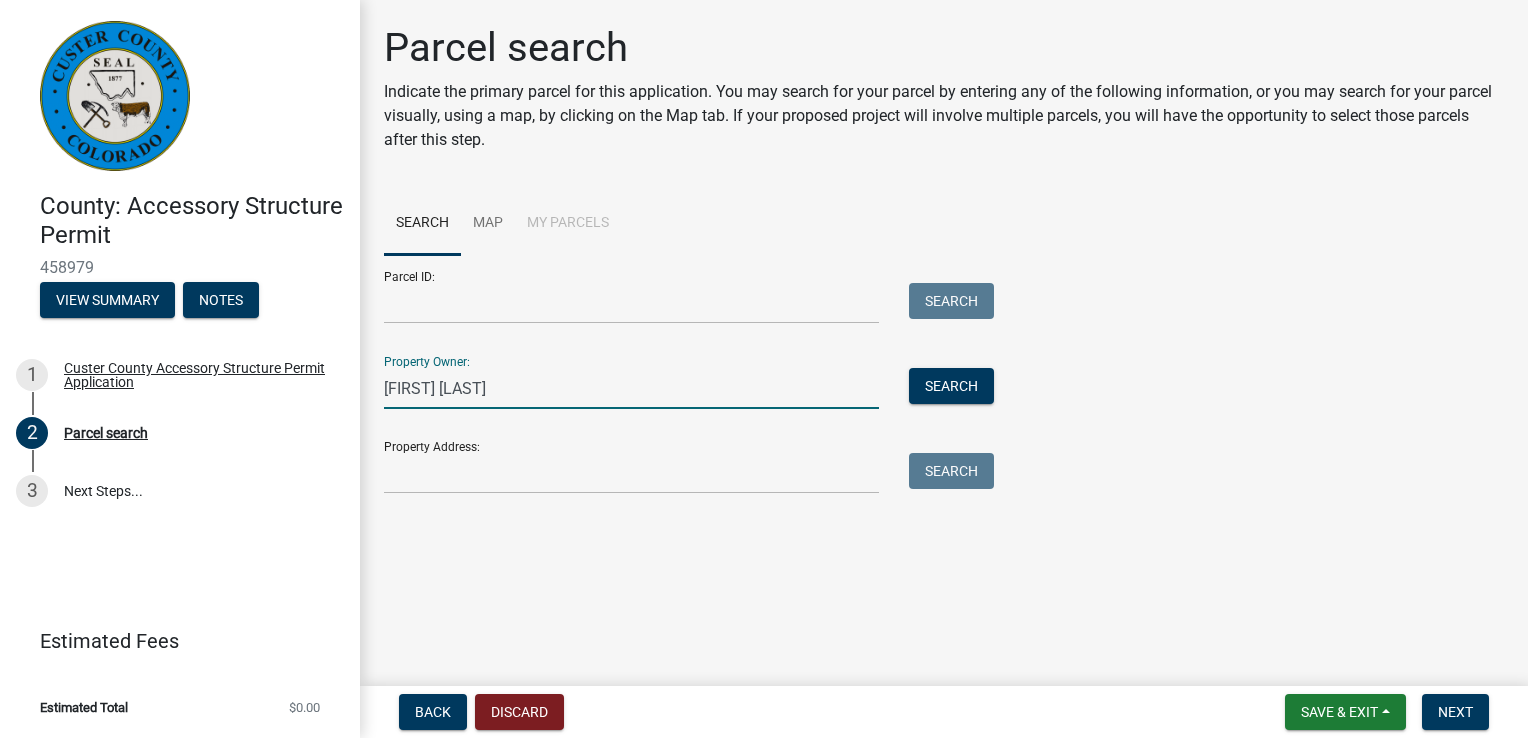 type on "[FIRST] [LAST]" 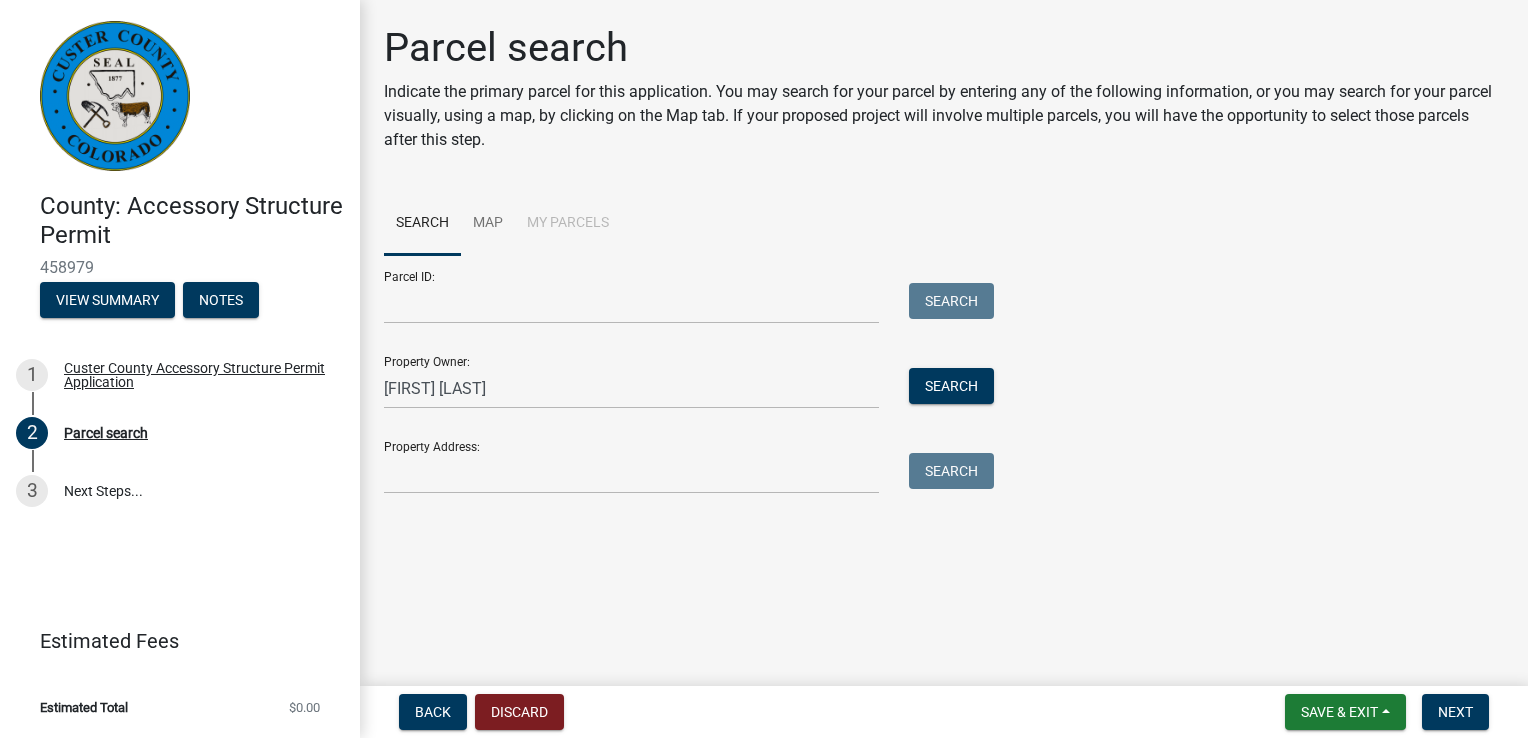 click on "Parcel ID:   Search   Property Owner:  Zachary Banning  Search   Property Address:   Search" at bounding box center [684, 374] 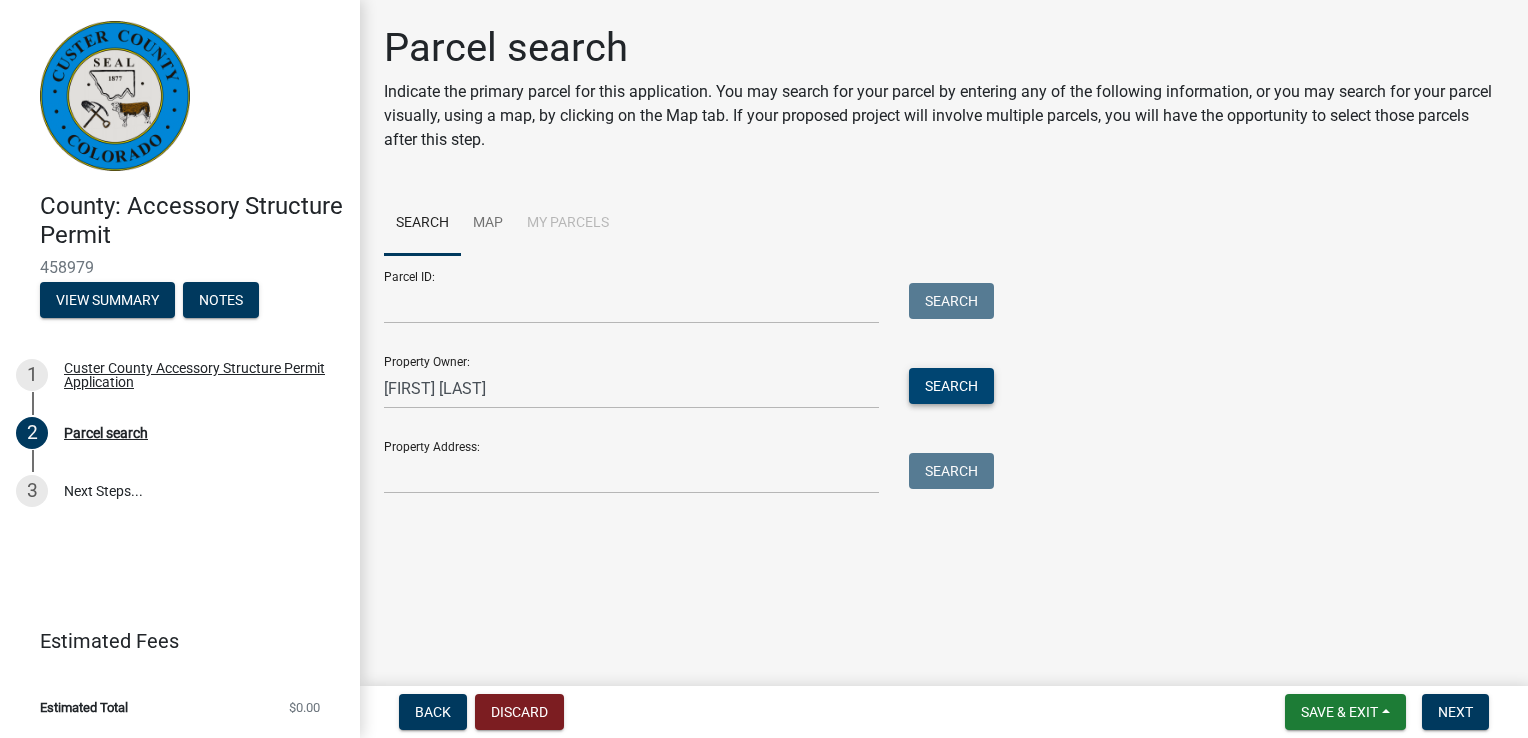 click on "Search" at bounding box center [951, 386] 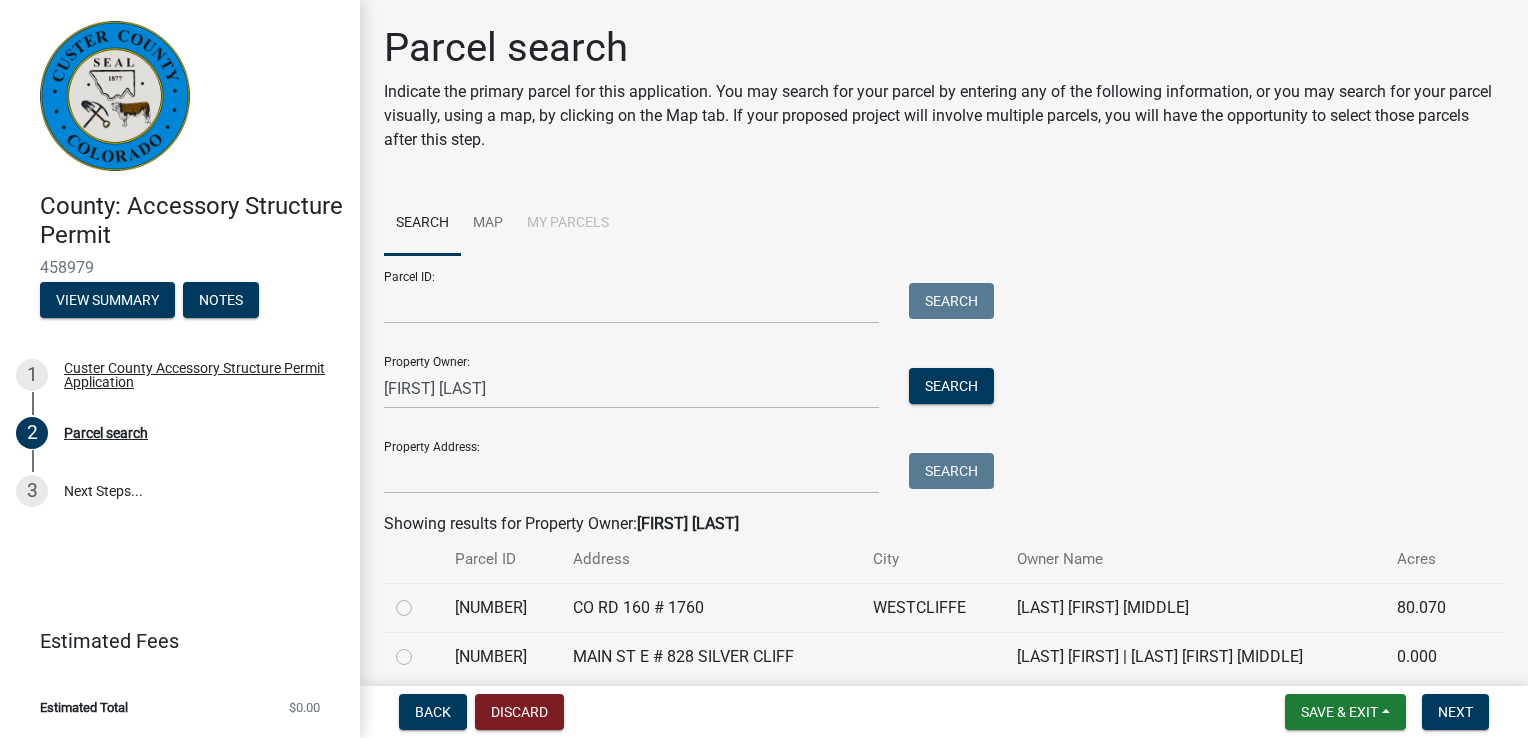 click 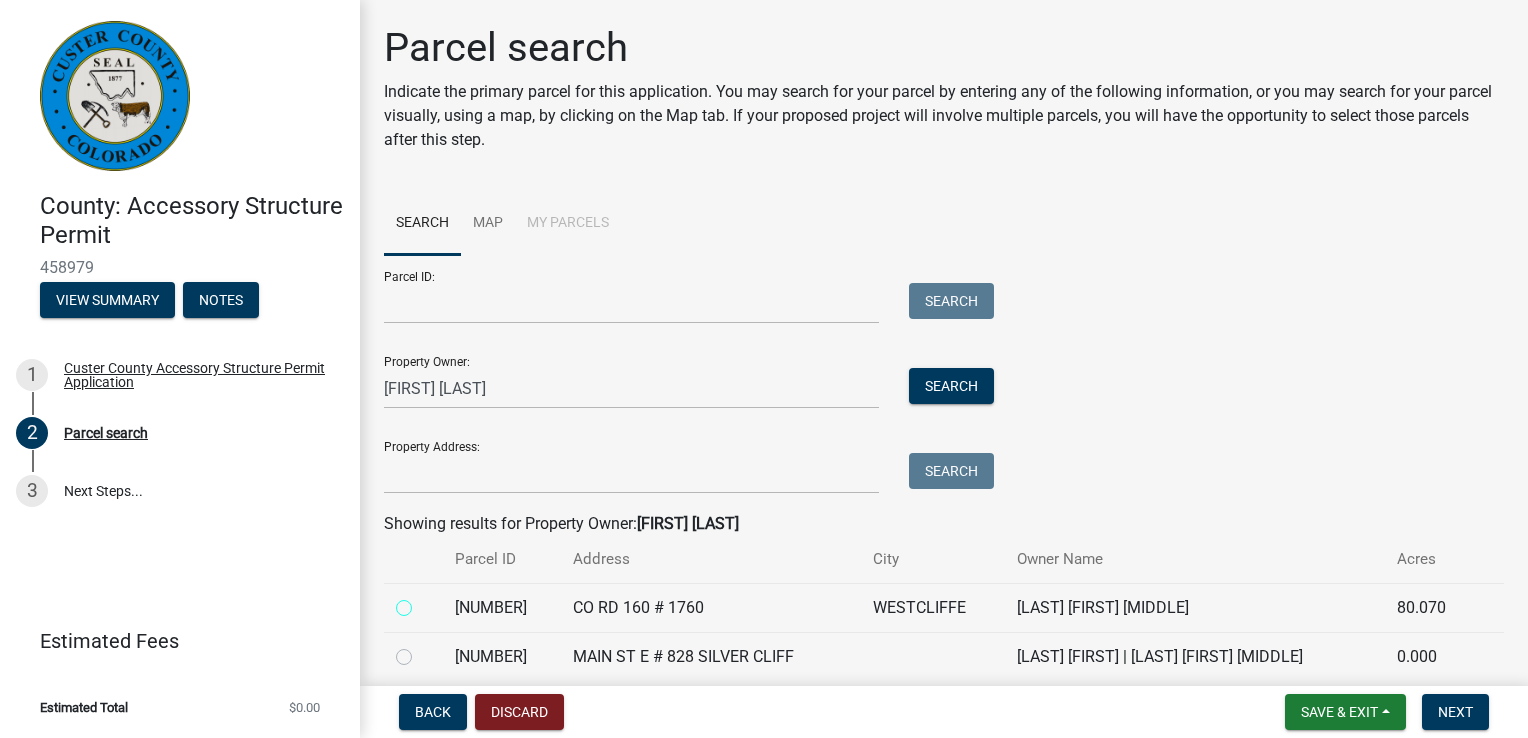 click at bounding box center (426, 602) 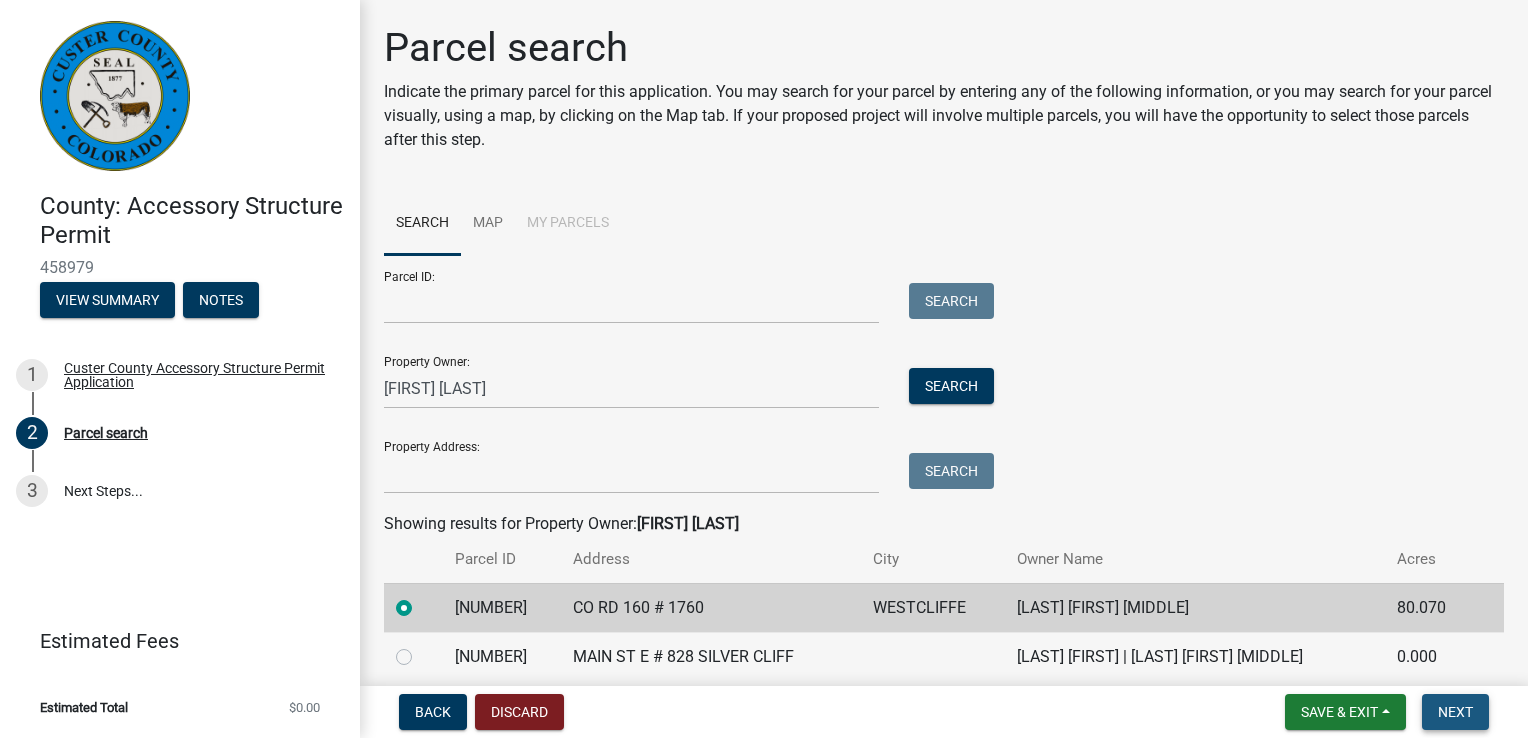 click on "Next" at bounding box center (1455, 712) 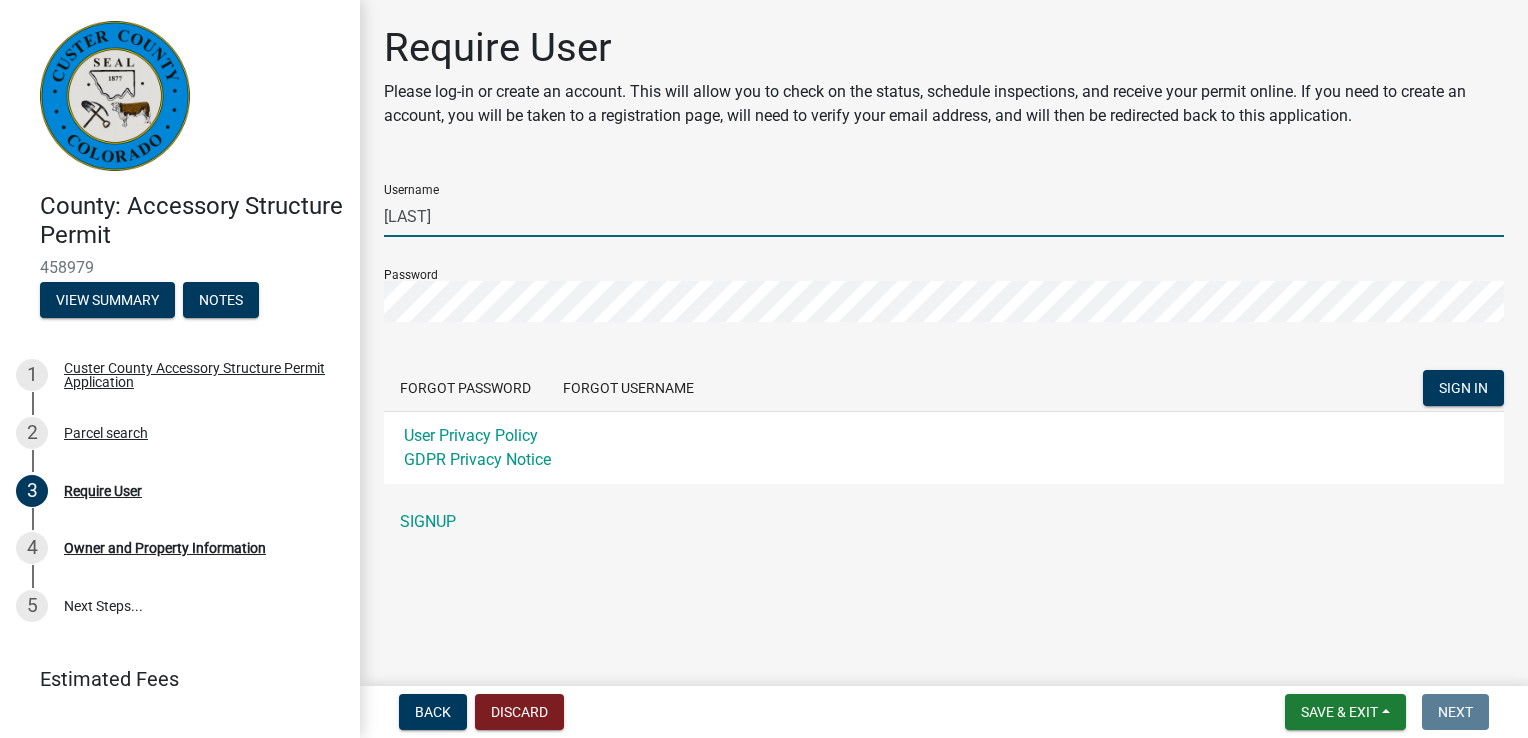 click on "[LAST]" at bounding box center [944, 216] 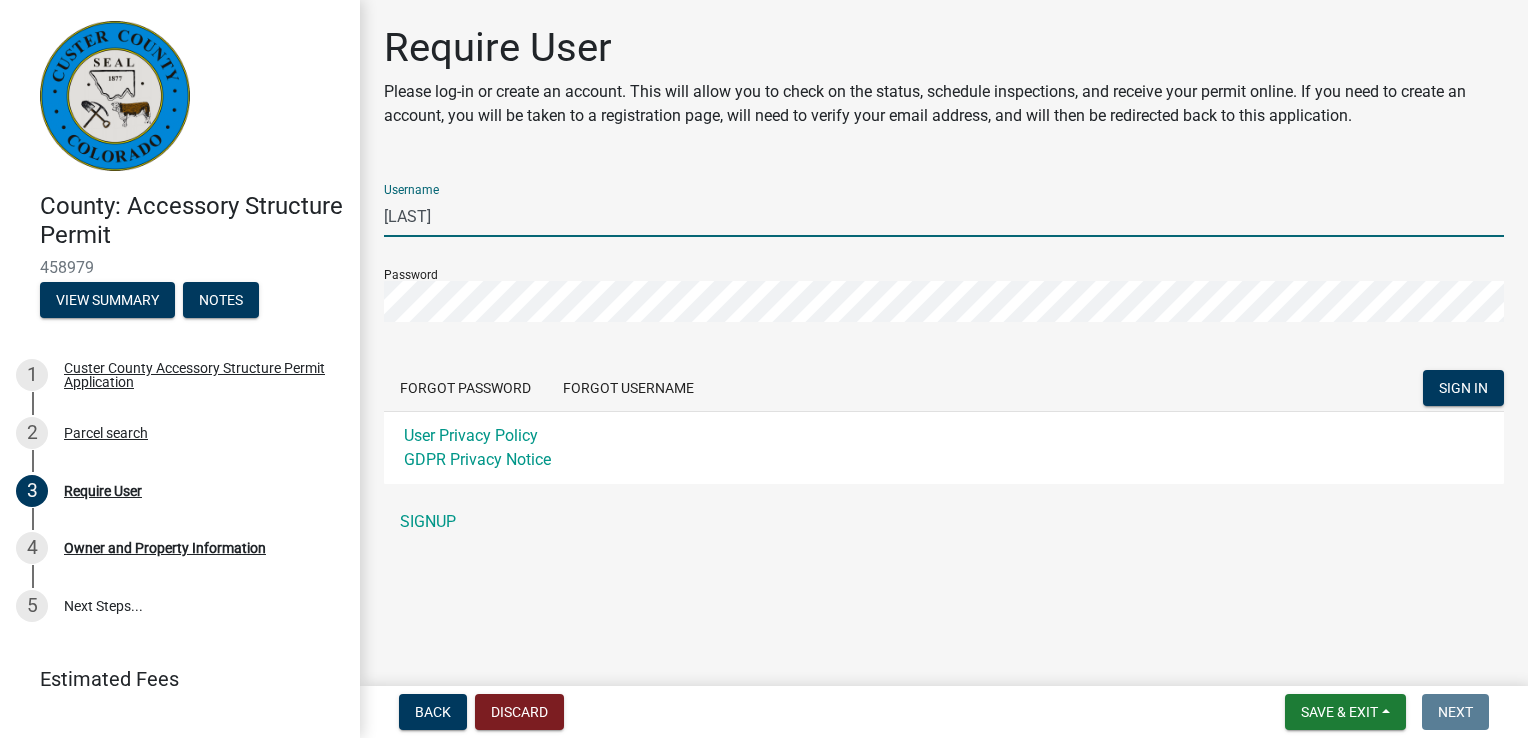 drag, startPoint x: 596, startPoint y: 226, endPoint x: 353, endPoint y: 217, distance: 243.16661 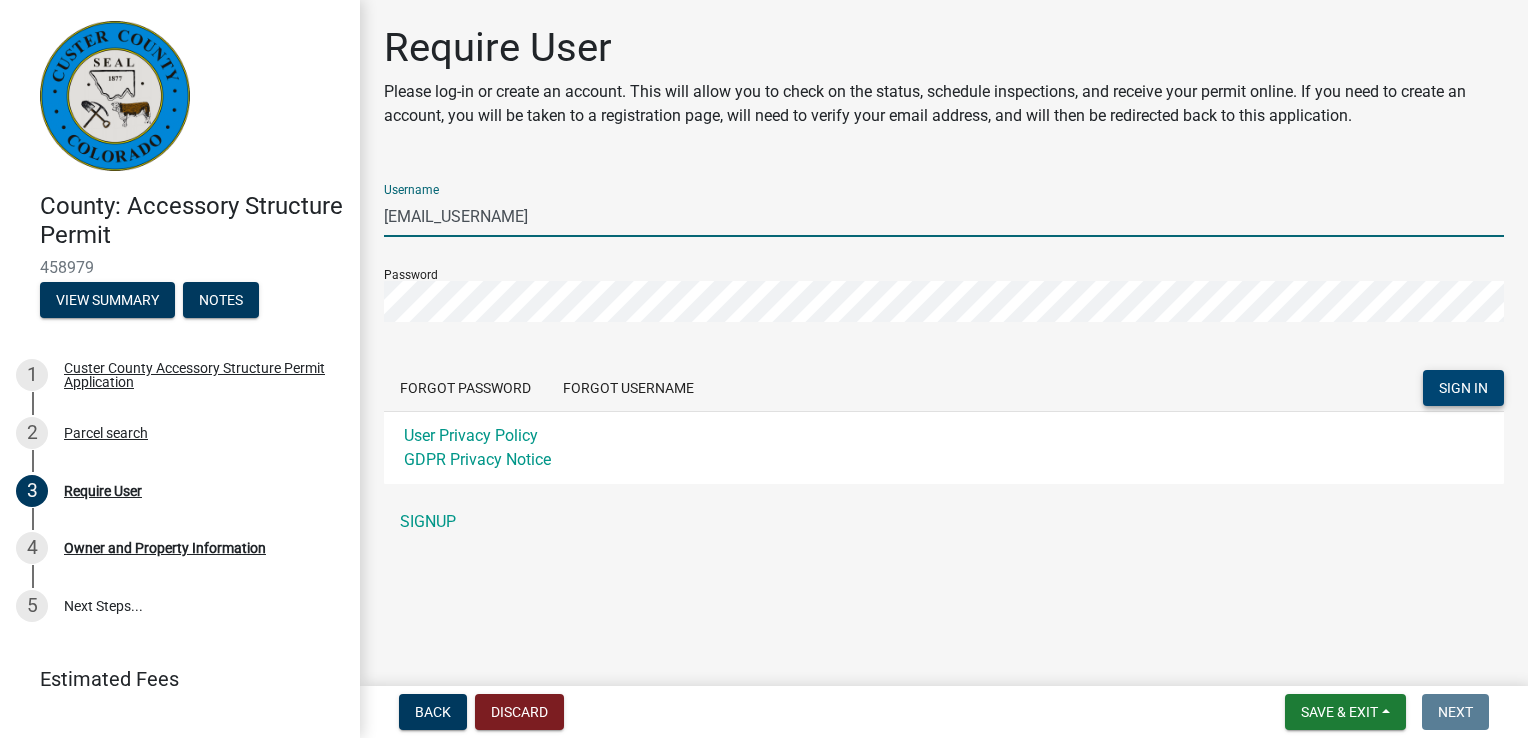click on "SIGN IN" 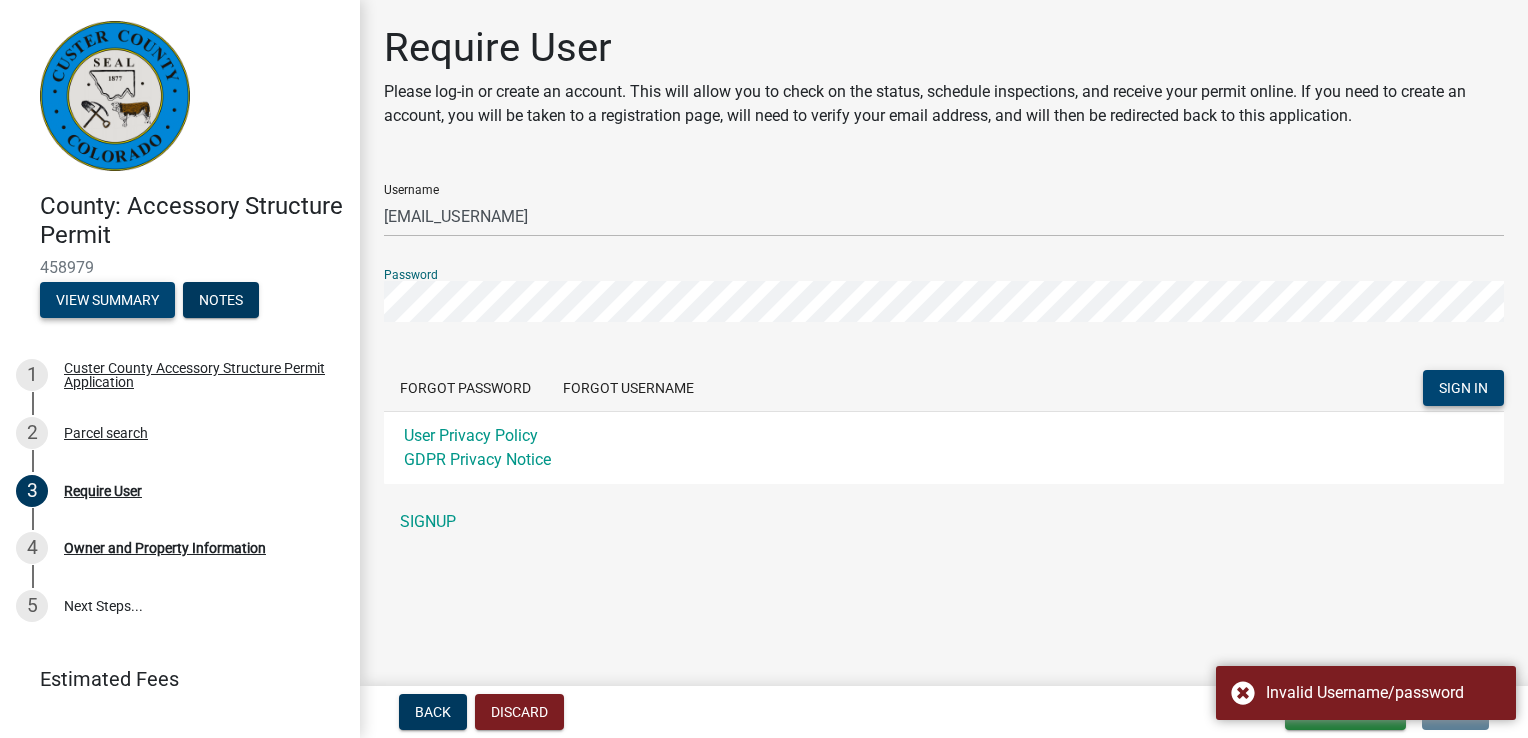 click on "County: Accessory Structure Permit  458979   View Summary   Notes   1     Custer County Accessory Structure Permit Application   2     Parcel search   3     Require User   4     Owner and Property Information   5   Next Steps...  Estimated Fees Estimated Total $0.00 Require User Please log-in or create an account.  This will allow you to check on the status, schedule inspections, and receive your permit online.  If you need to create an account, you will be taken to a registration page, will need to verify your email address, and will then be redirected back to this application.  Username zacharybanning Password  Forgot Password   Forgot Username  SIGN IN User Privacy Policy GDPR Privacy Notice SIGNUP" 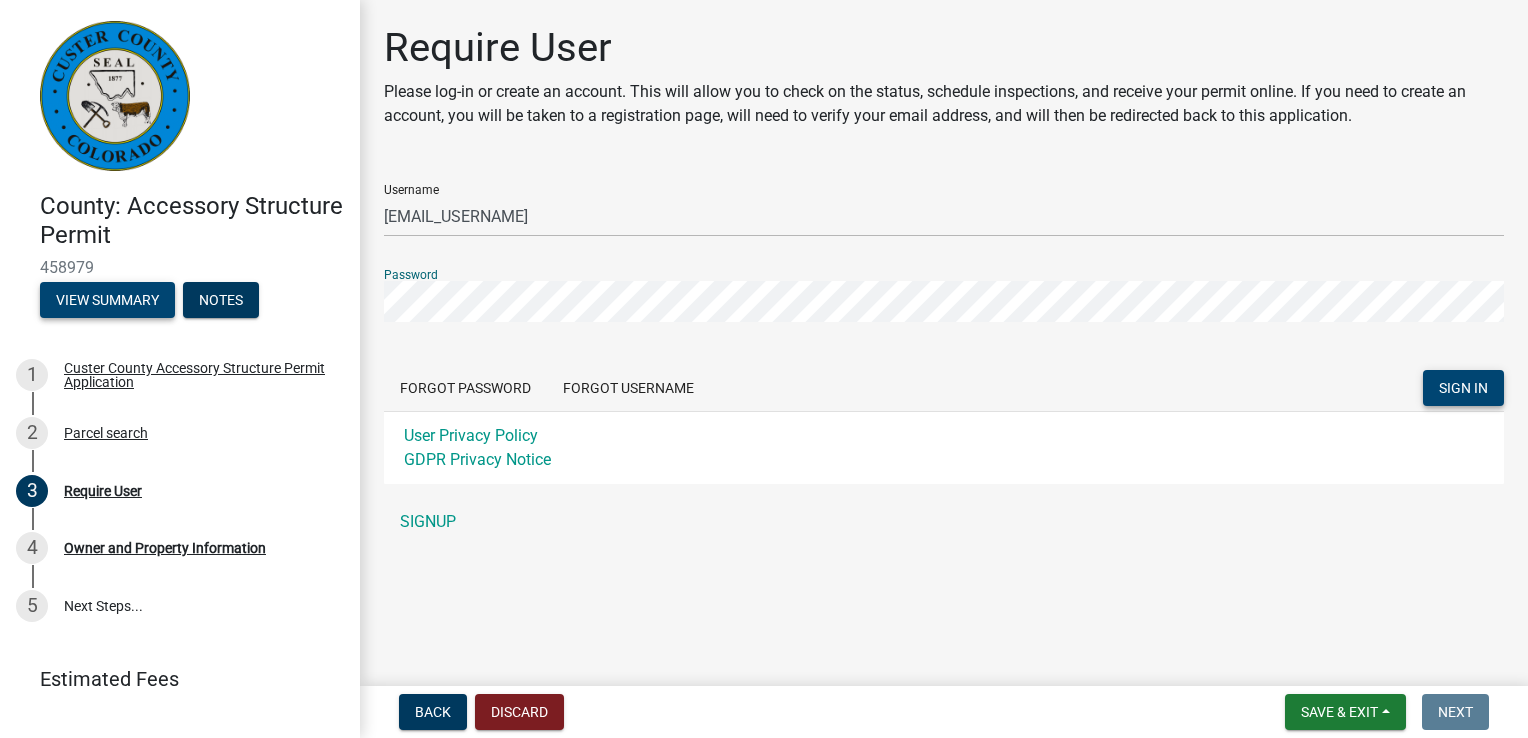 click on "SIGN IN" 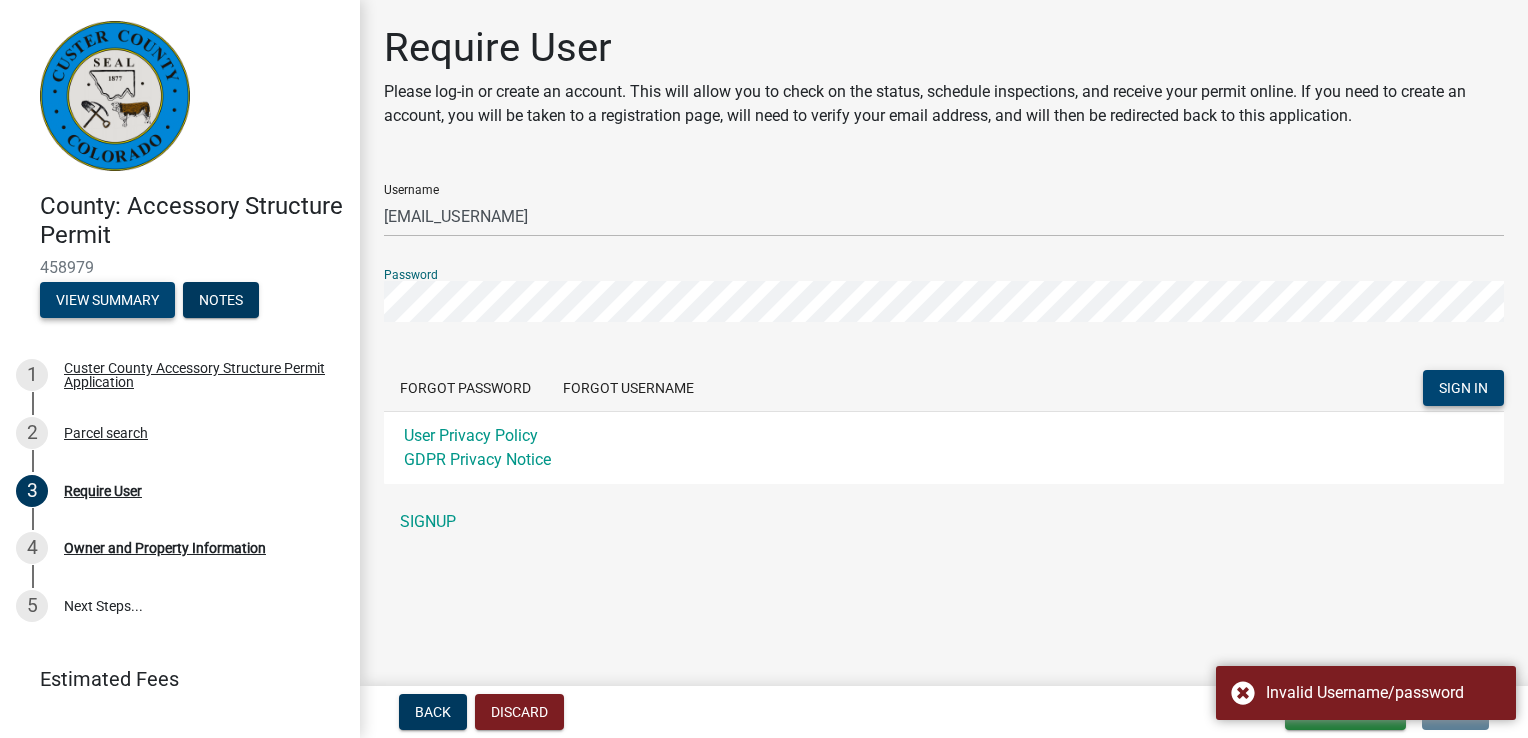 click on "SIGN IN" 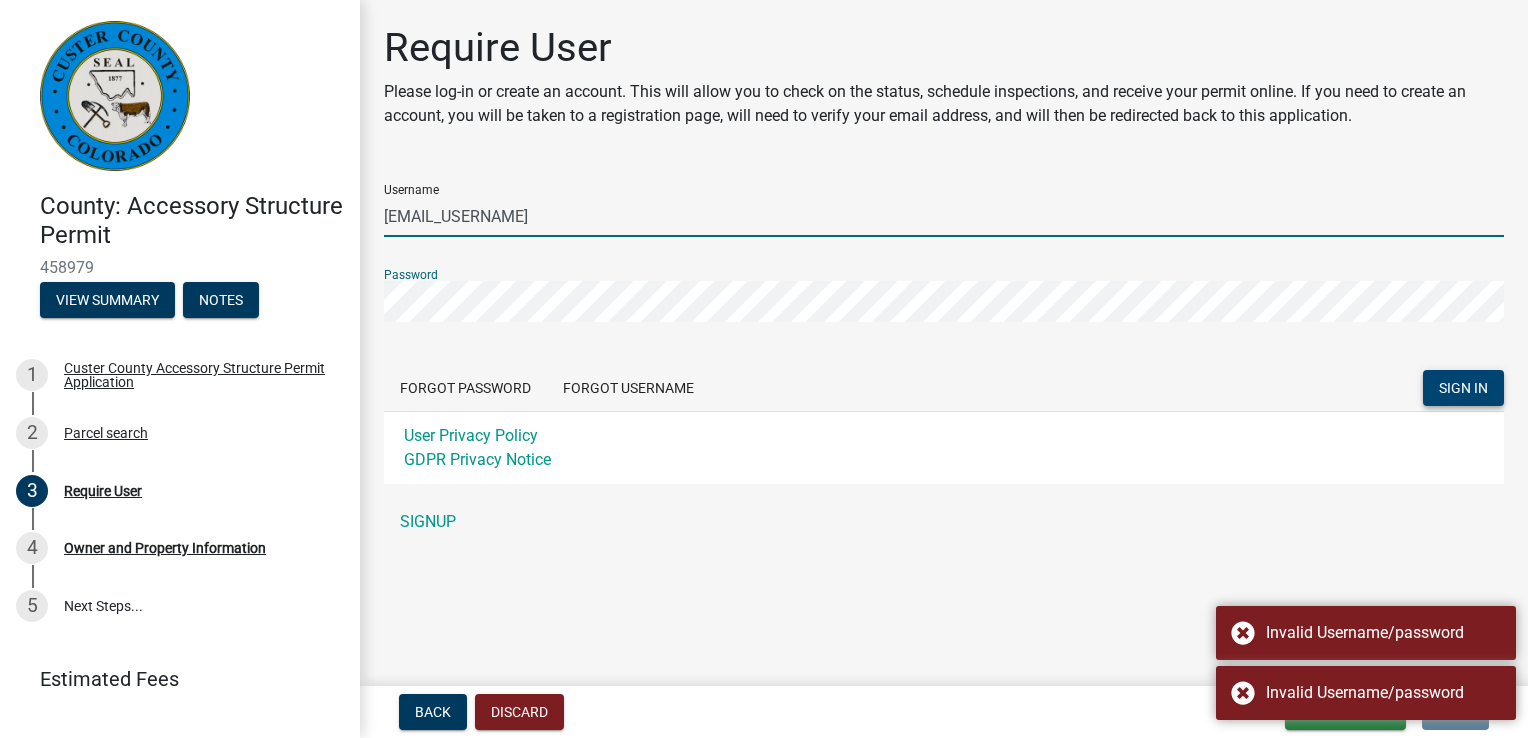 click on "[USERNAME]" at bounding box center [944, 216] 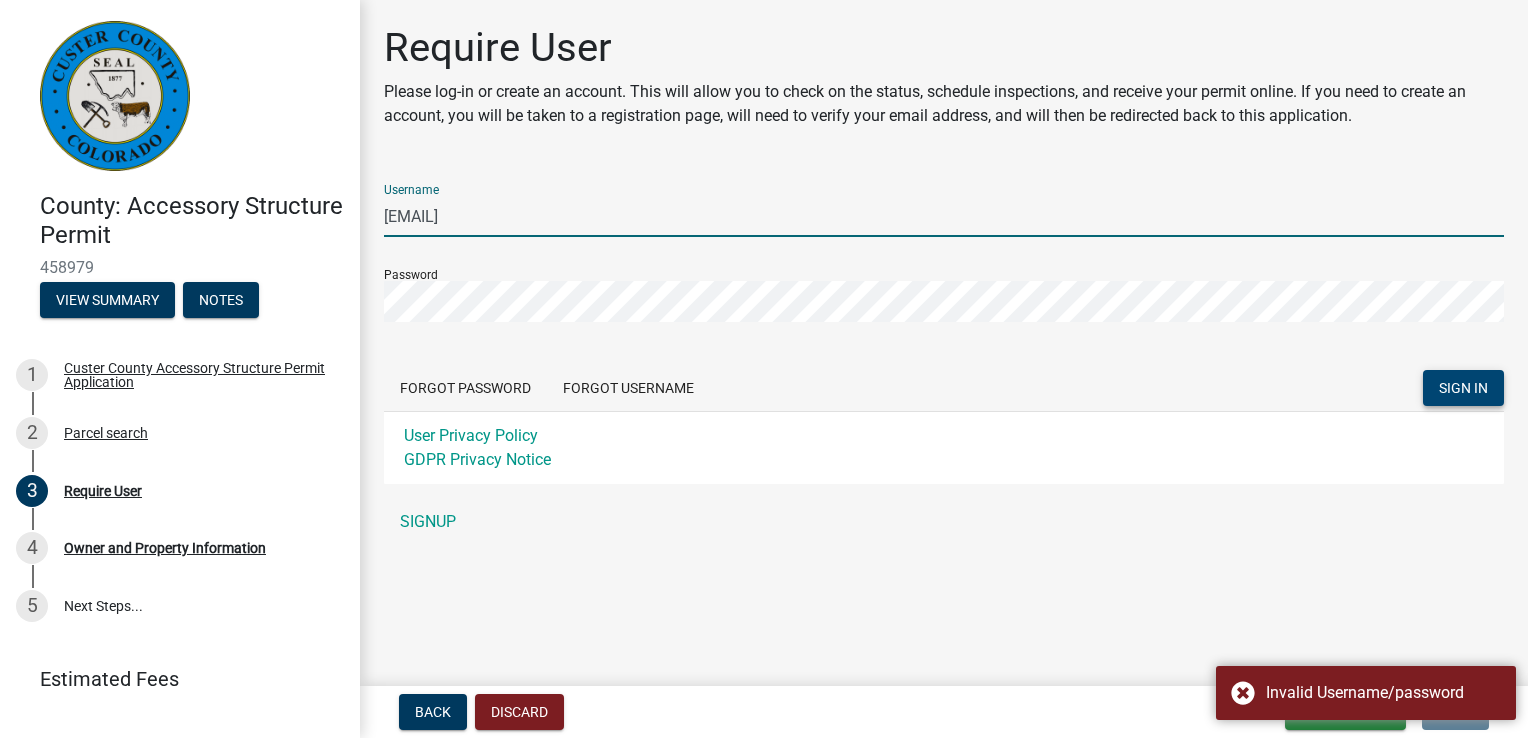 type on "[USERNAME]@[DOMAIN]" 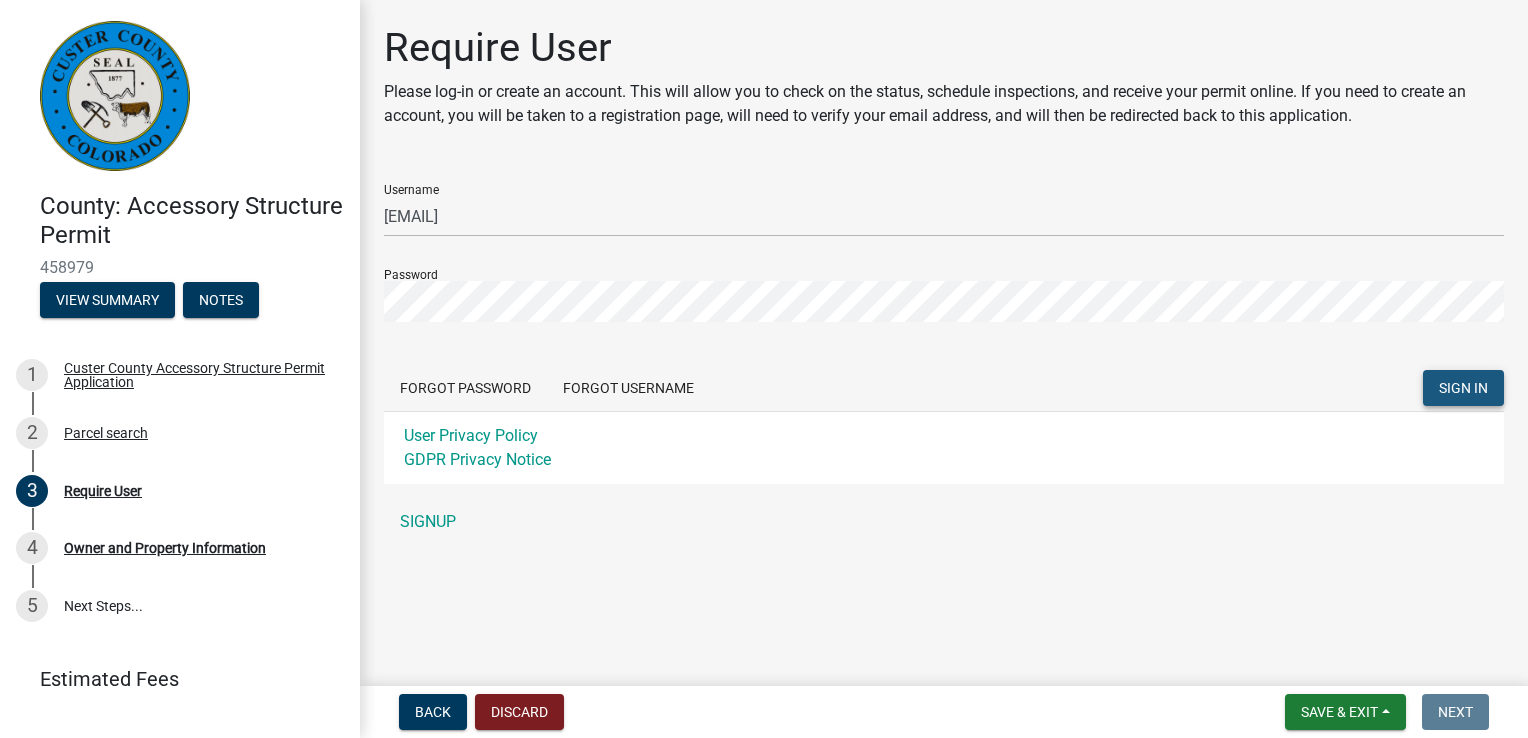 click on "SIGN IN" 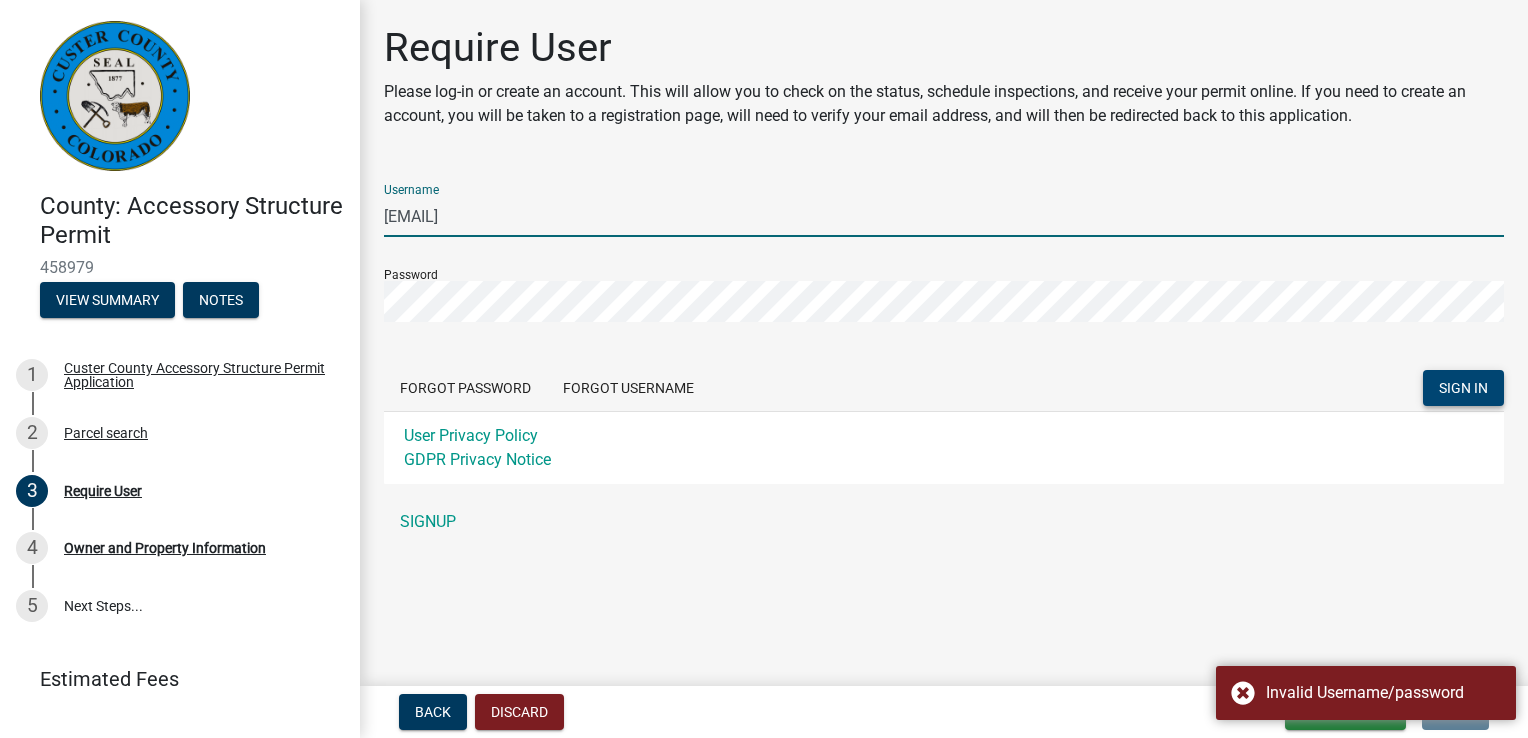 drag, startPoint x: 612, startPoint y: 220, endPoint x: 72, endPoint y: 217, distance: 540.00836 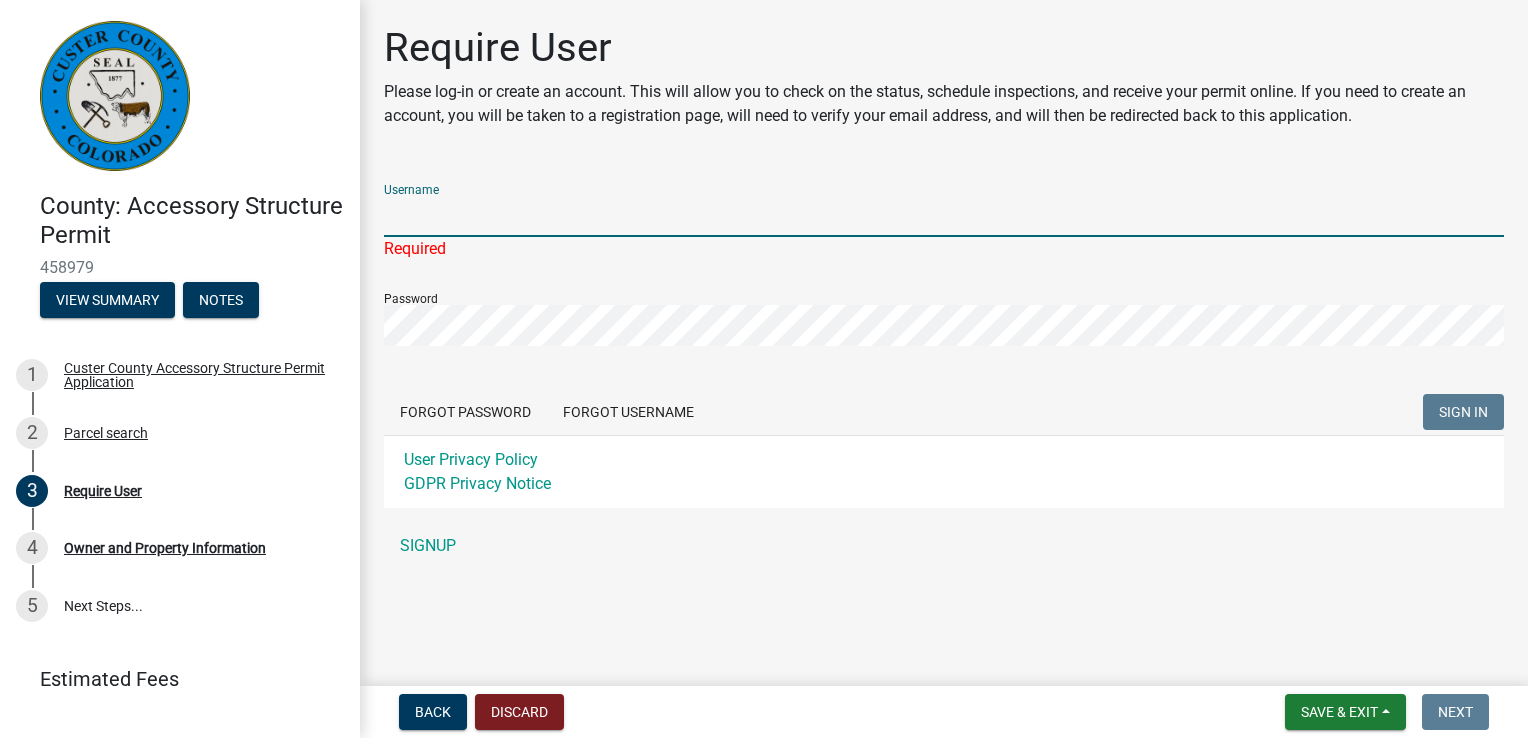 type 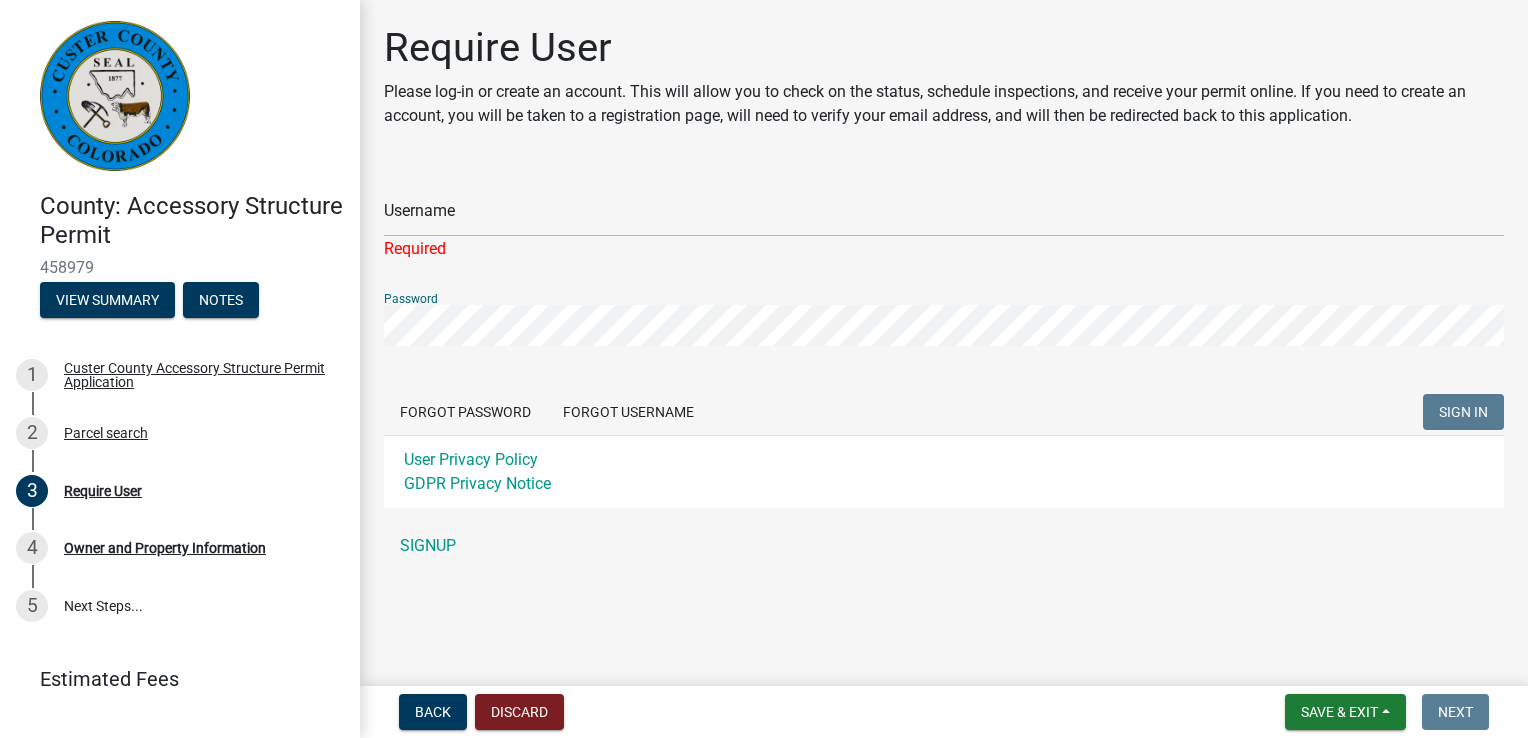 click on "County: Accessory Structure Permit  458979   View Summary   Notes   1     Custer County Accessory Structure Permit Application   2     Parcel search   3     Require User   4     Owner and Property Information   5   Next Steps...  Estimated Fees Estimated Total $0.00 Require User Please log-in or create an account.  This will allow you to check on the status, schedule inspections, and receive your permit online.  If you need to create an account, you will be taken to a registration page, will need to verify your email address, and will then be redirected back to this application.  Username Required Password  Forgot Password   Forgot Username  SIGN IN User Privacy Policy GDPR Privacy Notice SIGNUP" 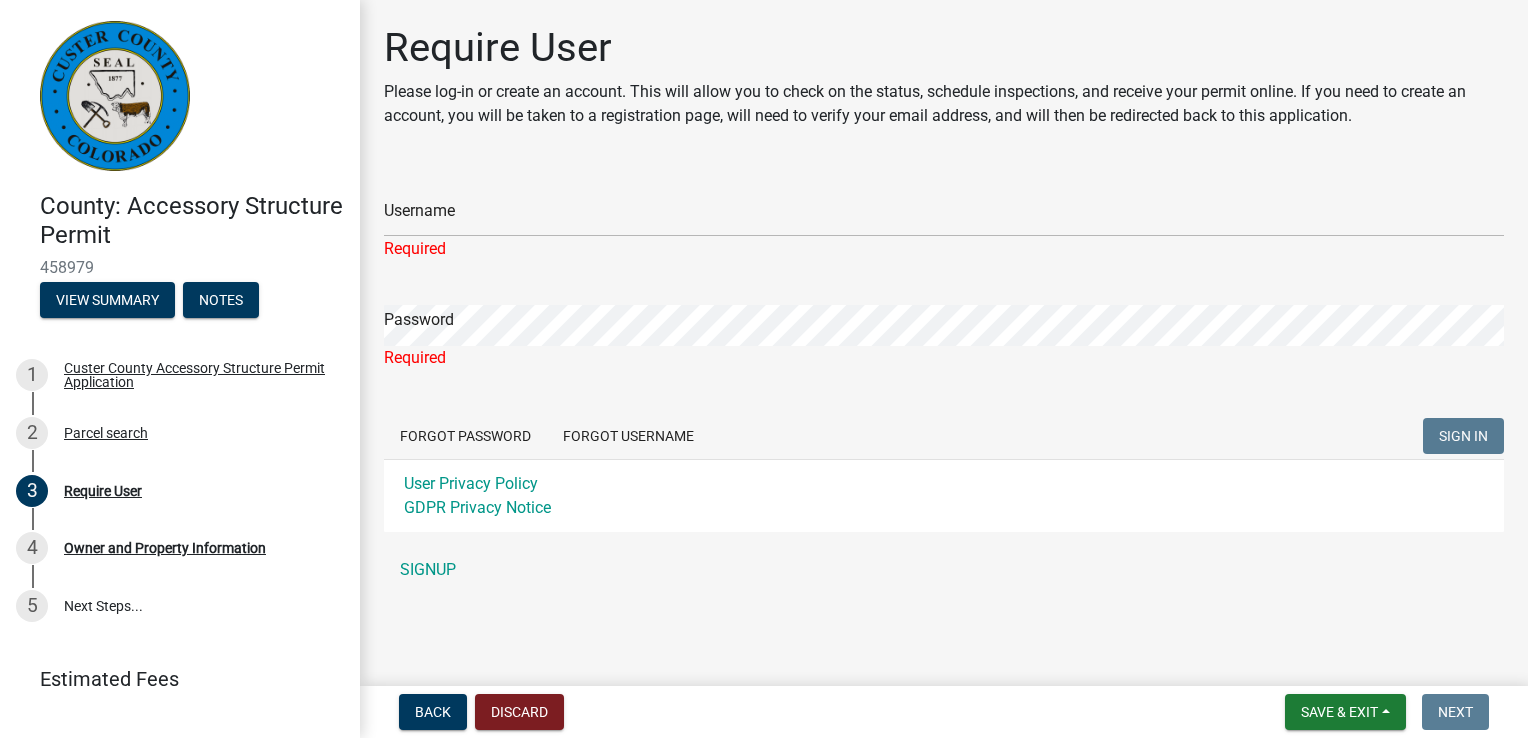 click on "Require User Please log-in or create an account.  This will allow you to check on the status, schedule inspections, and receive your permit online.  If you need to create an account, you will be taken to a registration page, will need to verify your email address, and will then be redirected back to this application.  Username Required Password Required  Forgot Password   Forgot Username  SIGN IN User Privacy Policy GDPR Privacy Notice SIGNUP" 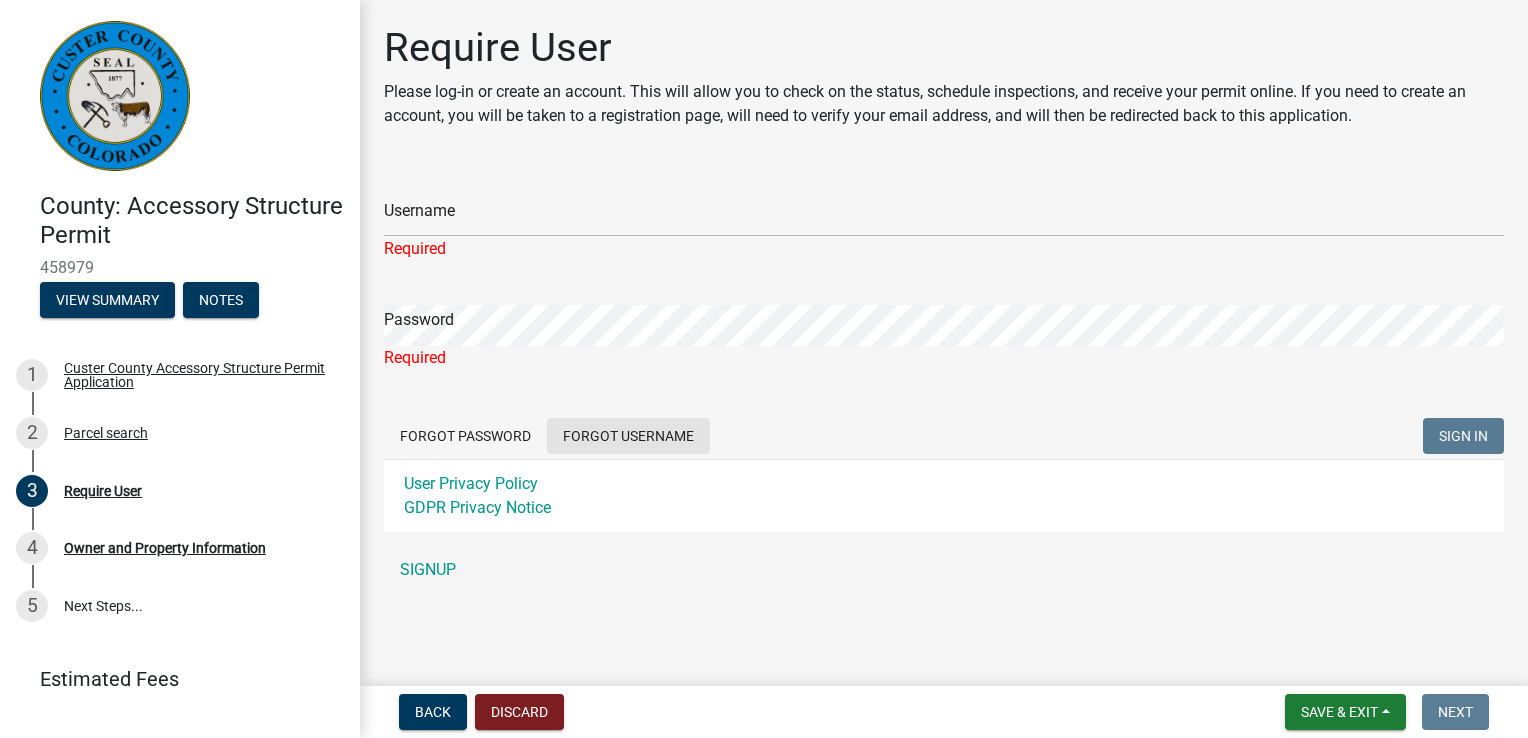 click on "Forgot Username" 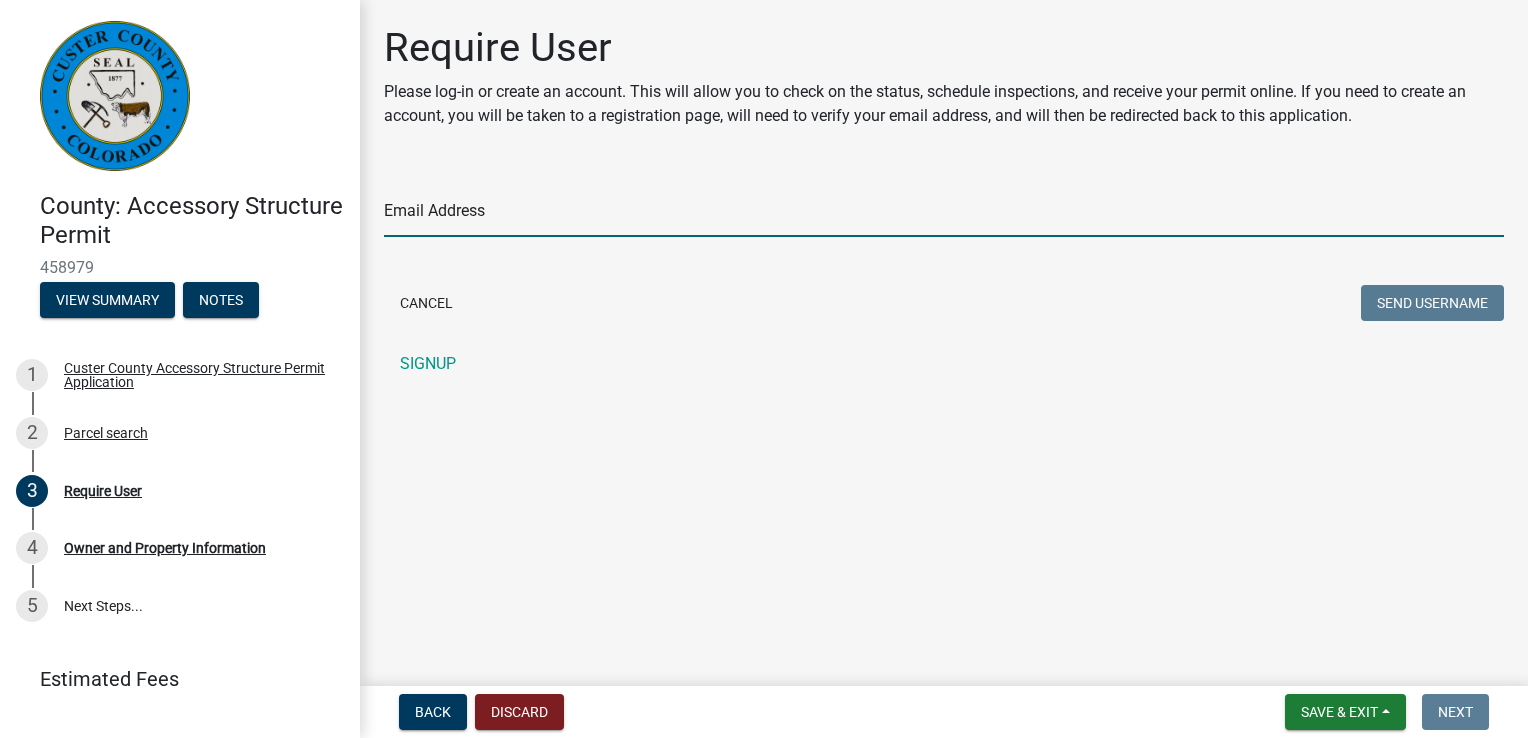 click on "Email Address" at bounding box center [944, 216] 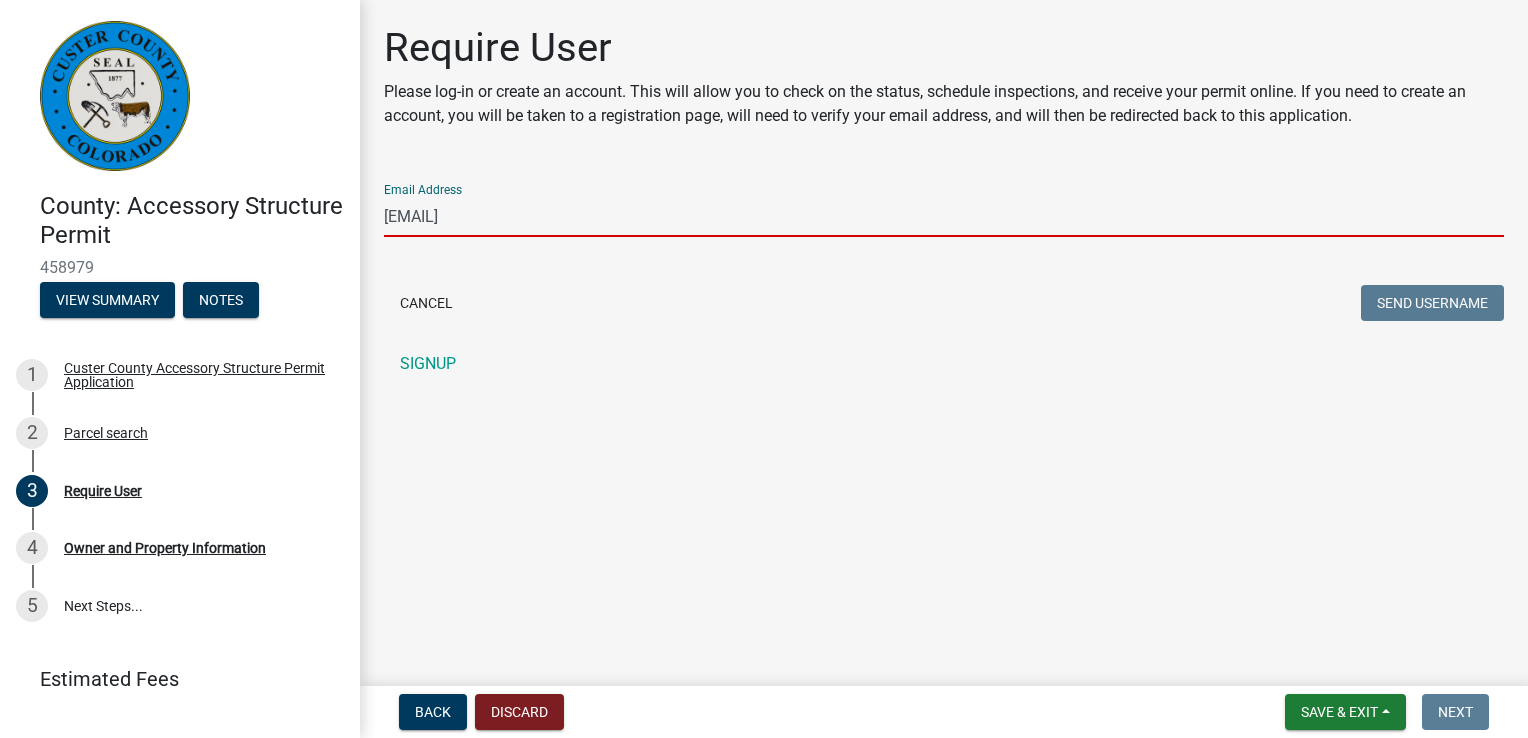 type on "maryeseifert@gmail.com" 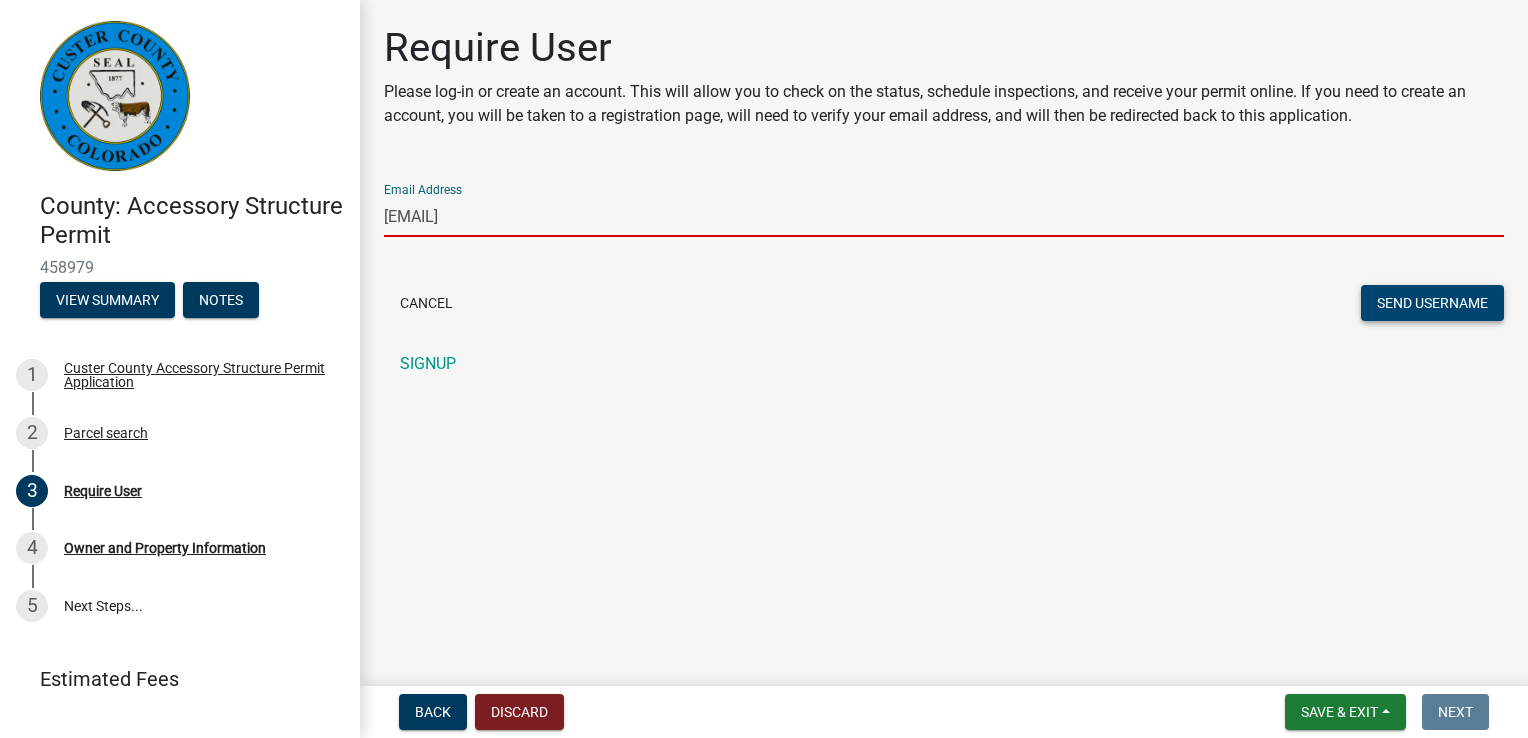 click on "Send Username" 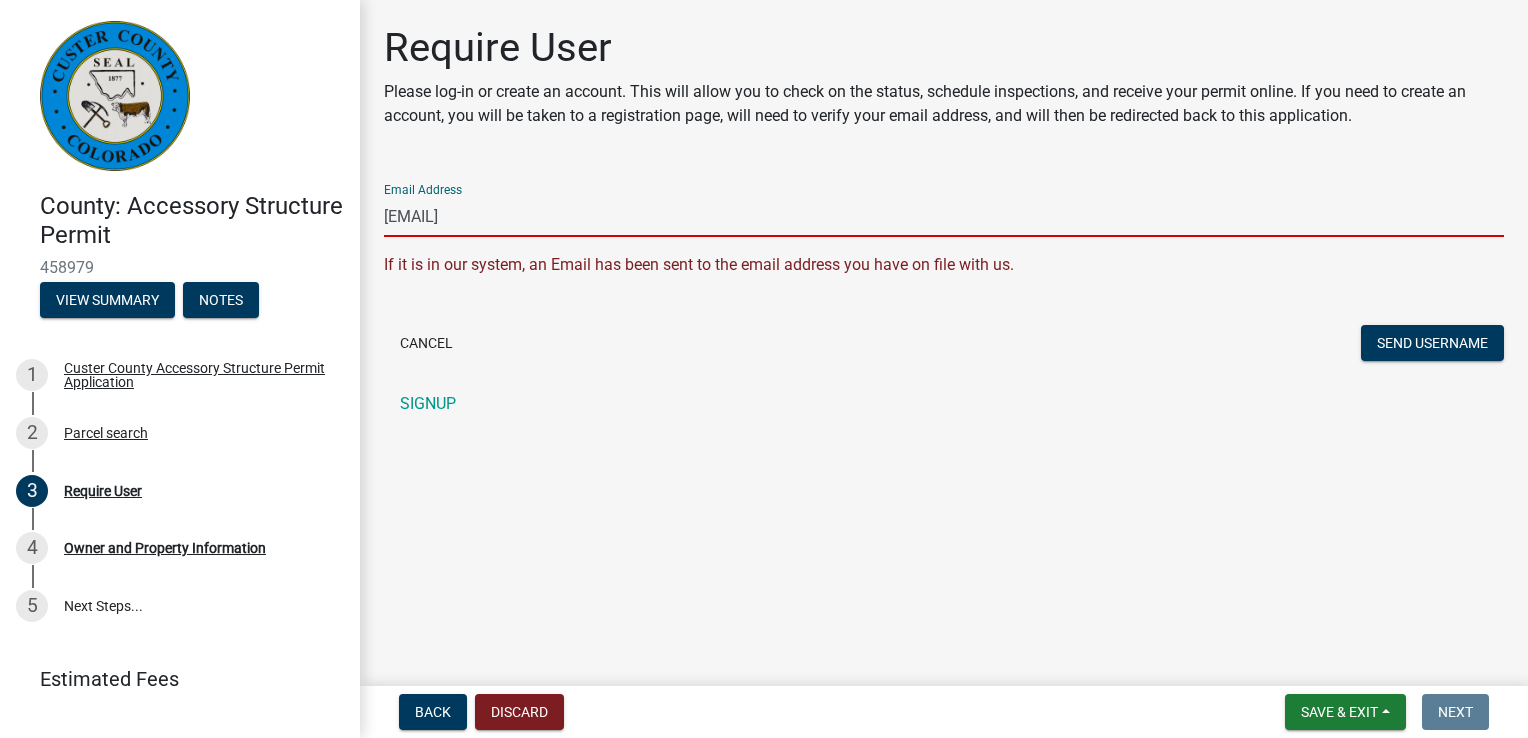 drag, startPoint x: 583, startPoint y: 207, endPoint x: 281, endPoint y: 214, distance: 302.08112 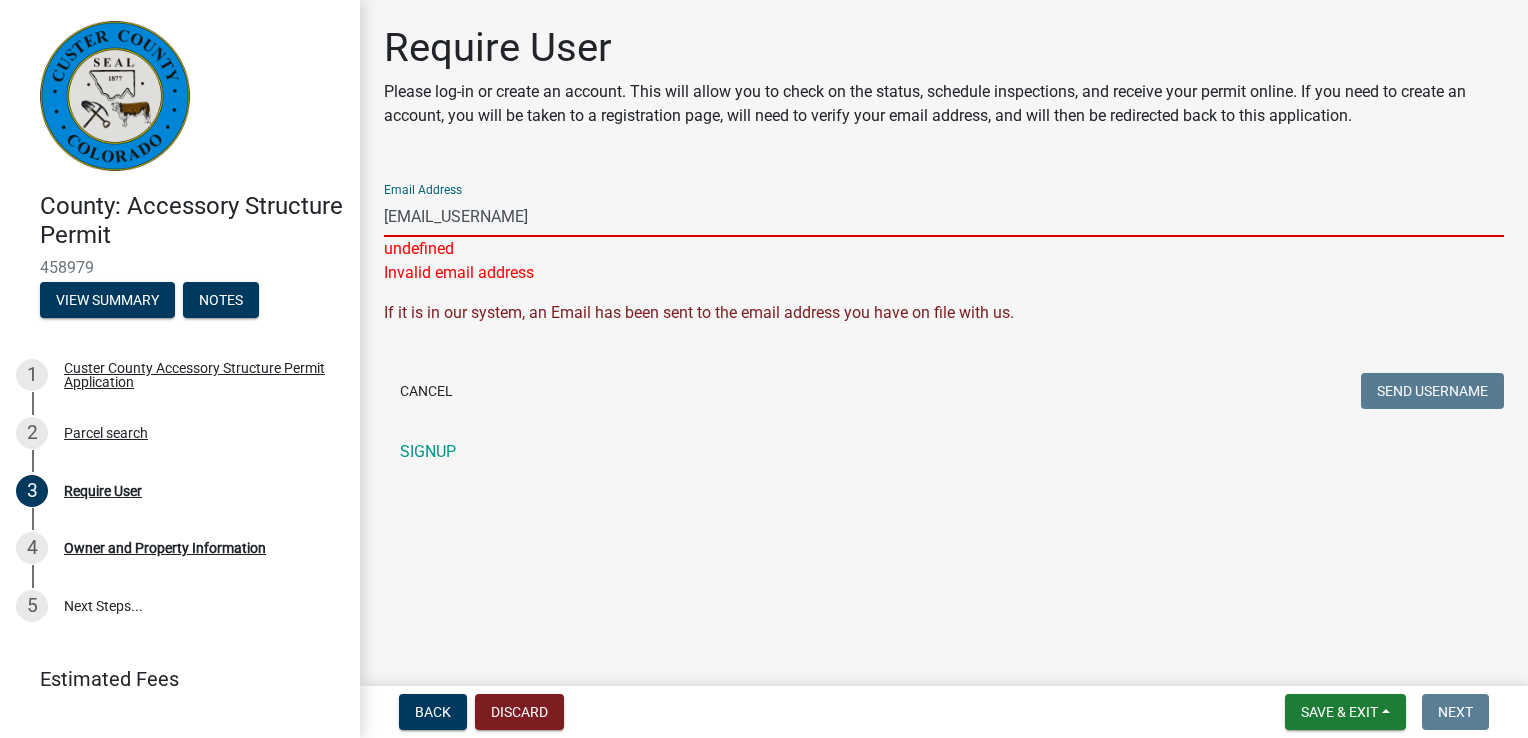 type on "[USERNAME]@[DOMAIN]" 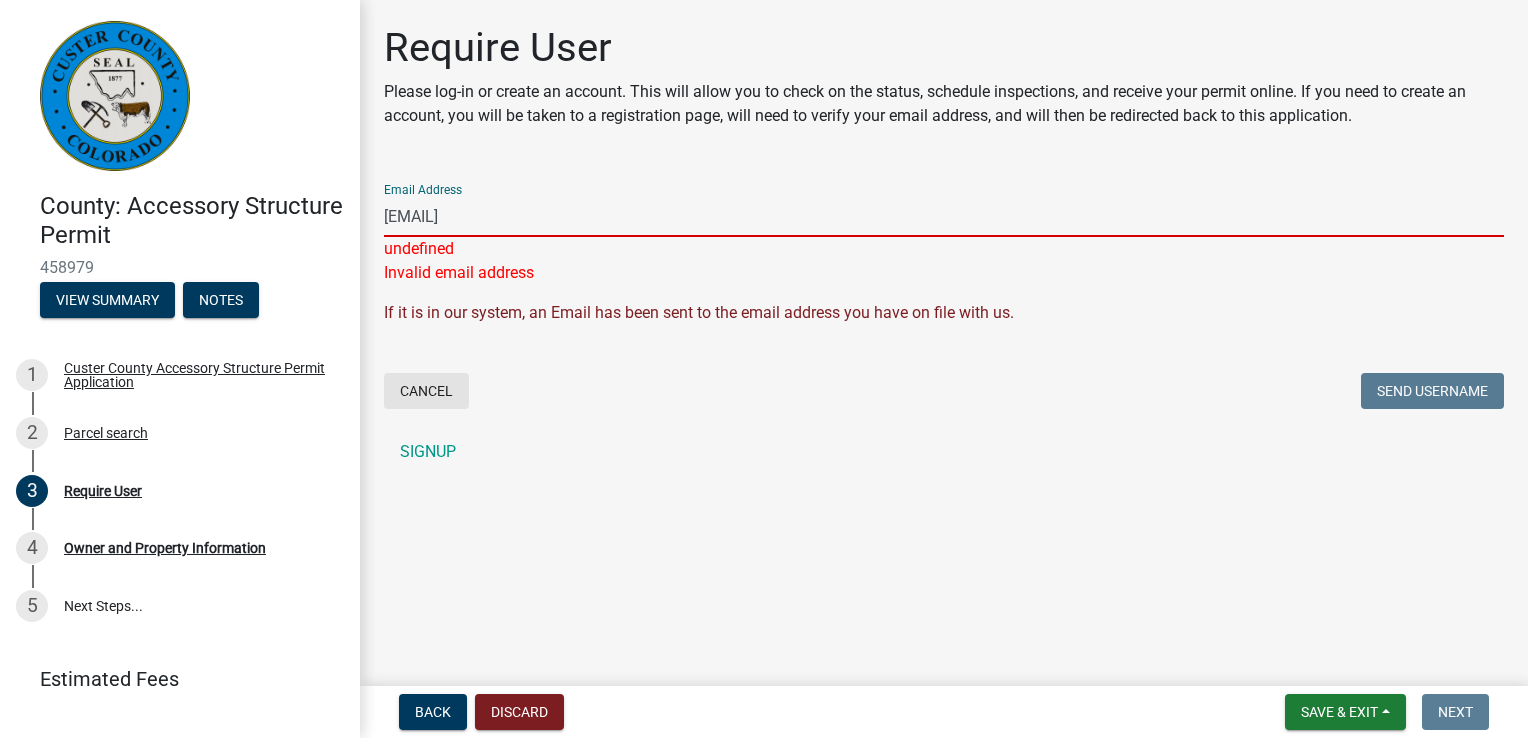 type 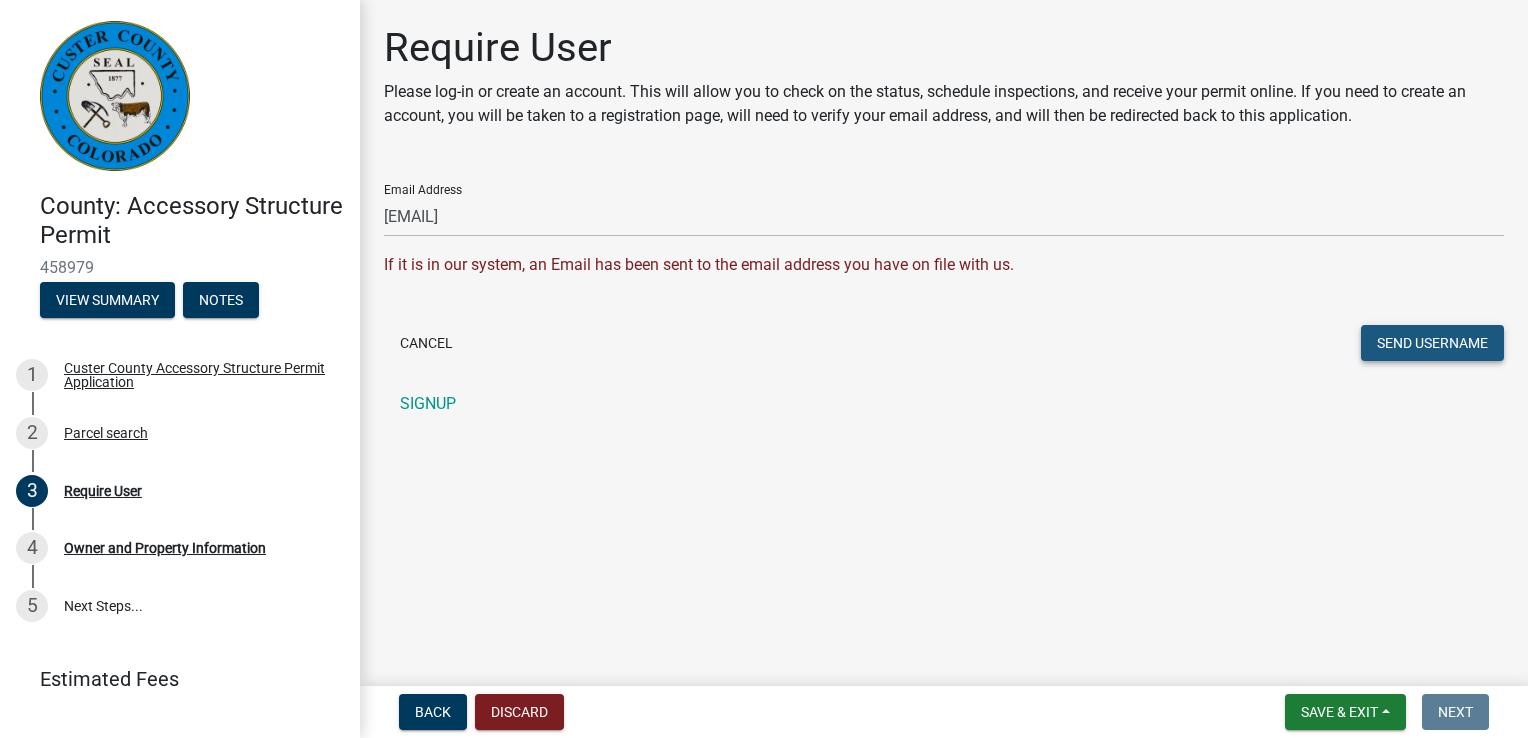 click on "Send Username" 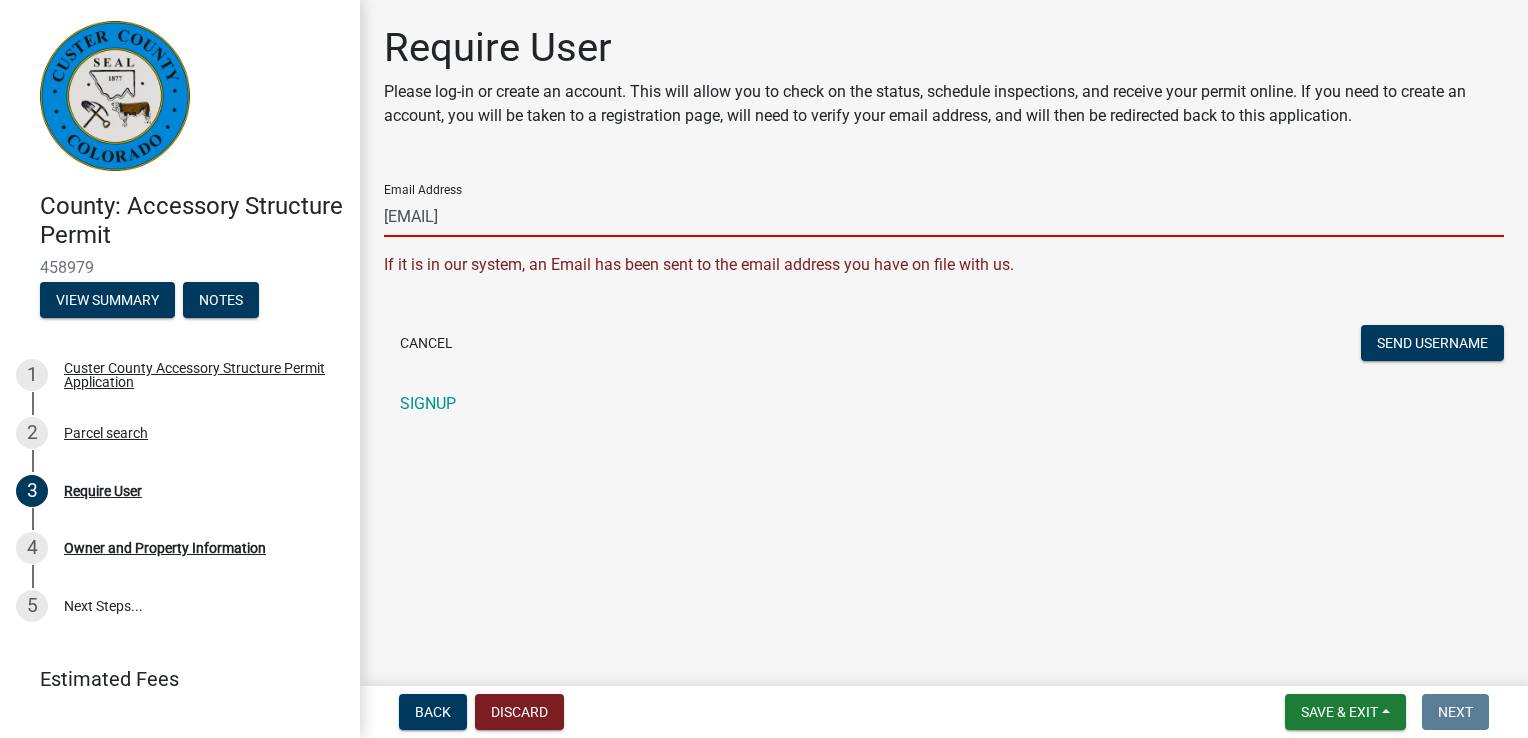 click on "[USERNAME]@[DOMAIN]" at bounding box center [944, 216] 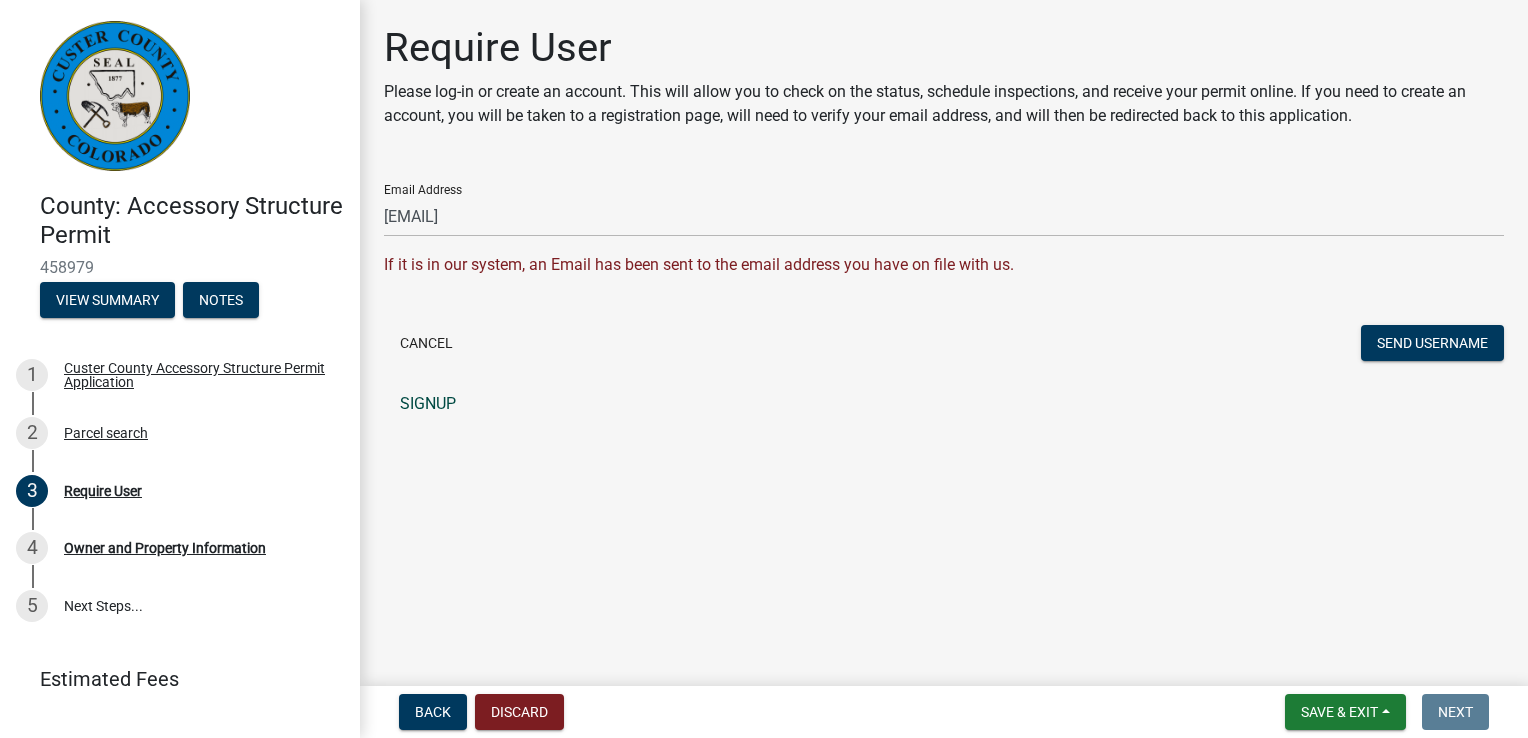 click on "SIGNUP" 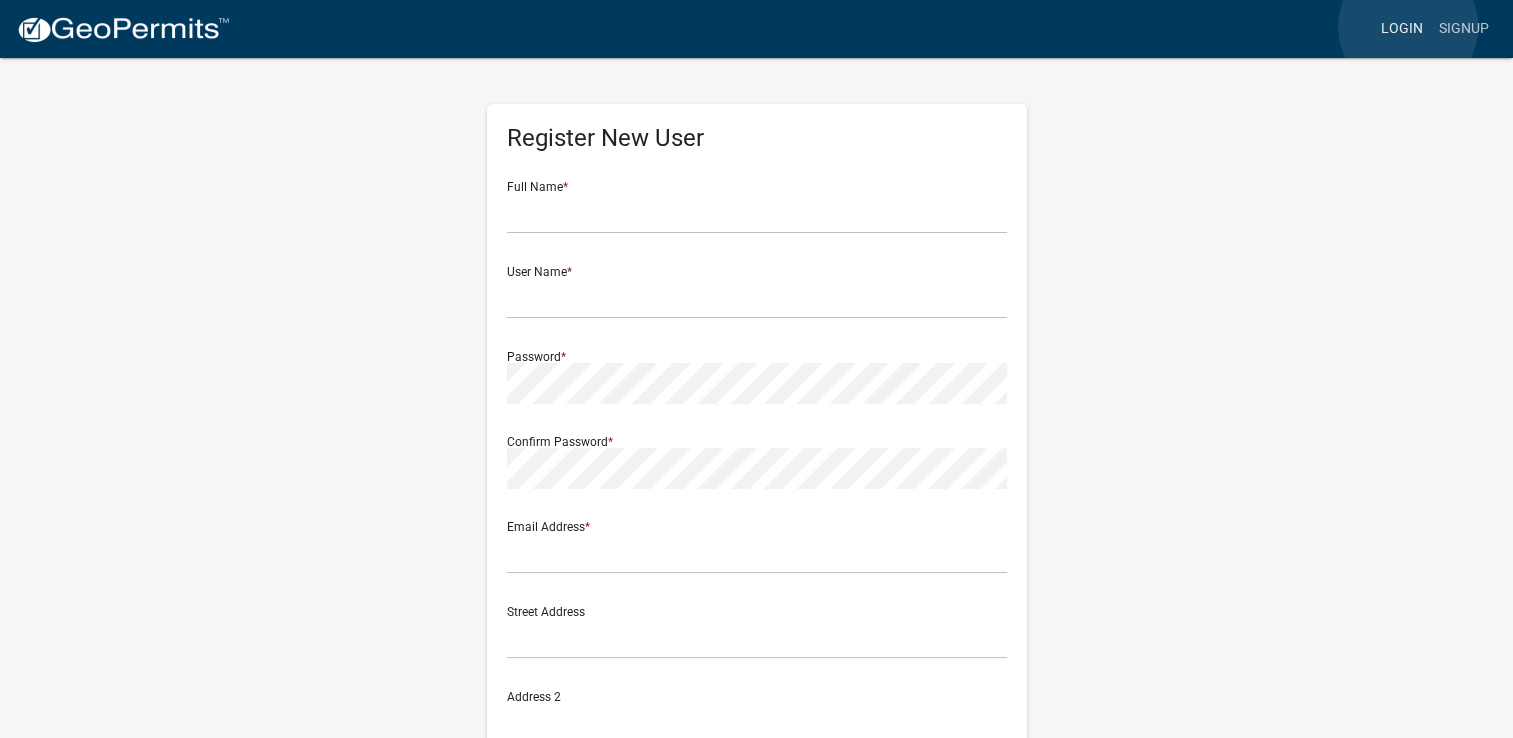 click on "Login" at bounding box center [1402, 29] 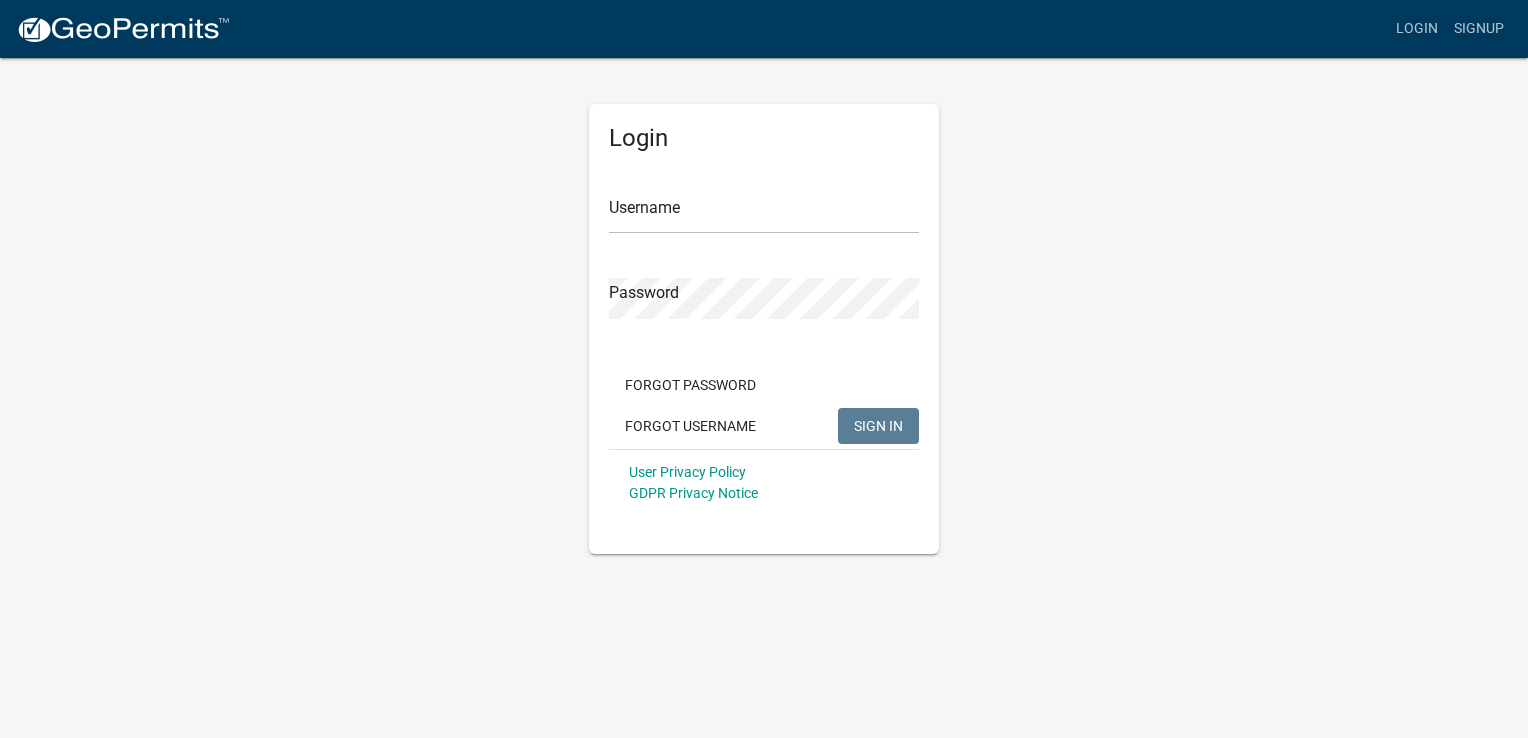 type on "[LAST]" 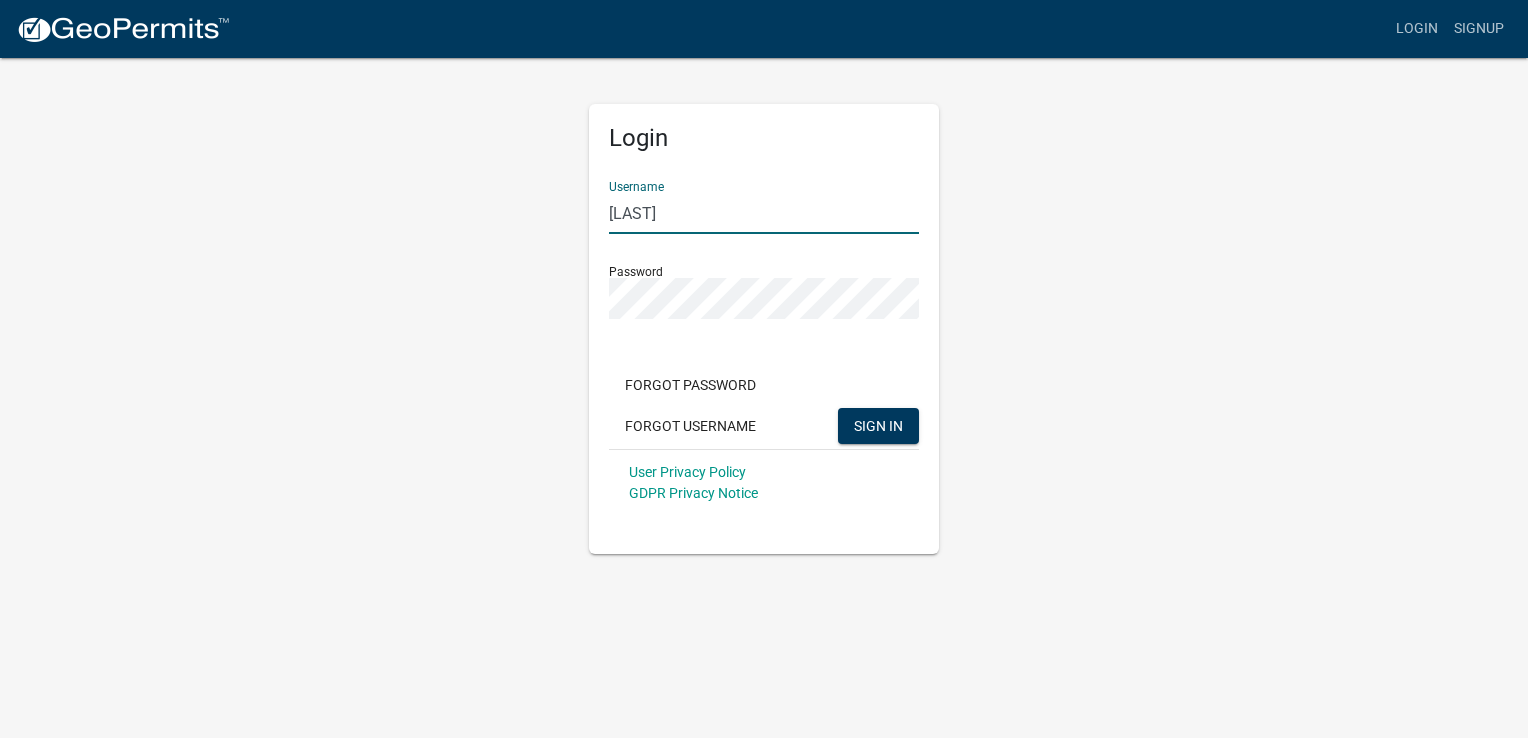 drag, startPoint x: 696, startPoint y: 210, endPoint x: 545, endPoint y: 216, distance: 151.11916 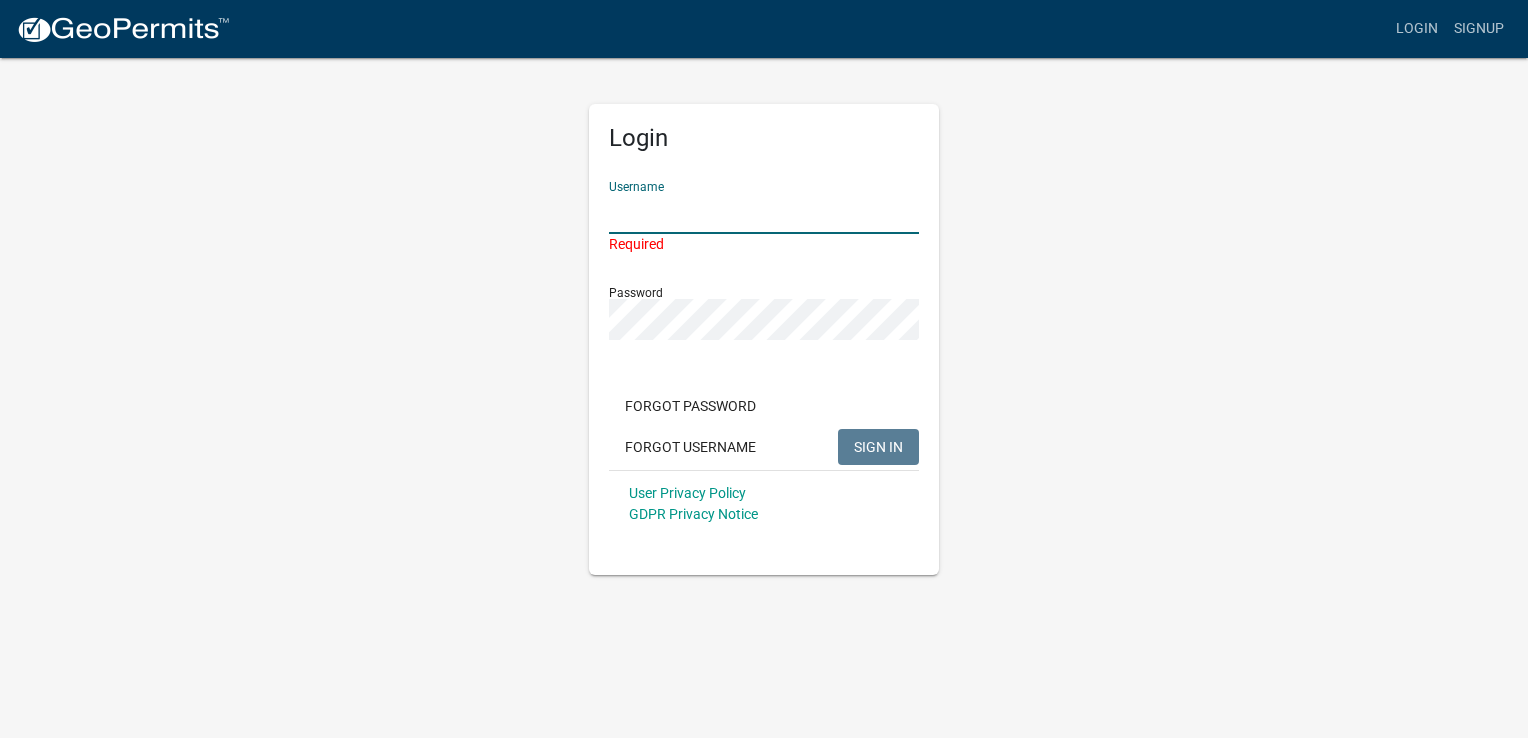 click on "Login Username Required Password  Forgot Password   Forgot Username  SIGN IN User Privacy Policy GDPR Privacy Notice" 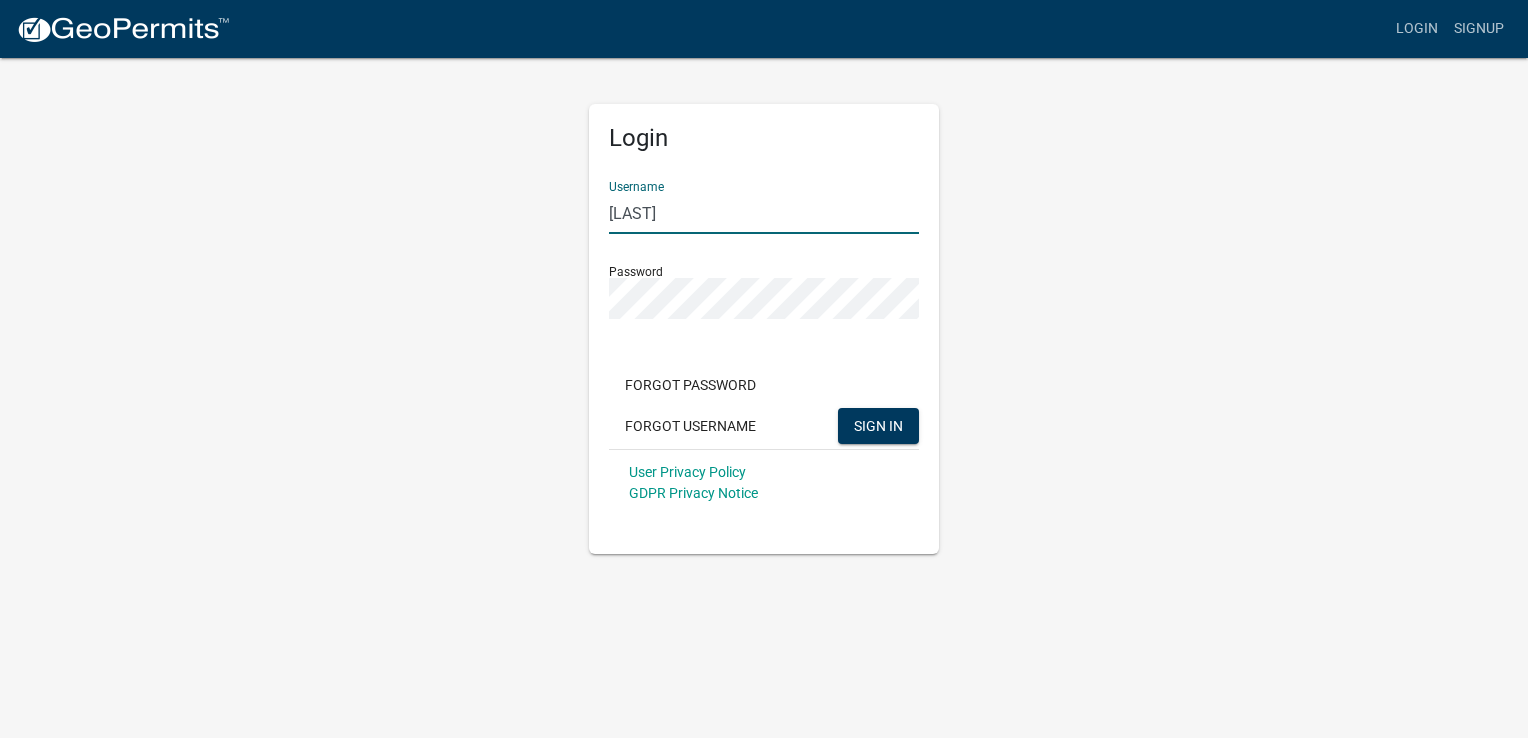 type on "[LAST]" 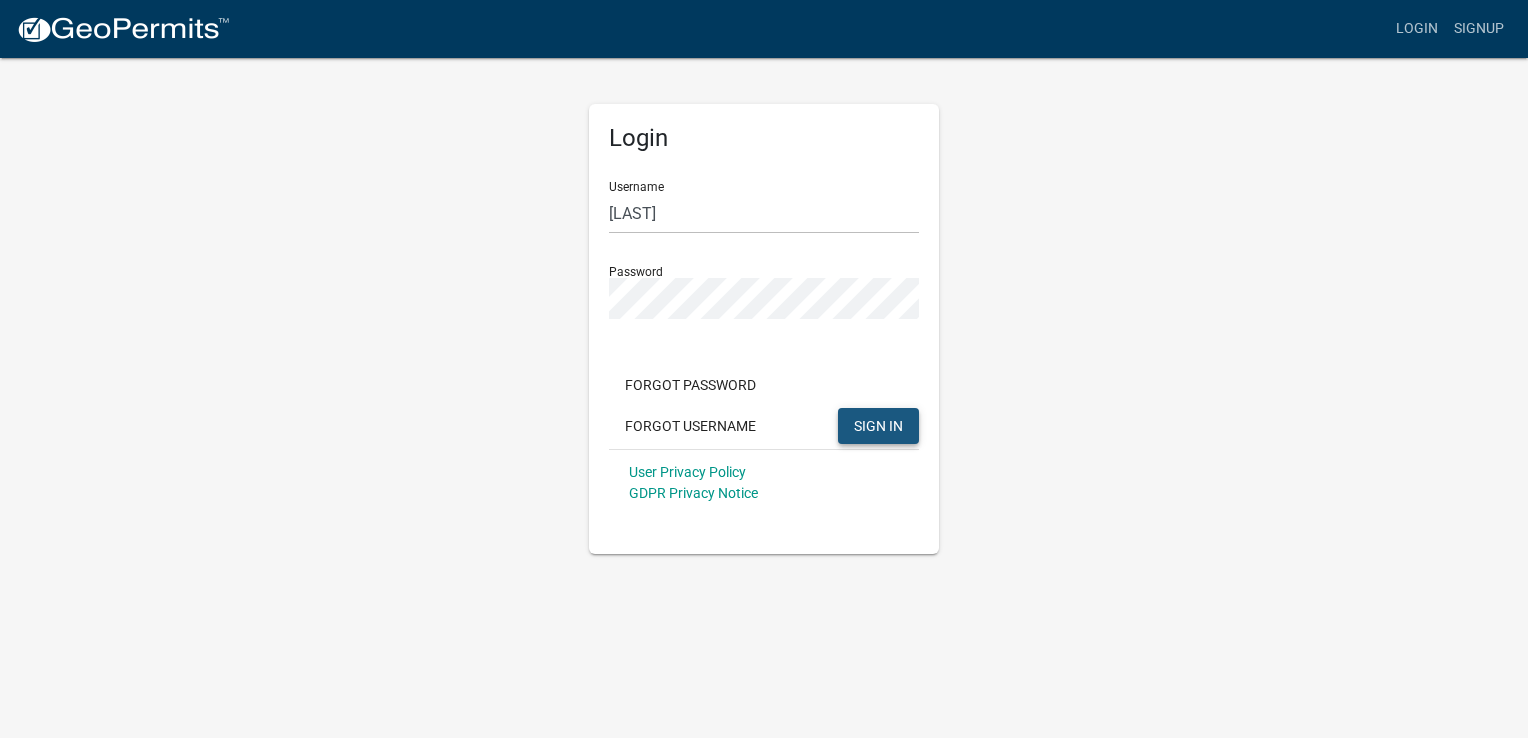 click on "SIGN IN" 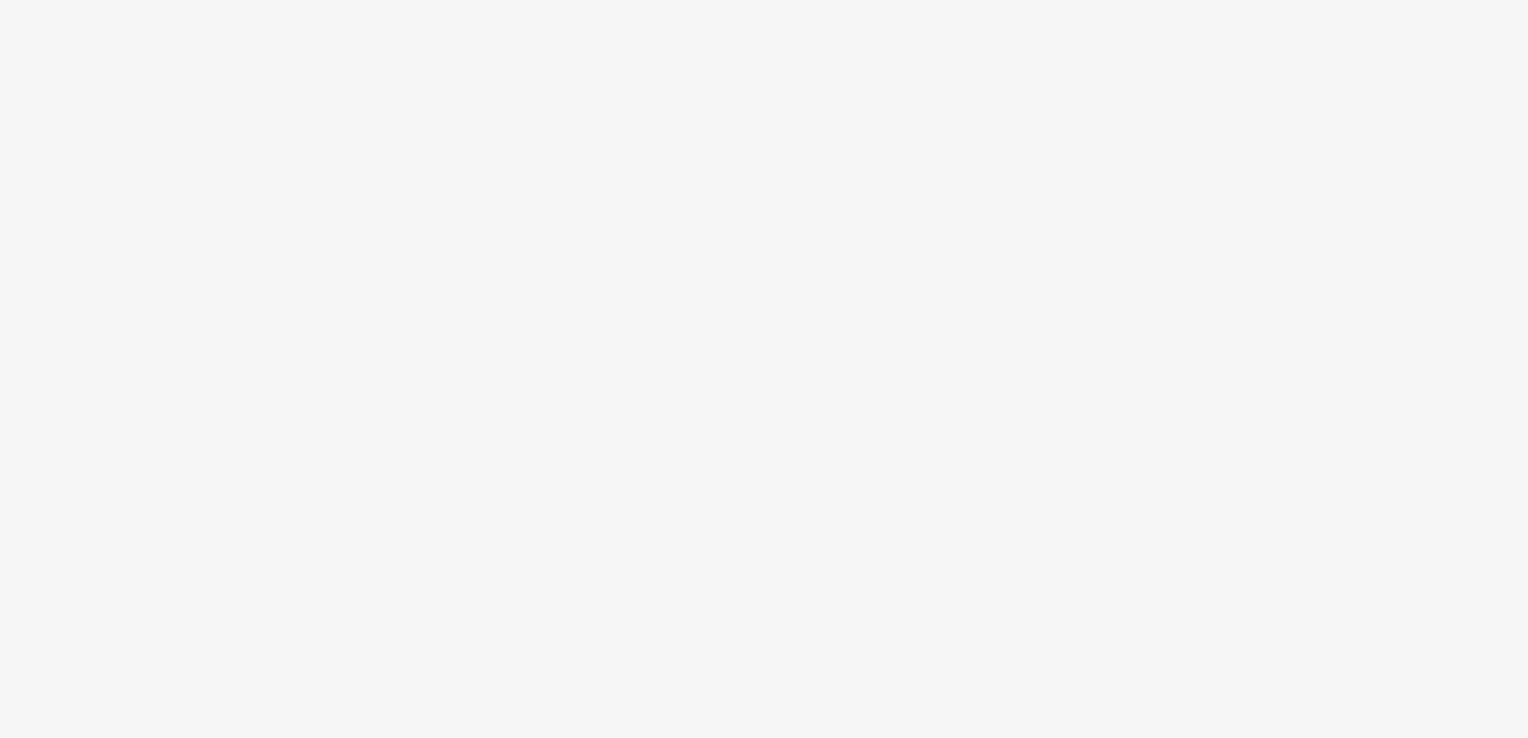 scroll, scrollTop: 0, scrollLeft: 0, axis: both 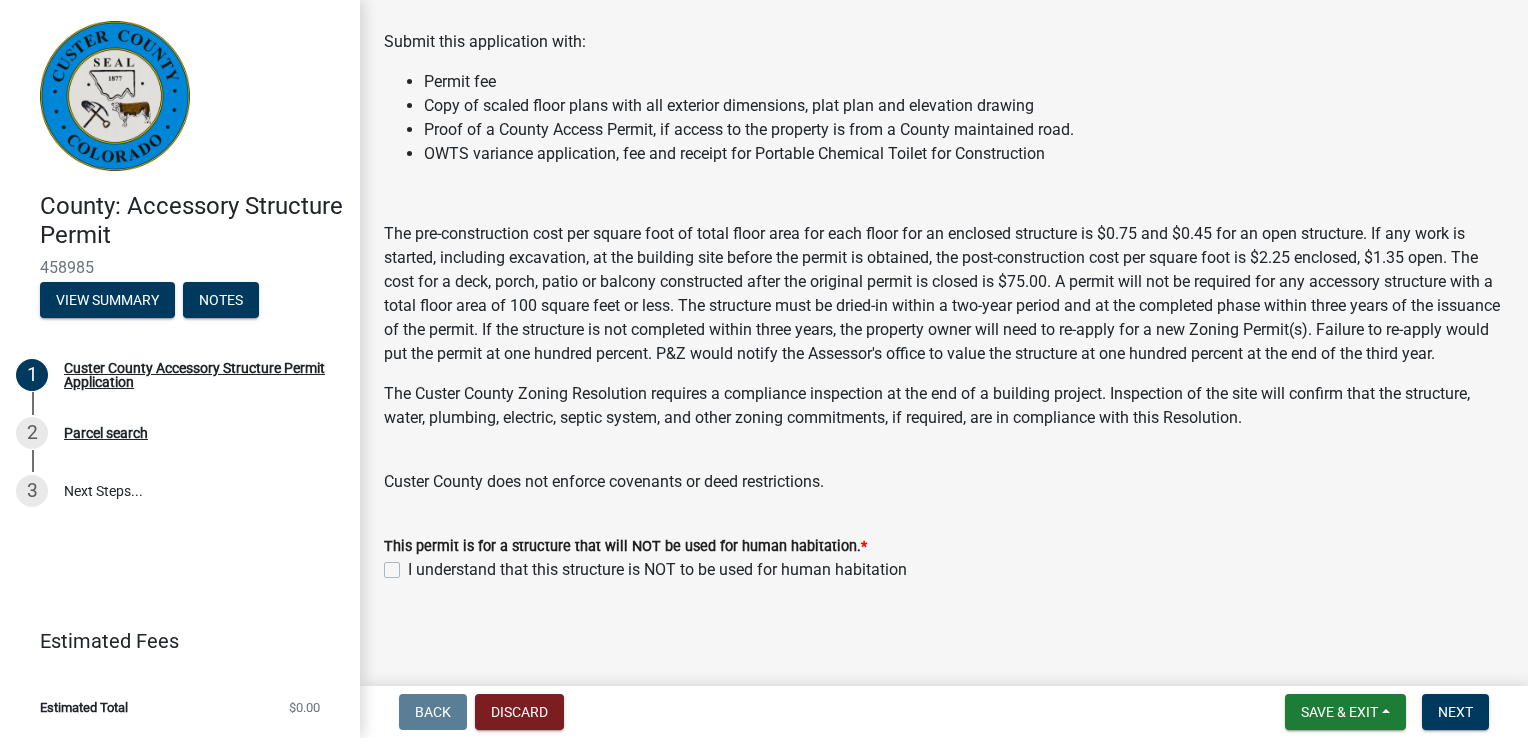click on "I understand that this structure is NOT to be used for human habitation" 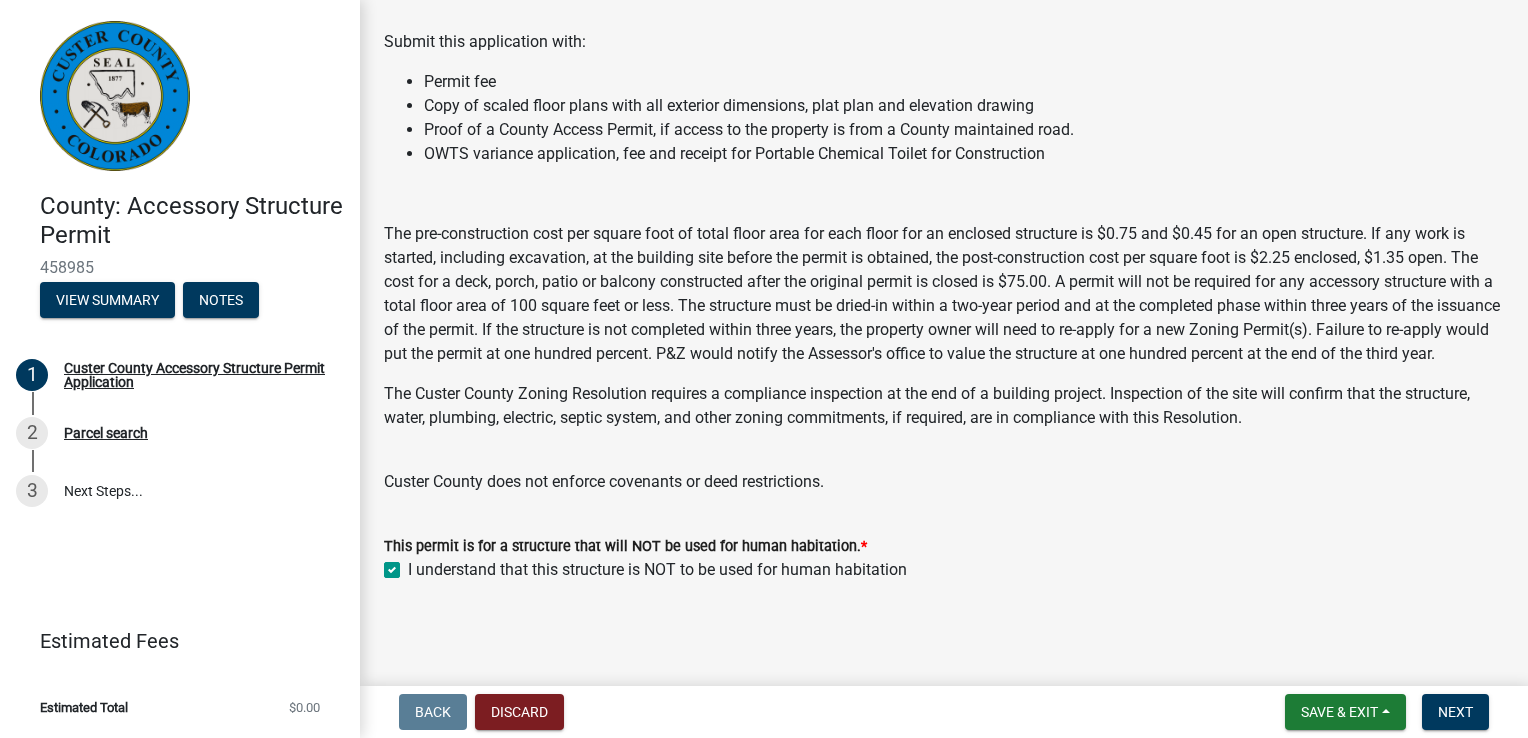 checkbox on "true" 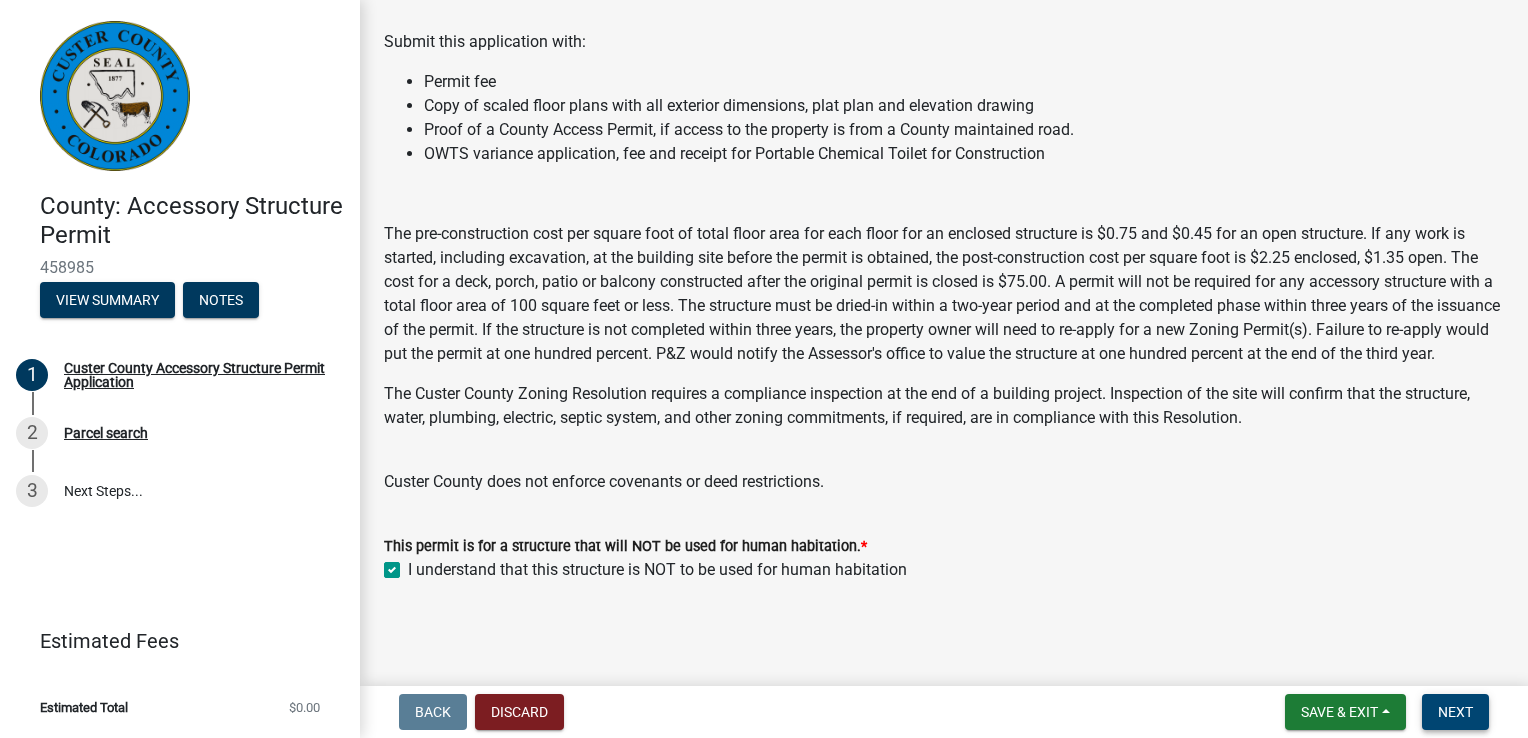 click on "Next" at bounding box center (1455, 712) 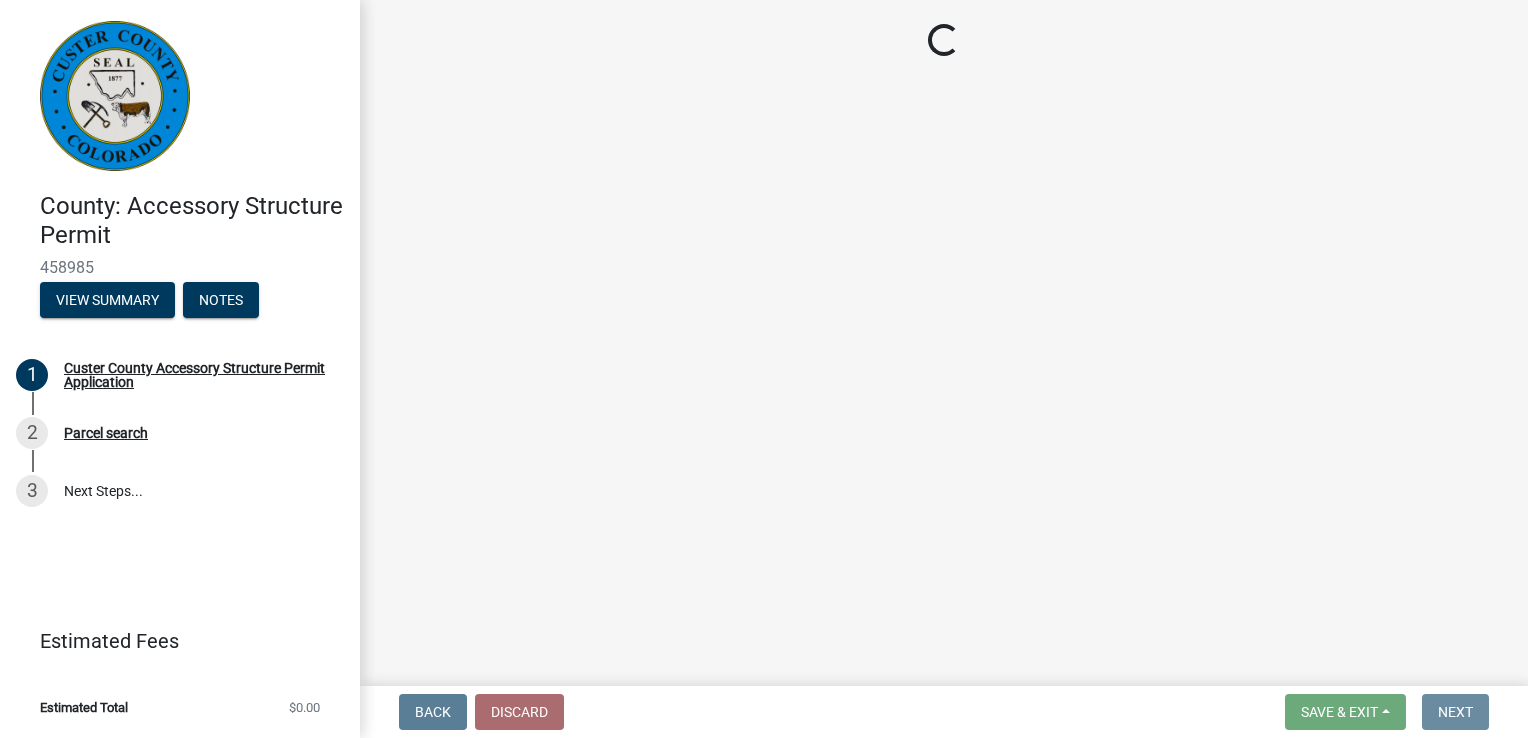 scroll, scrollTop: 0, scrollLeft: 0, axis: both 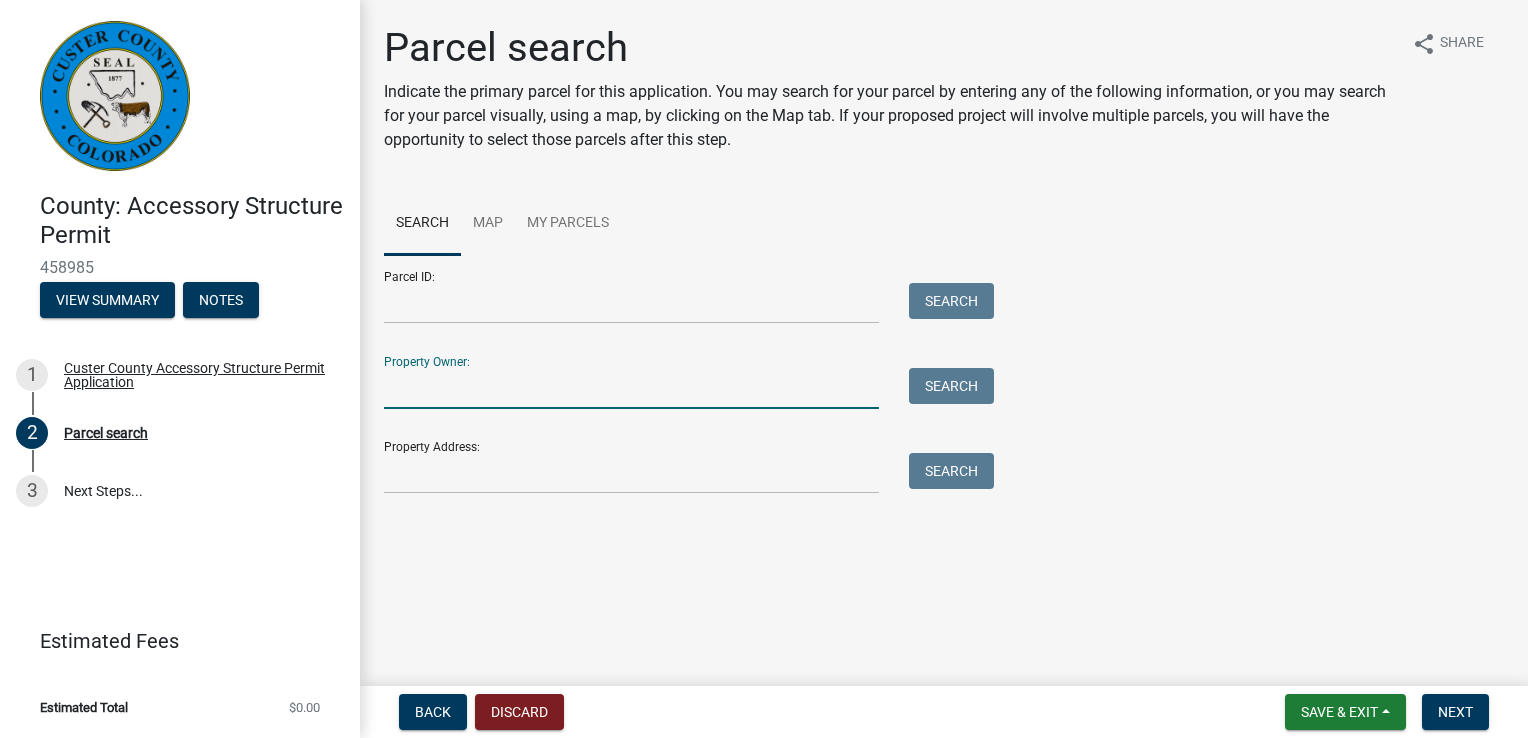 click on "Property Owner:" at bounding box center (631, 388) 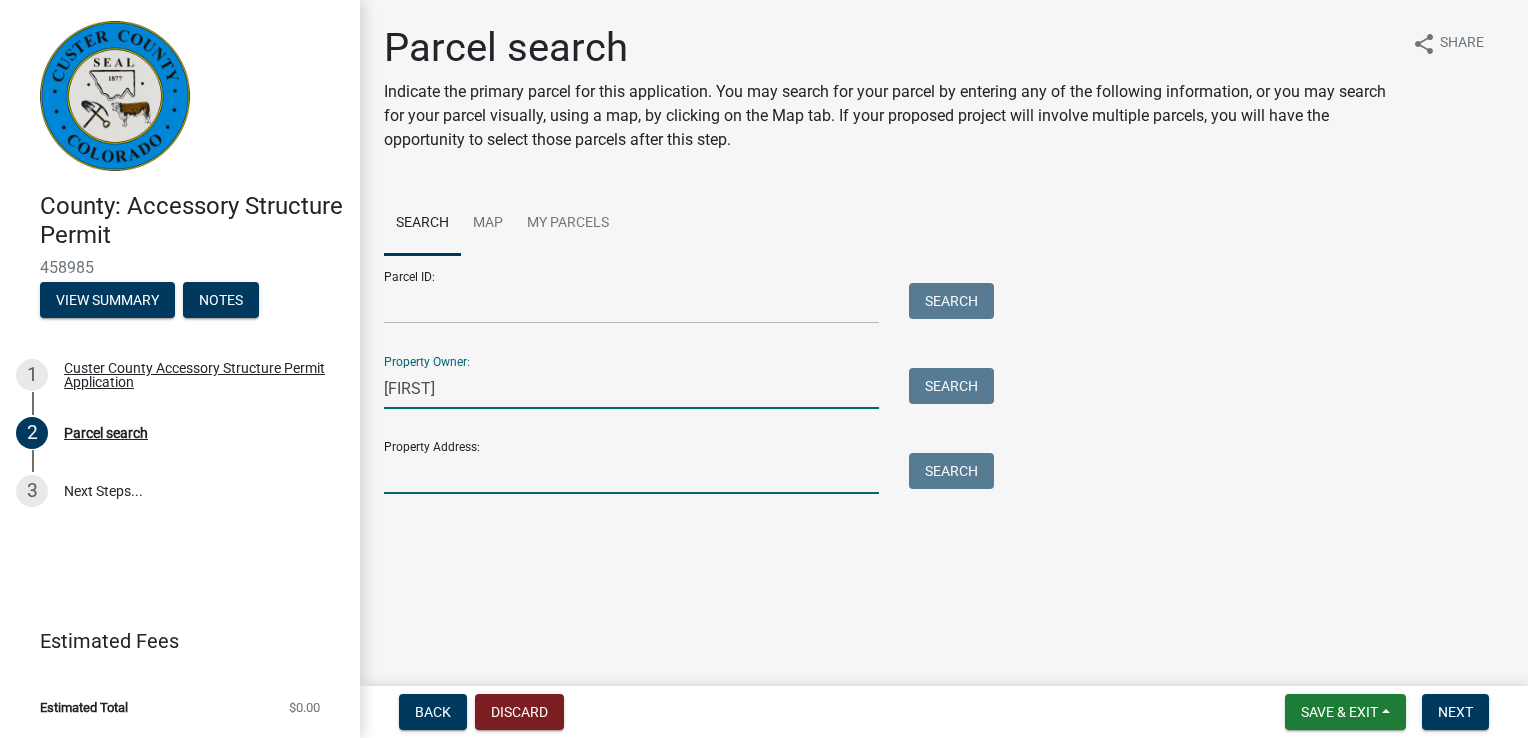 type on "[NUMBER] [STREET]" 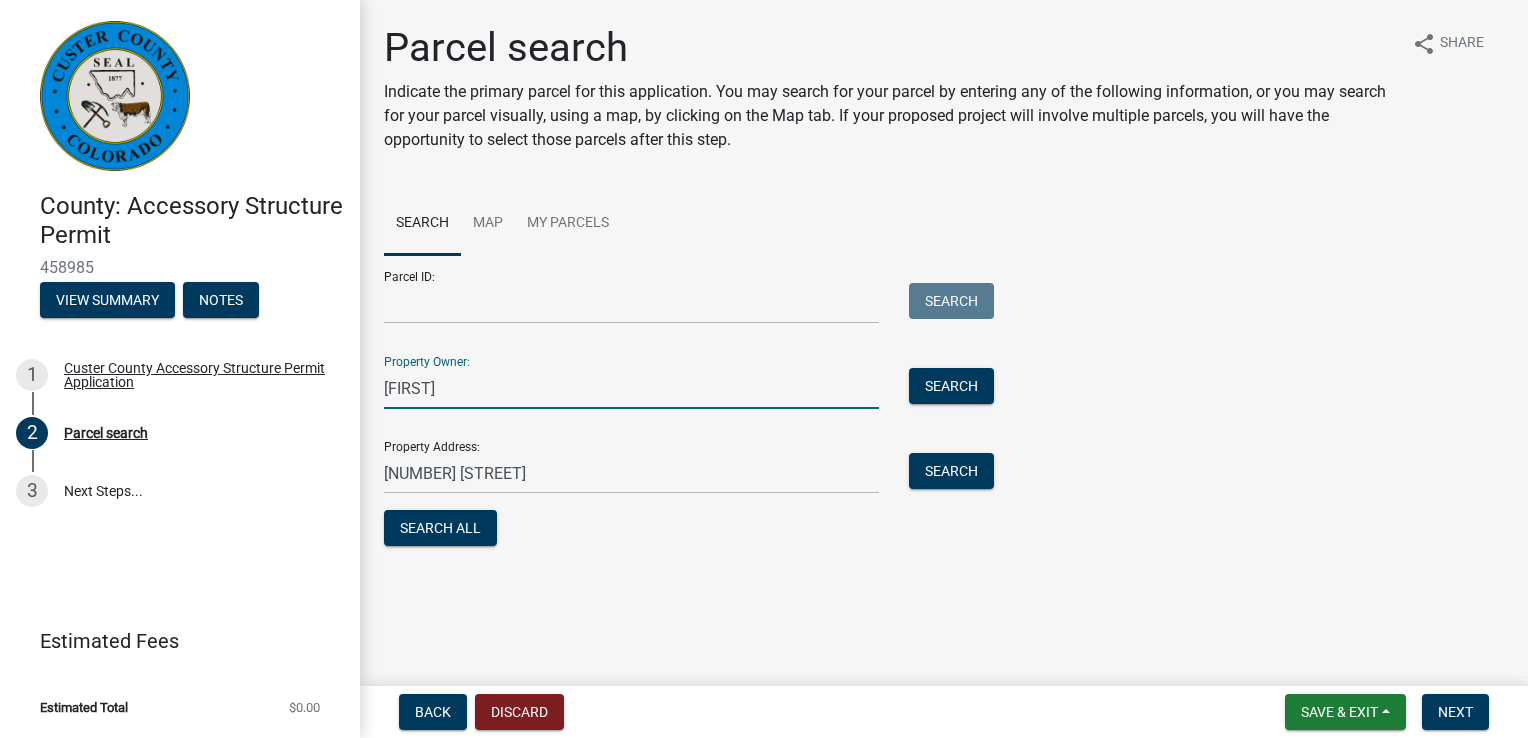 type on "Jerald A Seifert" 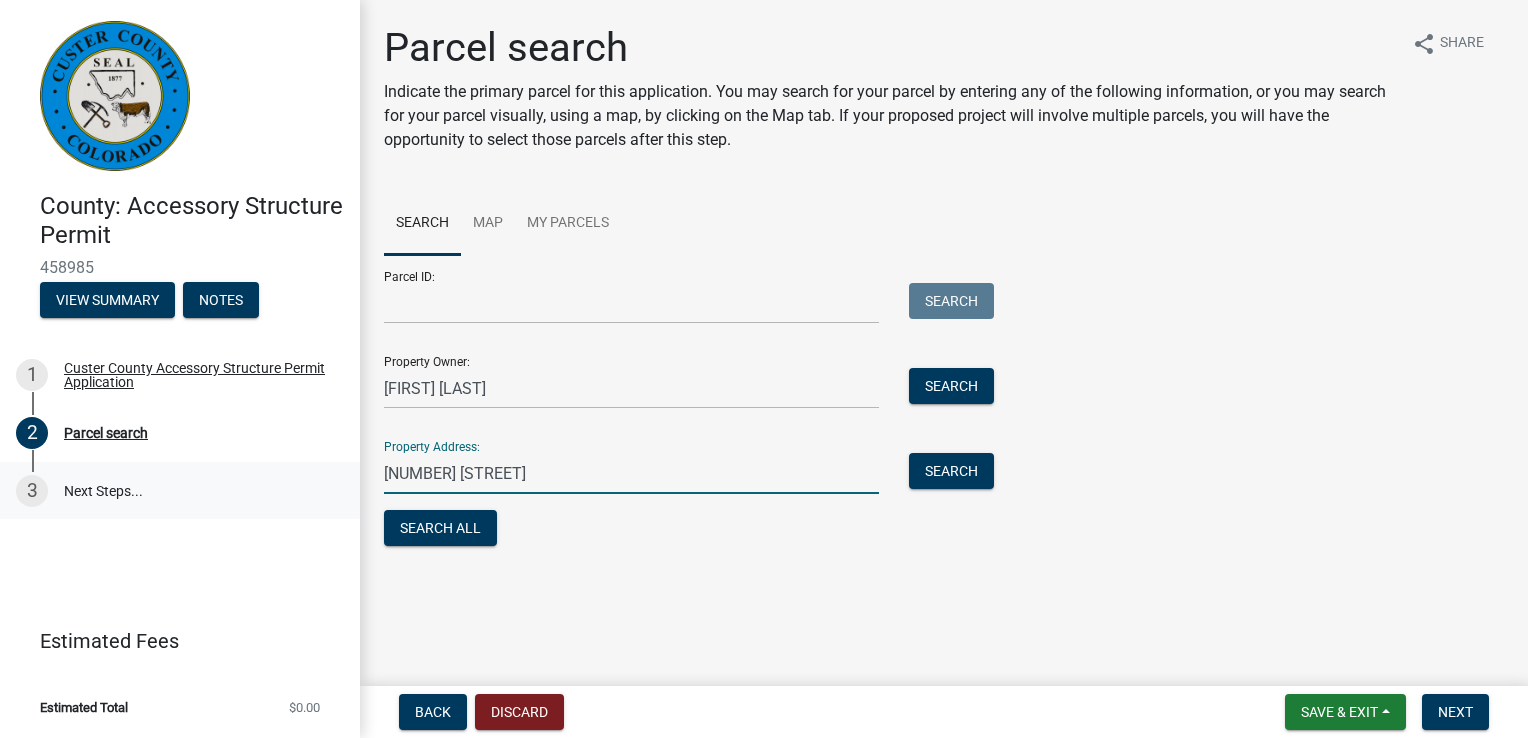 drag, startPoint x: 523, startPoint y: 473, endPoint x: 308, endPoint y: 470, distance: 215.02094 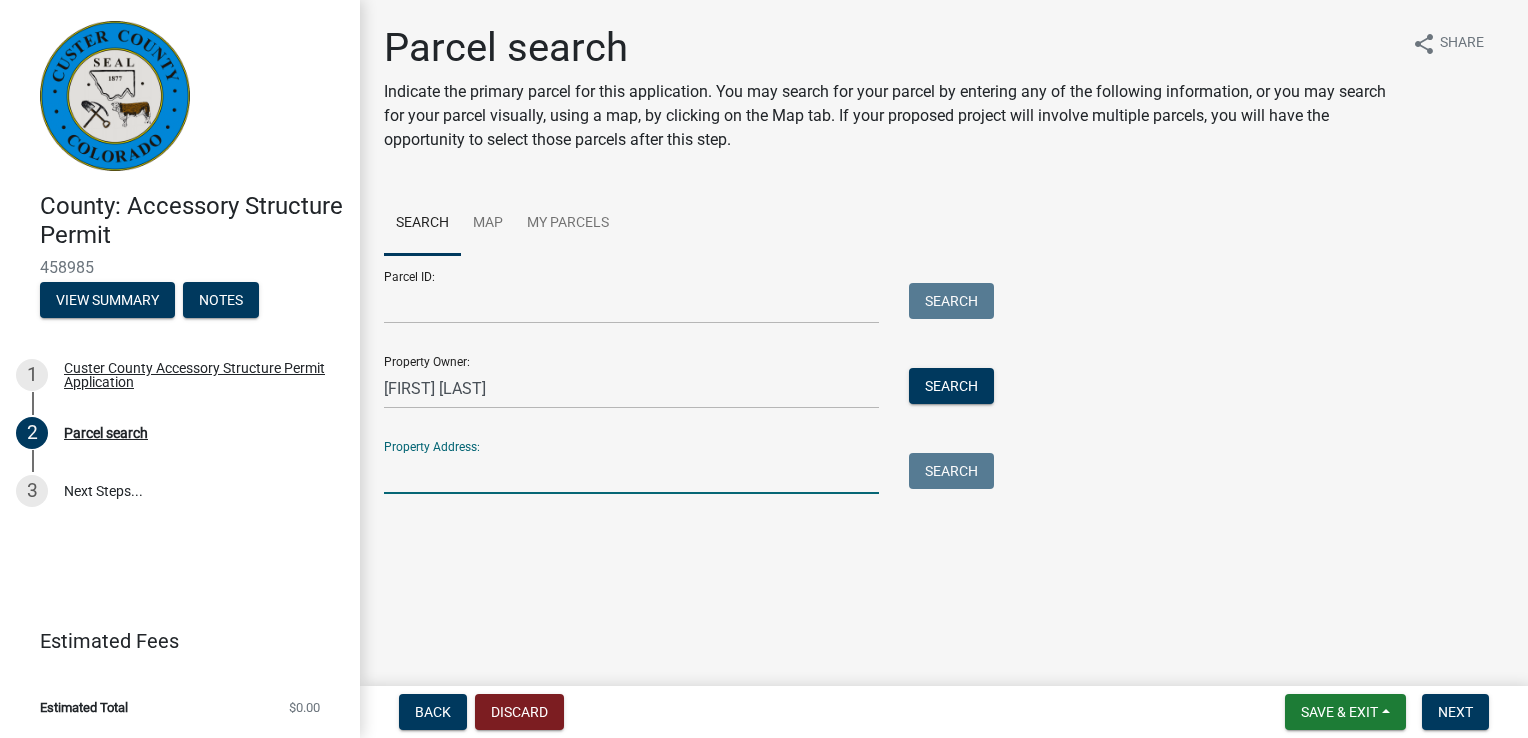 type 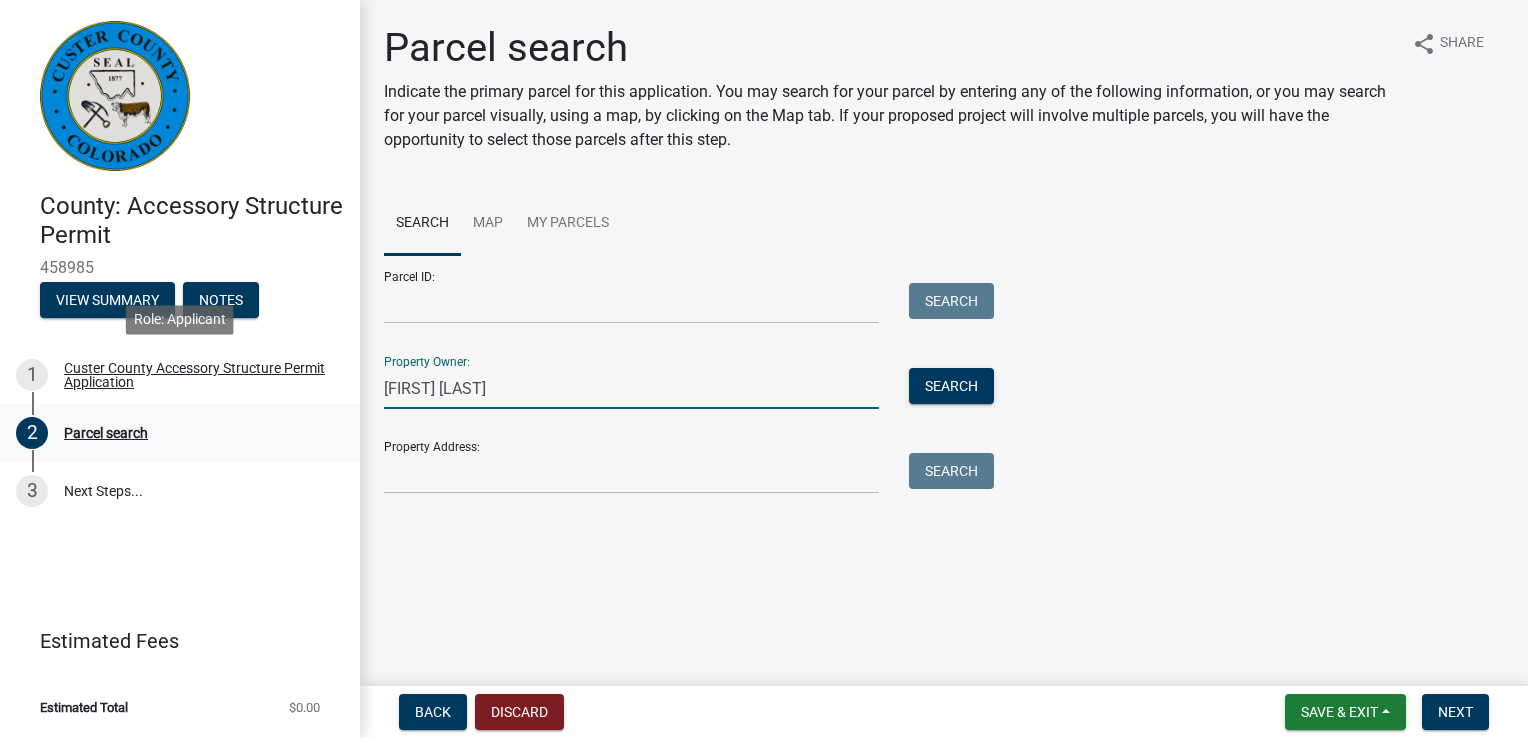 drag, startPoint x: 532, startPoint y: 394, endPoint x: 38, endPoint y: 404, distance: 494.1012 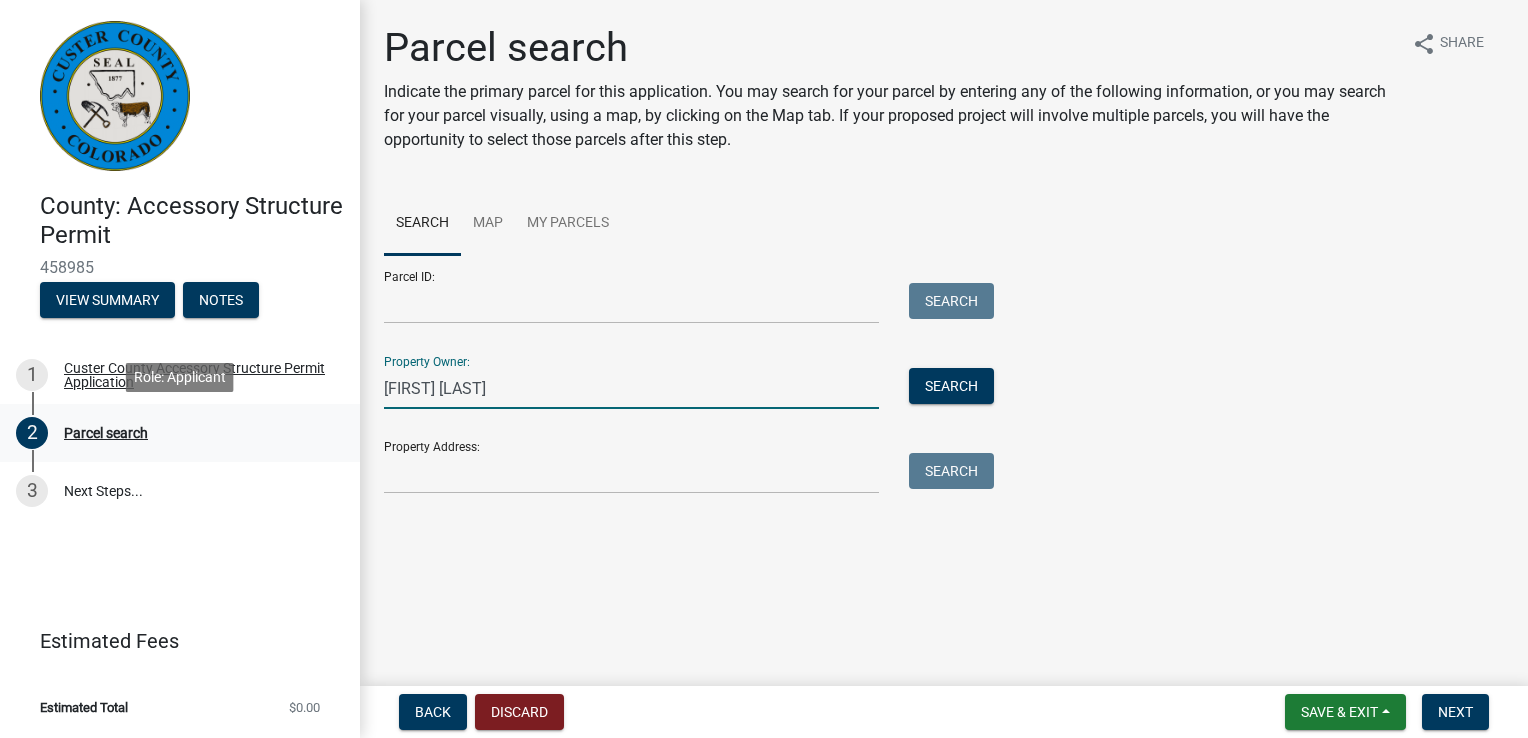 type on "[FIRST] [LAST]" 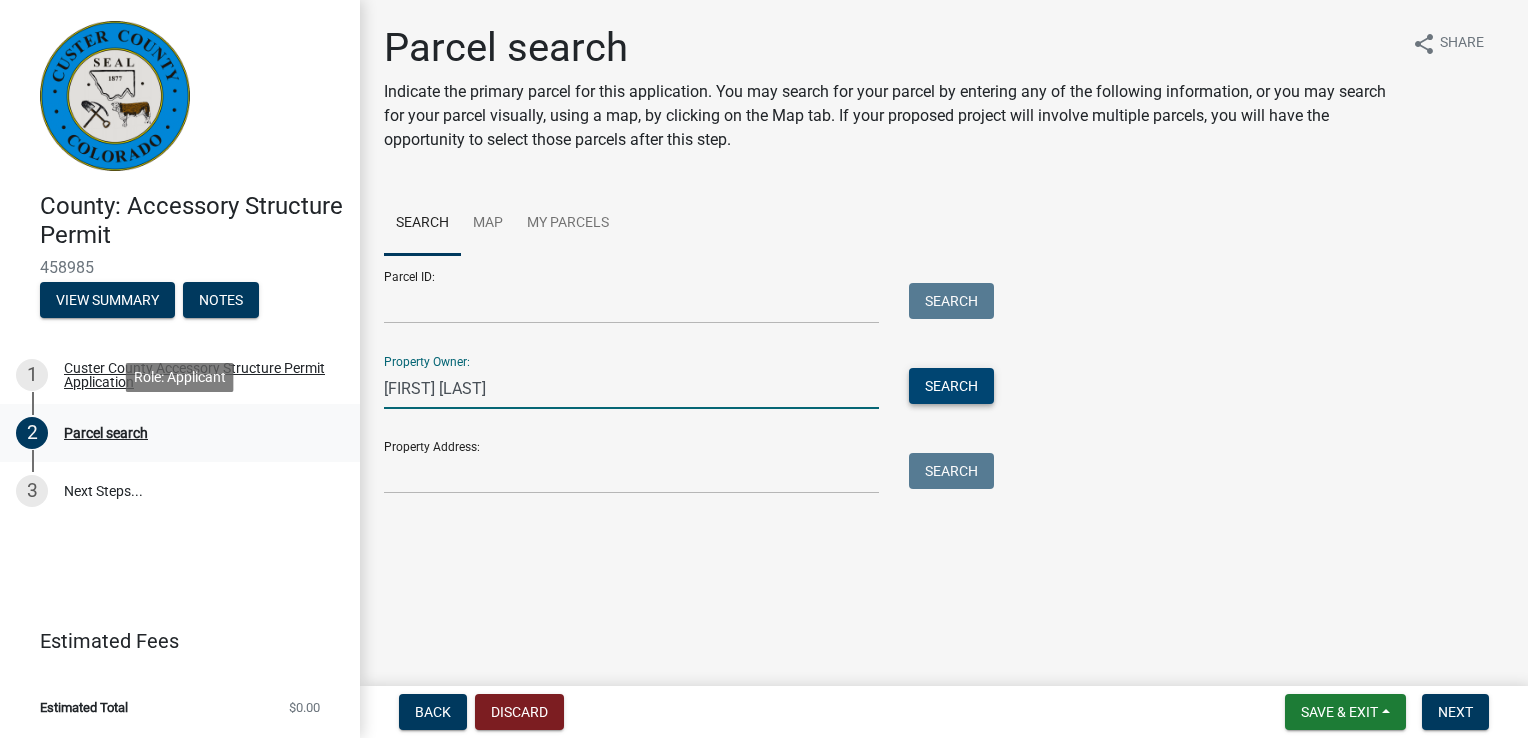 type 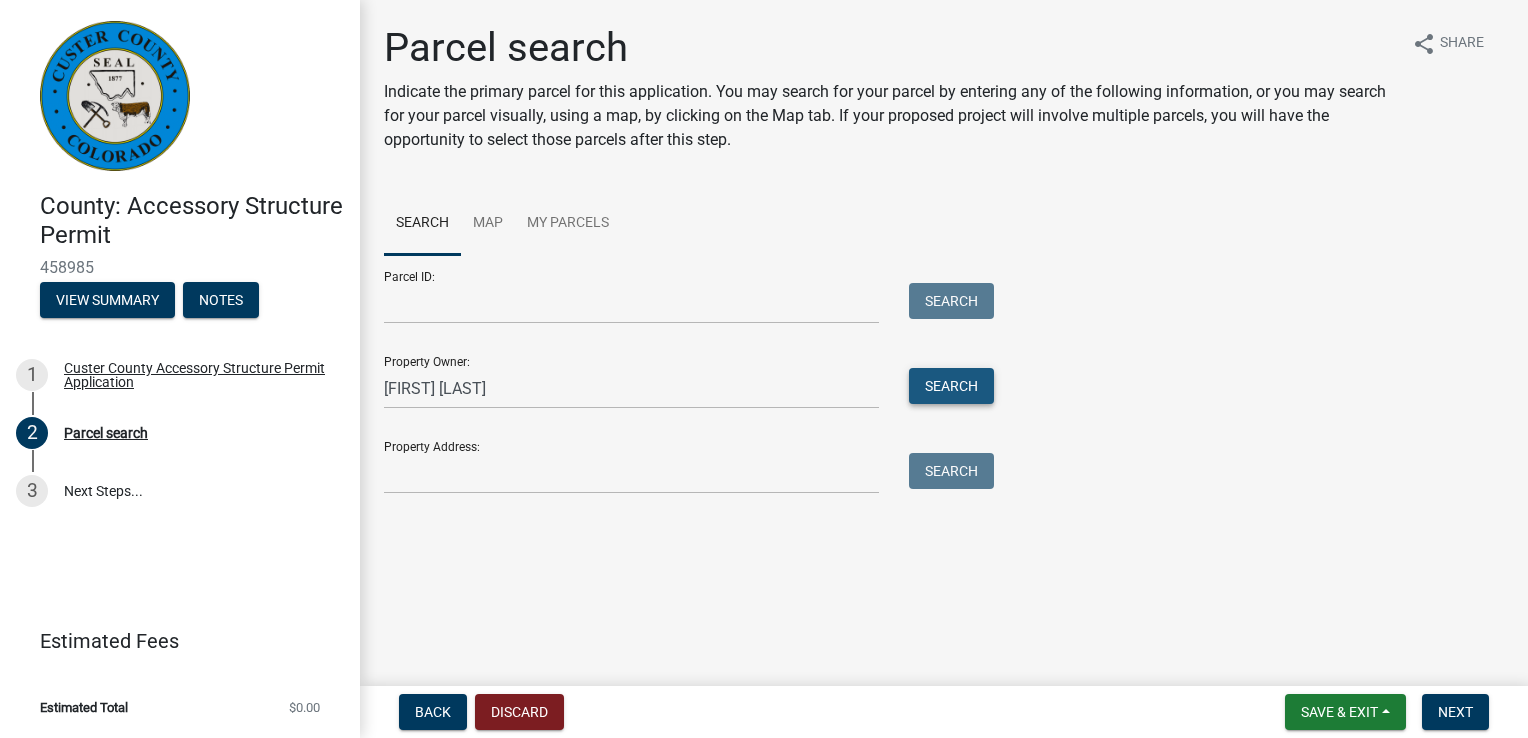 click on "Search" at bounding box center [951, 386] 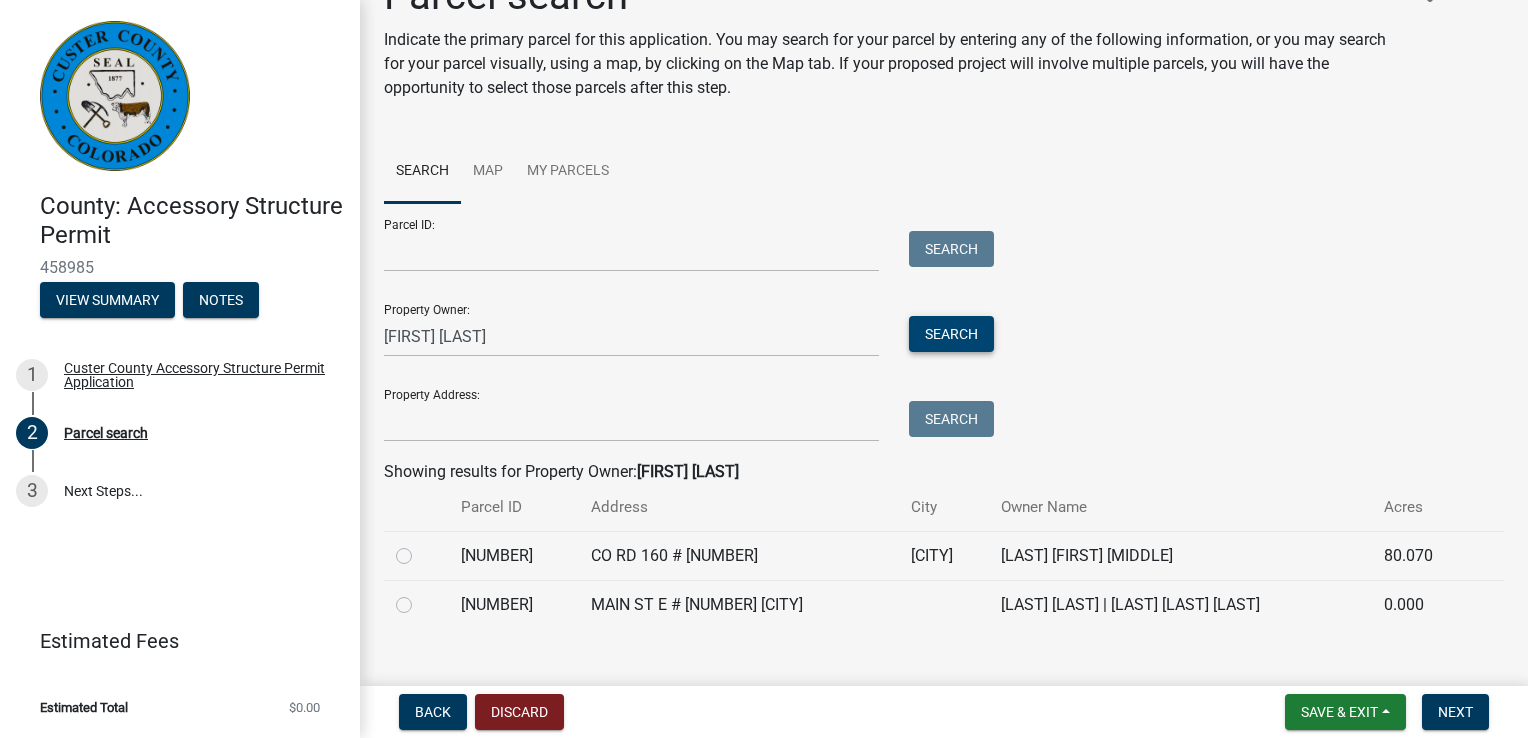 scroll, scrollTop: 80, scrollLeft: 0, axis: vertical 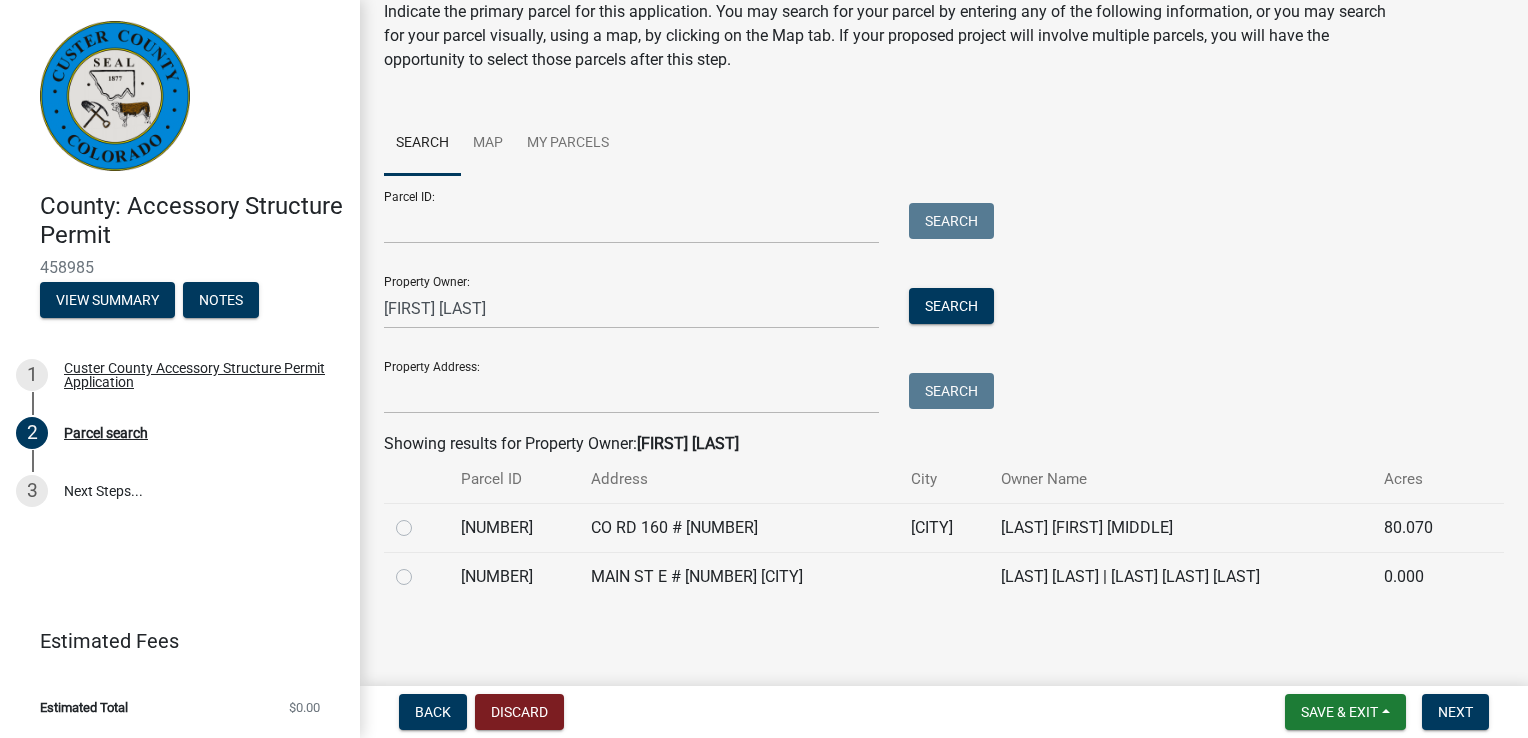 click on "[ACCOUNT_NUMBER]" 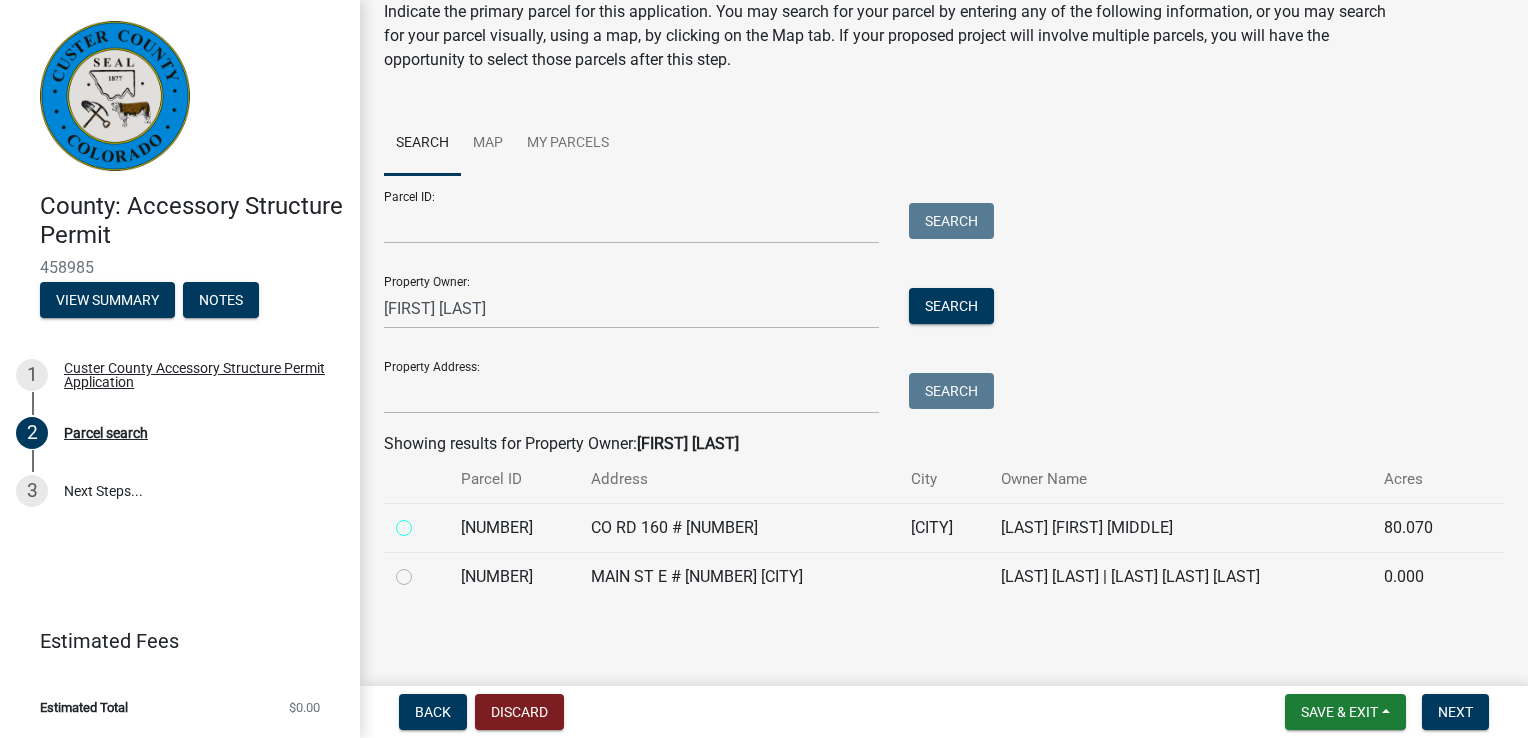 click at bounding box center (426, 522) 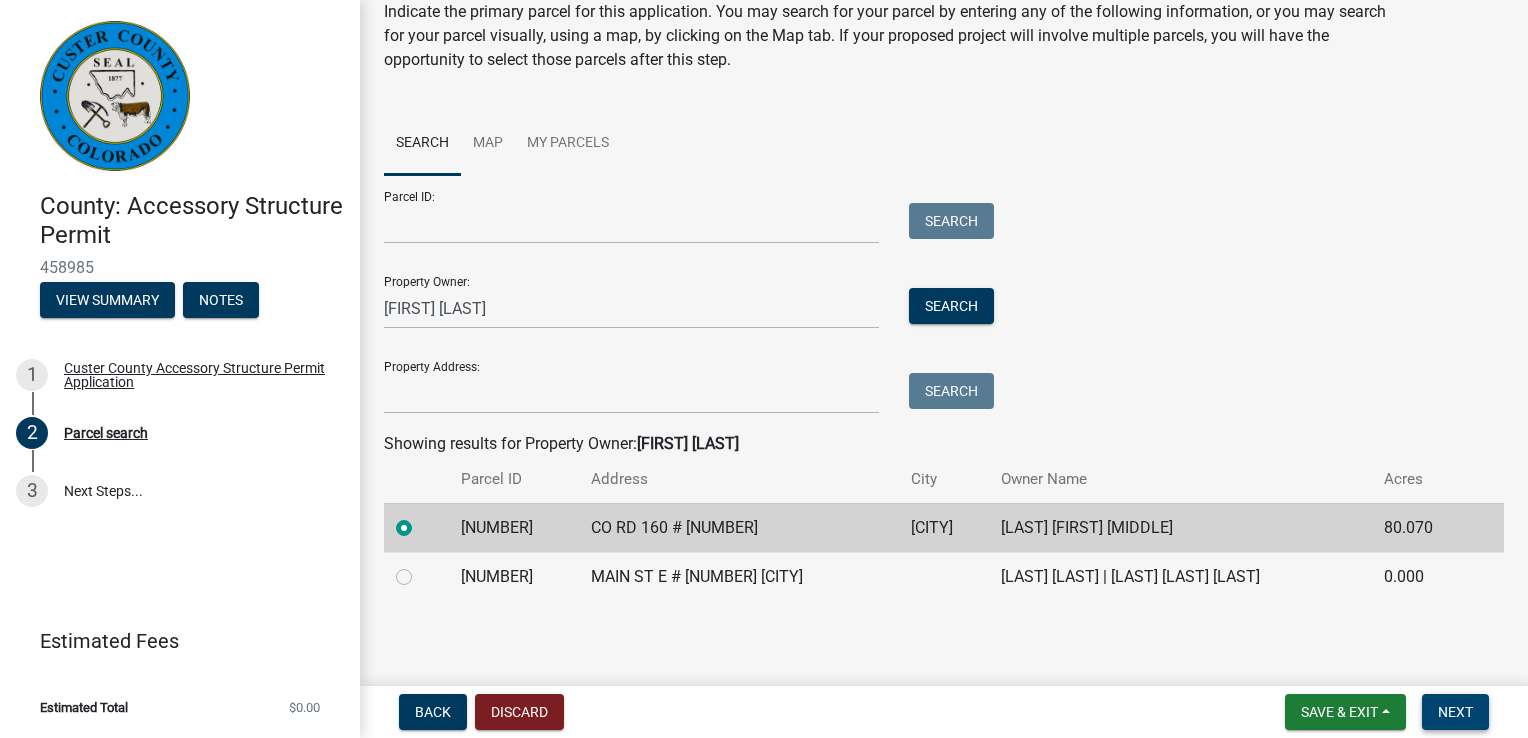 click on "Next" at bounding box center (1455, 712) 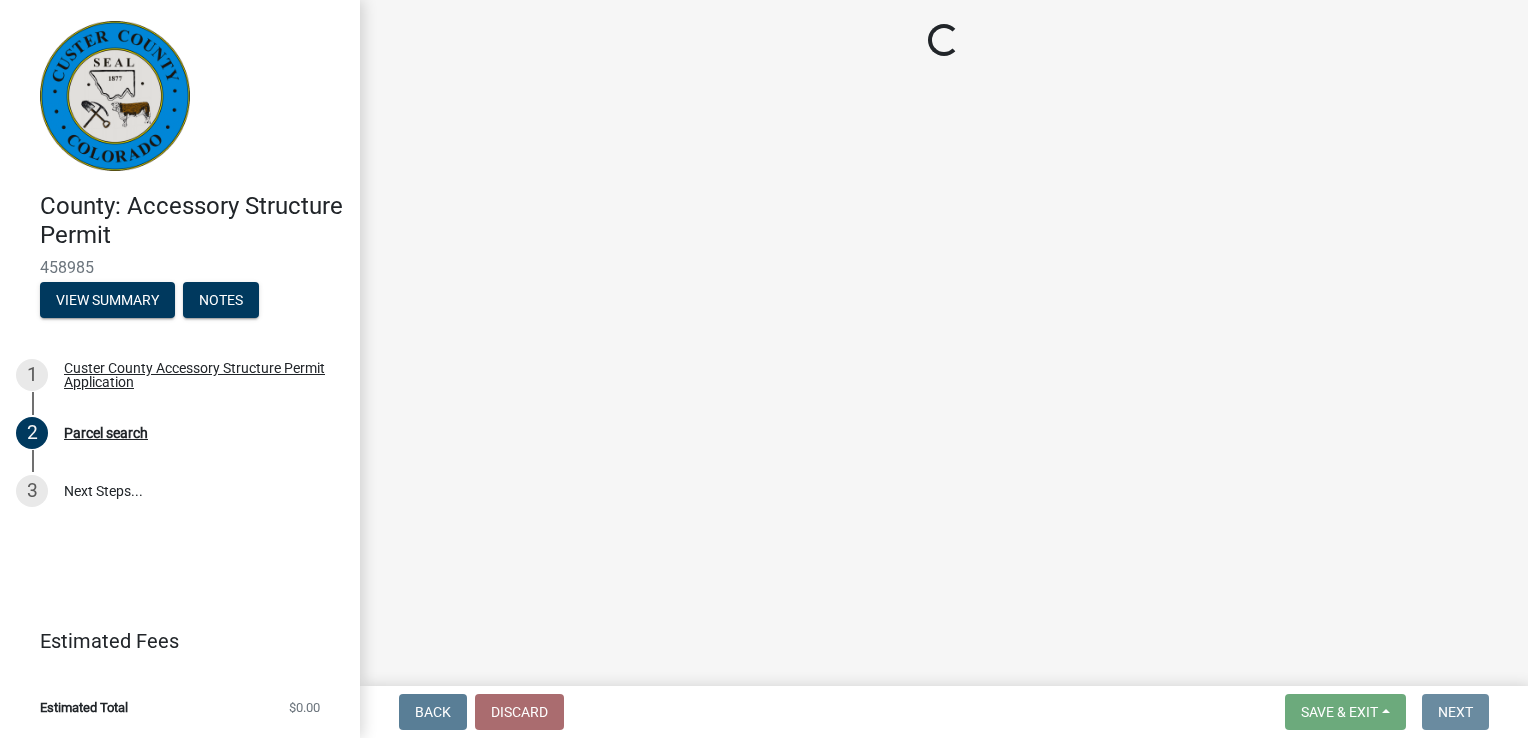 scroll, scrollTop: 0, scrollLeft: 0, axis: both 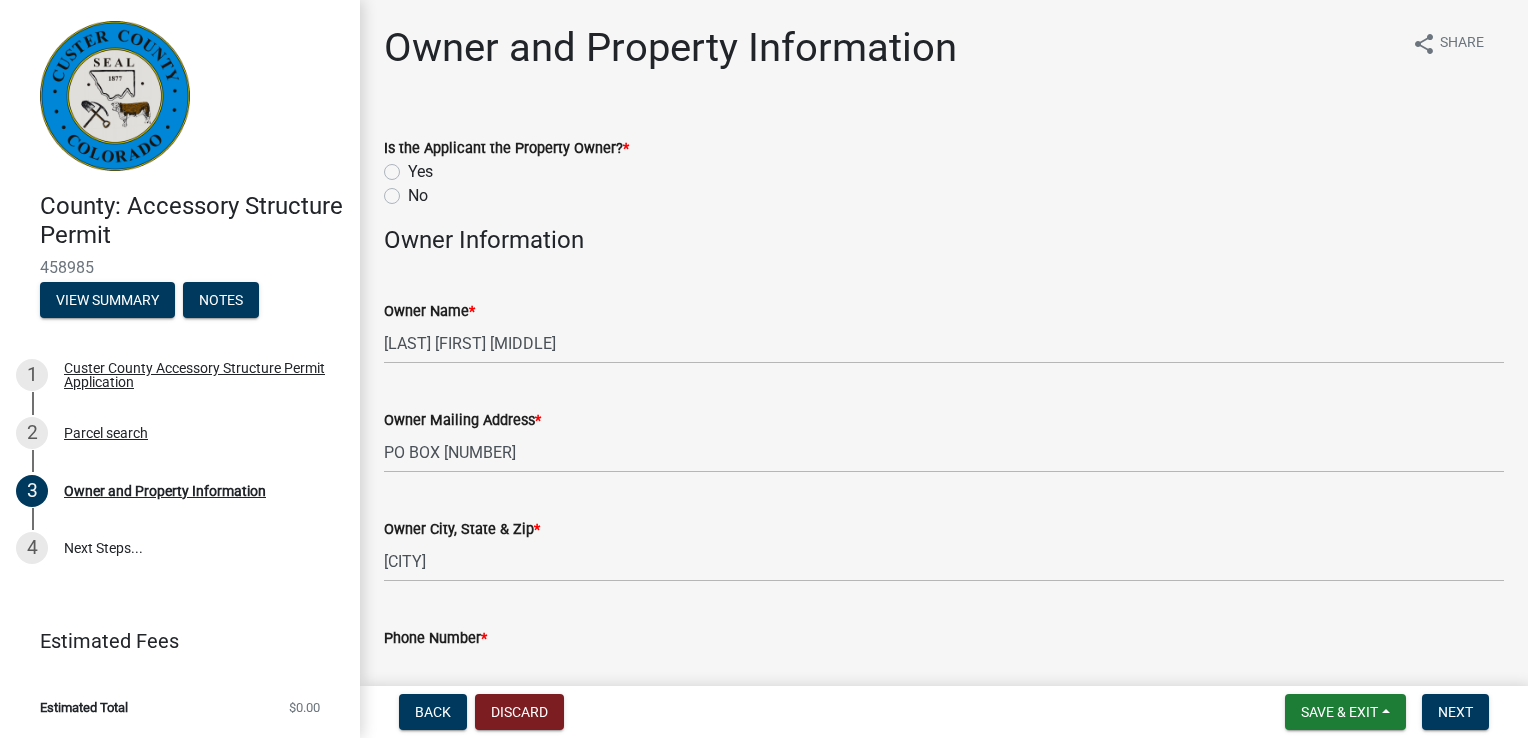 click on "Yes" 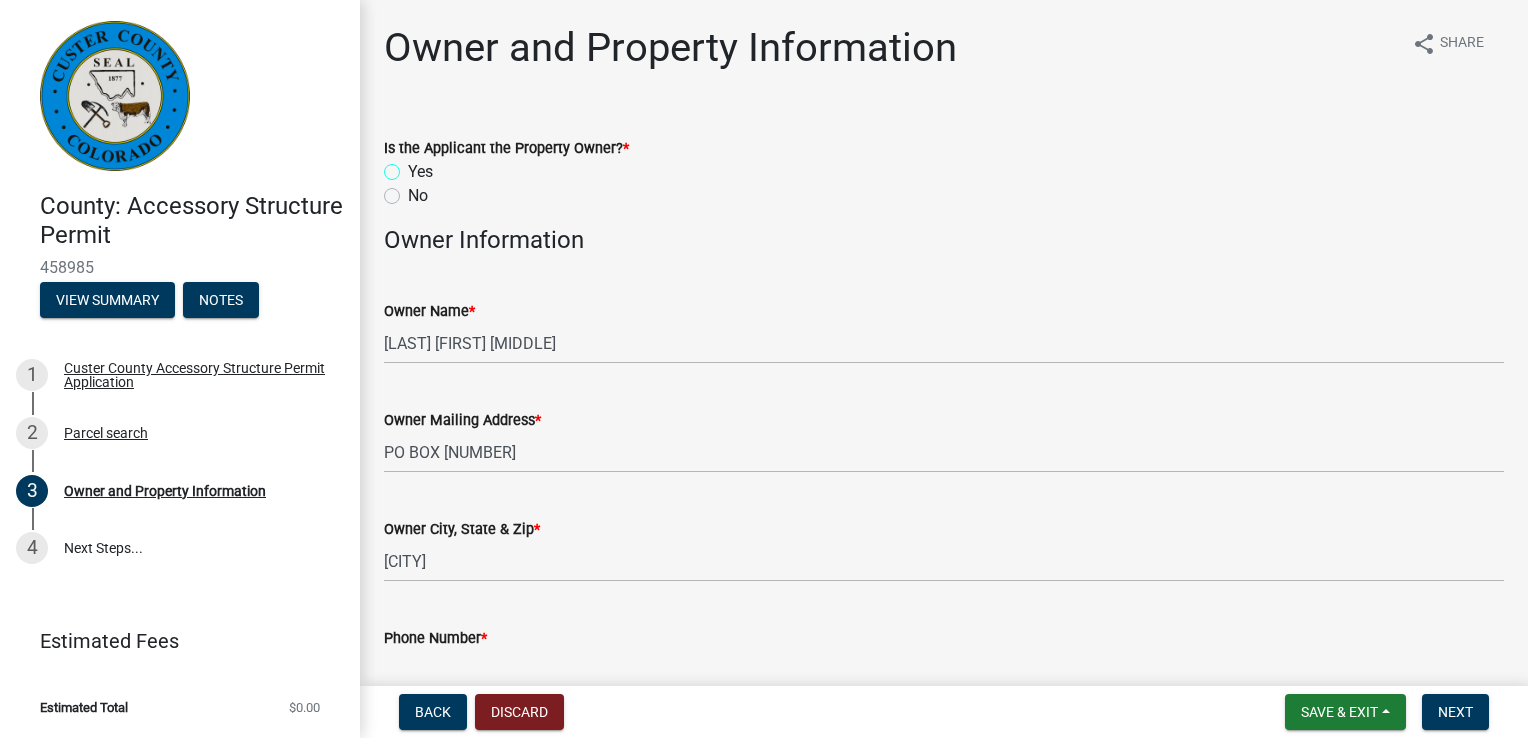 click on "Yes" at bounding box center [414, 166] 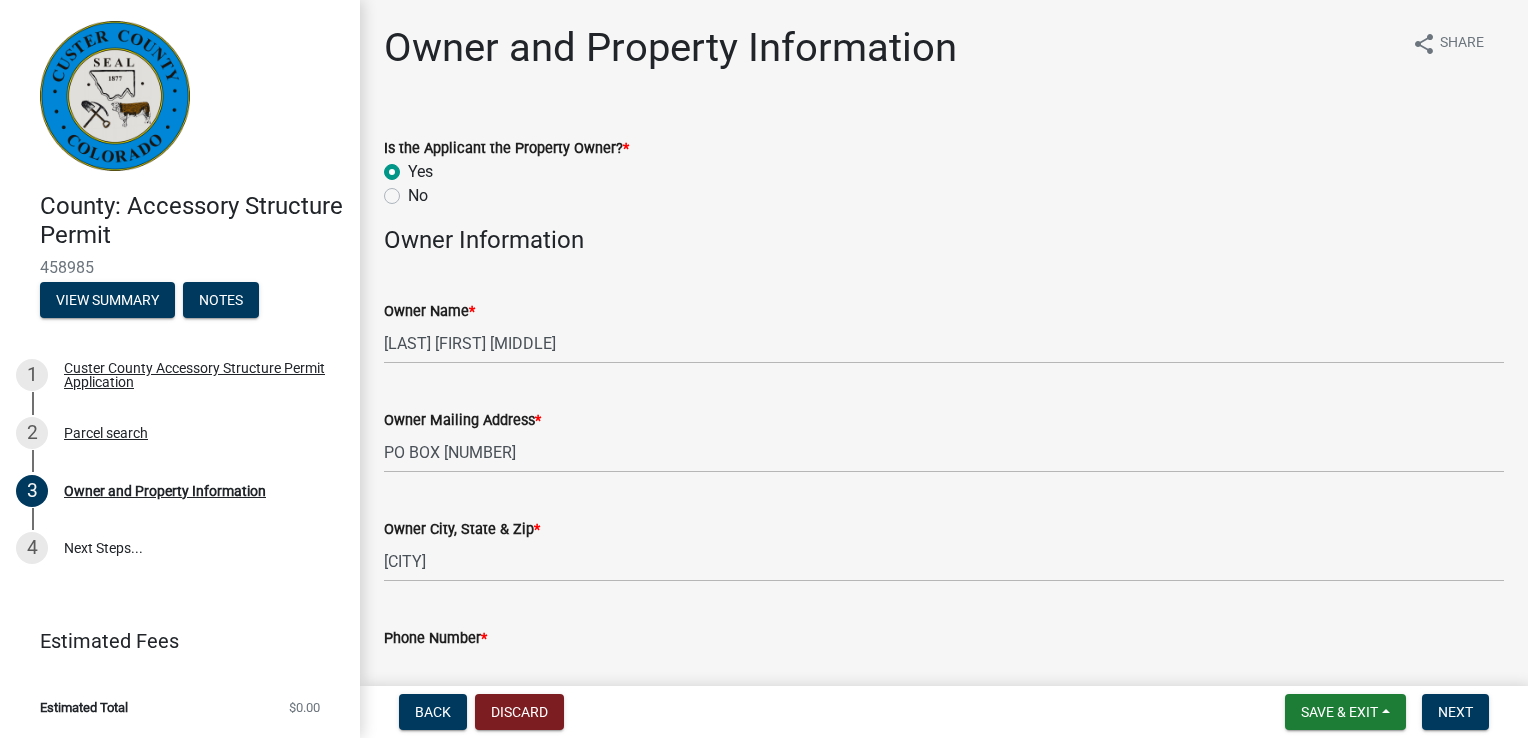 radio on "true" 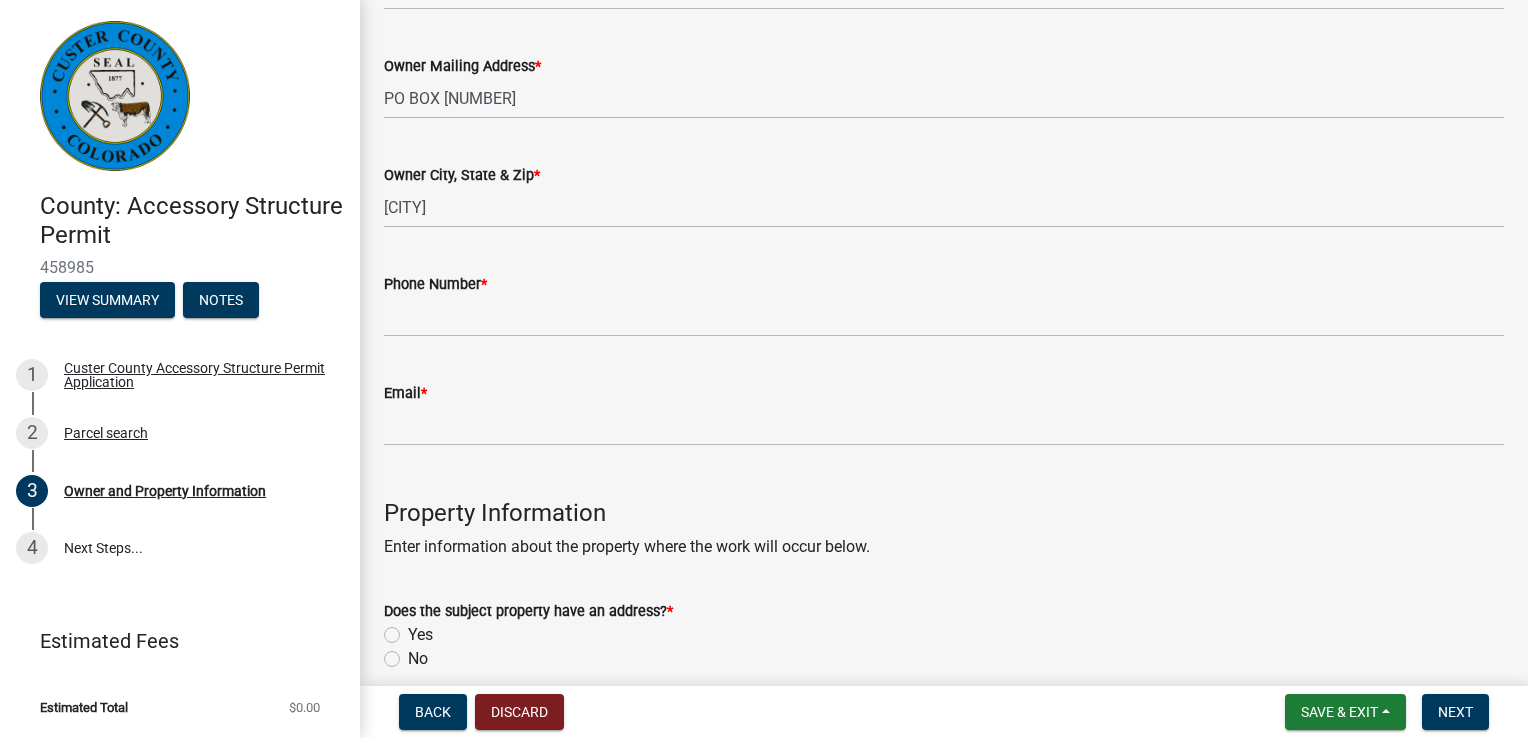 scroll, scrollTop: 400, scrollLeft: 0, axis: vertical 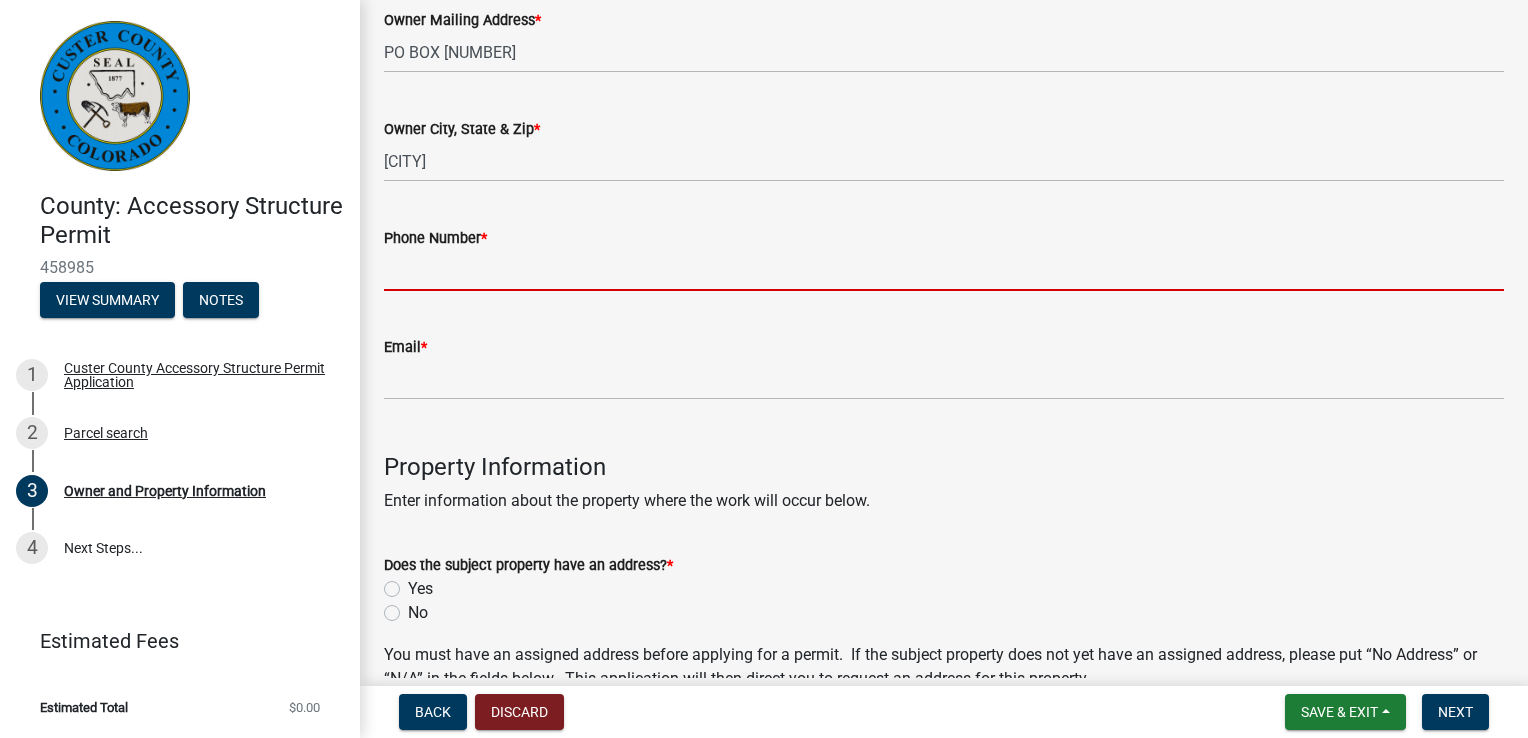 click on "Phone Number  *" at bounding box center [944, 270] 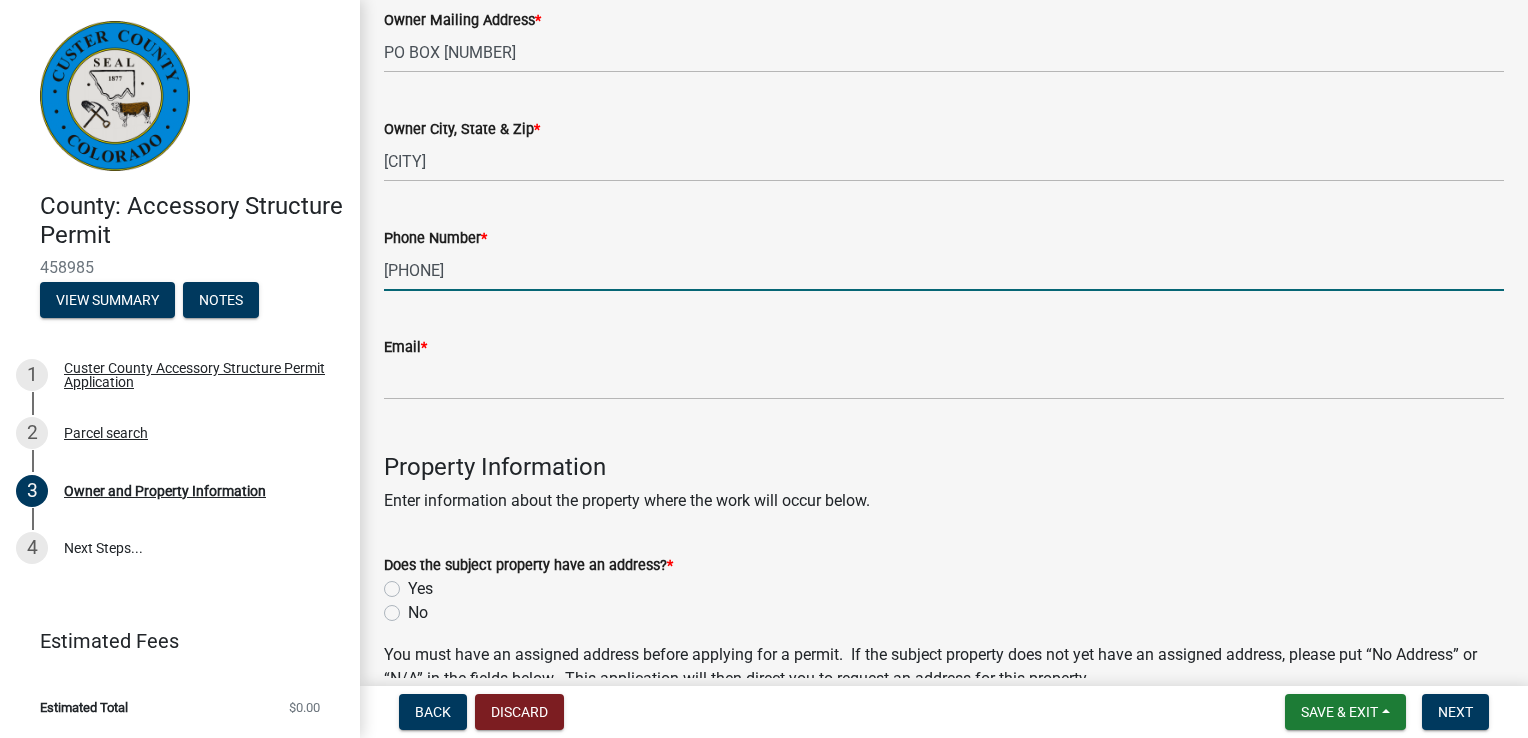 type on "7192142983" 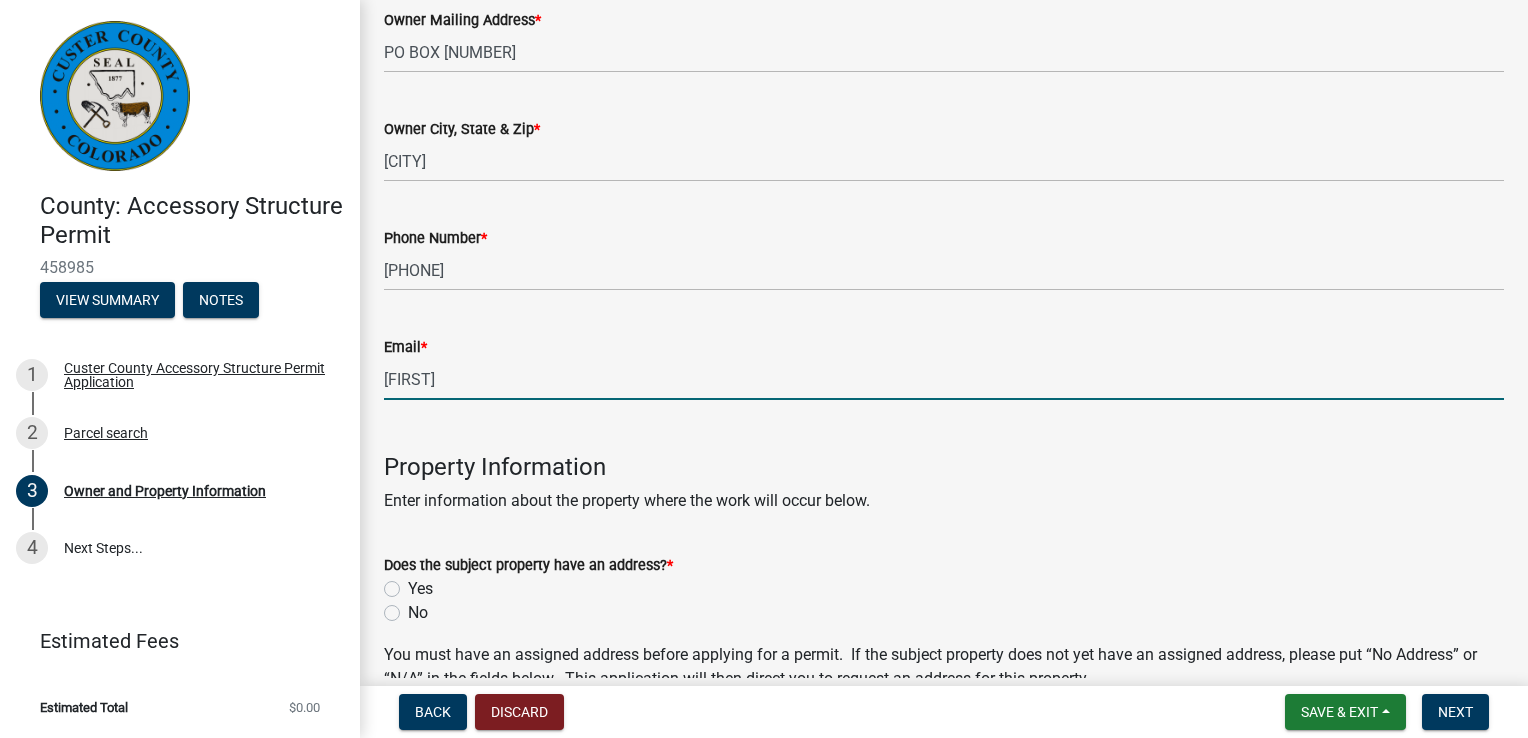 type on "[USERNAME]@[DOMAIN]" 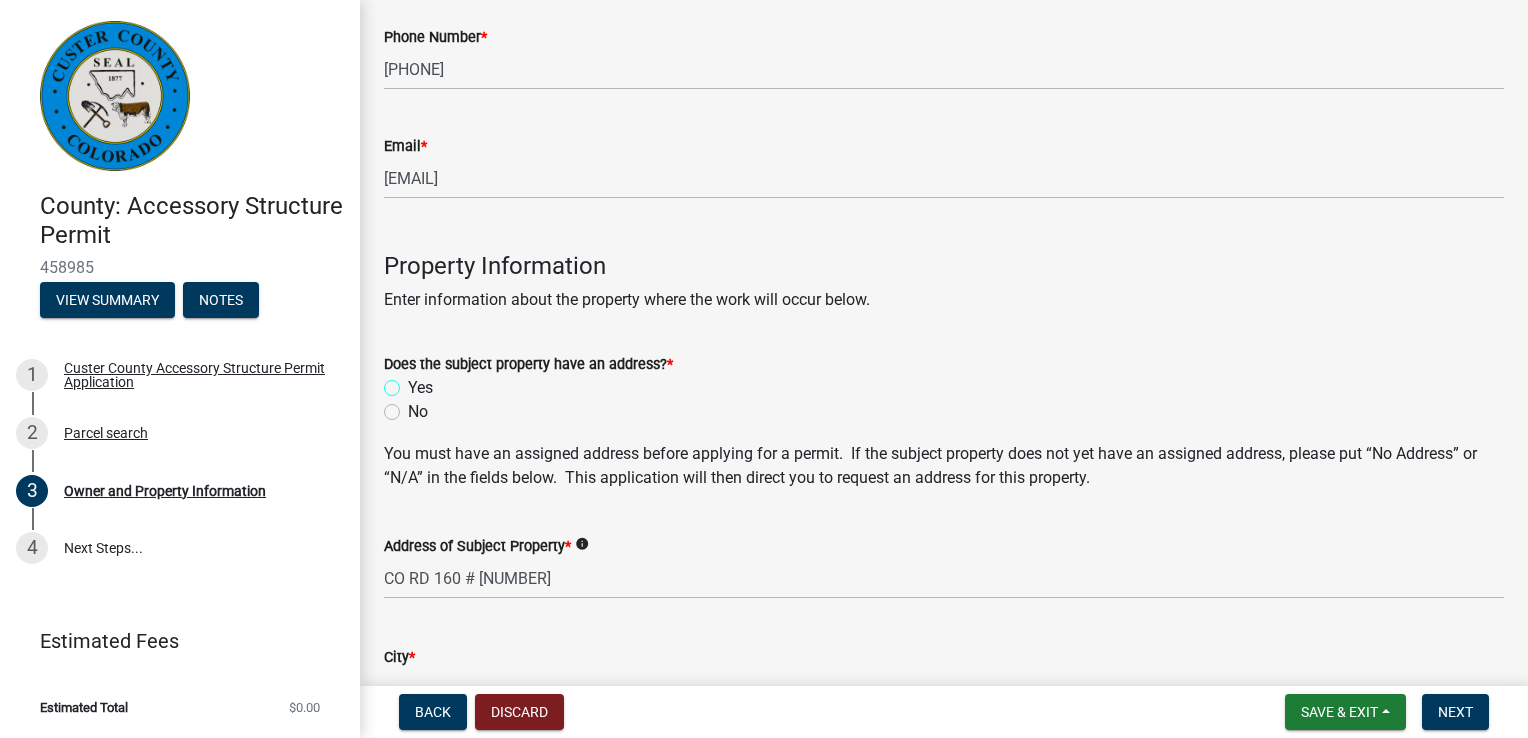 scroll, scrollTop: 700, scrollLeft: 0, axis: vertical 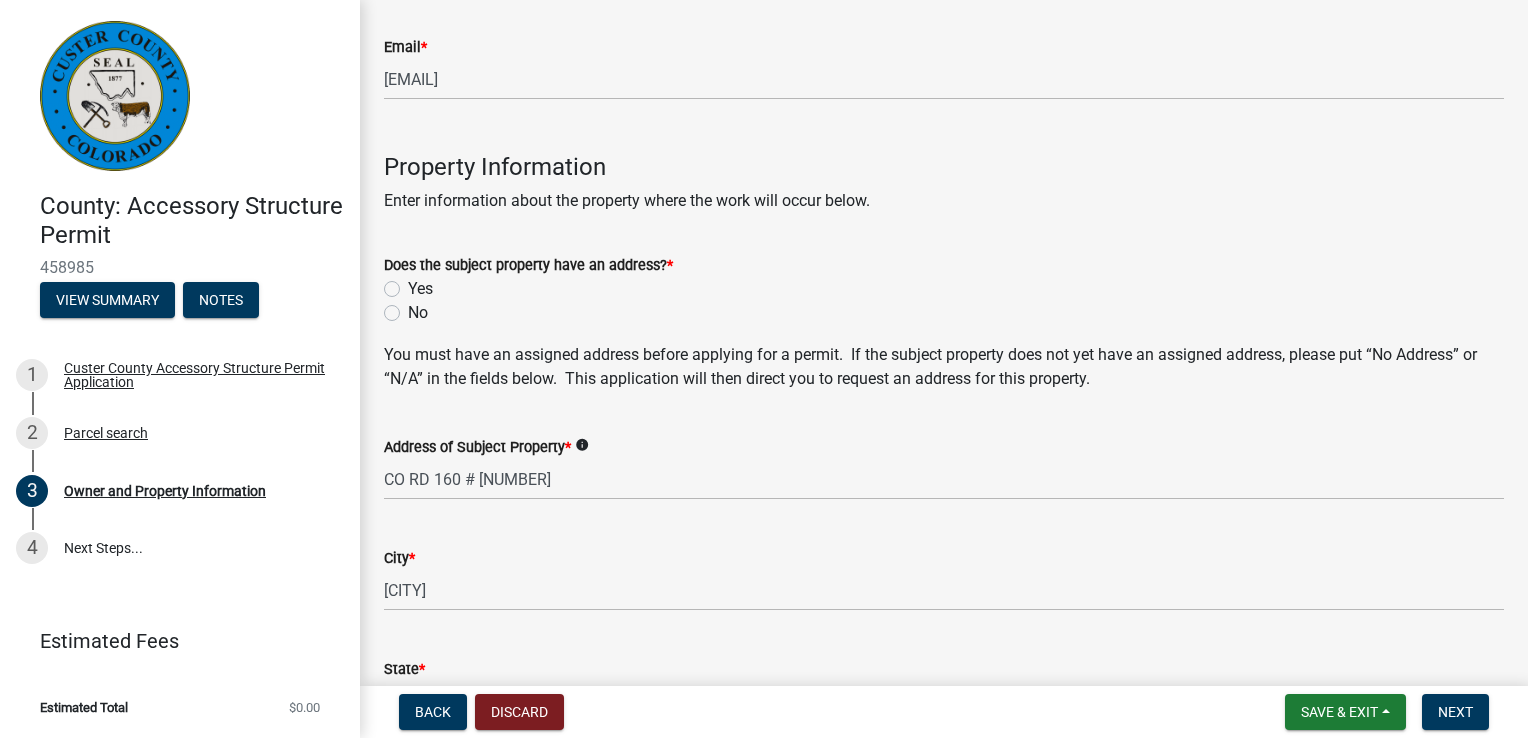 click on "Yes" 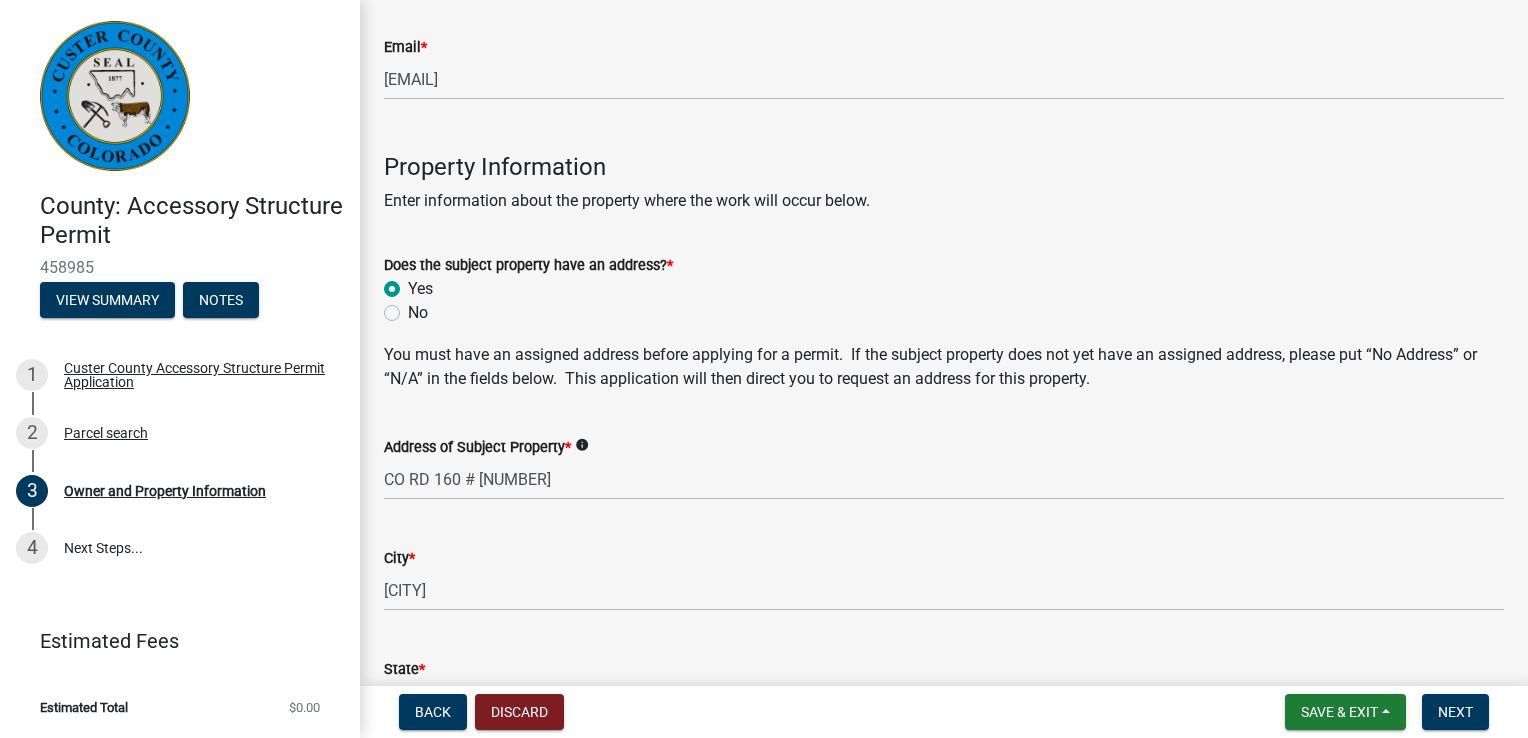 radio on "true" 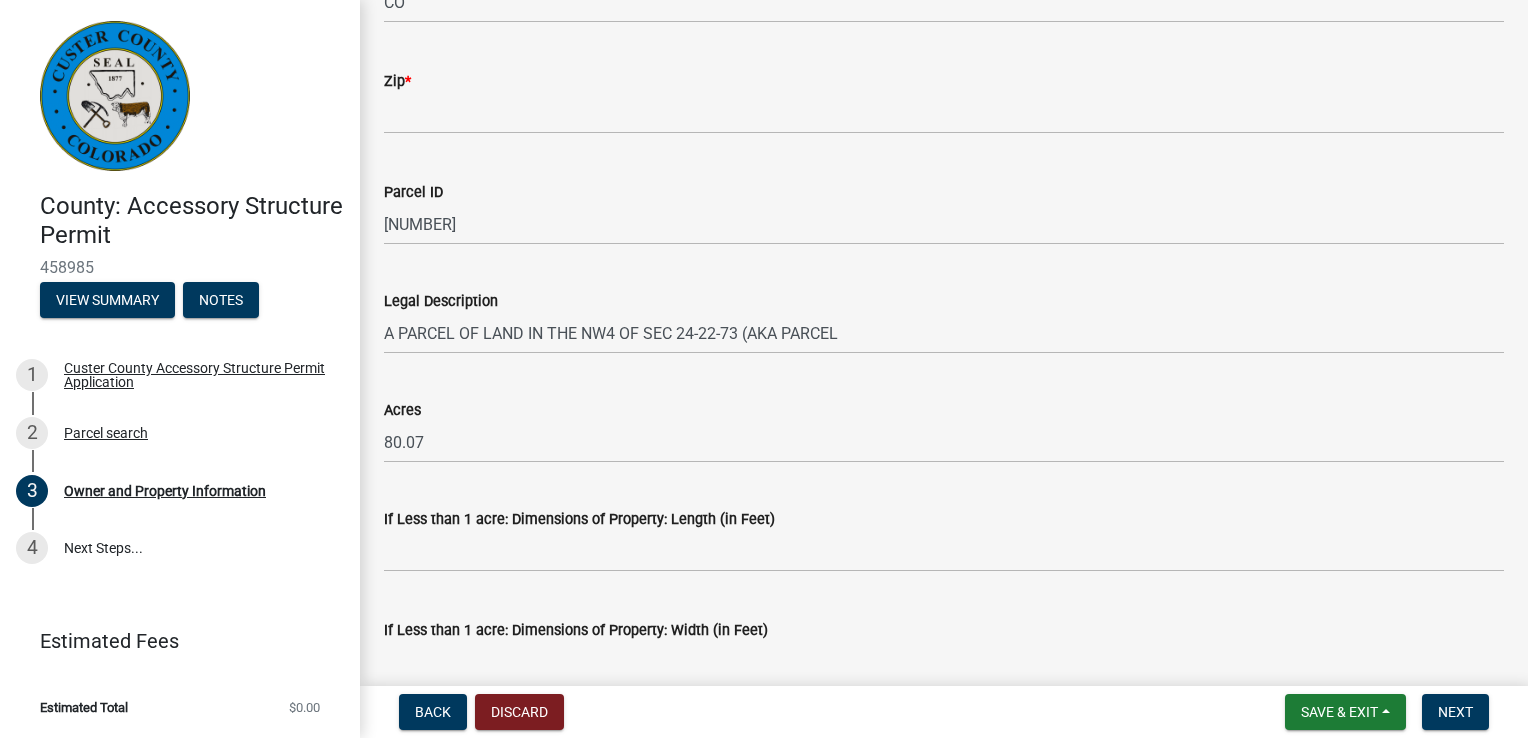 scroll, scrollTop: 1400, scrollLeft: 0, axis: vertical 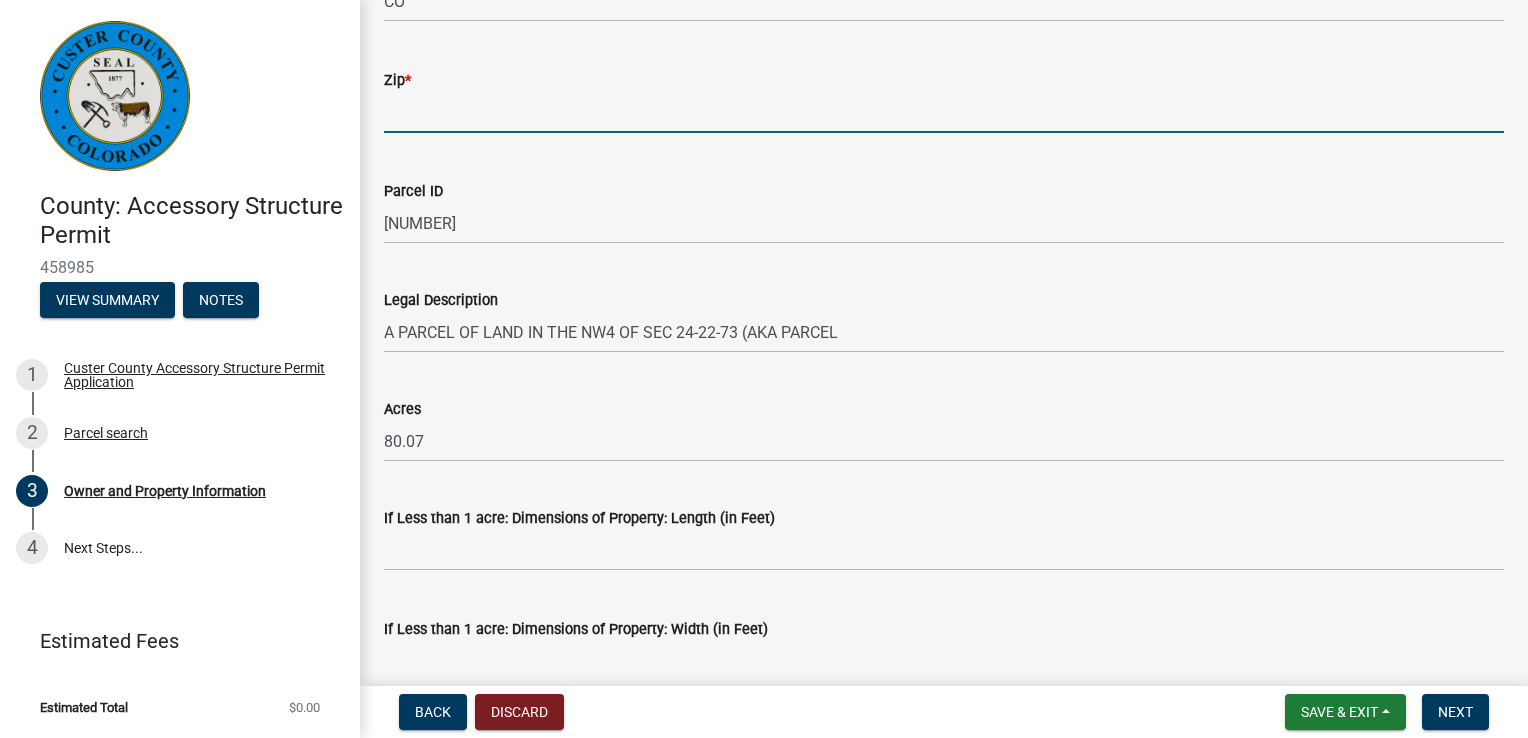 click on "Zip  *" at bounding box center [944, 112] 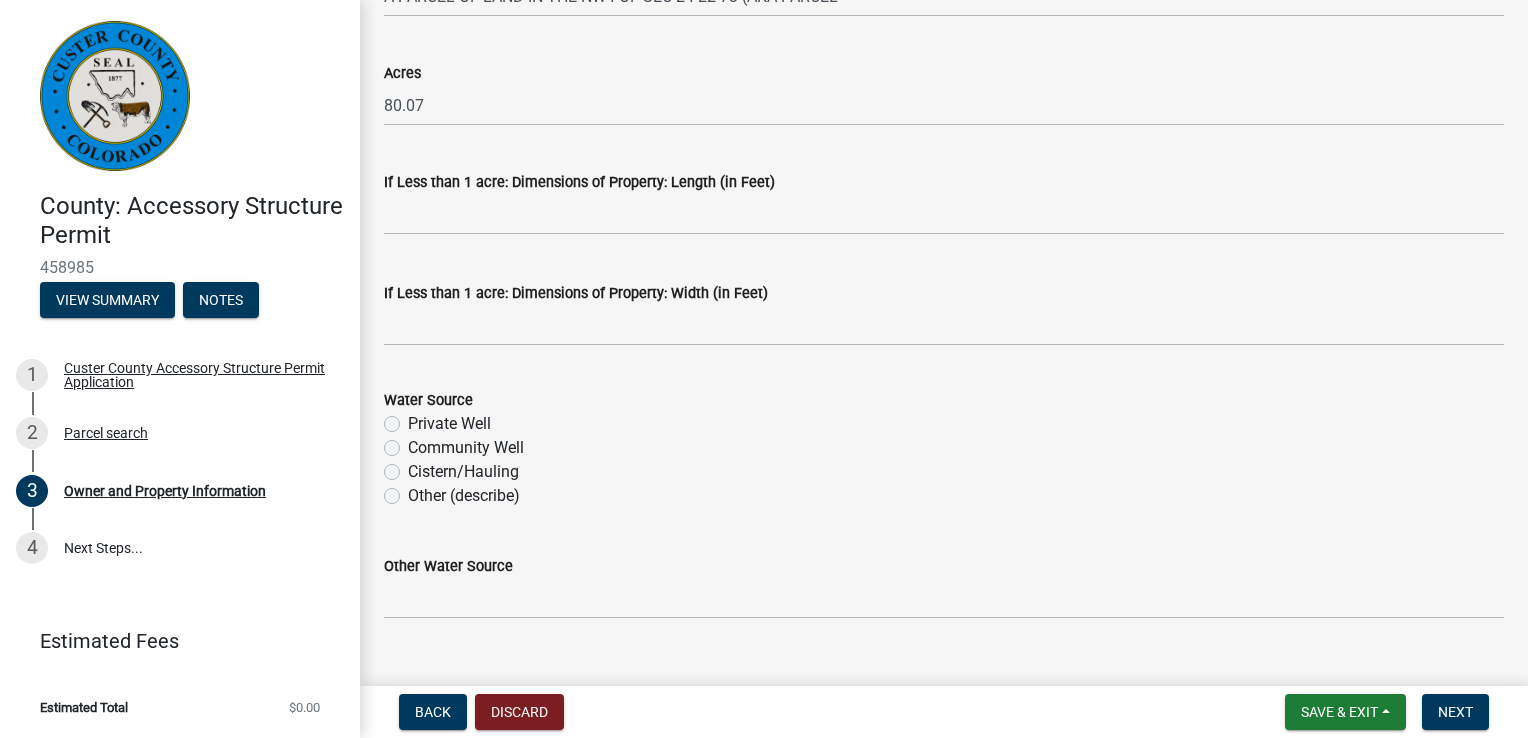 scroll, scrollTop: 1771, scrollLeft: 0, axis: vertical 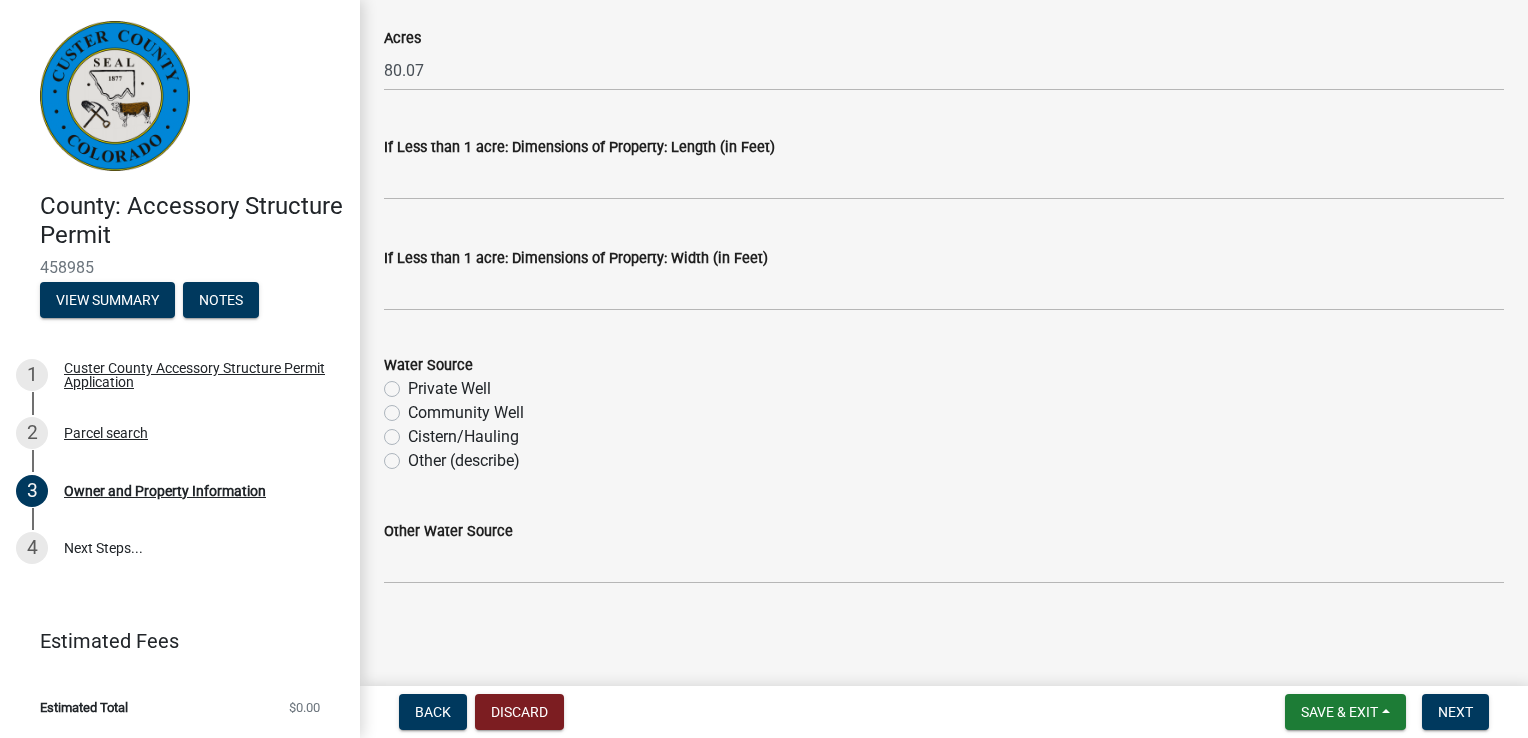 click on "Private Well" 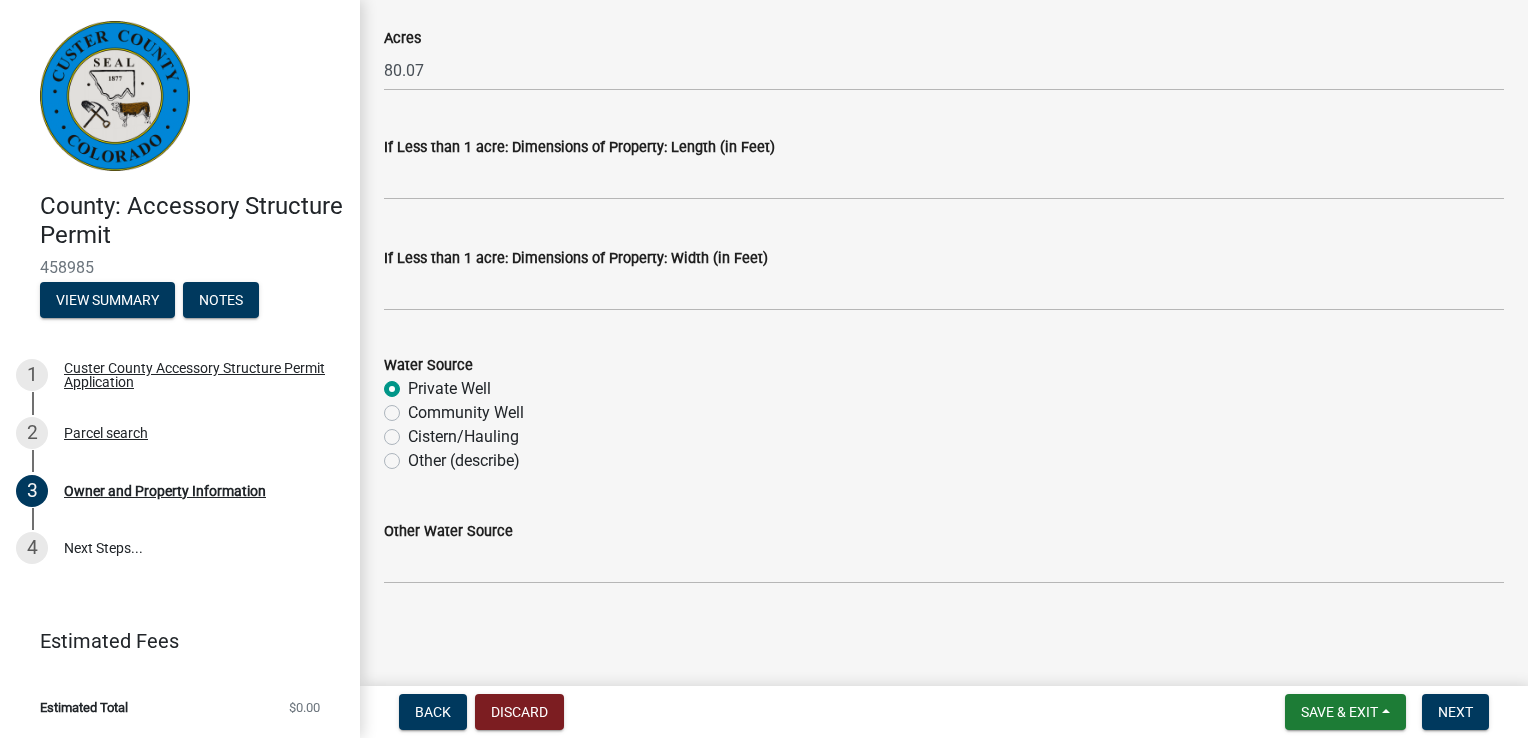 radio on "true" 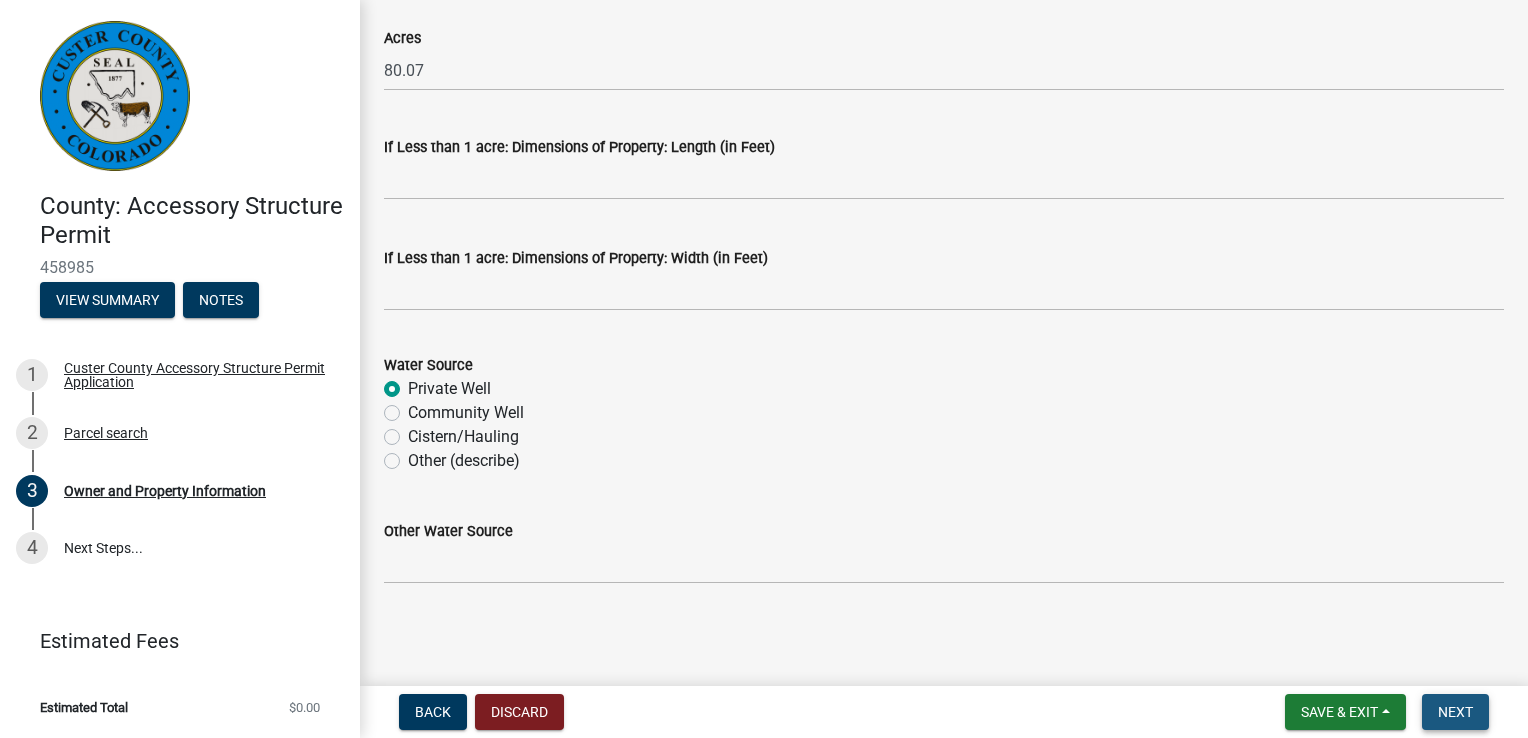 click on "Next" at bounding box center (1455, 712) 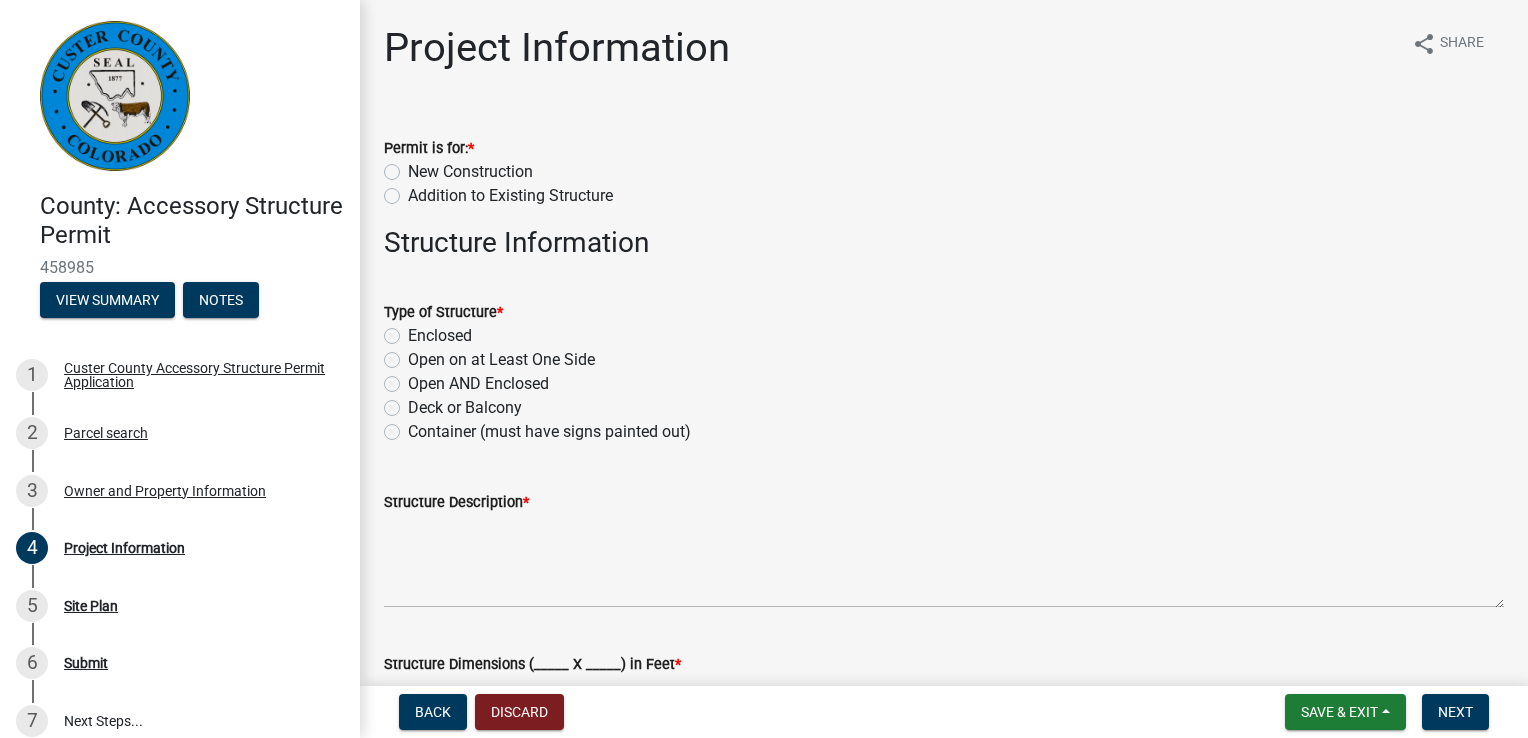 click on "Addition to Existing Structure" 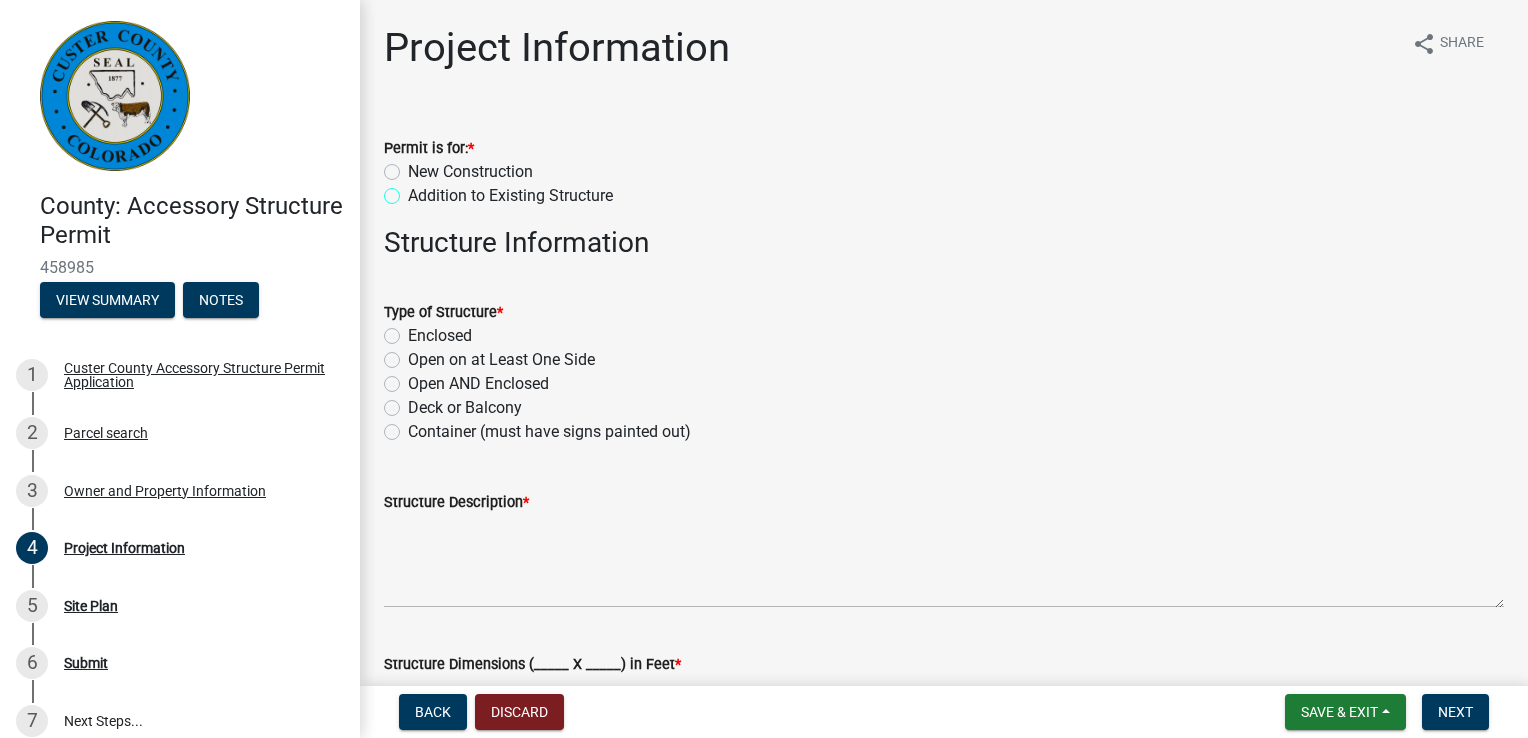 click on "Addition to Existing Structure" at bounding box center (414, 190) 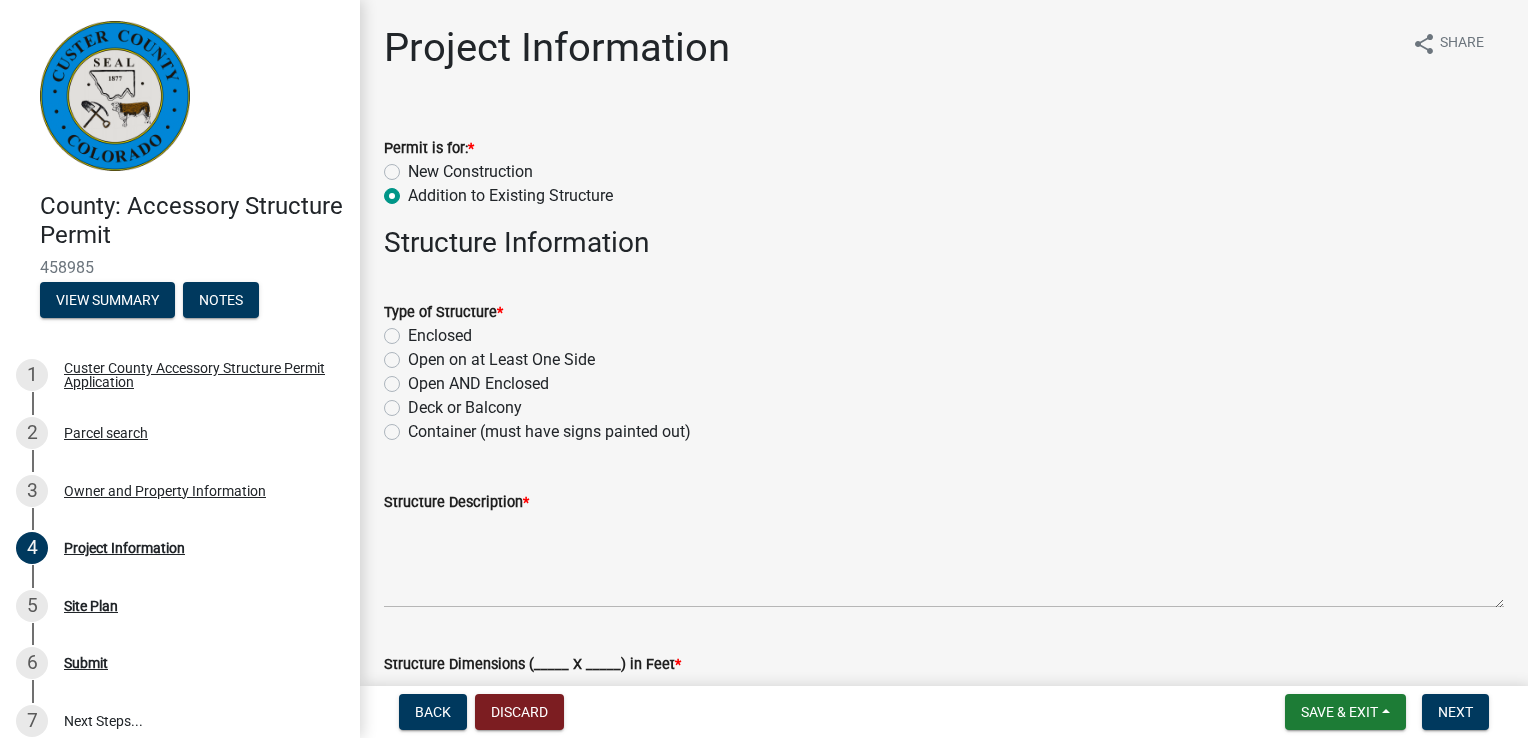 radio on "true" 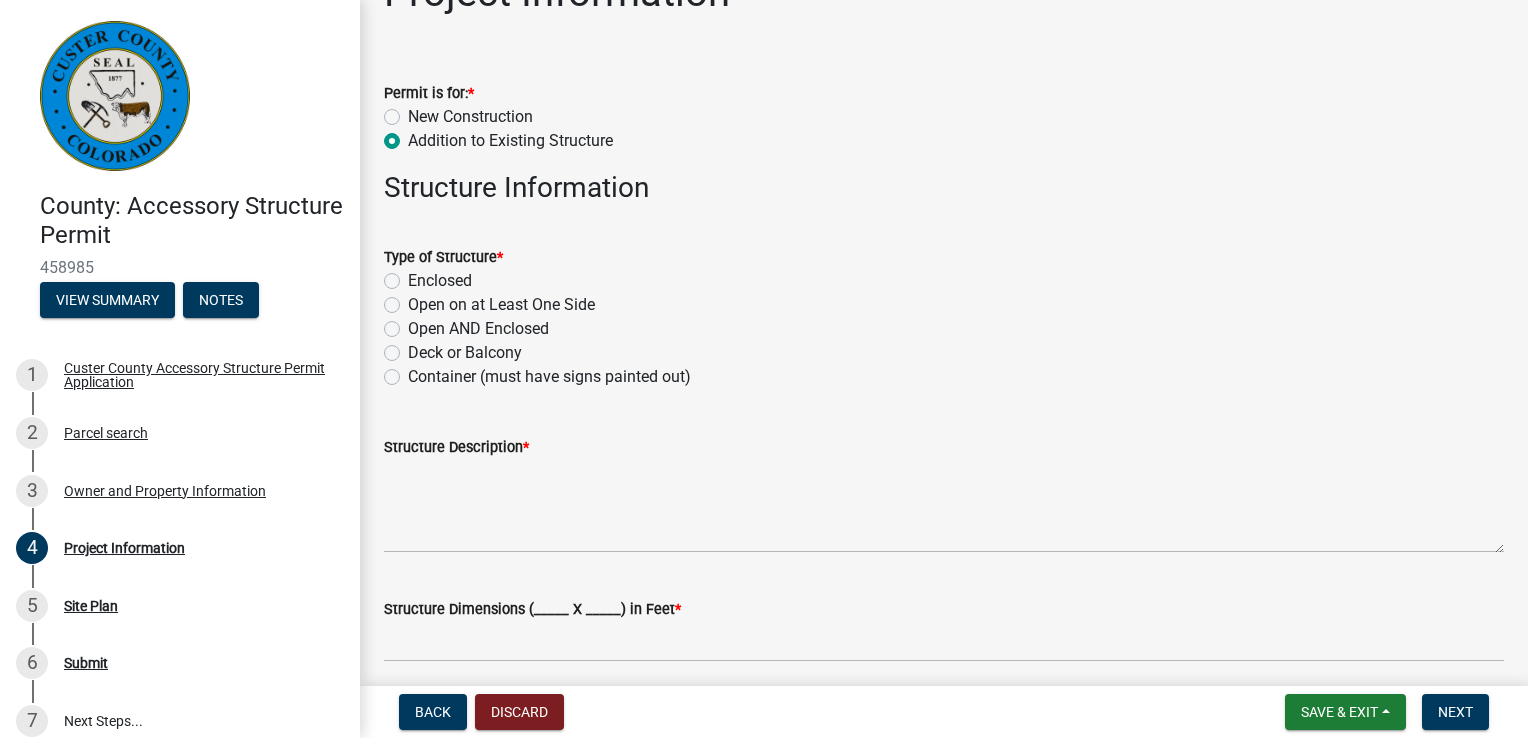 scroll, scrollTop: 100, scrollLeft: 0, axis: vertical 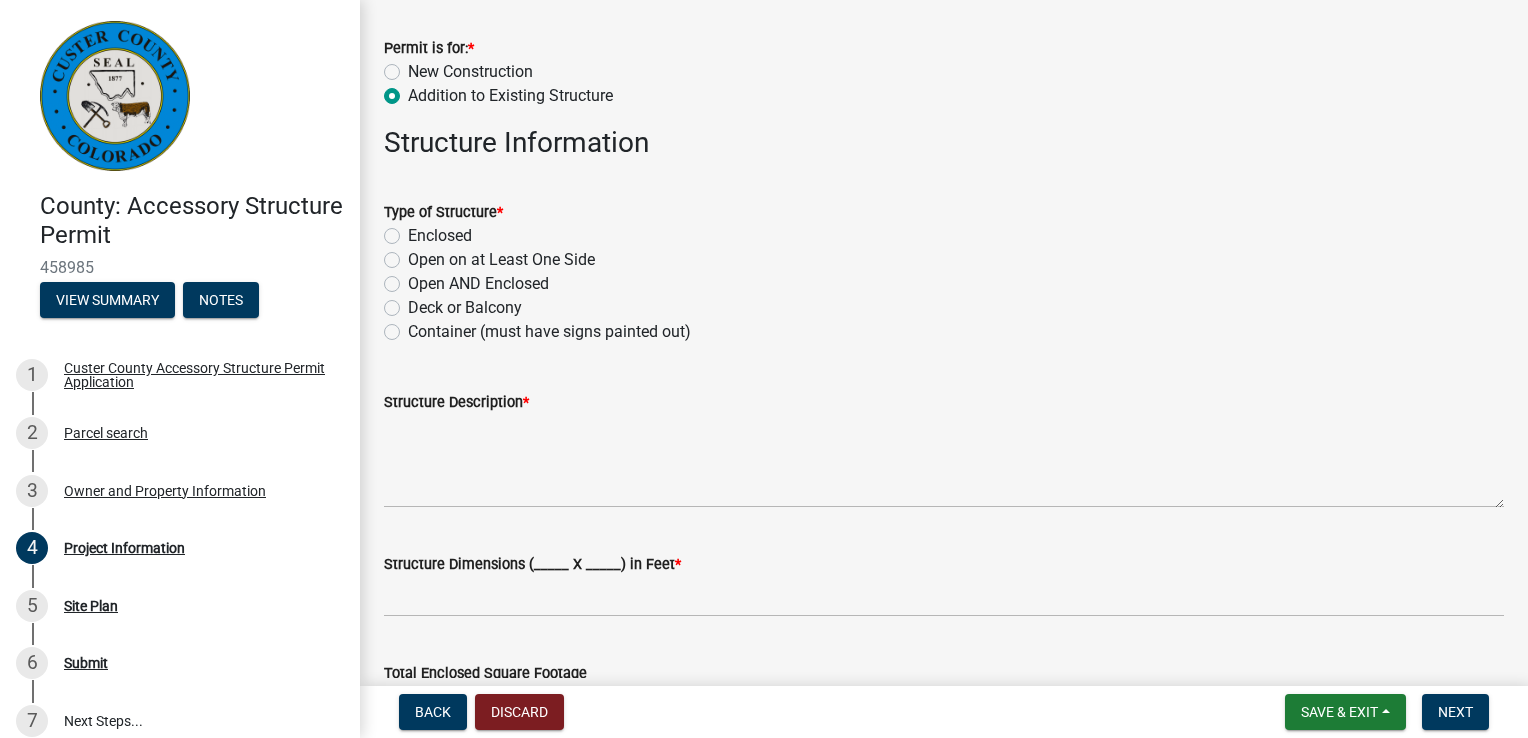 click on "Enclosed" 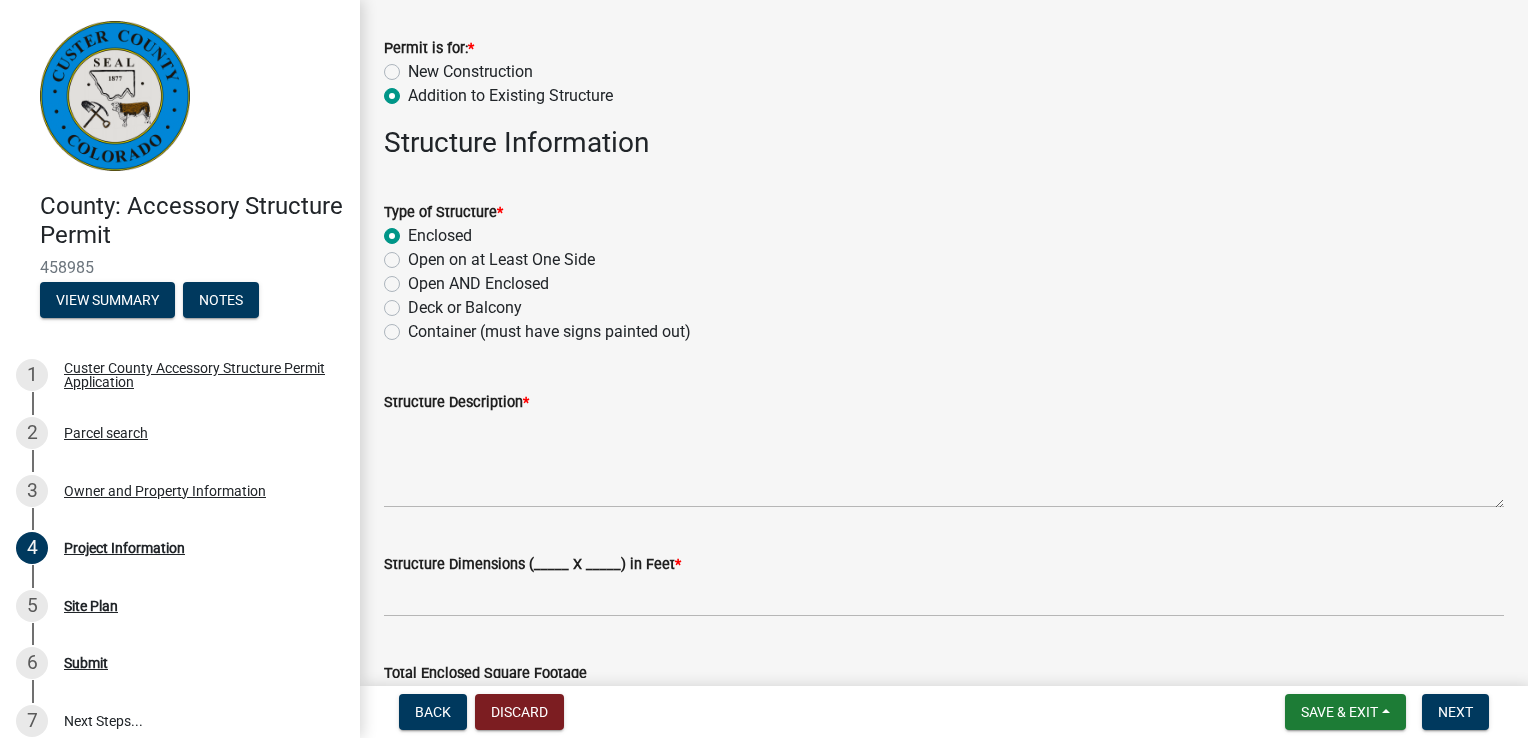 radio on "true" 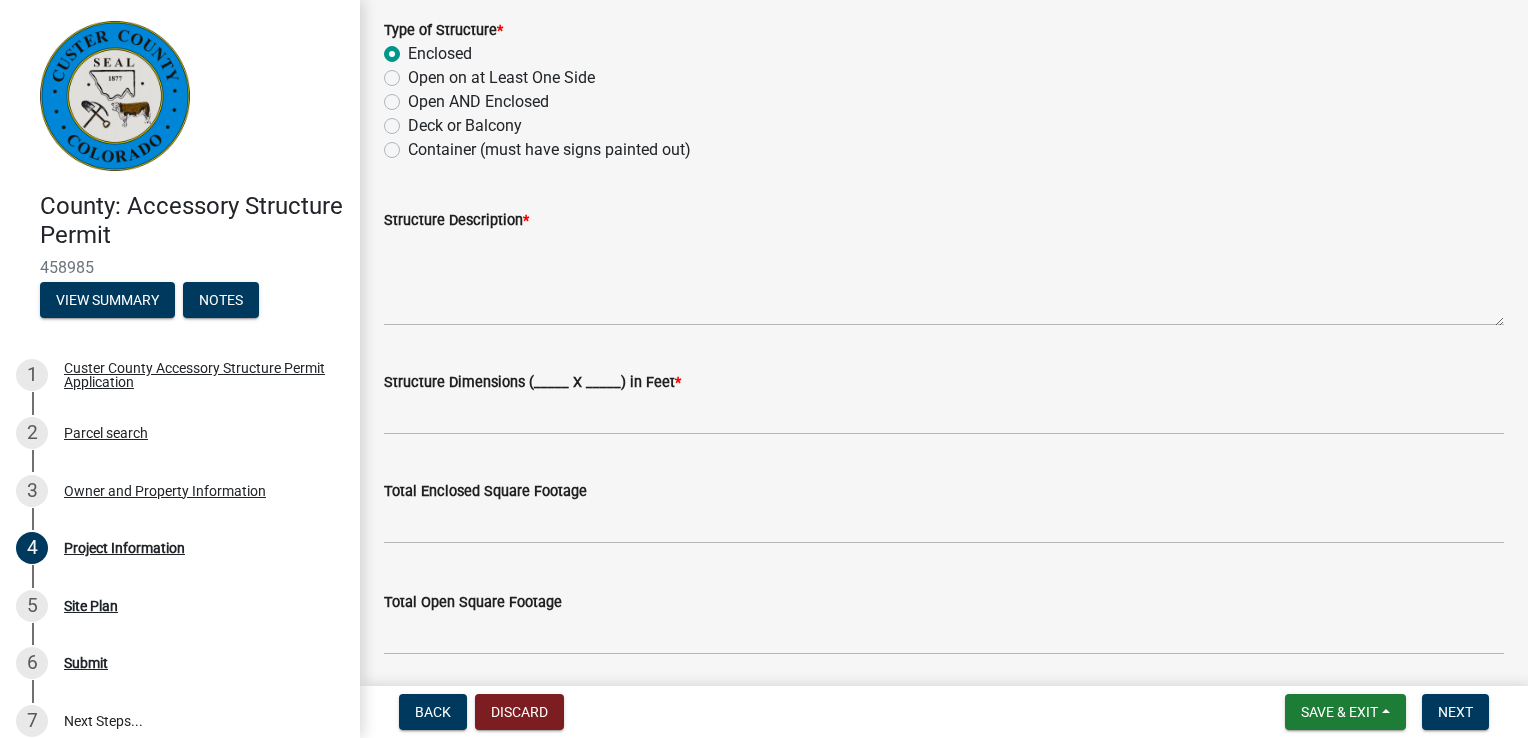 scroll, scrollTop: 300, scrollLeft: 0, axis: vertical 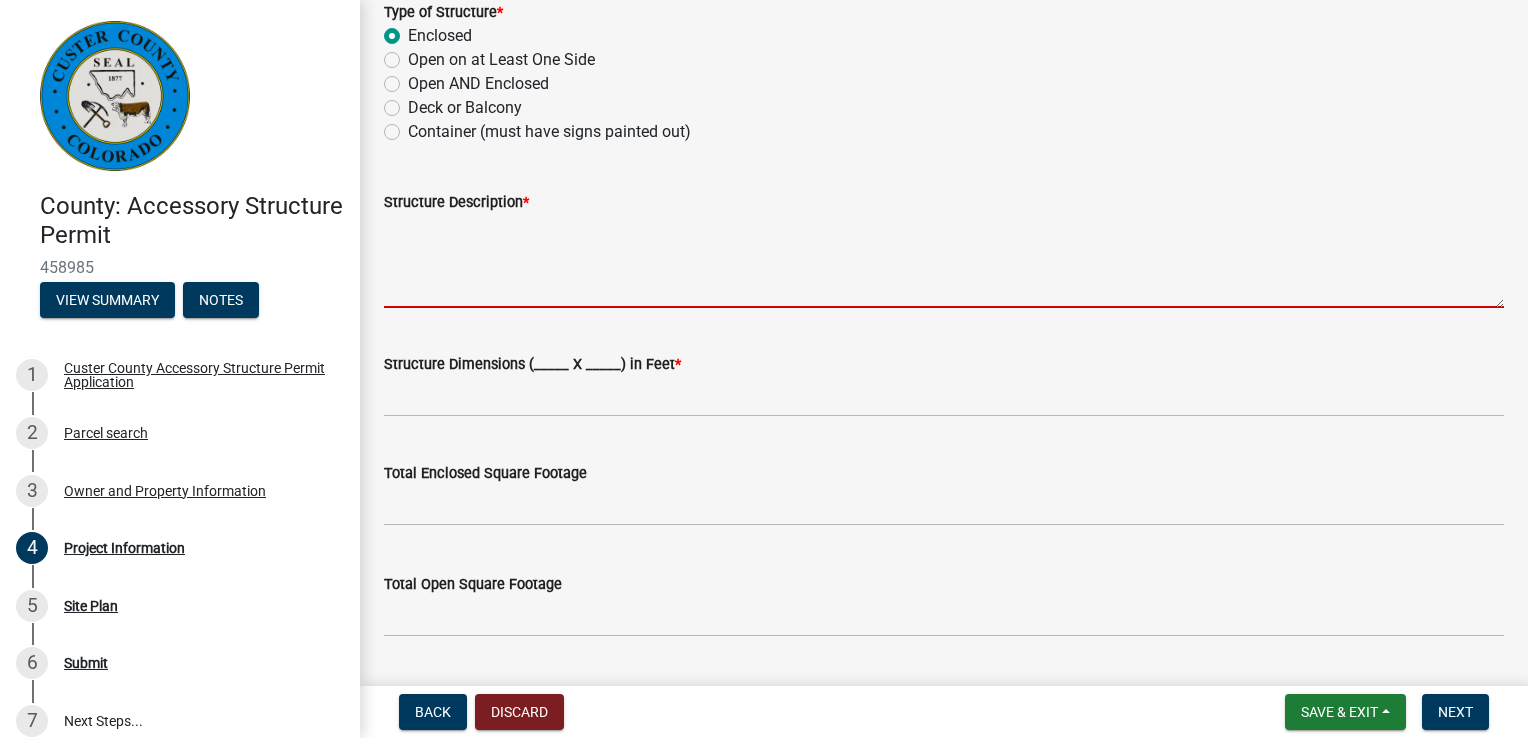 click on "Structure Description  *" at bounding box center (944, 261) 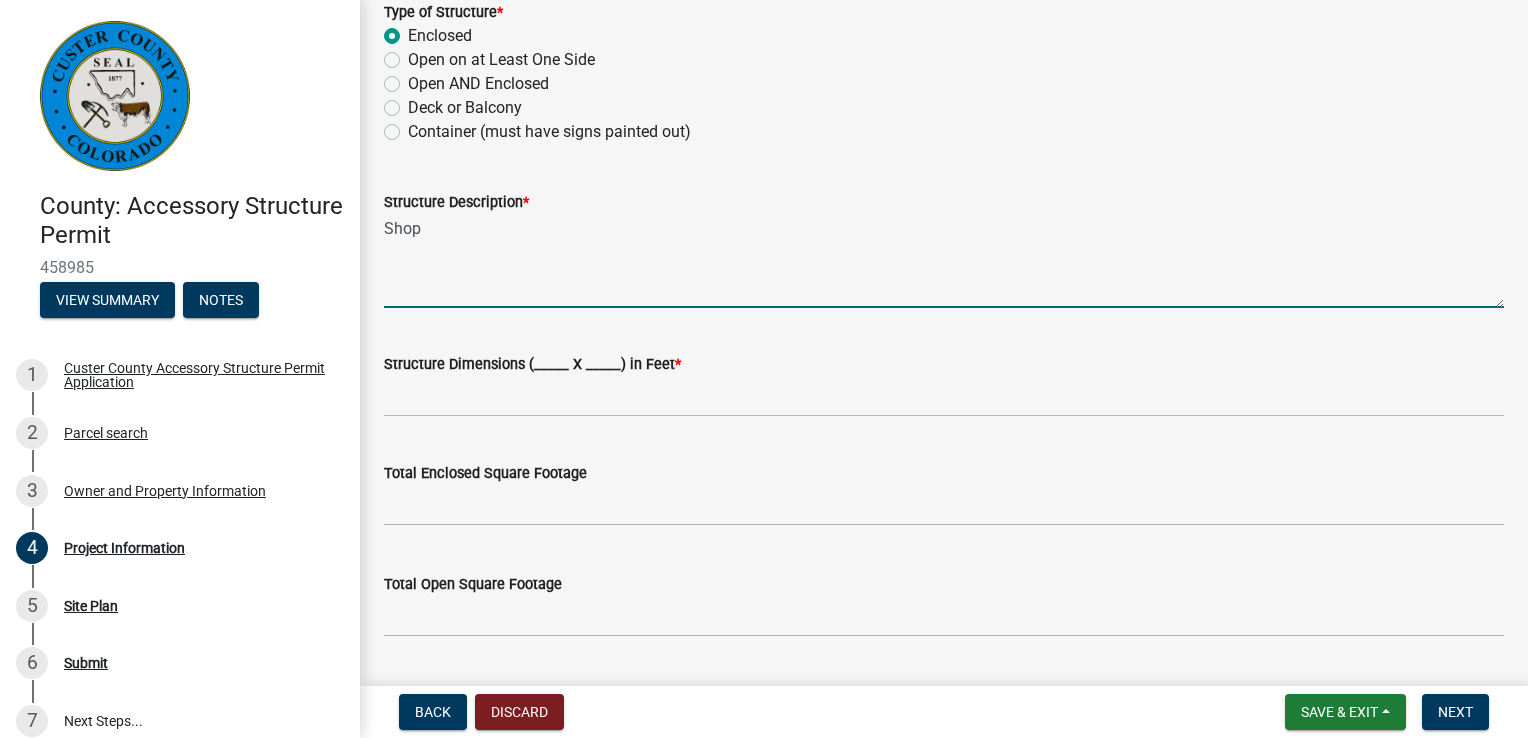 type on "Shop" 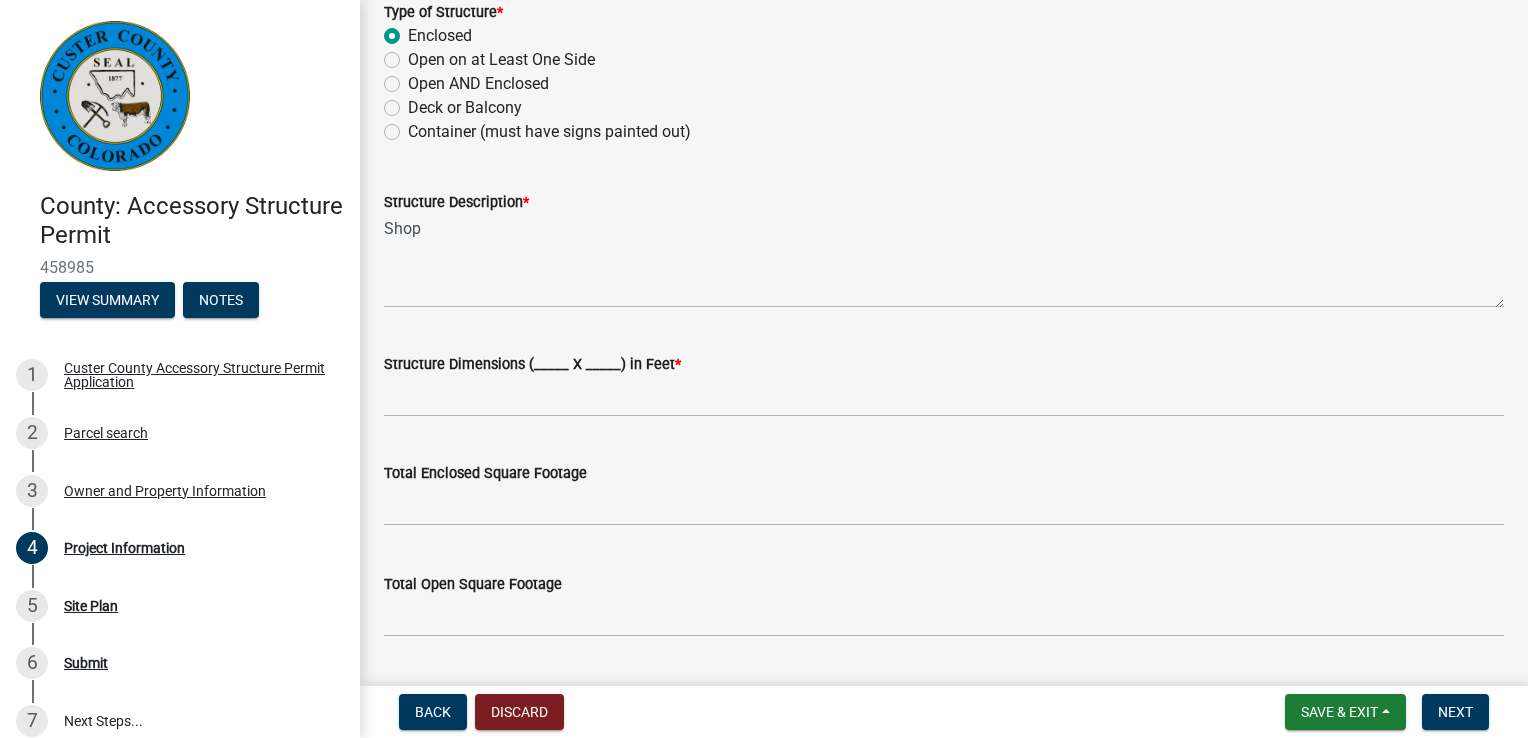 click on "Structure Dimensions (_____ X _____) in Feet  *" 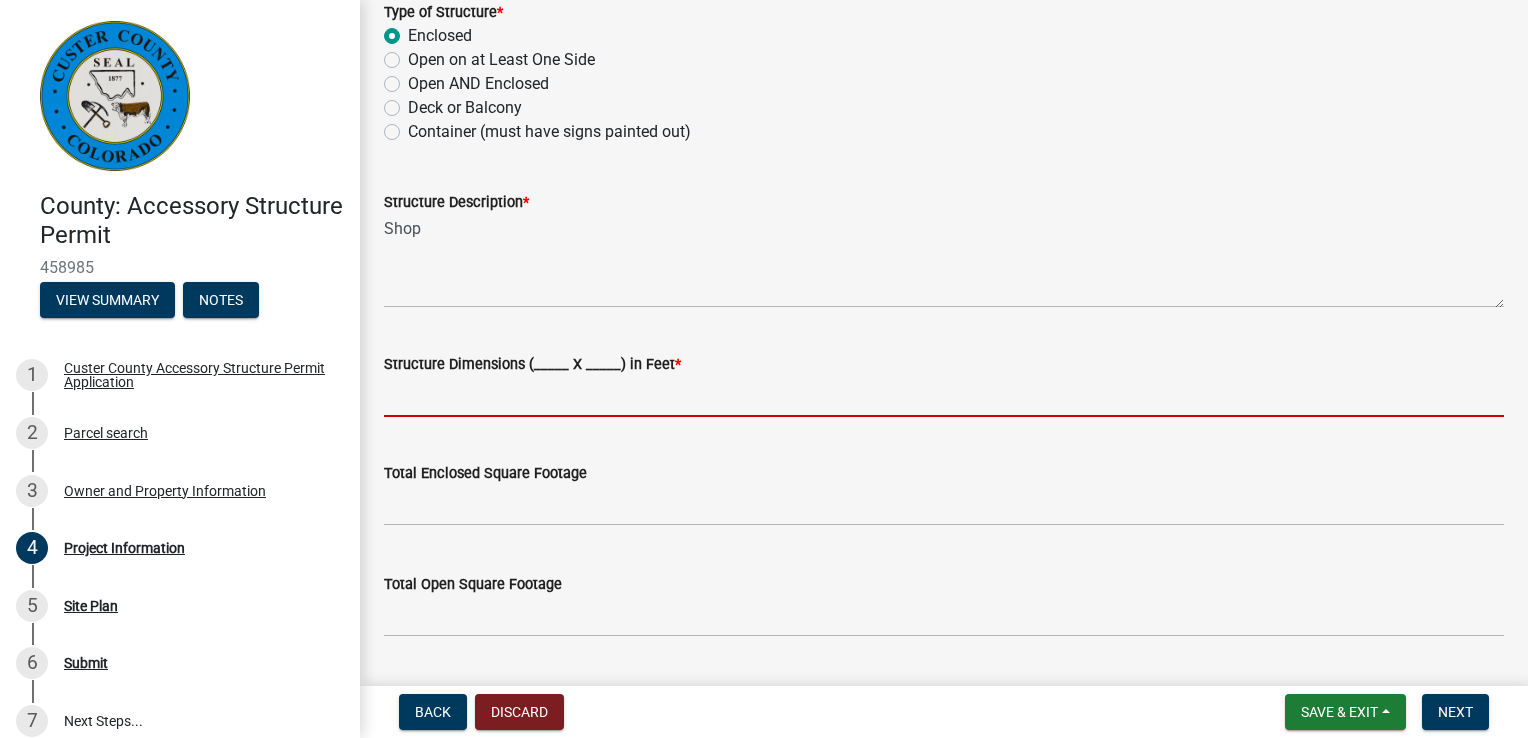 click on "Structure Dimensions (_____ X _____) in Feet  *" at bounding box center (944, 396) 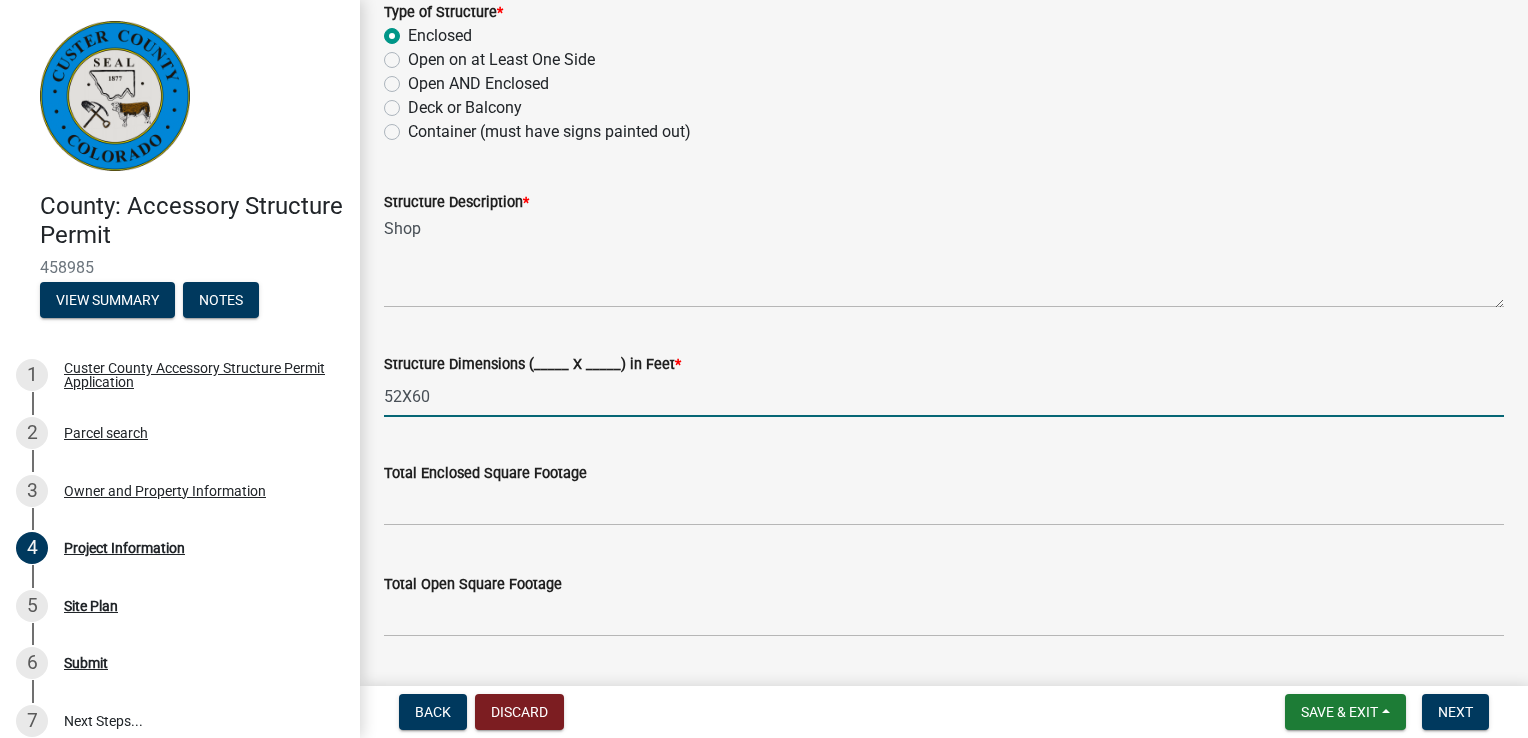 type on "52X60" 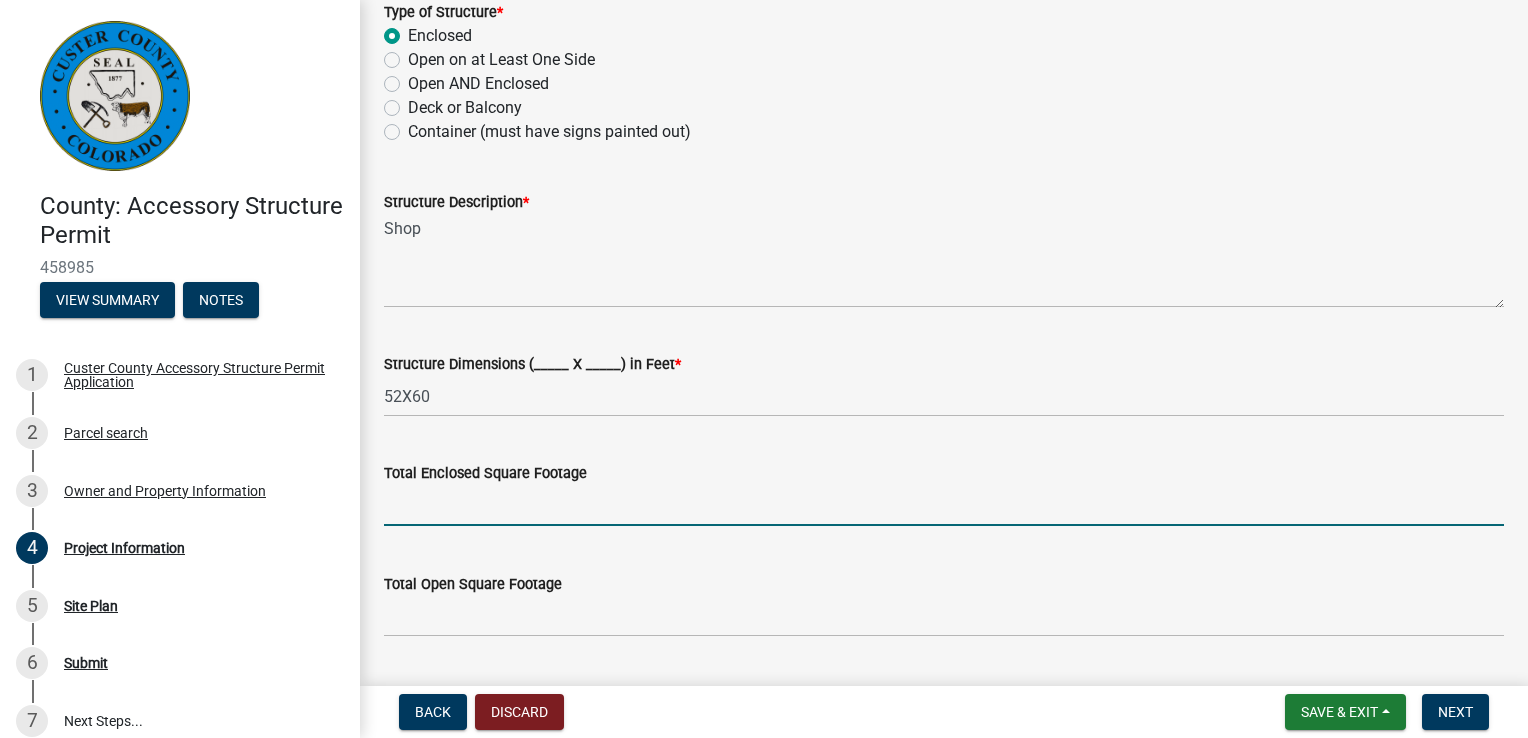 click 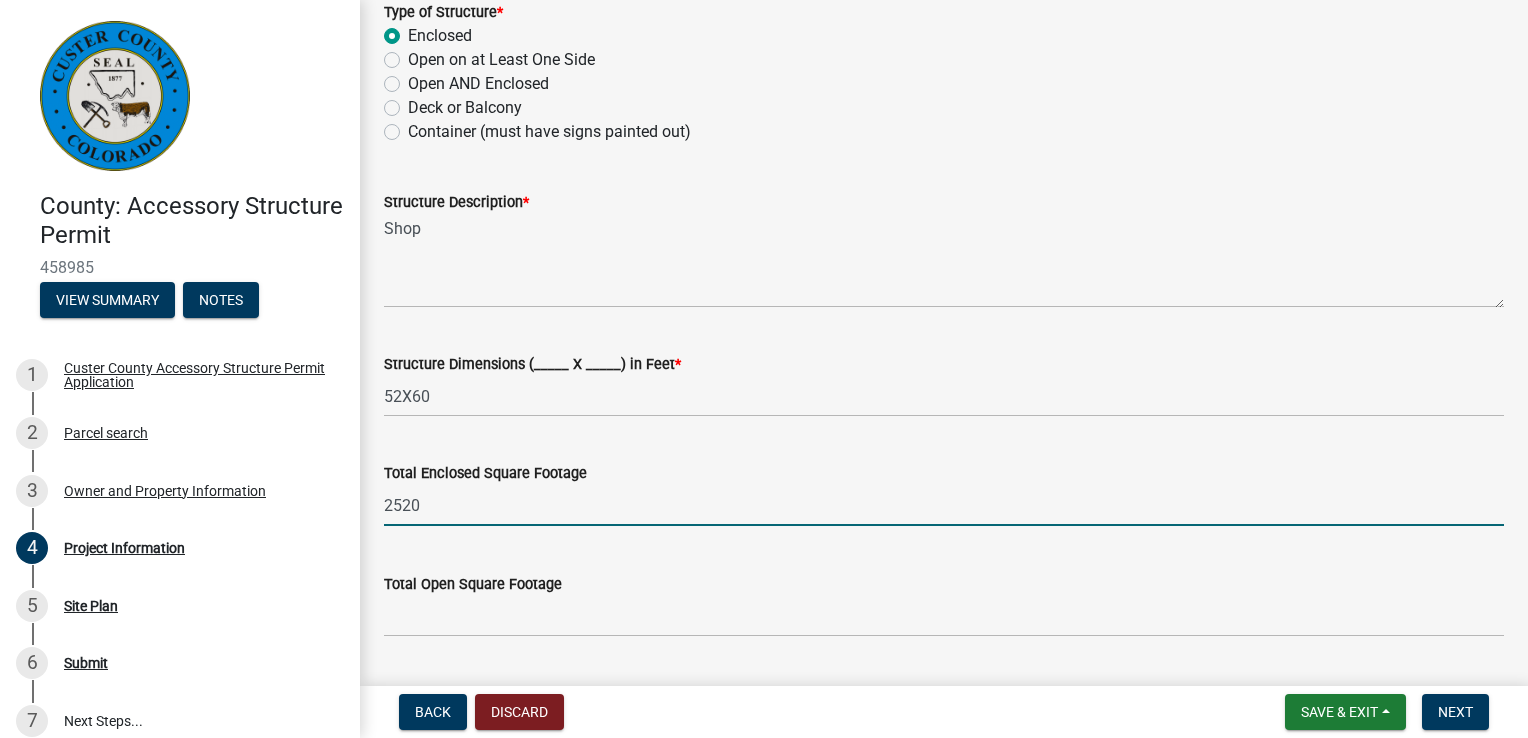 type on "2520" 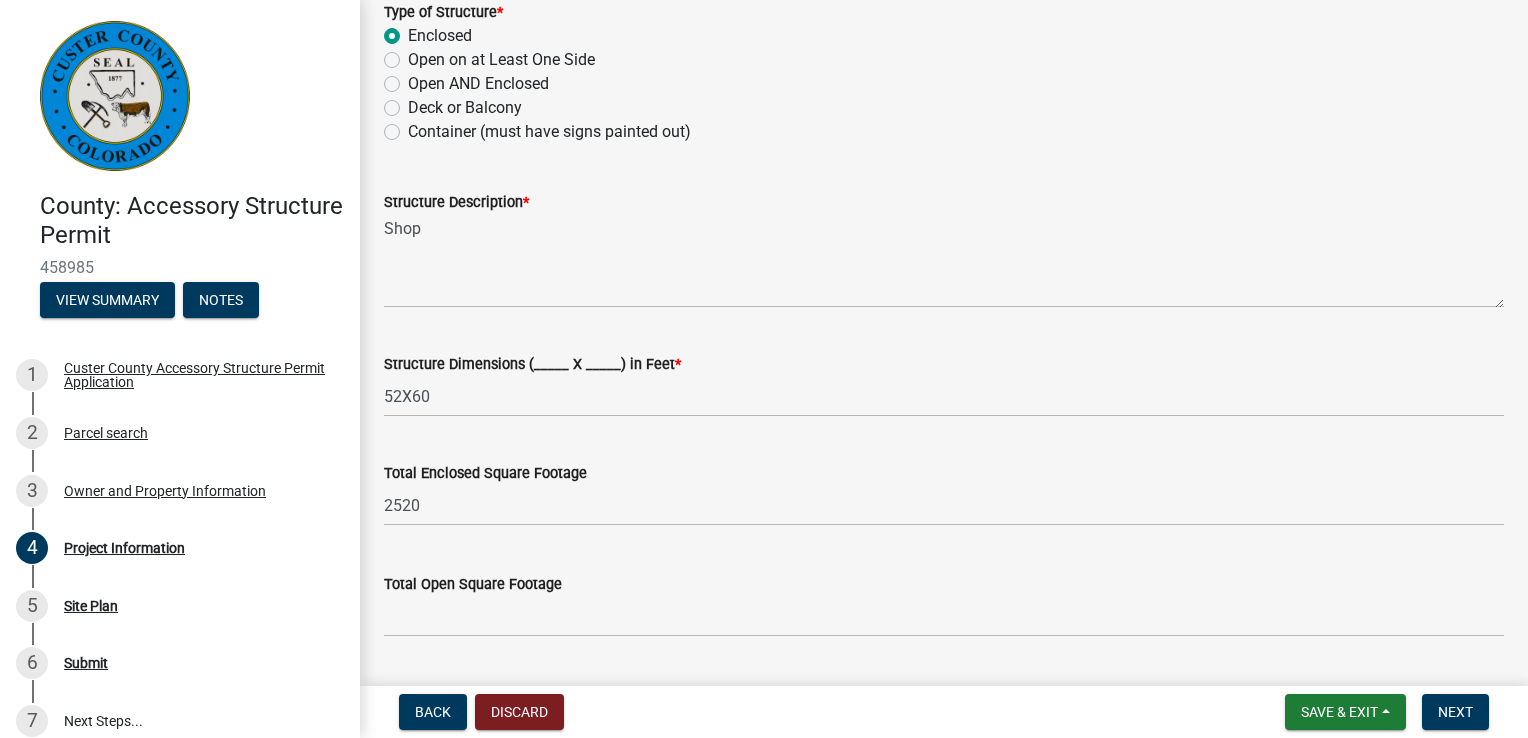 click on "Open AND Enclosed" 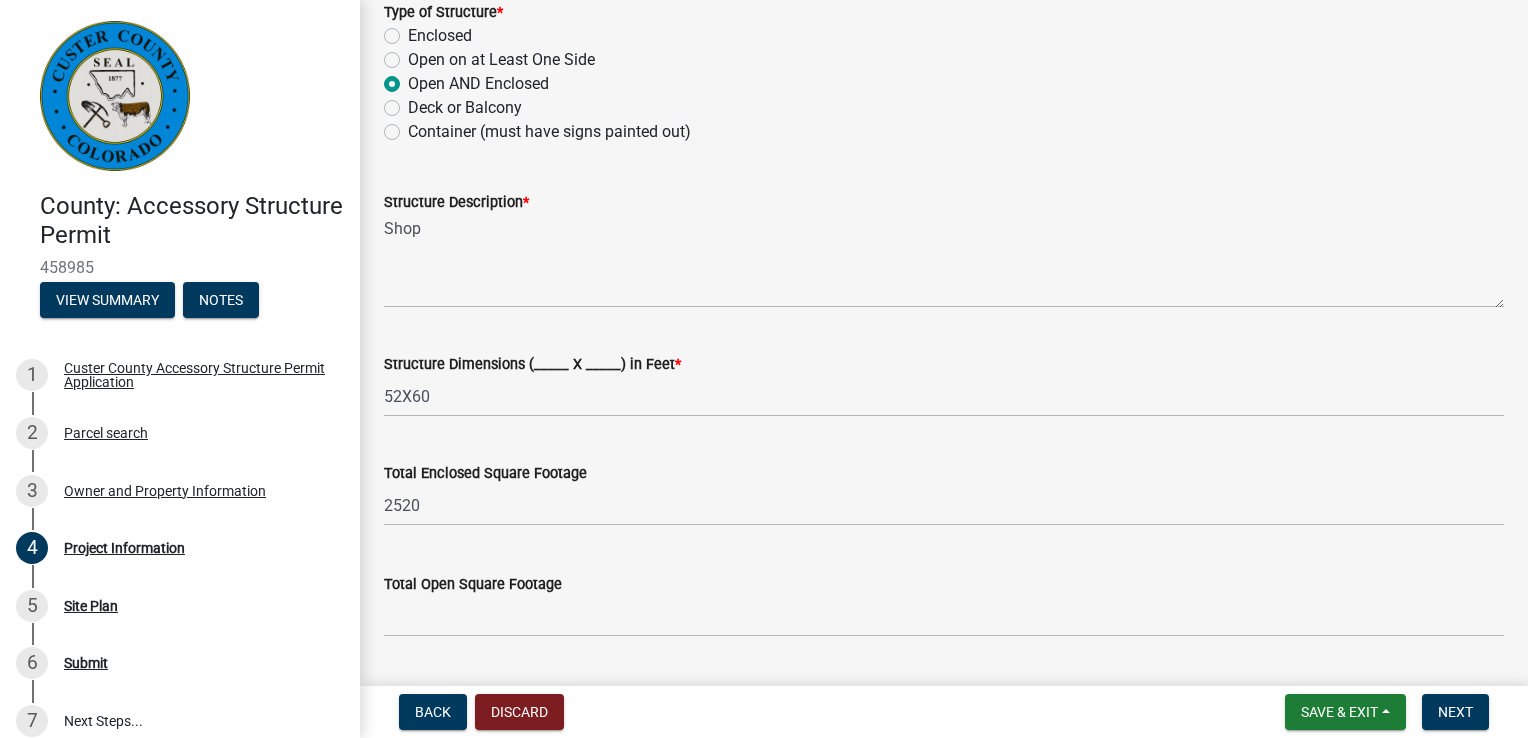 radio on "true" 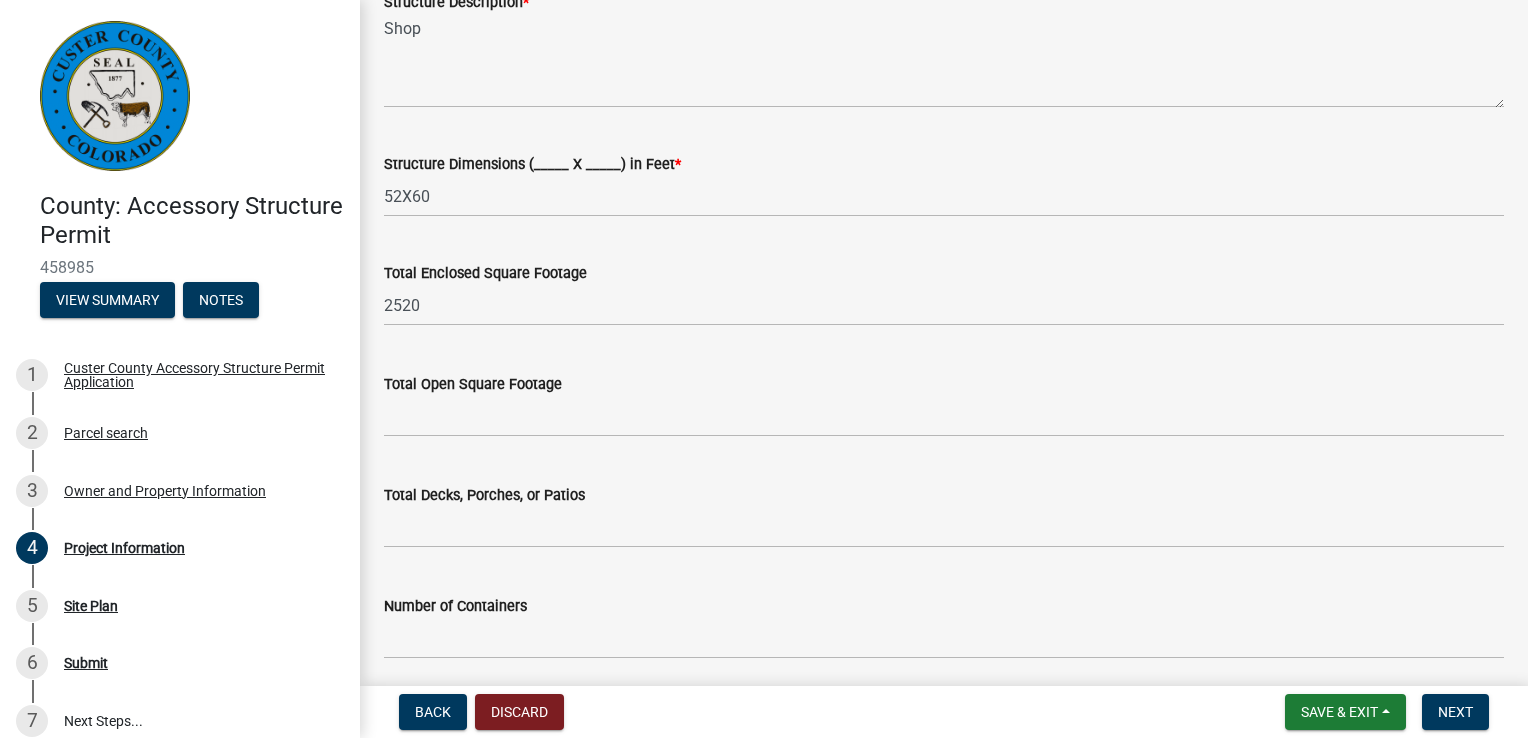 scroll, scrollTop: 600, scrollLeft: 0, axis: vertical 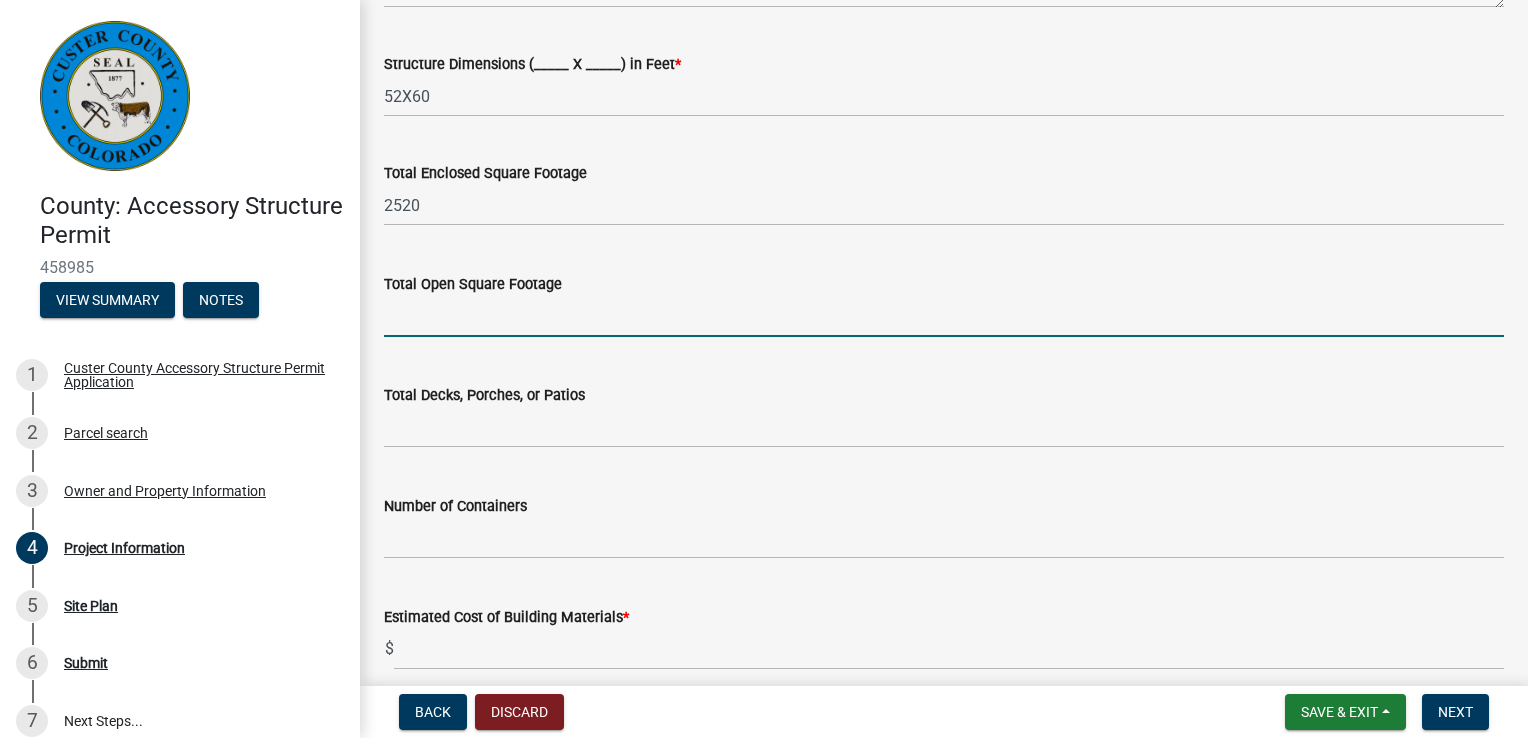 click 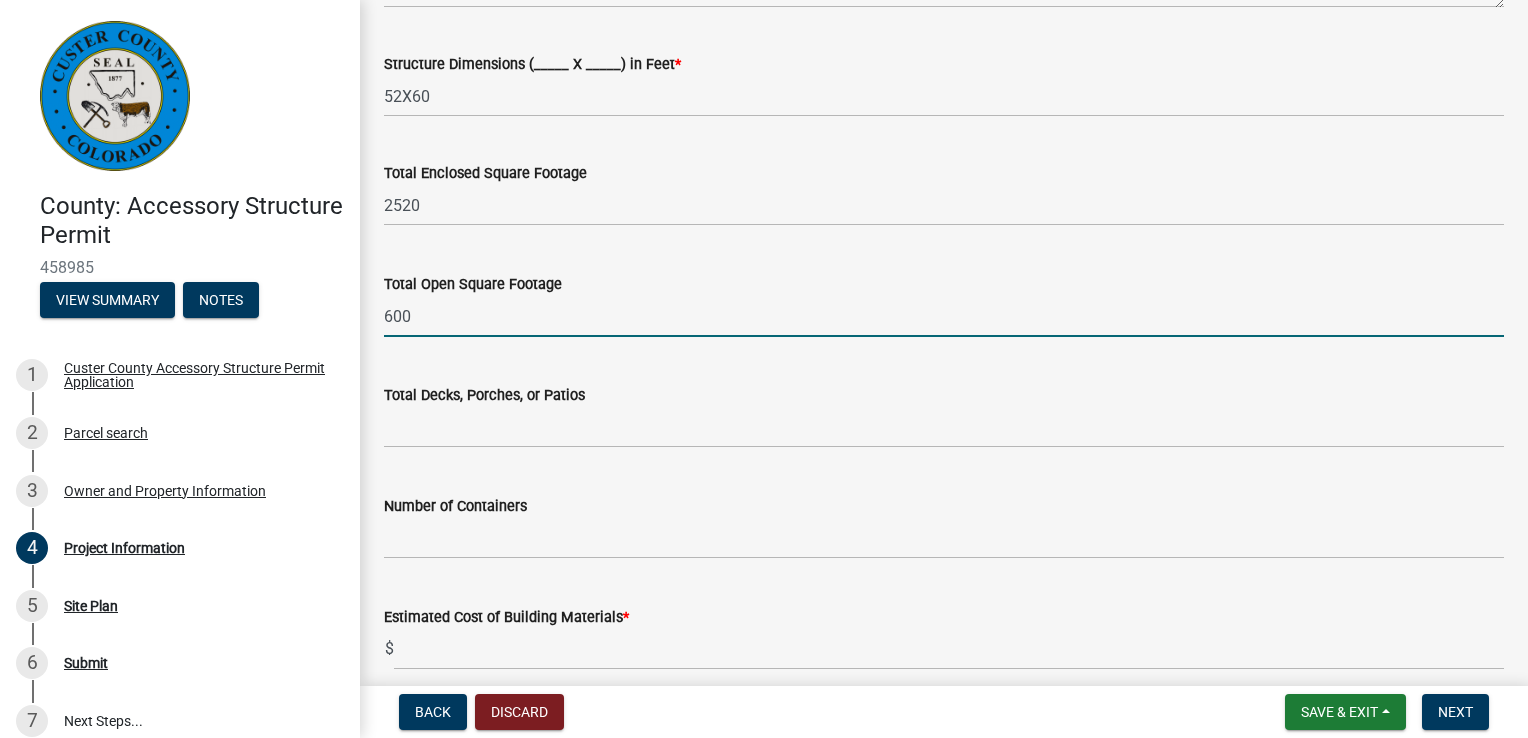 type on "600" 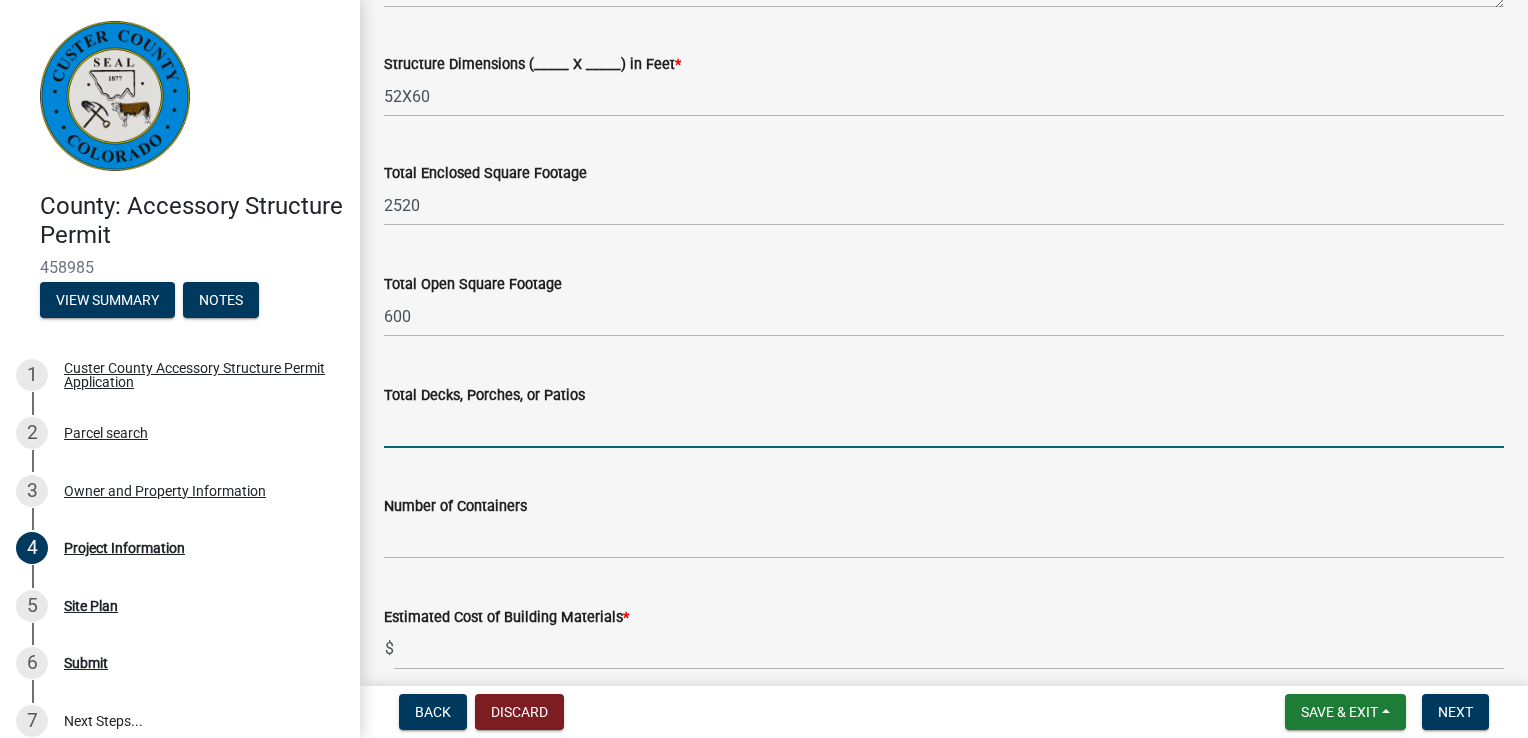 click 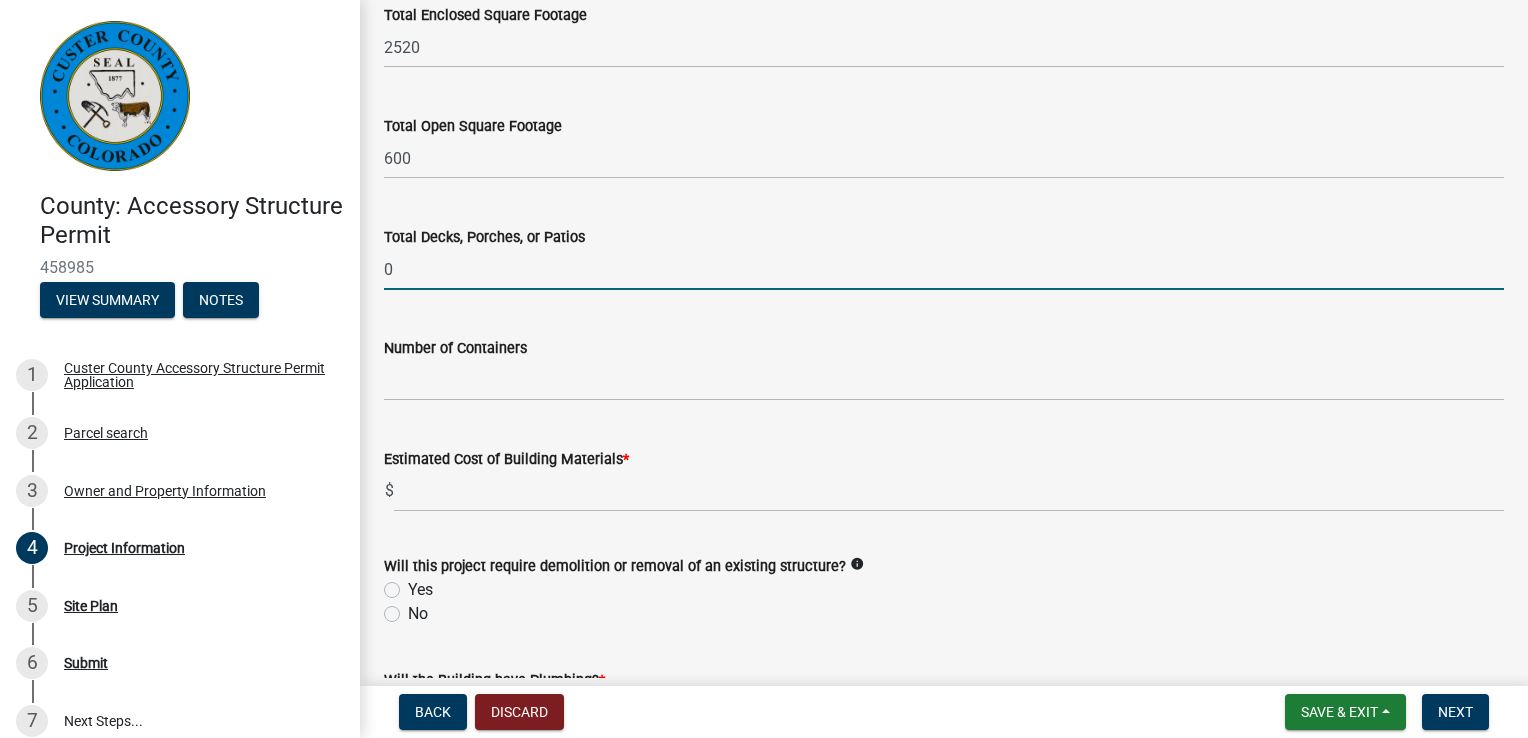scroll, scrollTop: 800, scrollLeft: 0, axis: vertical 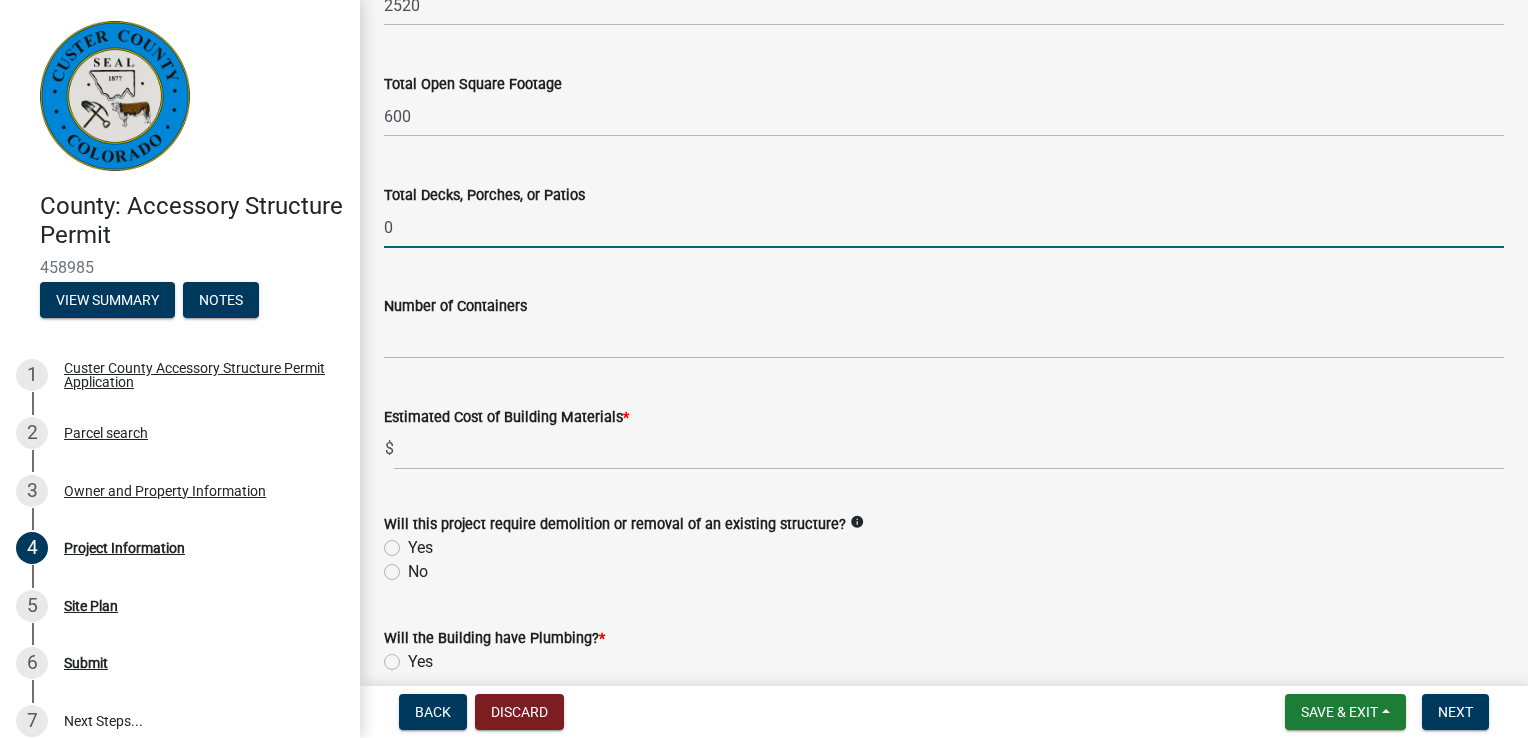 type on "0" 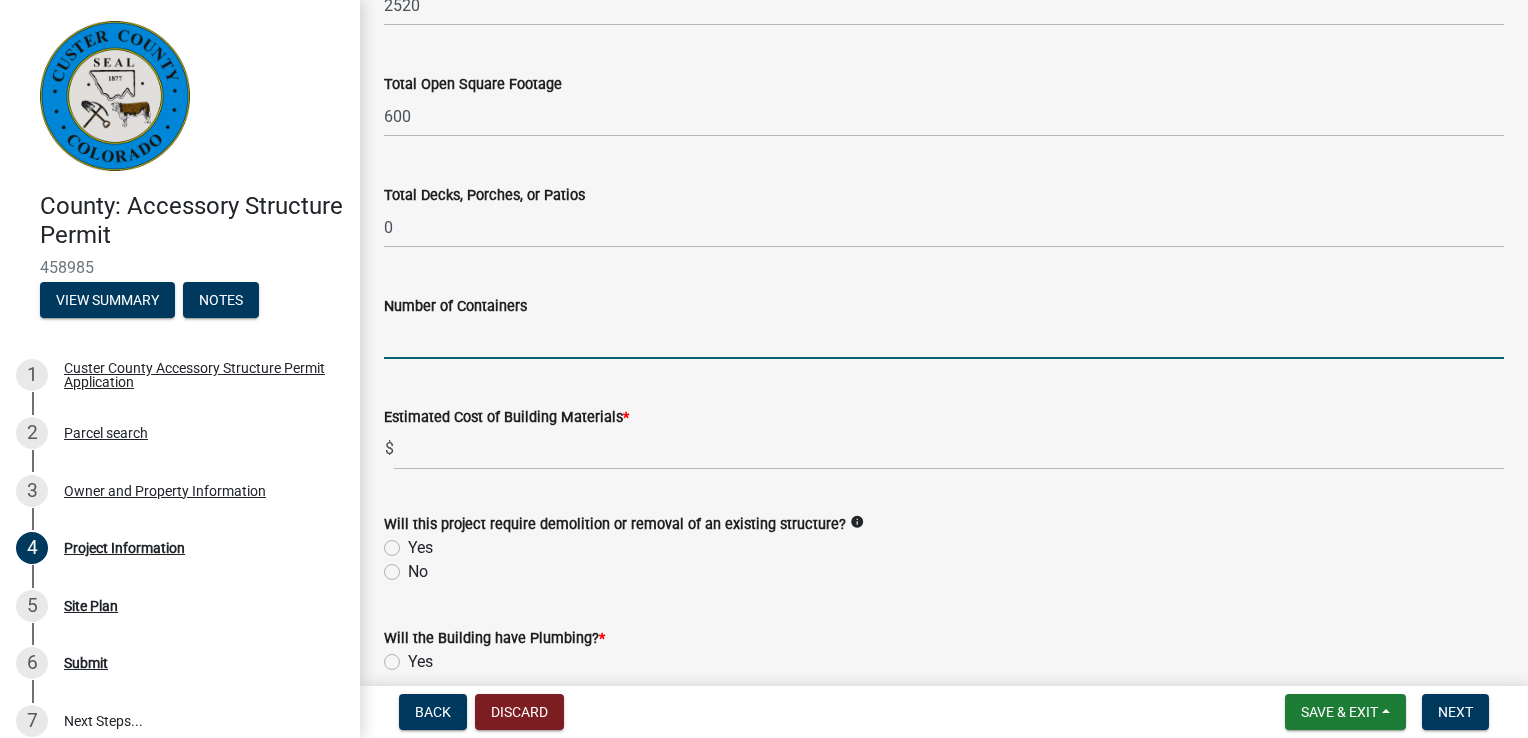 click 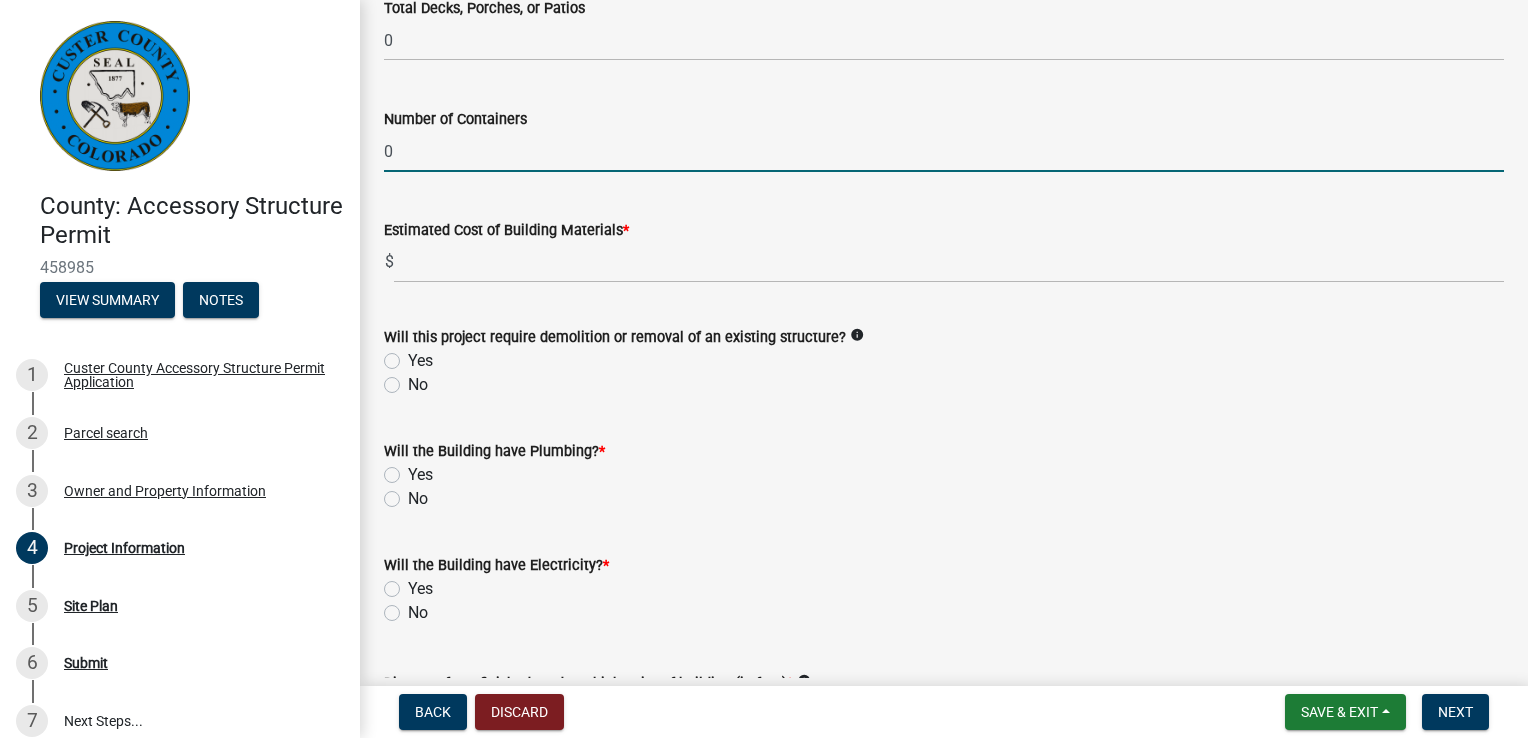 scroll, scrollTop: 1000, scrollLeft: 0, axis: vertical 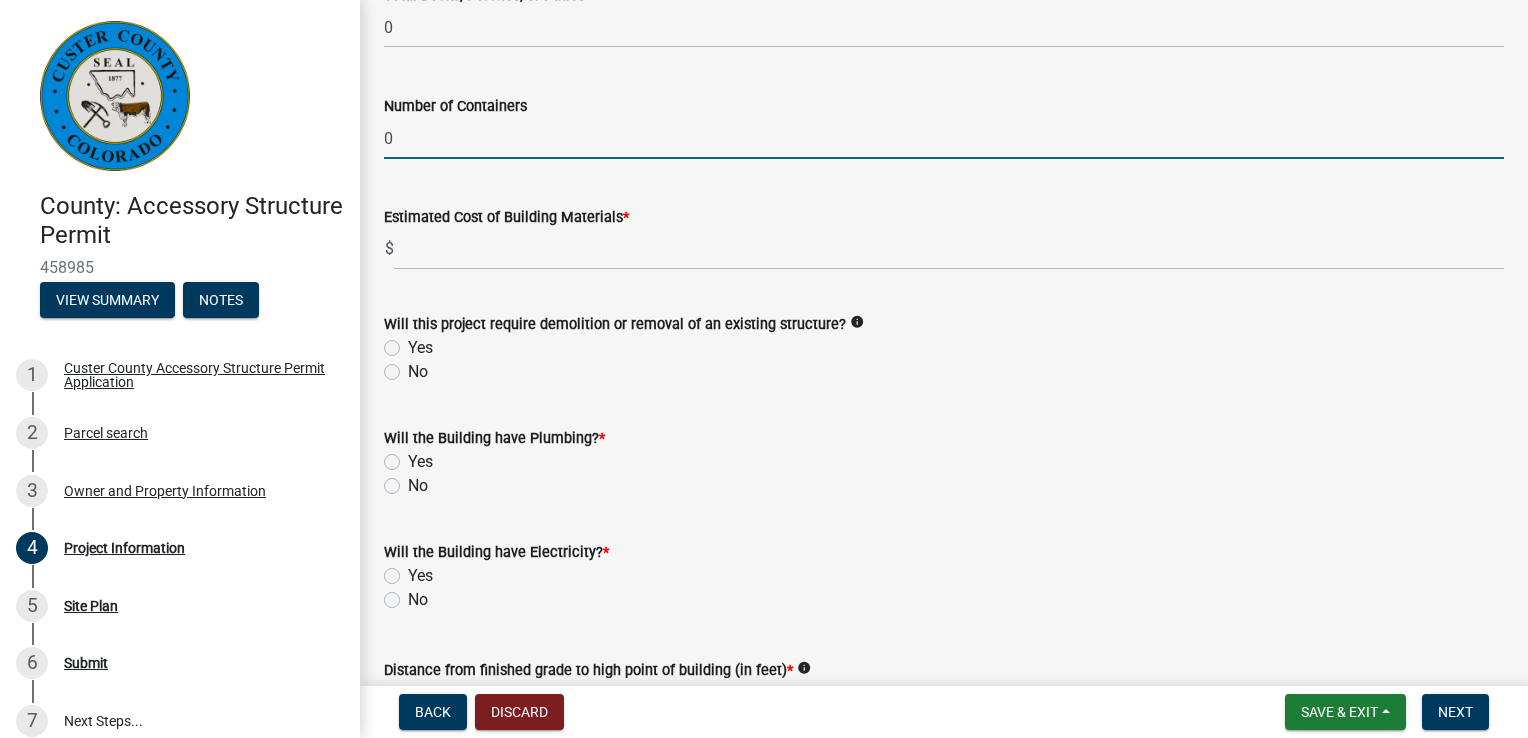 type on "0" 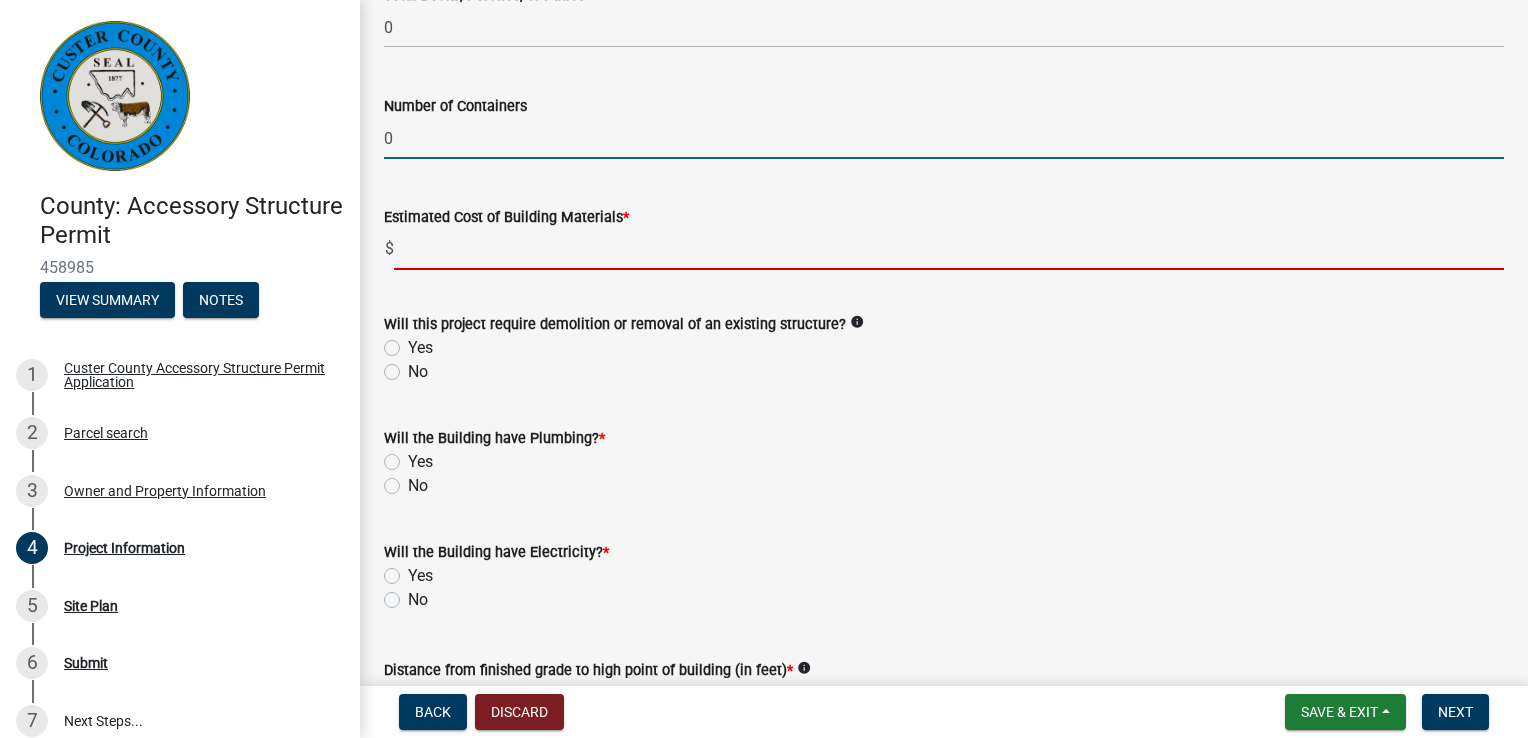 click 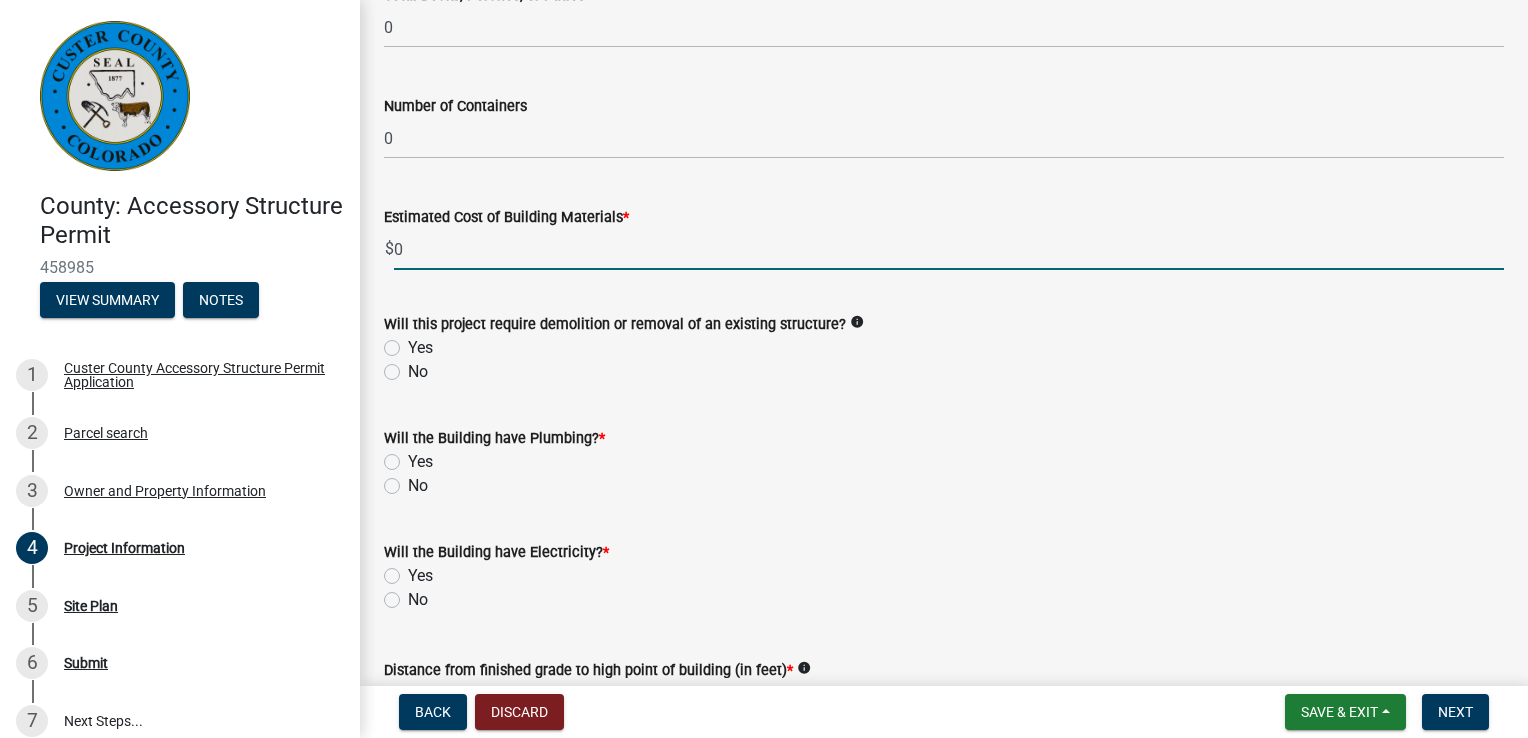 scroll, scrollTop: 1100, scrollLeft: 0, axis: vertical 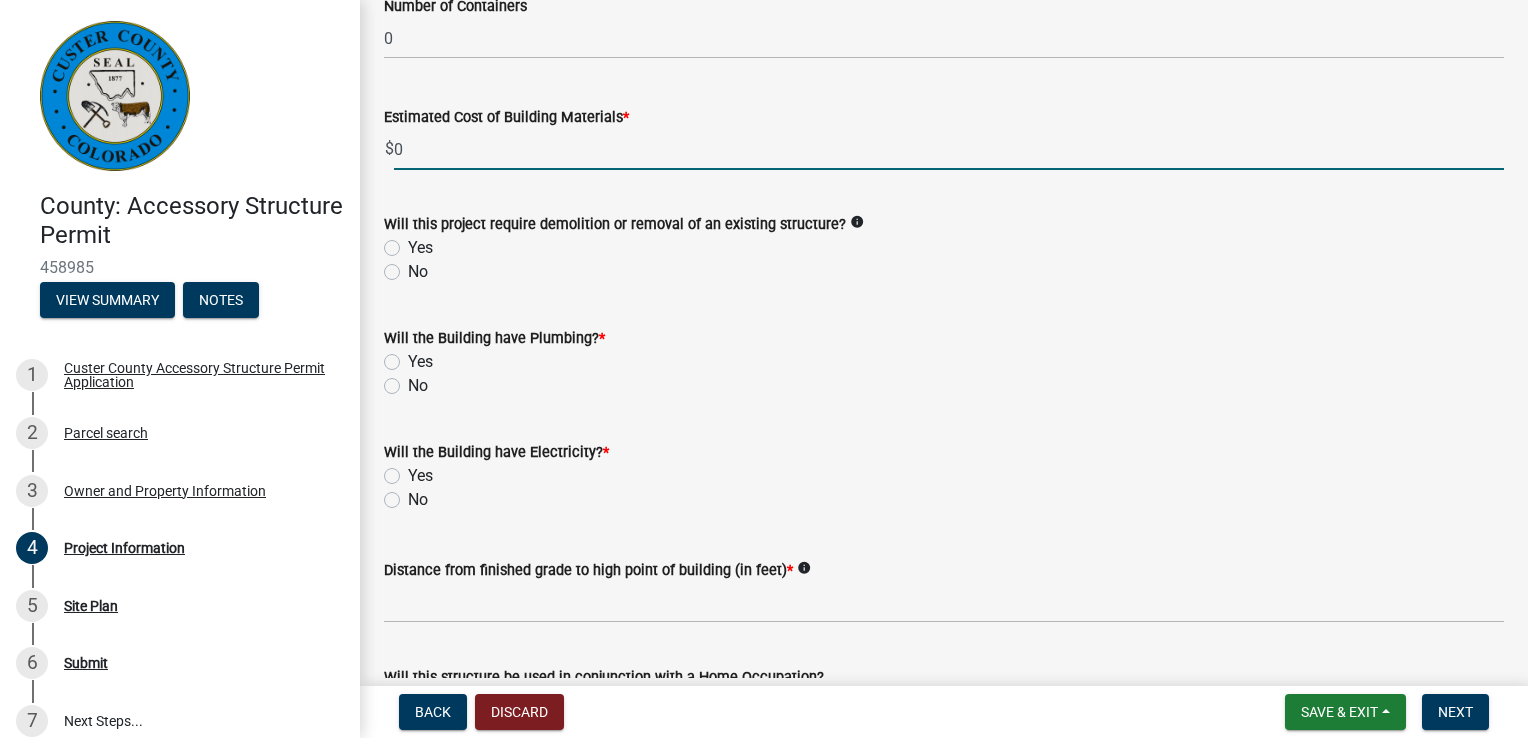 type on "0" 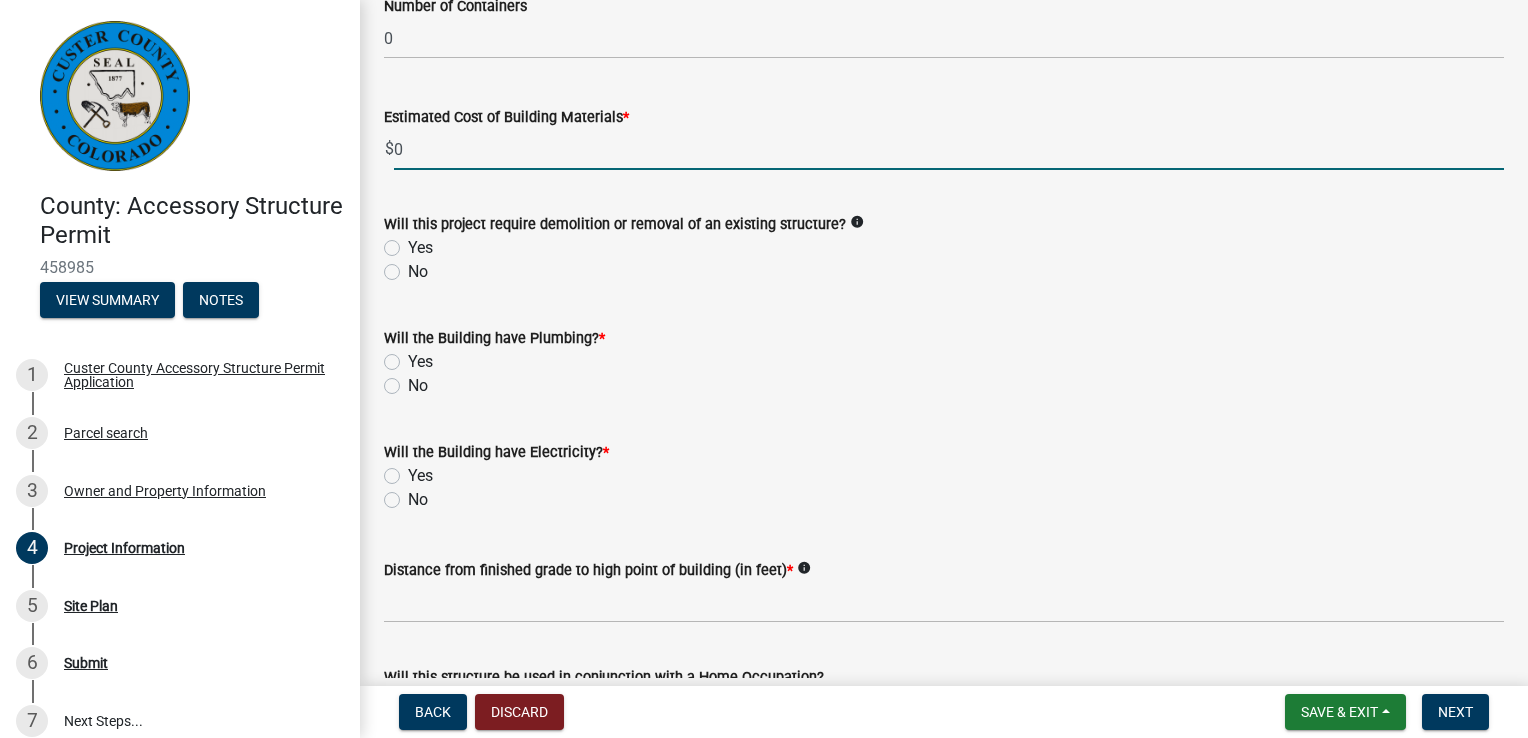 click on "No" 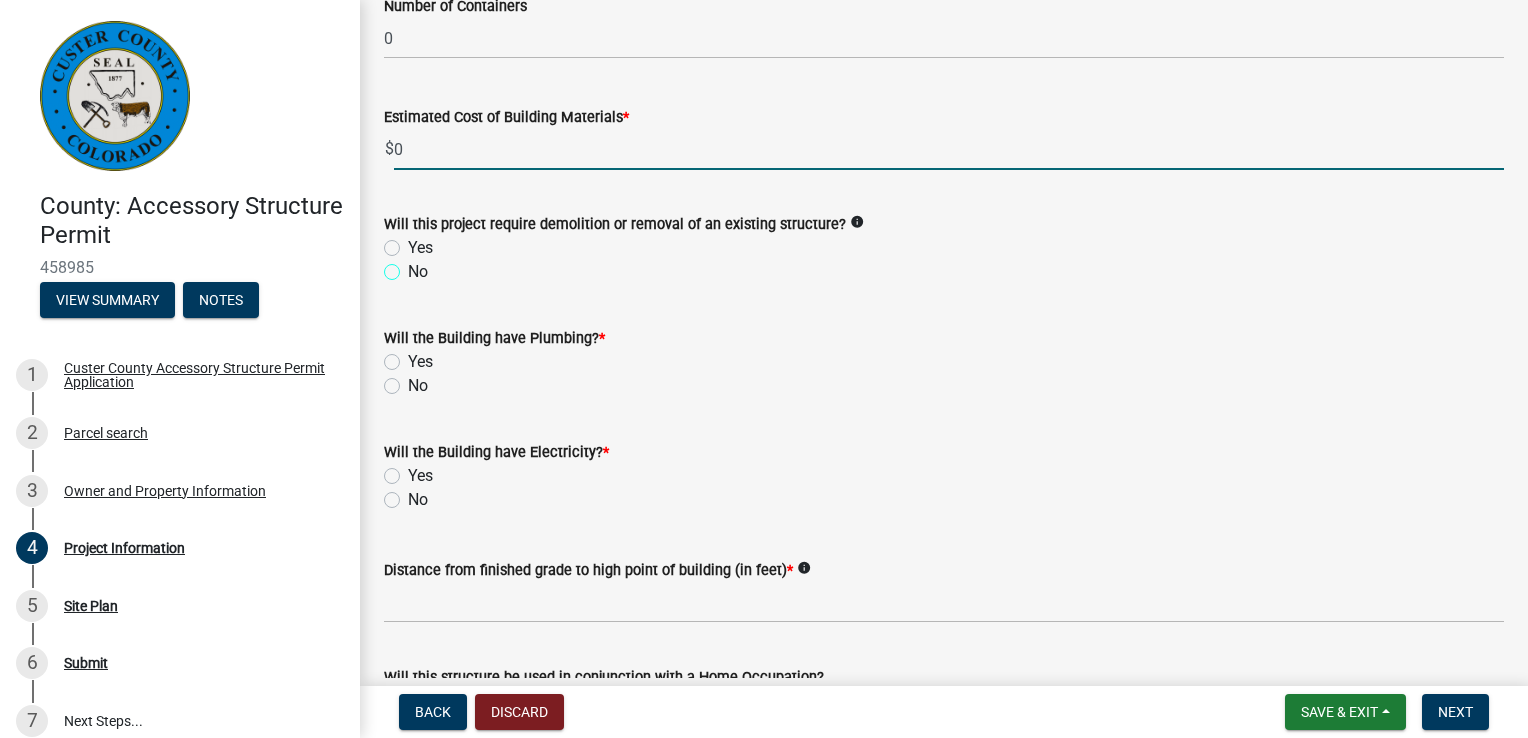 click on "No" at bounding box center (414, 266) 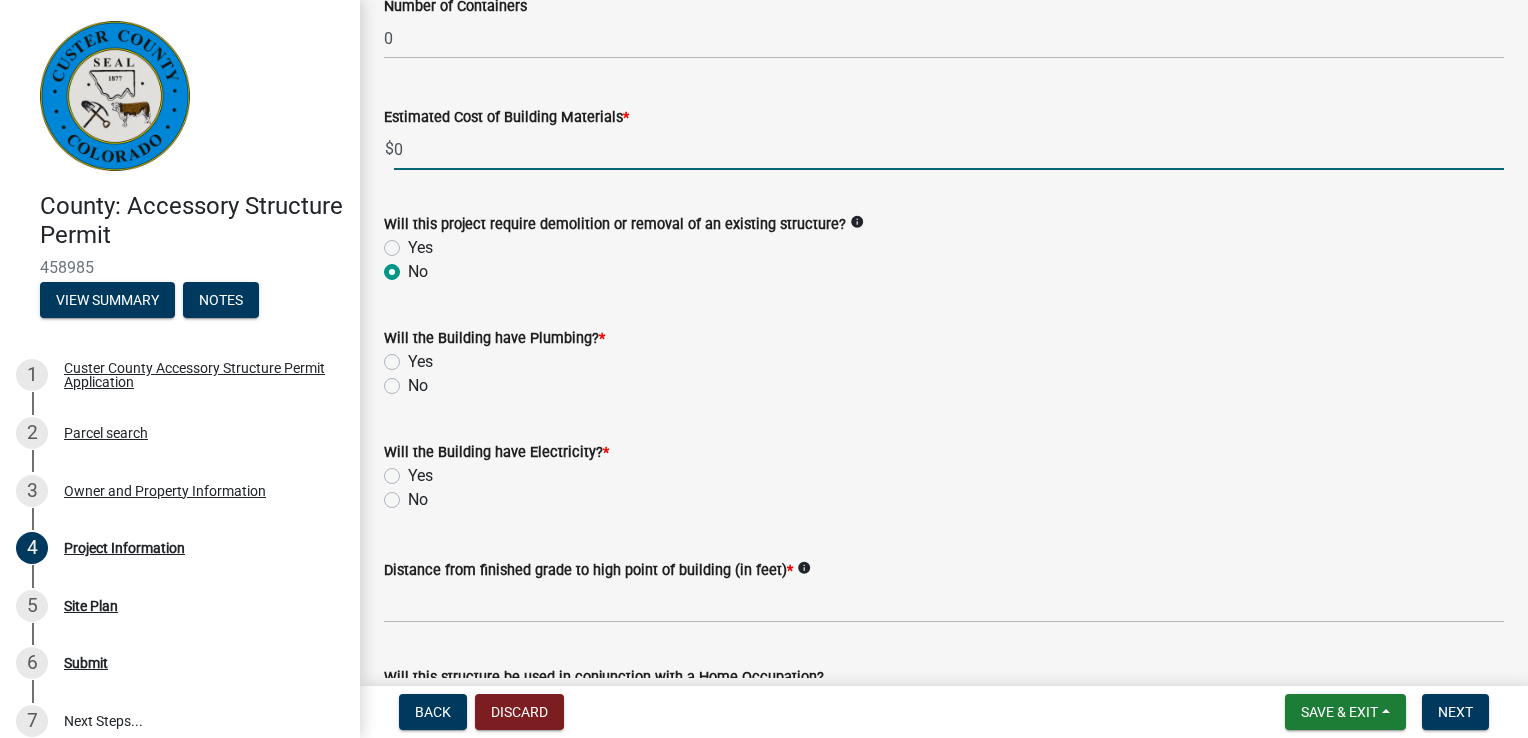 radio on "true" 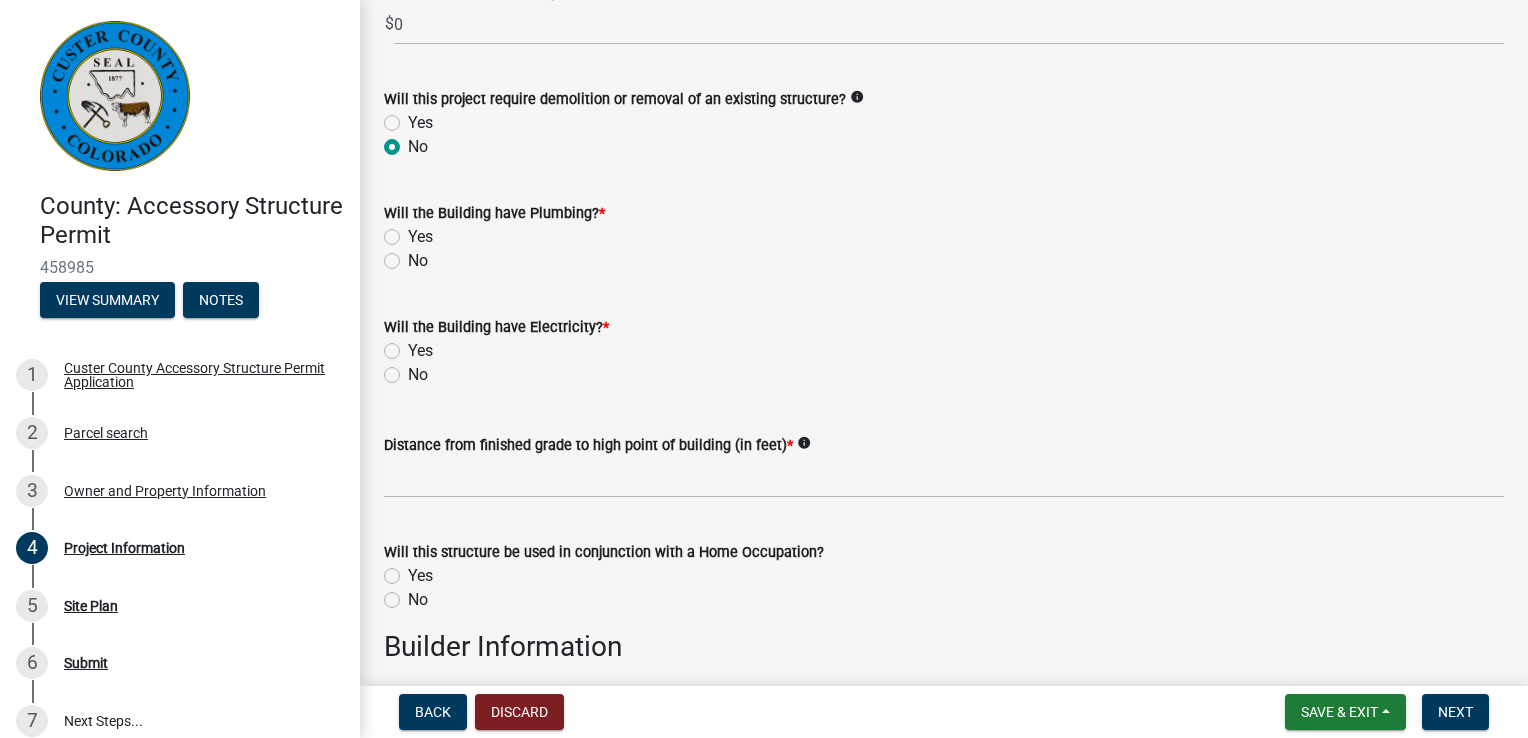 scroll, scrollTop: 1300, scrollLeft: 0, axis: vertical 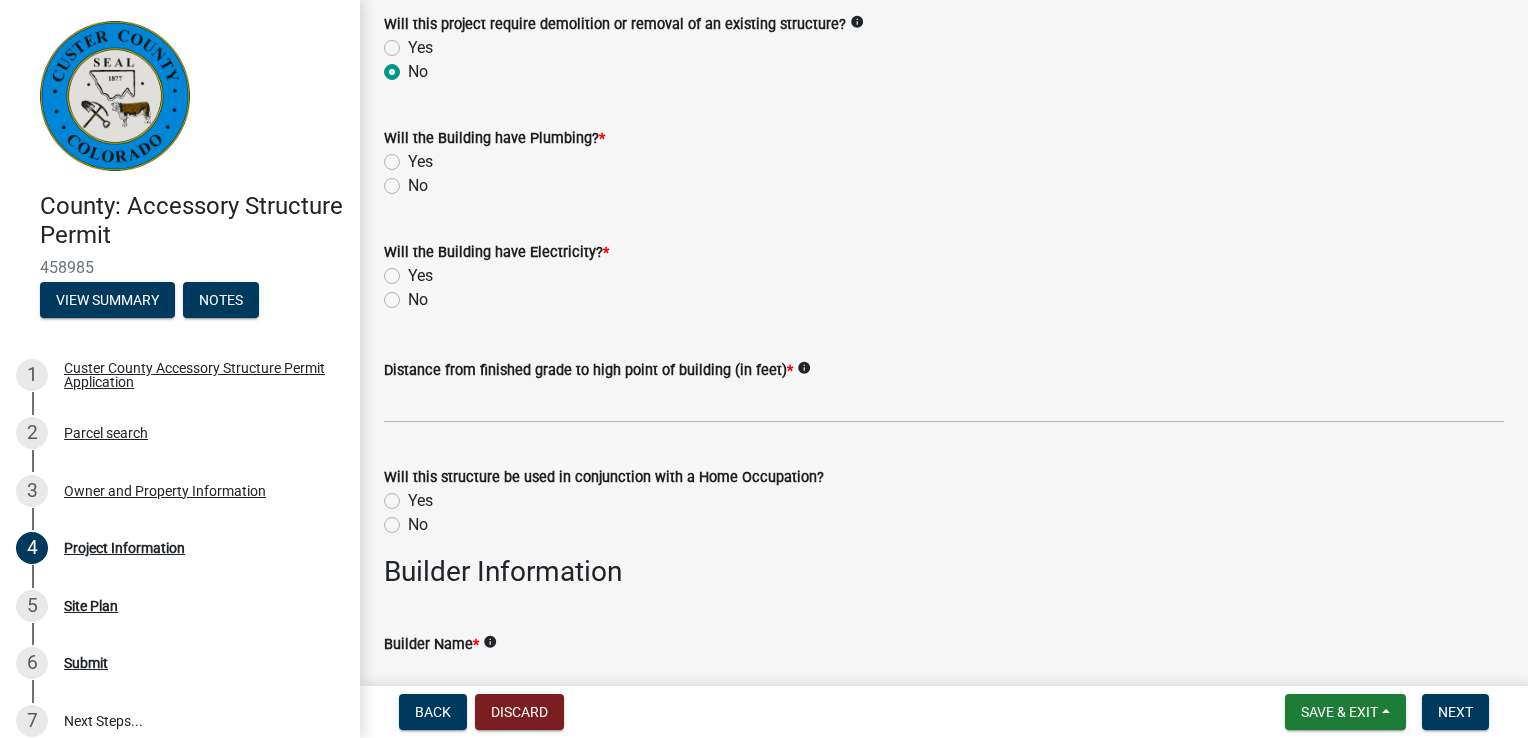 click on "Yes" 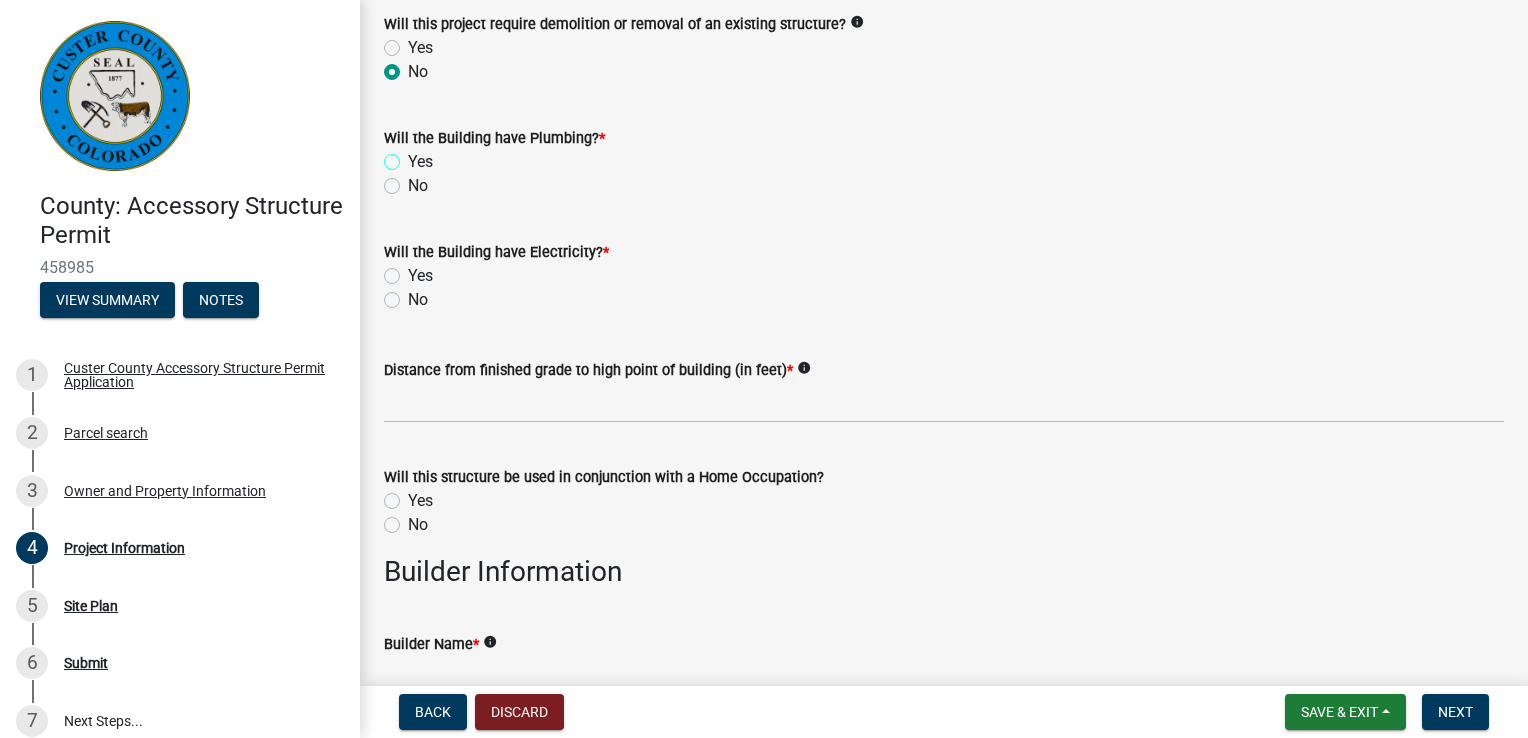 click on "Yes" at bounding box center (414, 156) 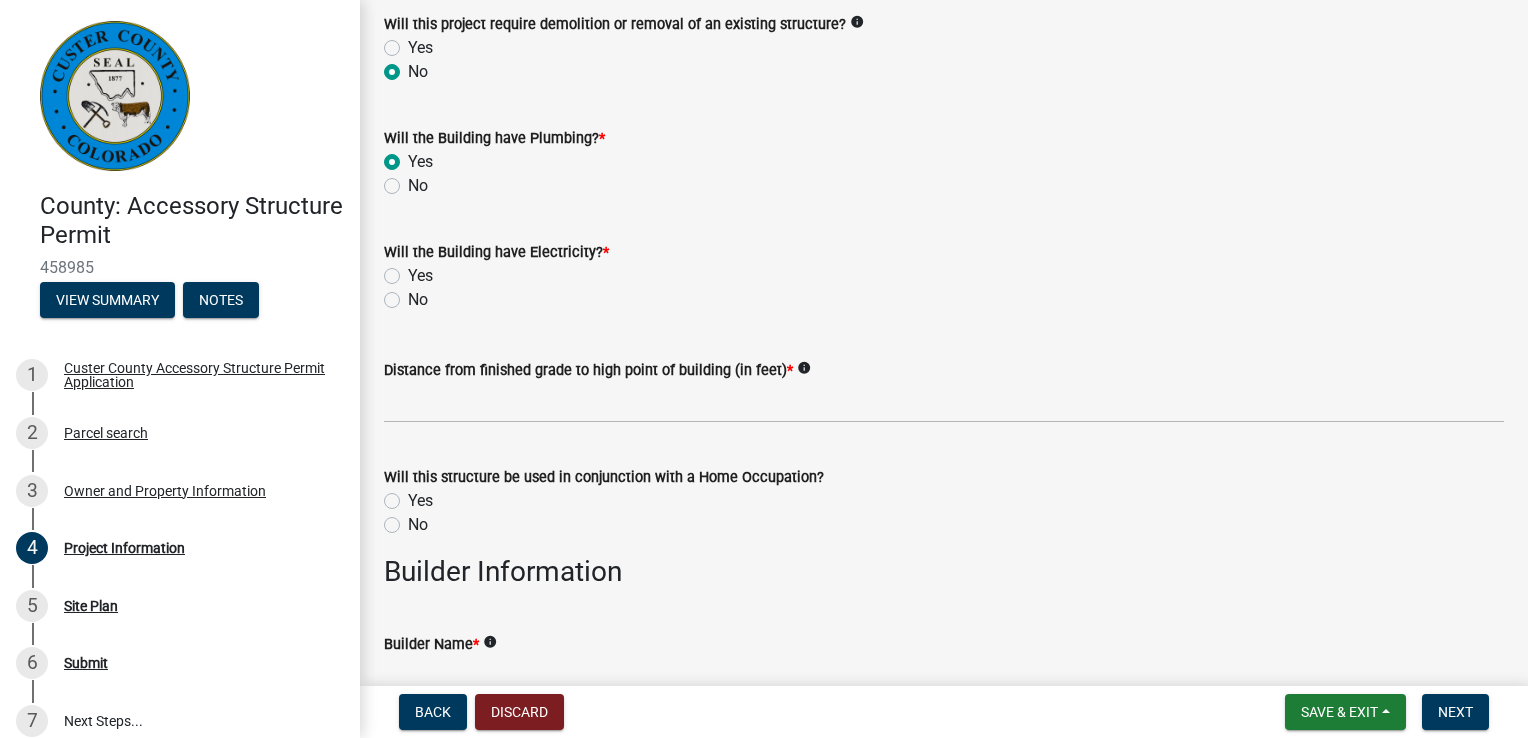 radio on "true" 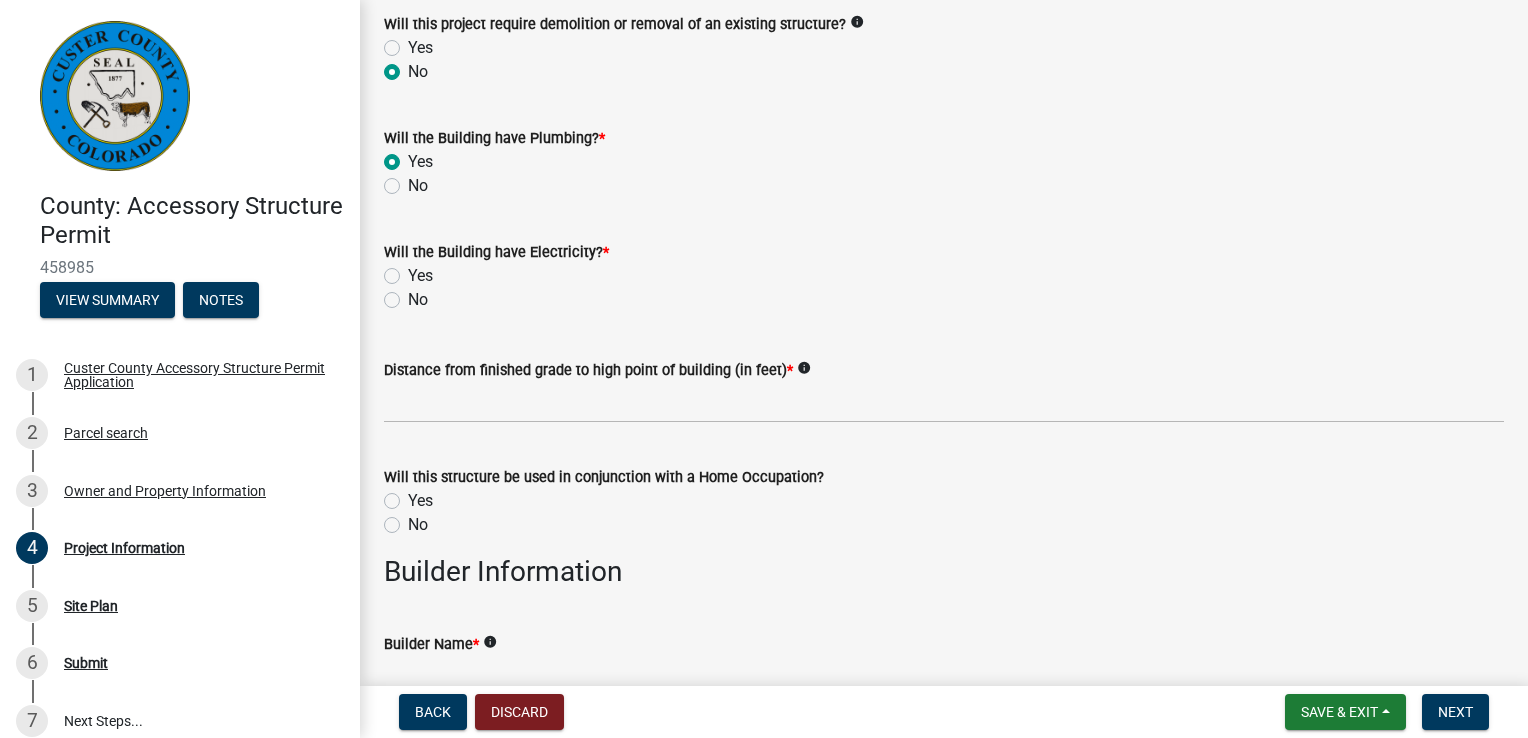 click on "Yes" 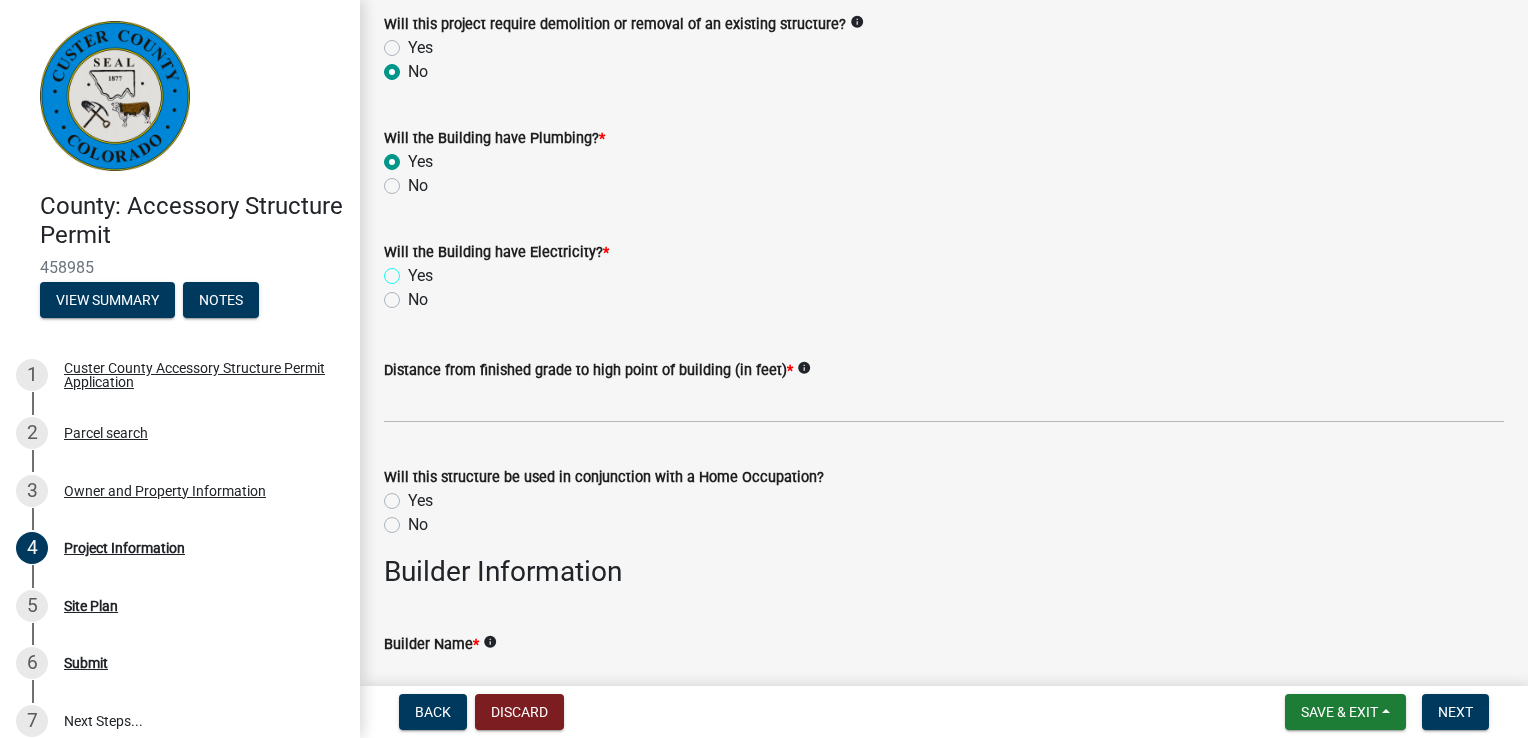 click on "Yes" at bounding box center (414, 270) 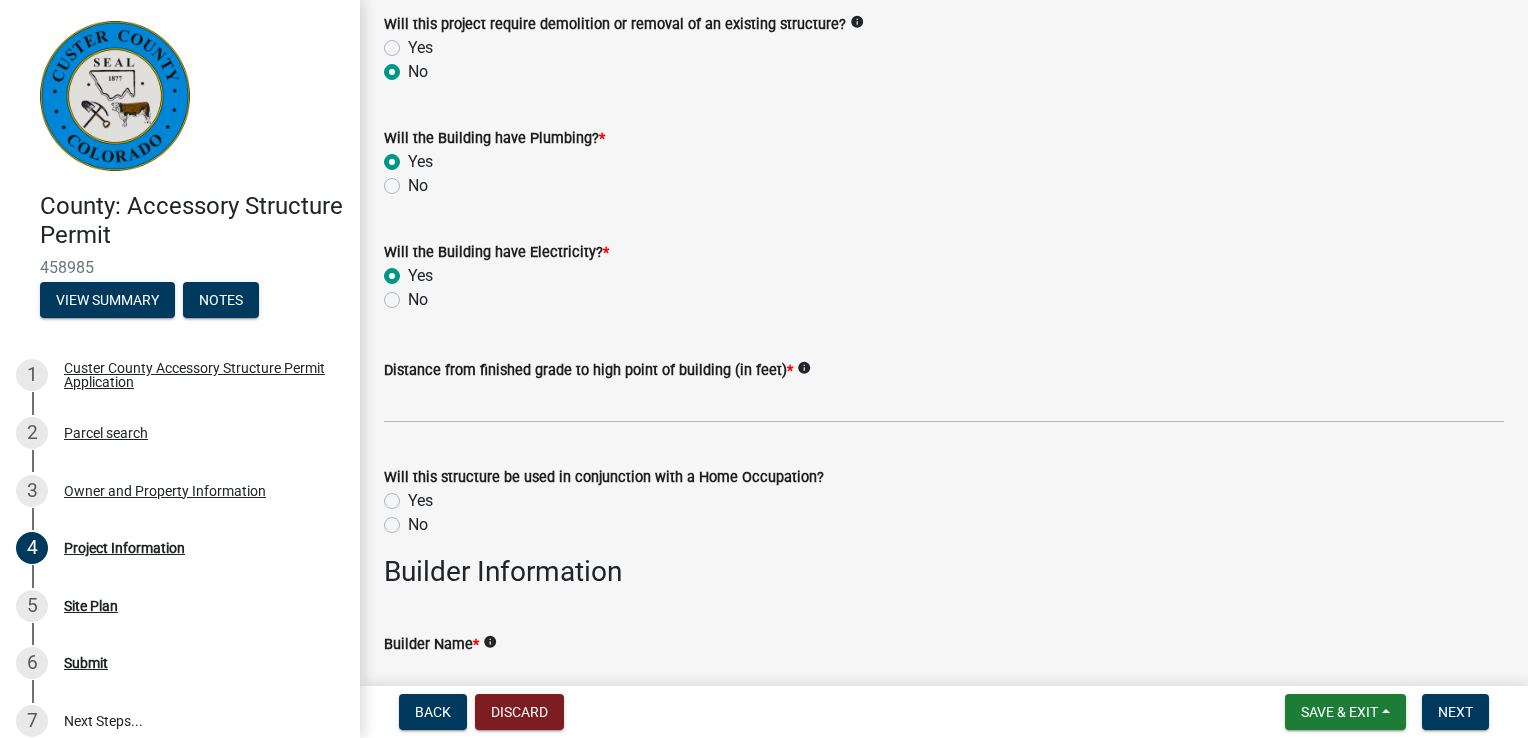 radio on "true" 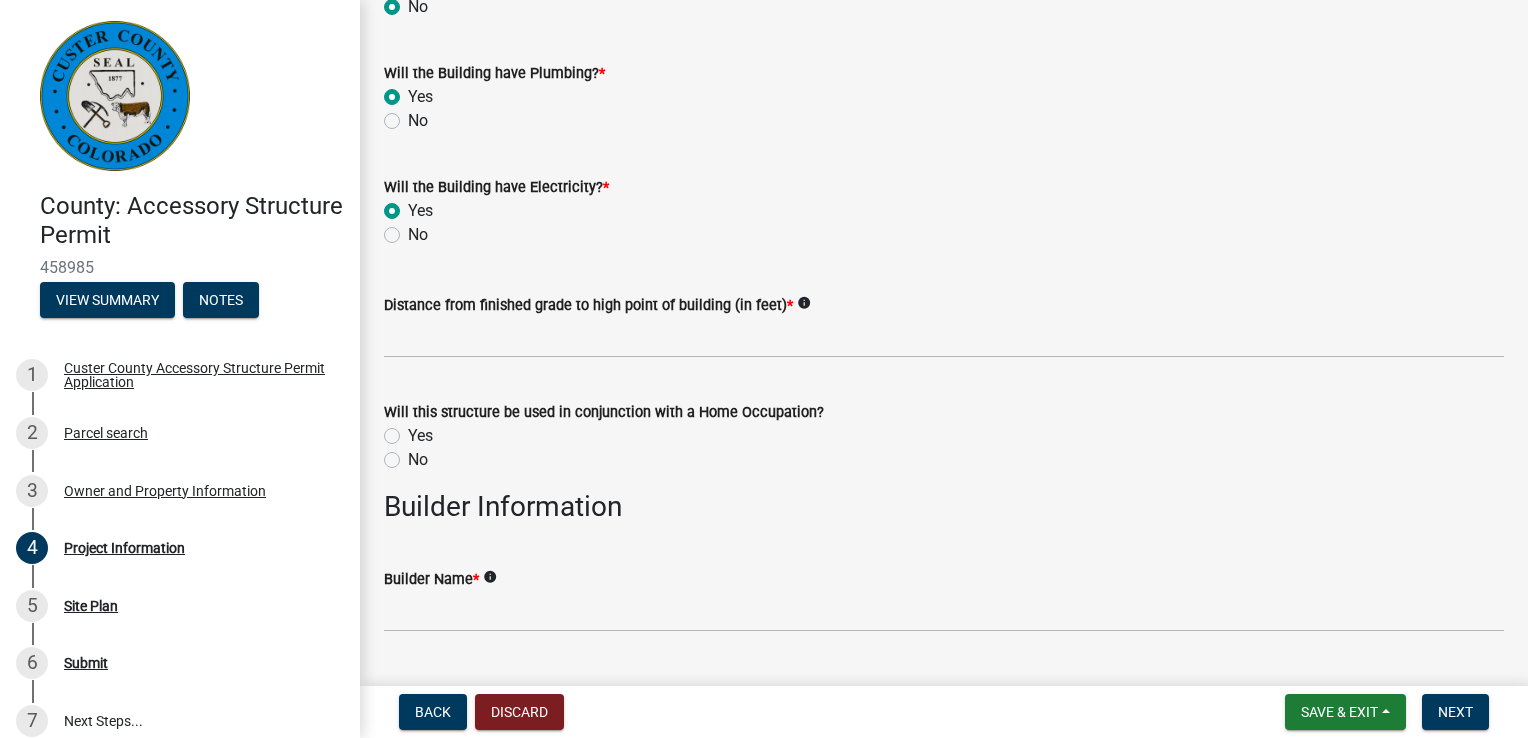 scroll, scrollTop: 1400, scrollLeft: 0, axis: vertical 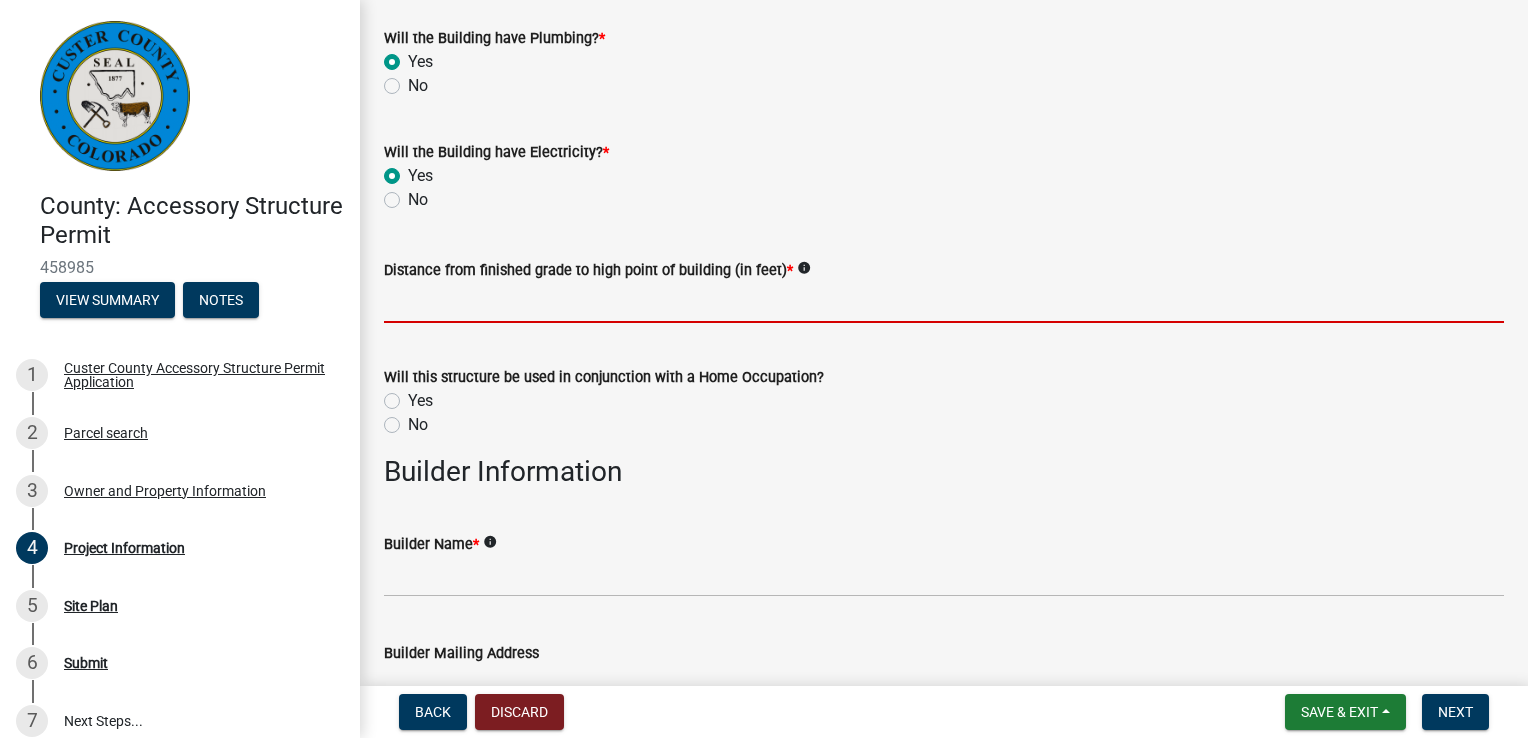 click 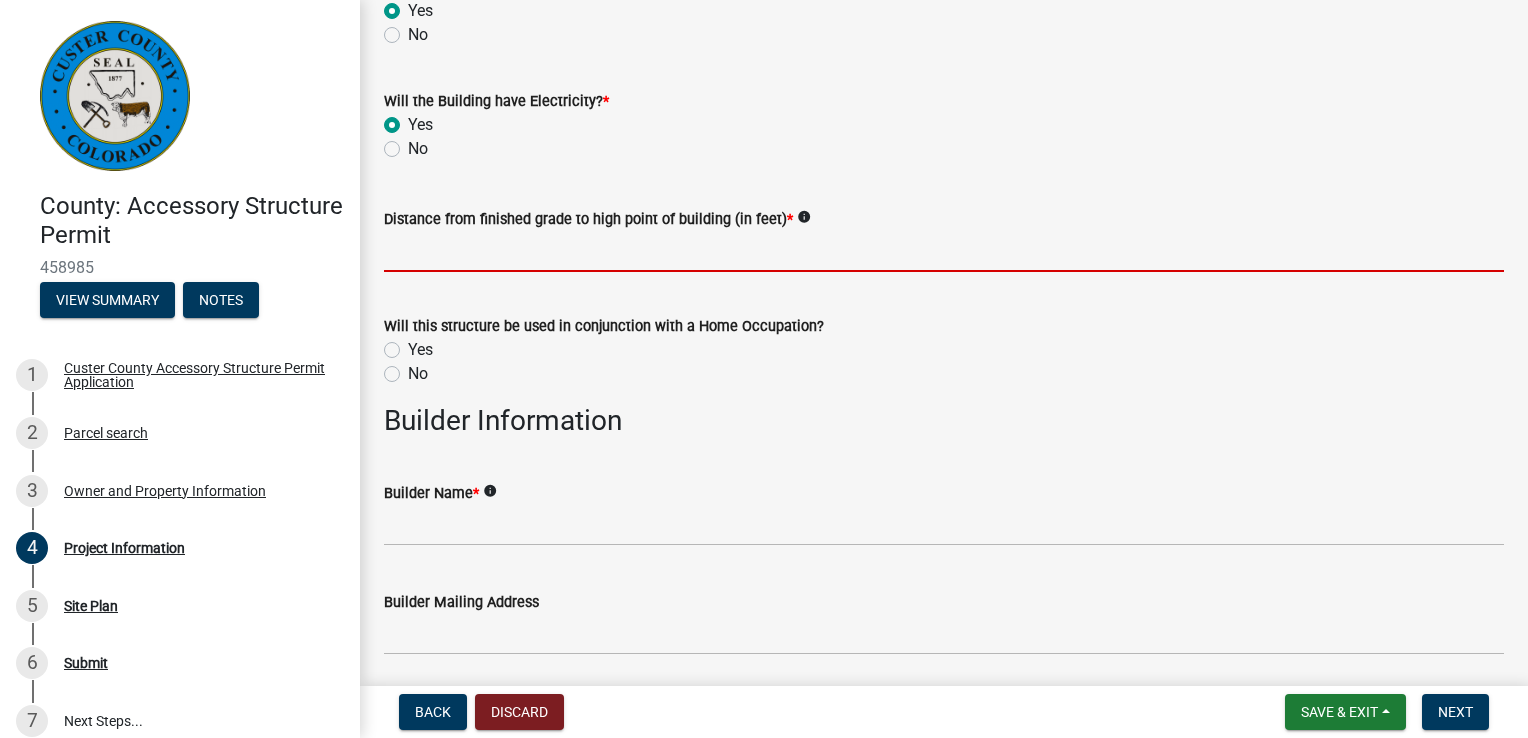 scroll, scrollTop: 1500, scrollLeft: 0, axis: vertical 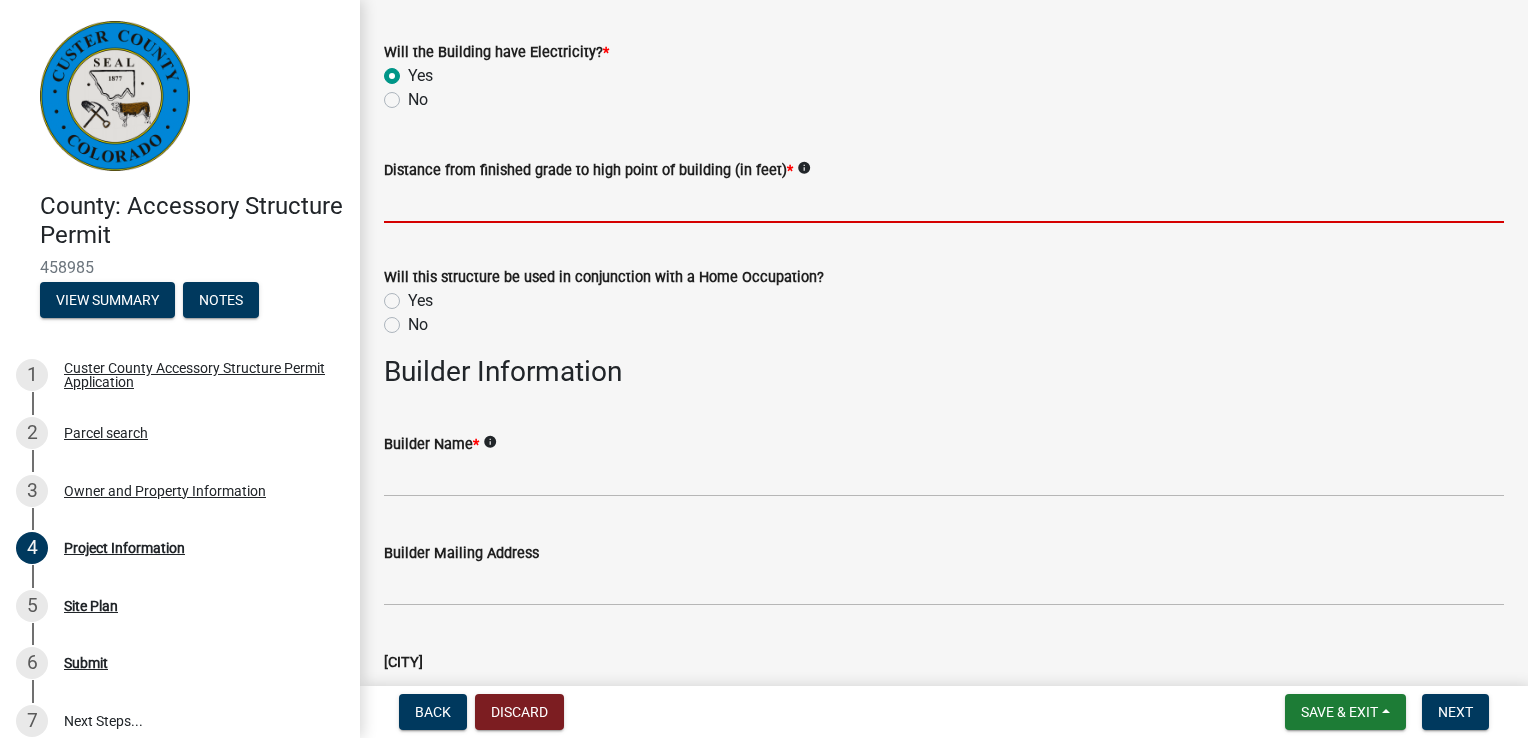 click on "Builder Name  *  info" 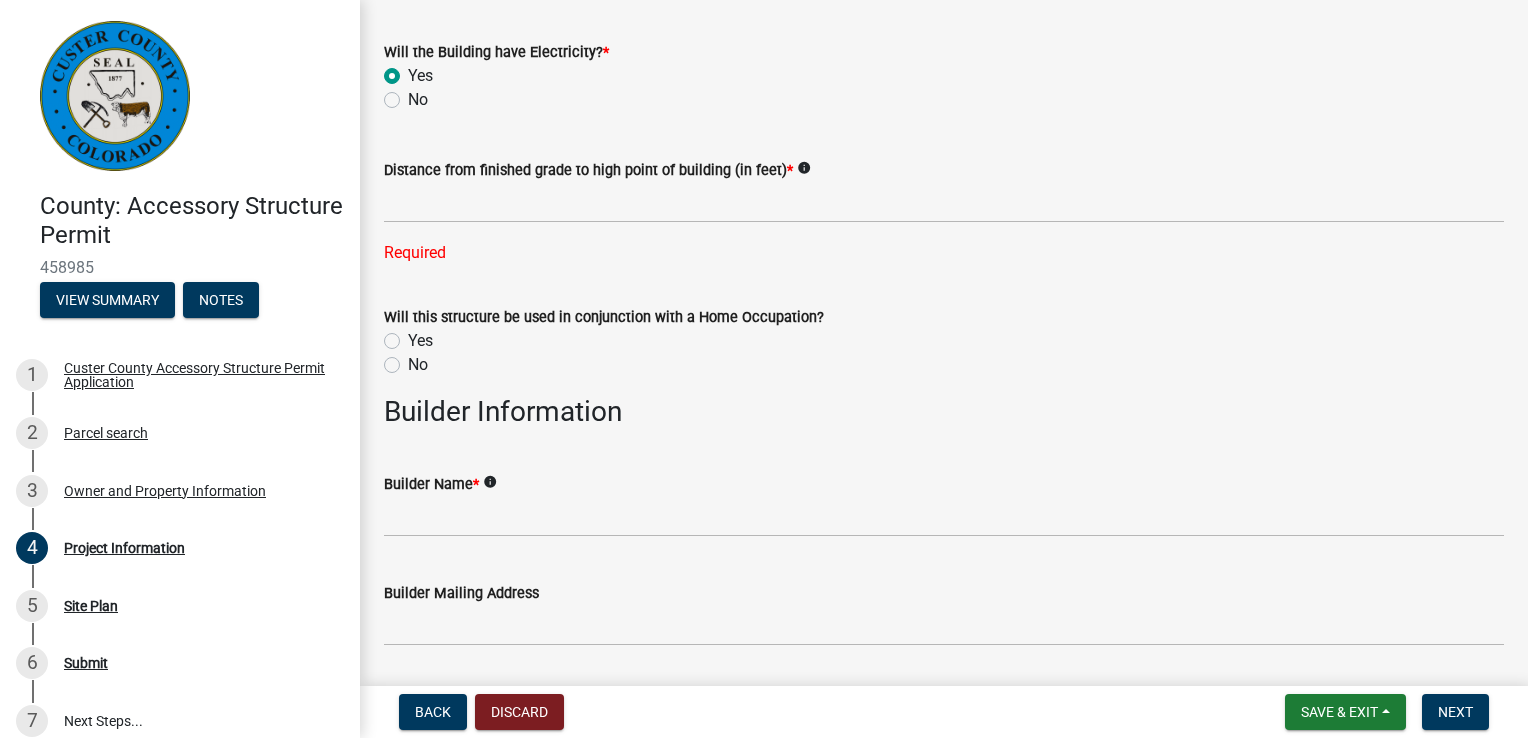 click on "info" 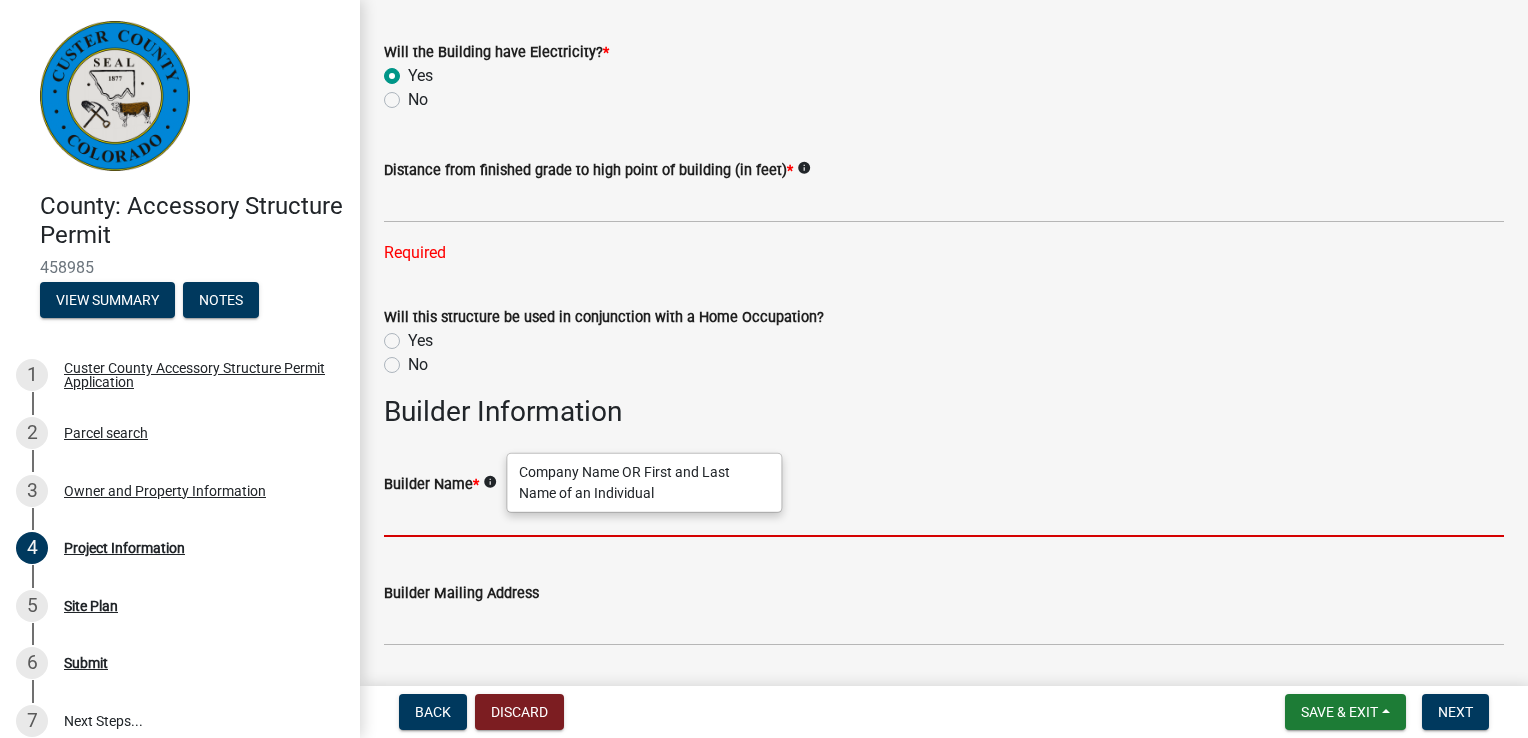 click on "Builder Name  *" at bounding box center [944, 516] 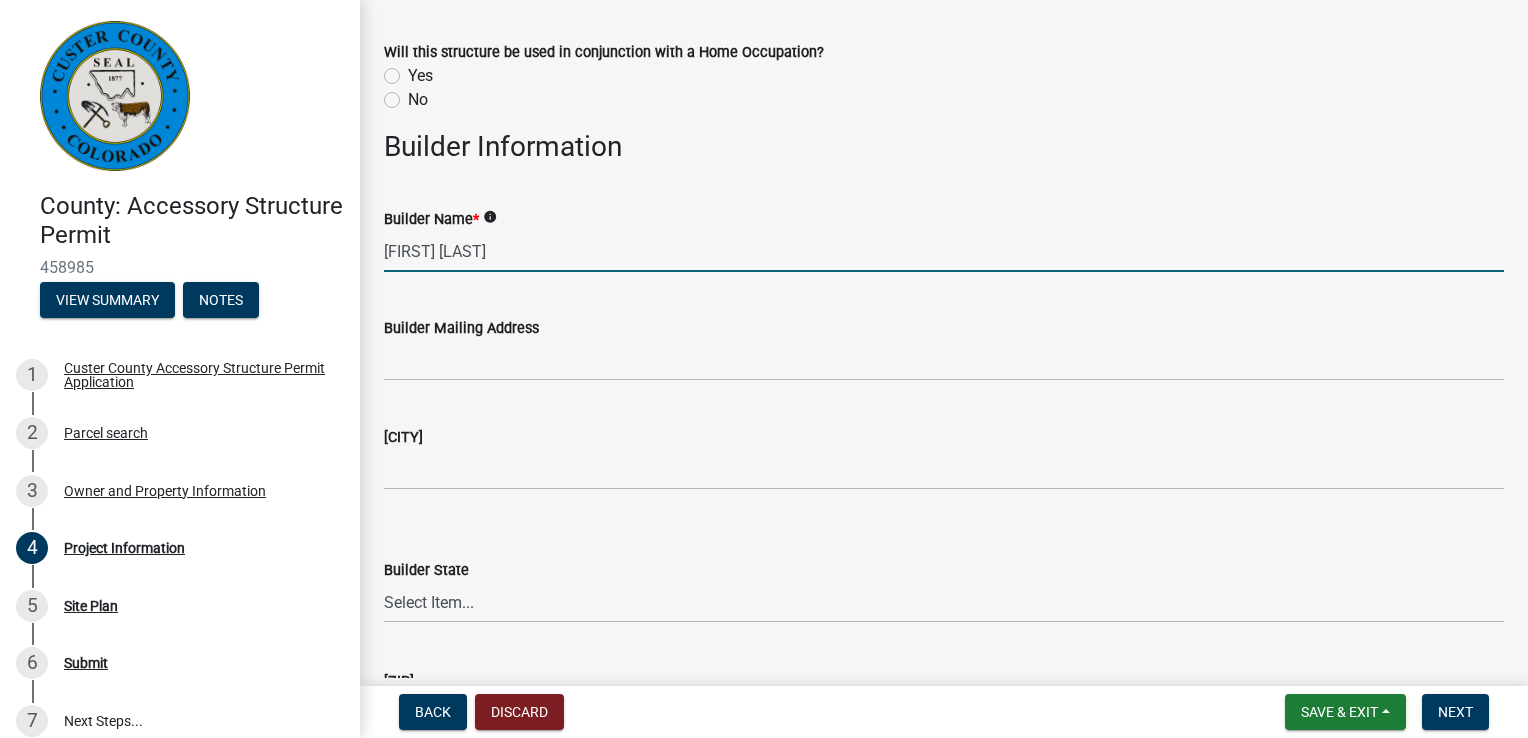 scroll, scrollTop: 1500, scrollLeft: 0, axis: vertical 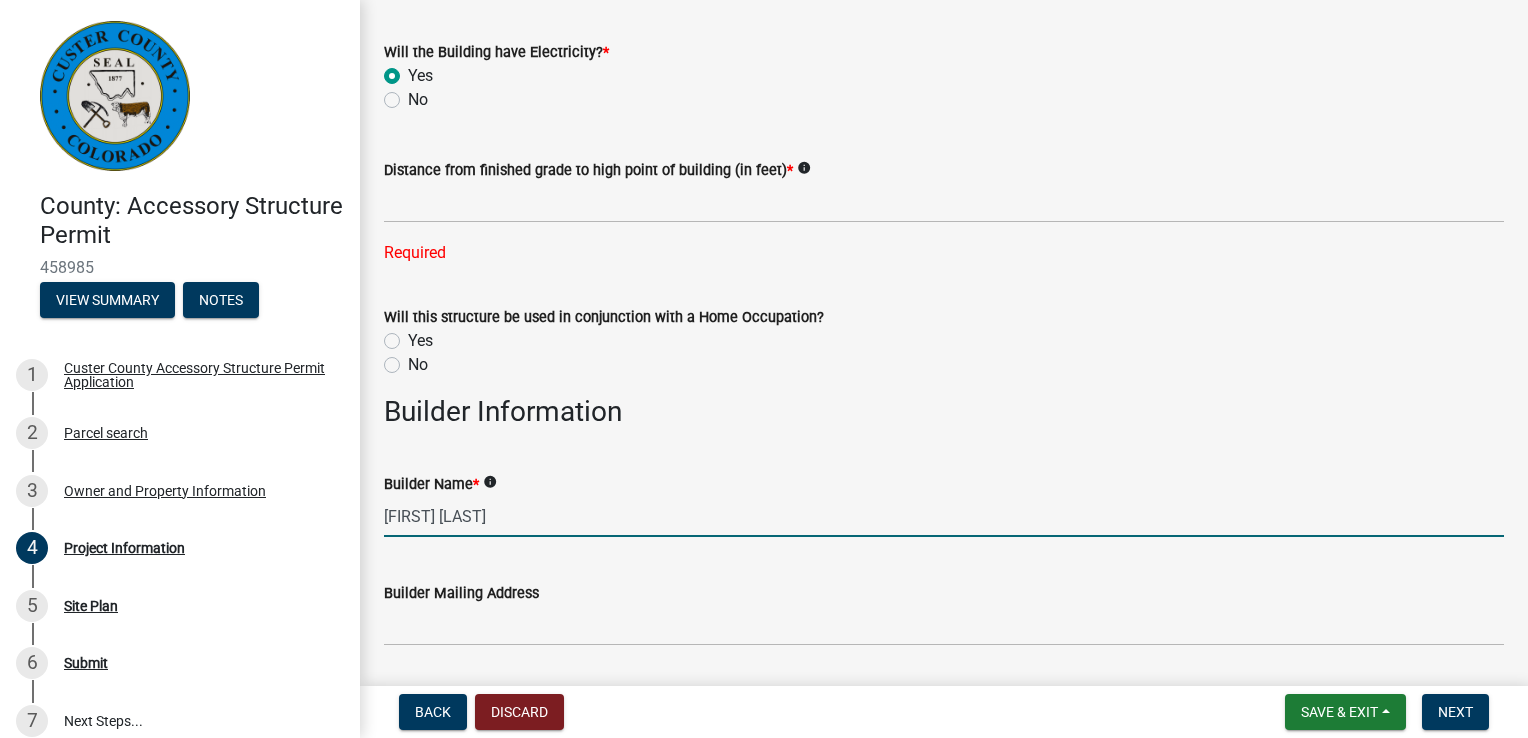 type on "[FIRST] [LAST]" 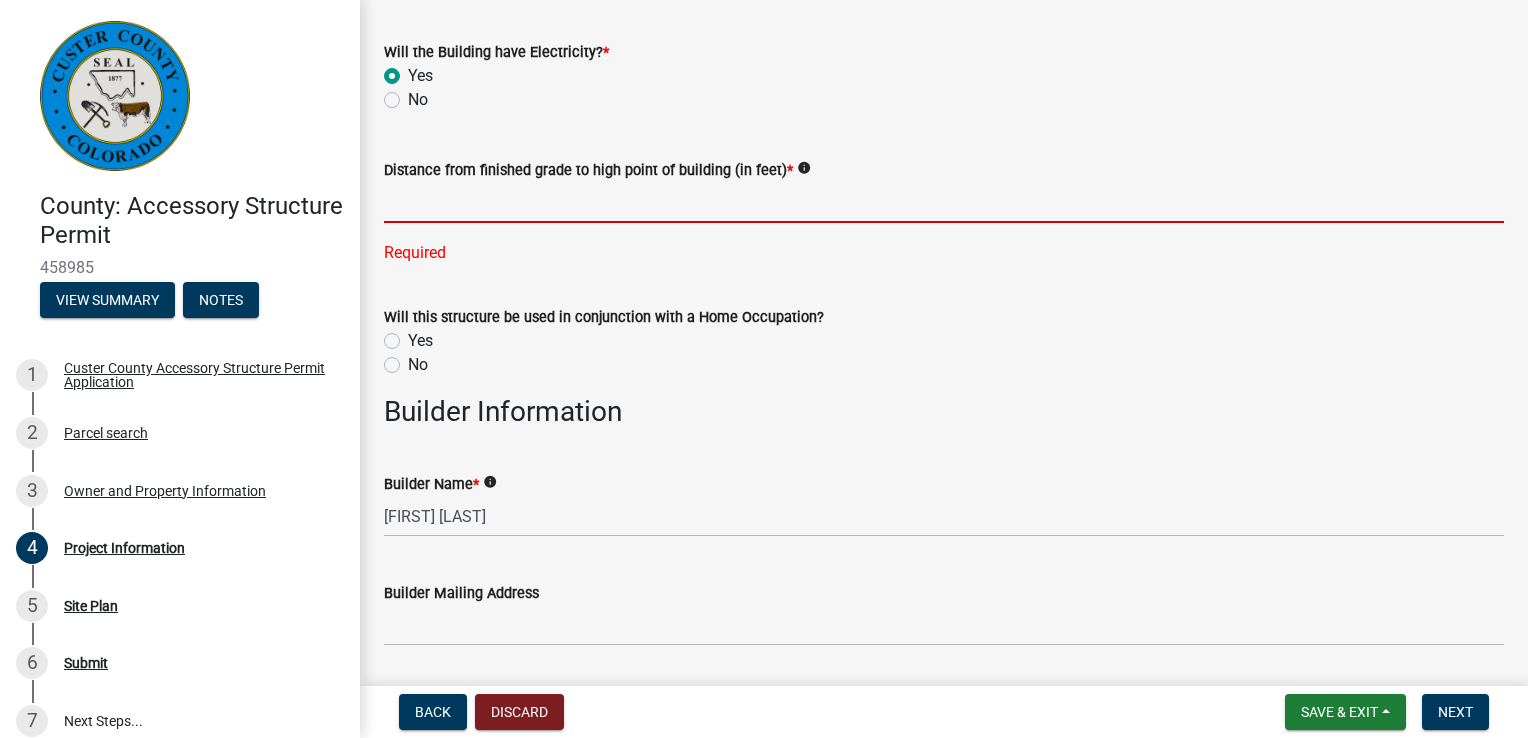 click 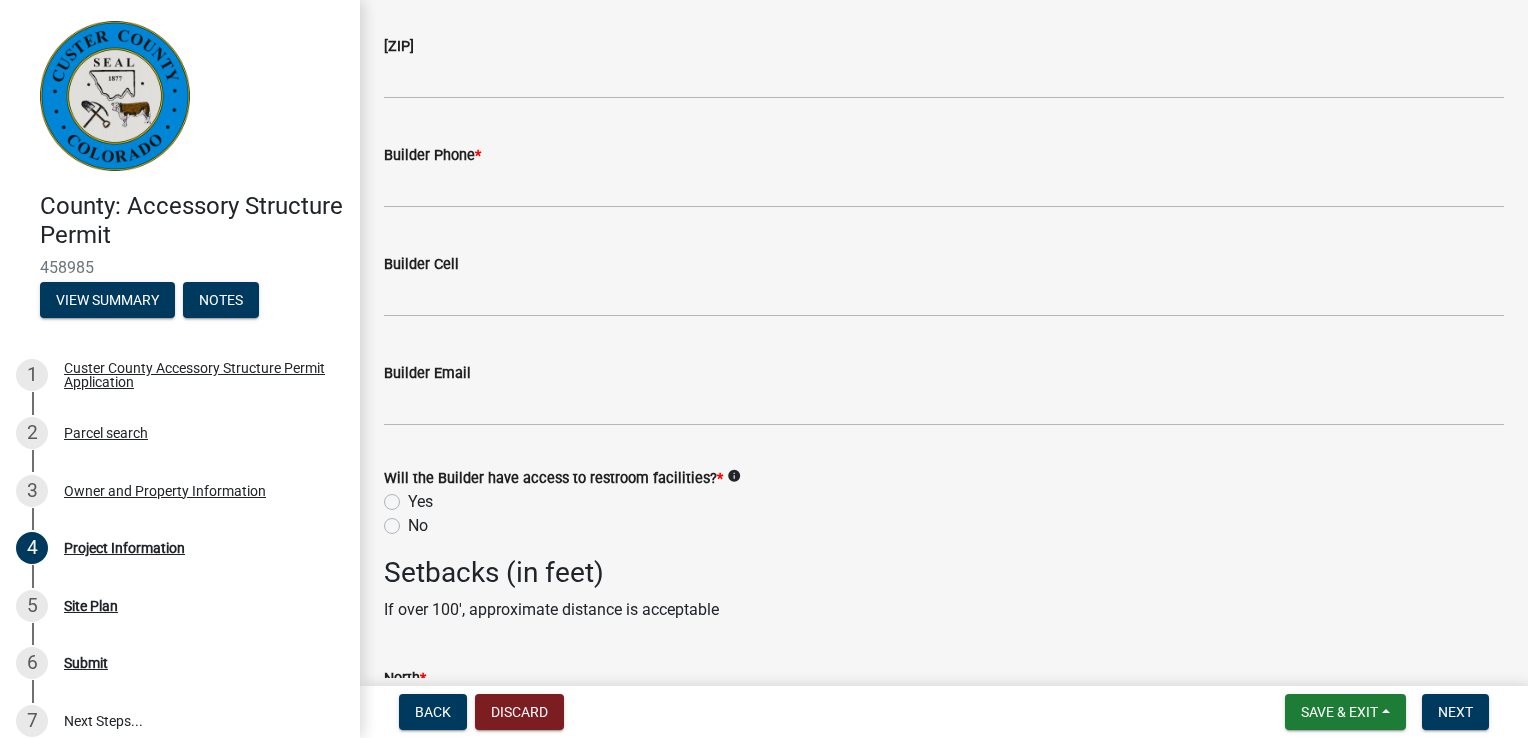 type on "17" 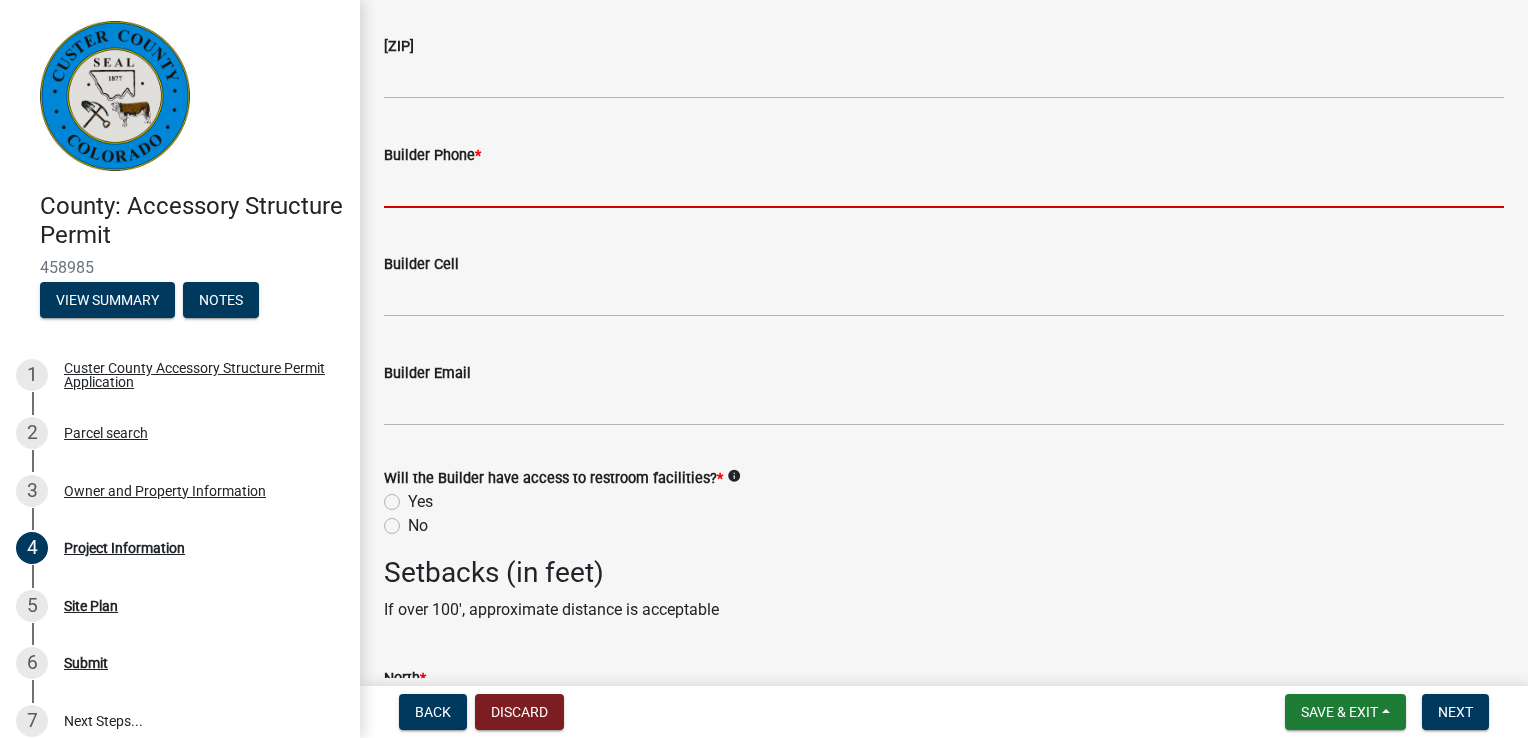 scroll, scrollTop: 2360, scrollLeft: 0, axis: vertical 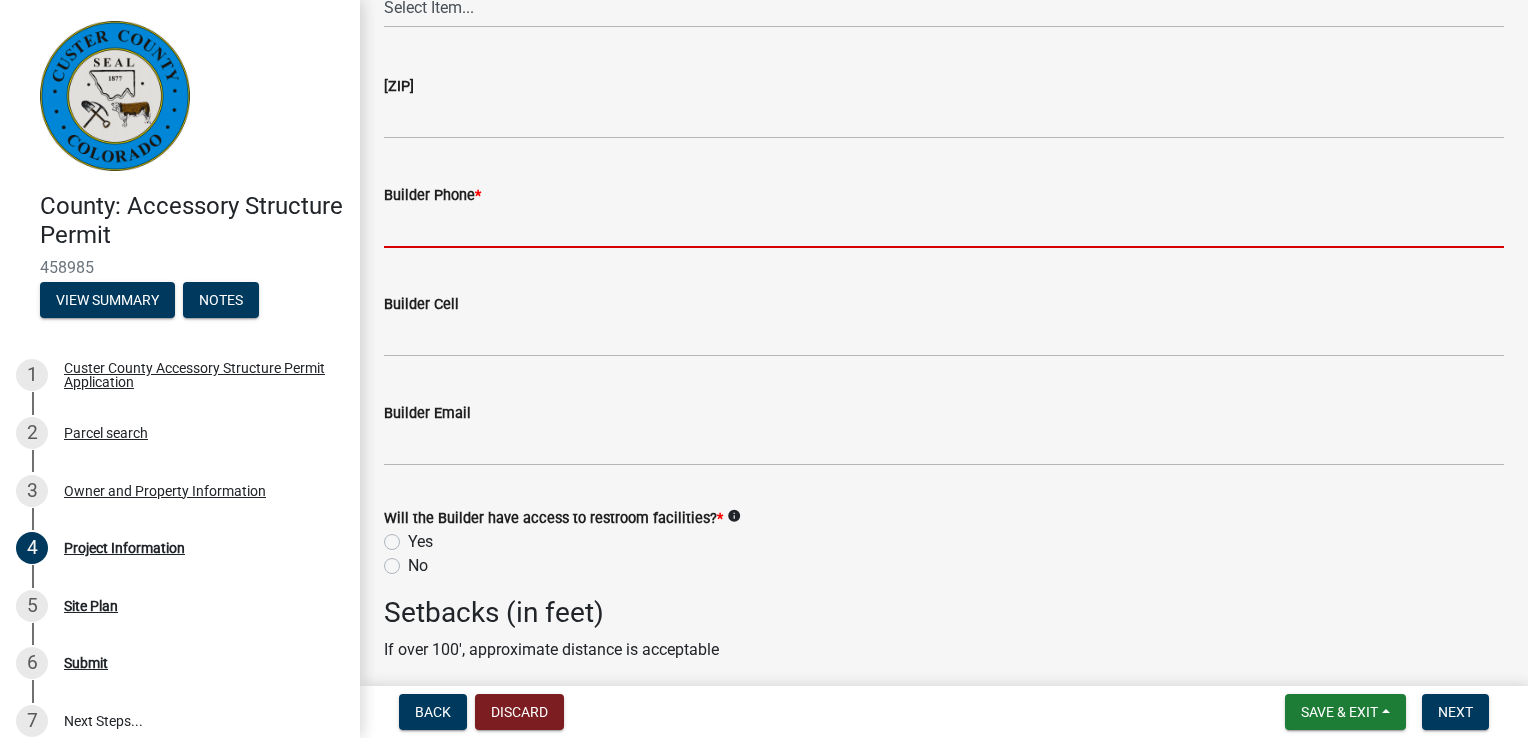 click on "Builder Phone  *" at bounding box center (944, 227) 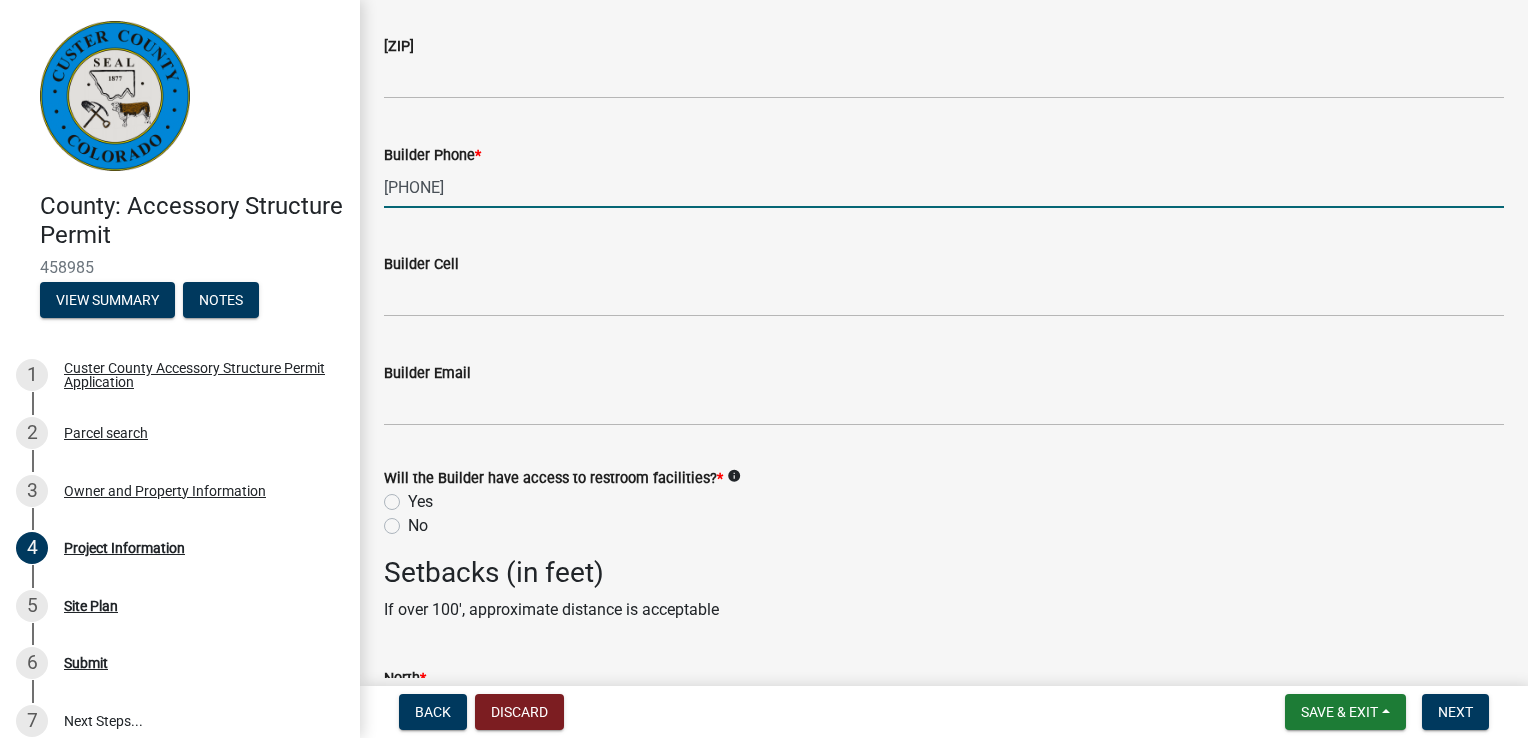 type on "7192142983" 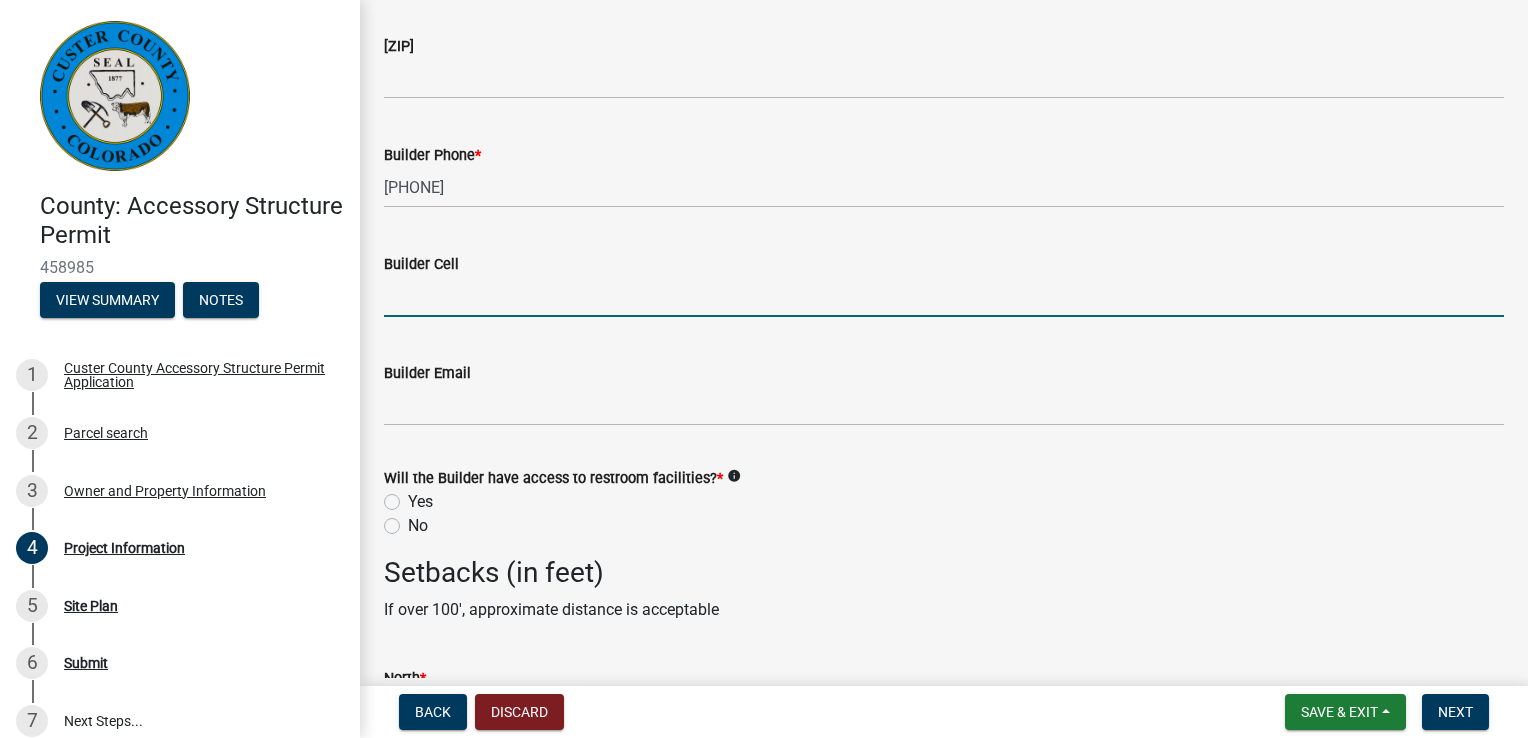 scroll, scrollTop: 2560, scrollLeft: 0, axis: vertical 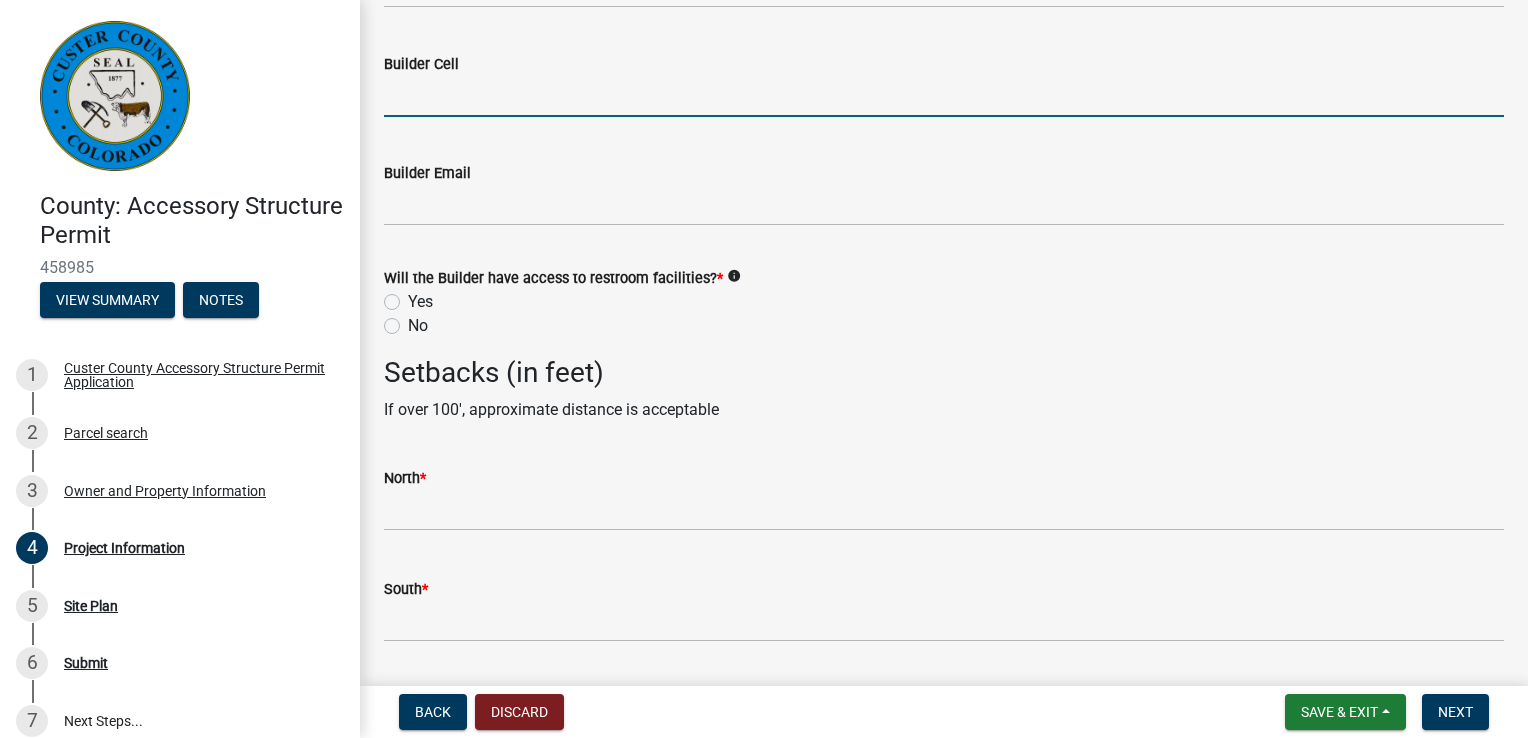 click on "Yes" 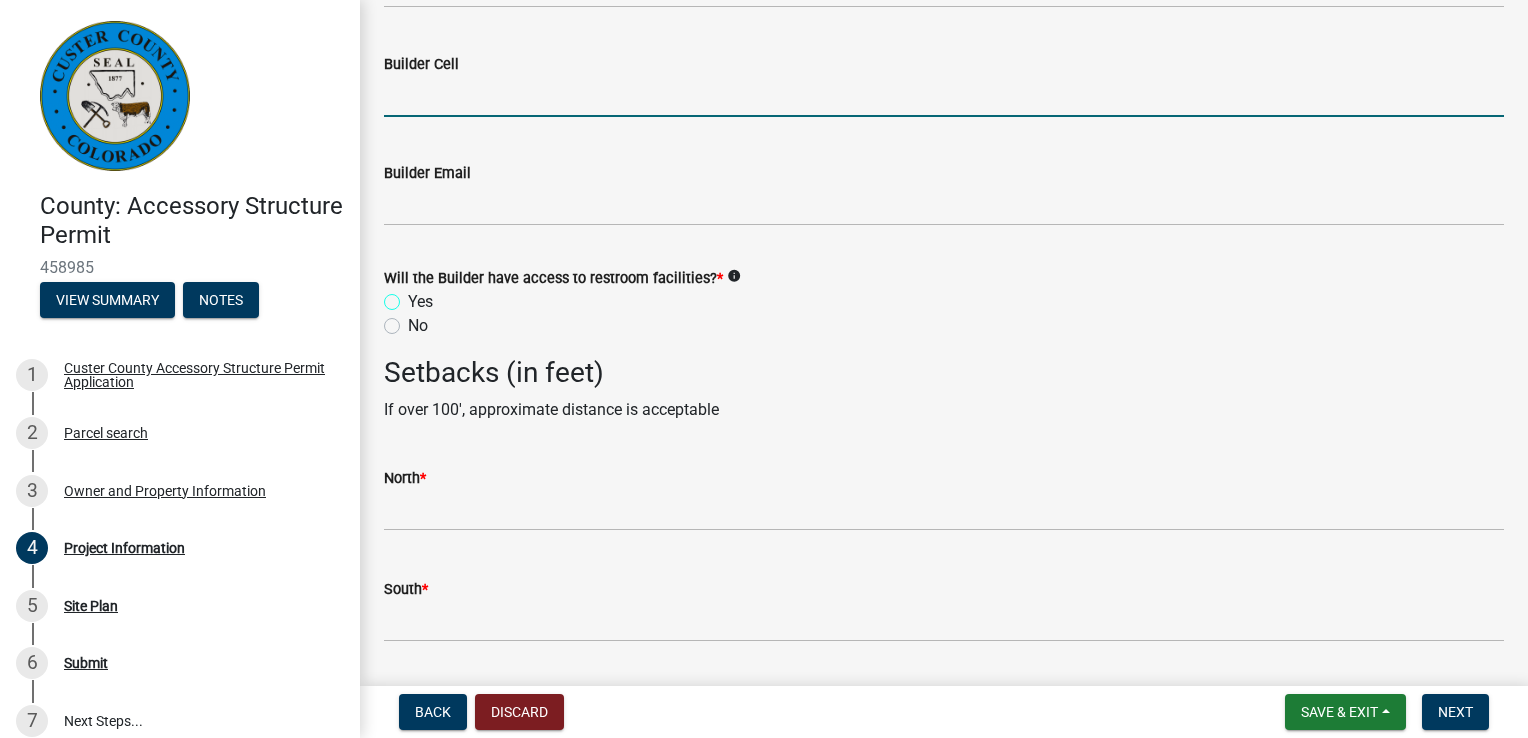 click on "Yes" at bounding box center (414, 296) 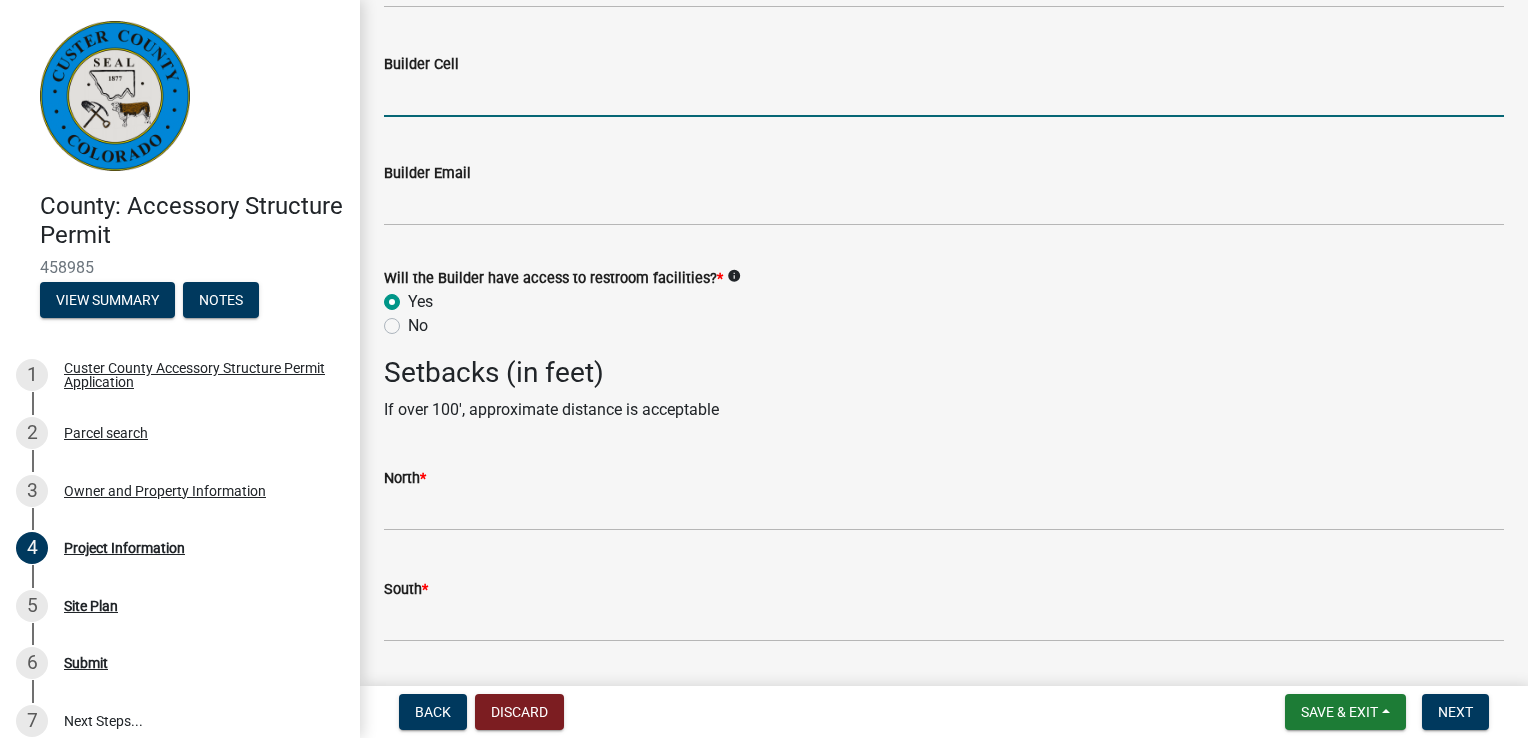 radio on "true" 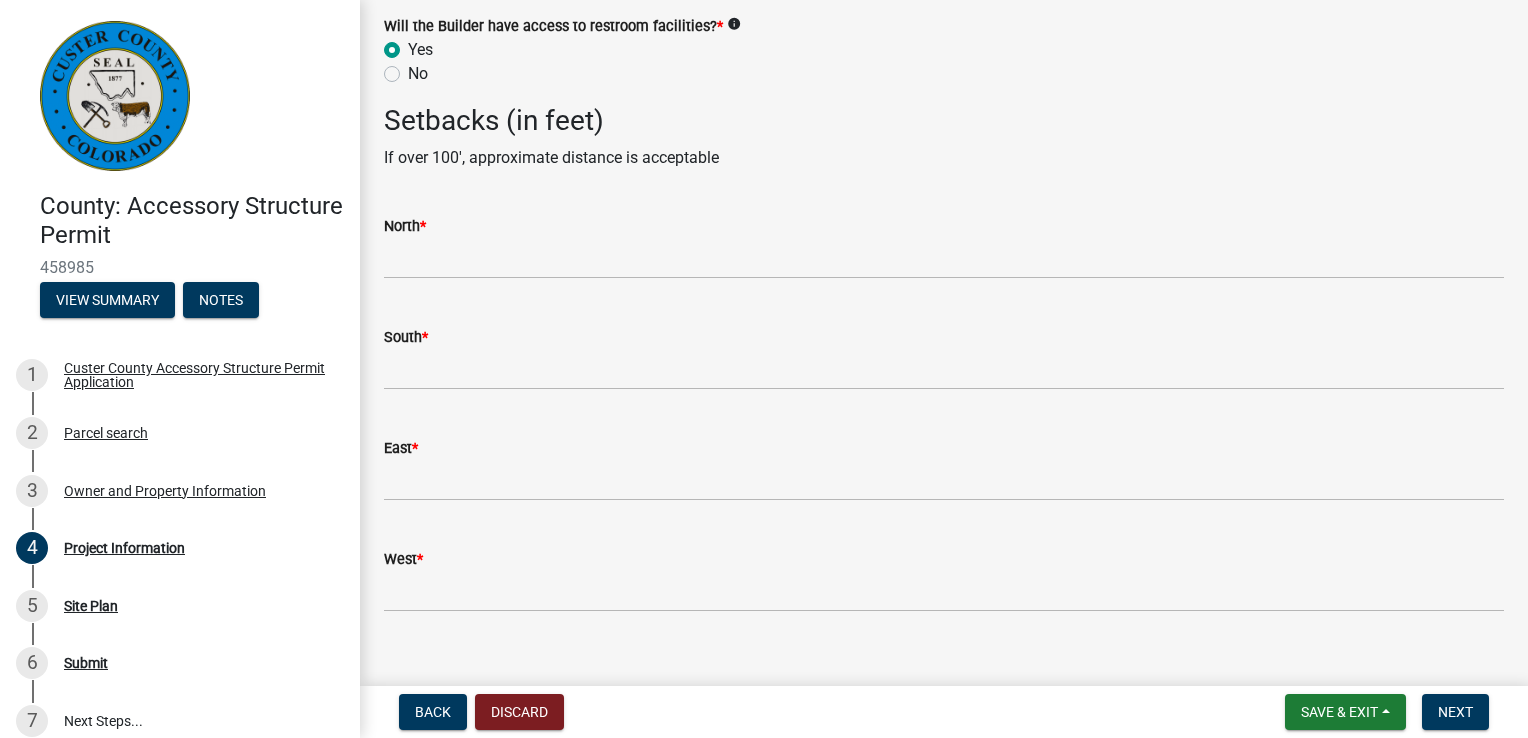 scroll, scrollTop: 2839, scrollLeft: 0, axis: vertical 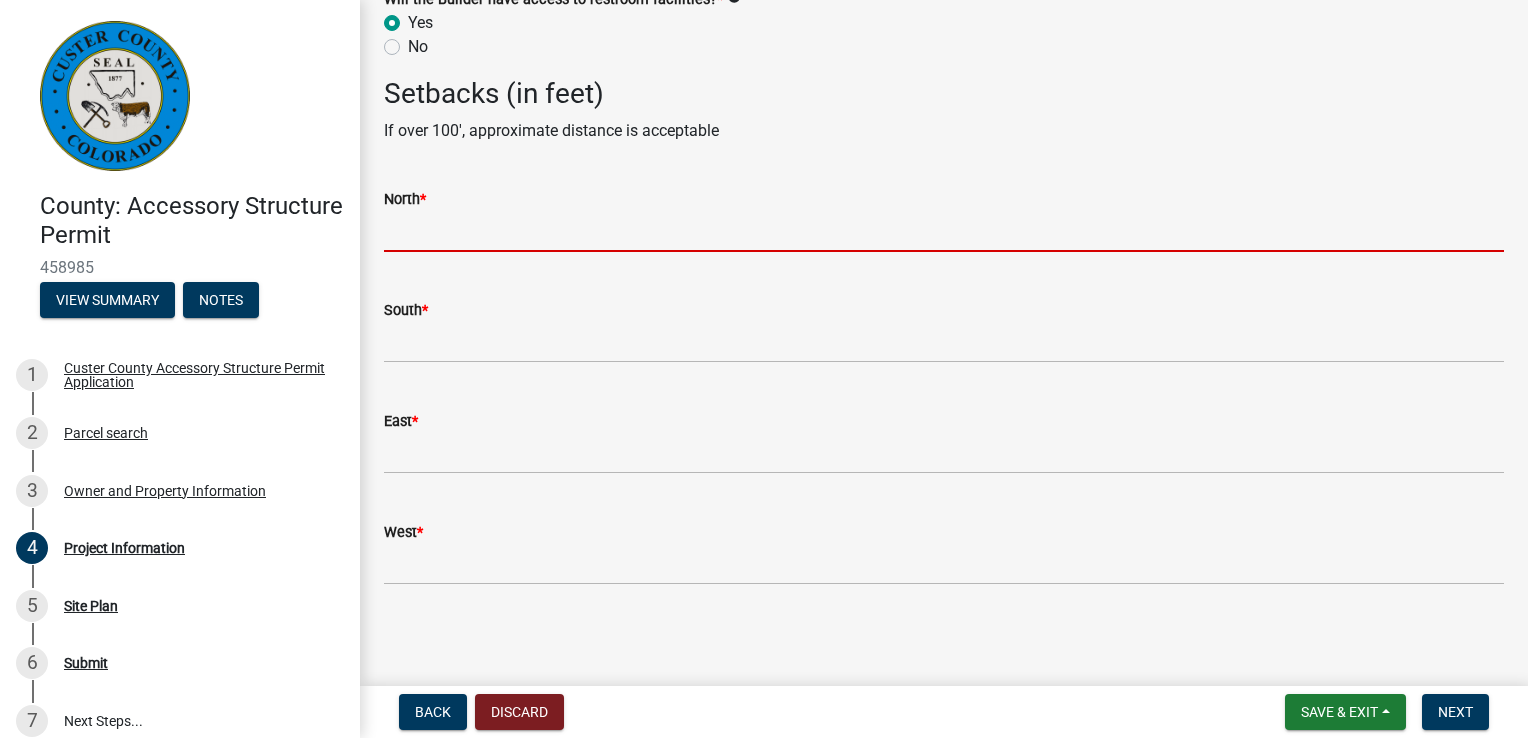 click 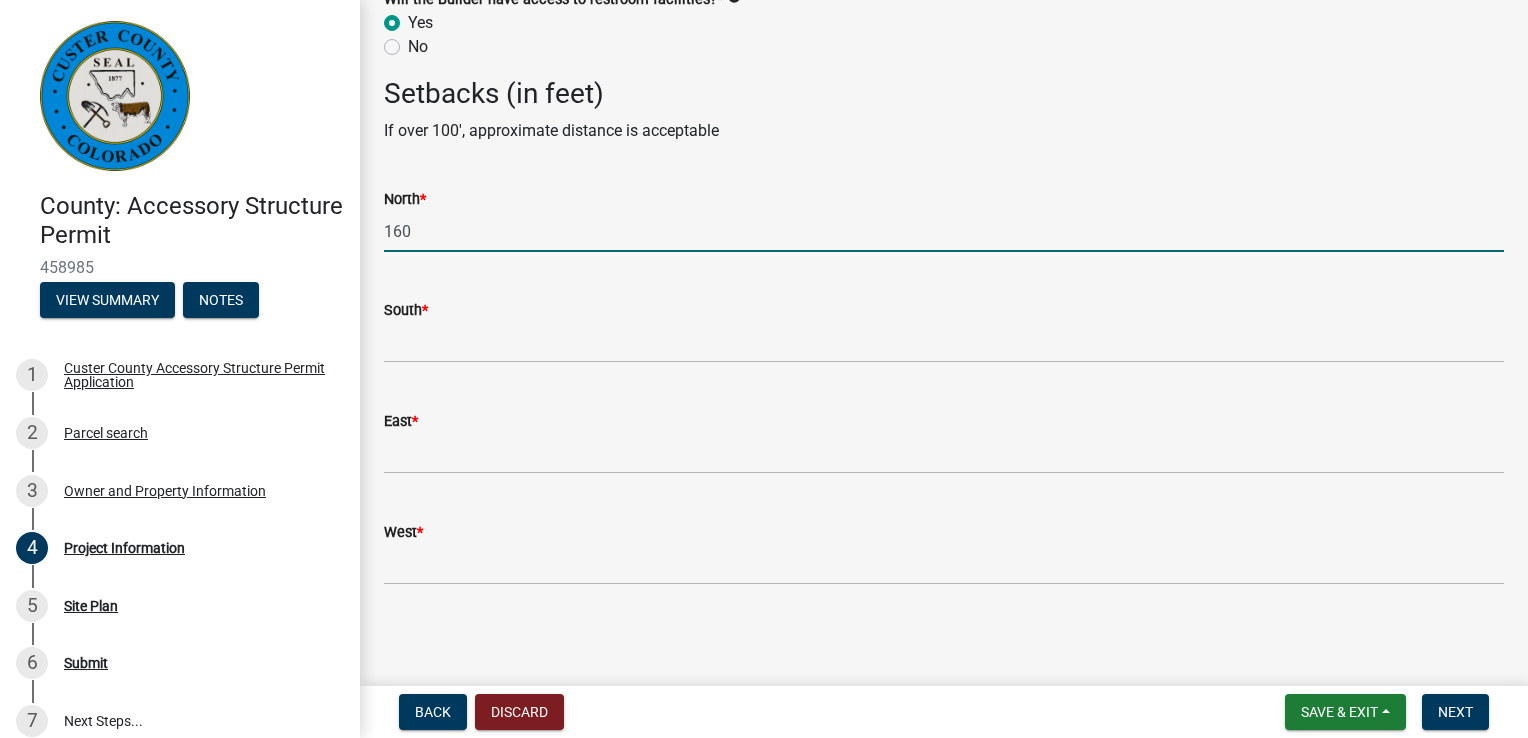 type on "160" 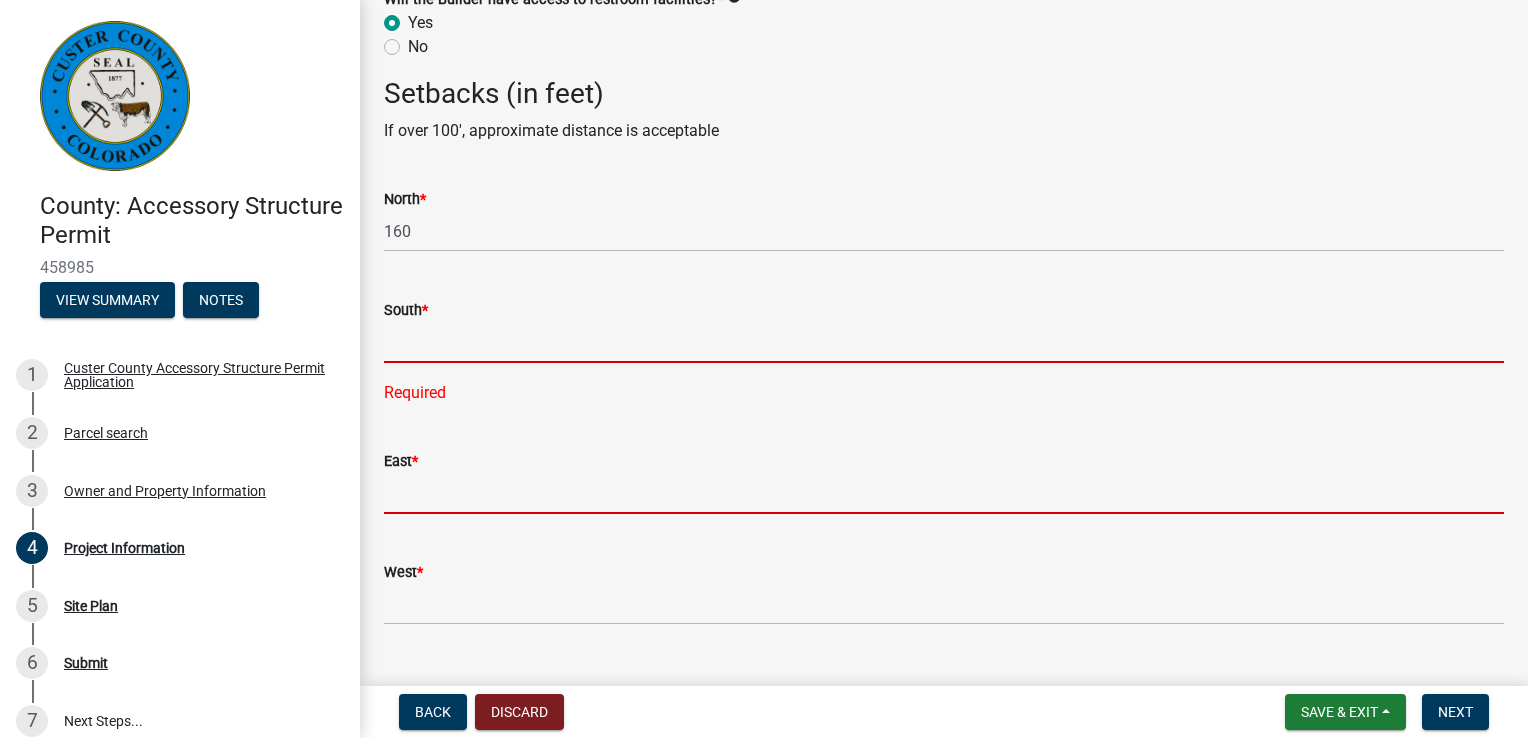 click 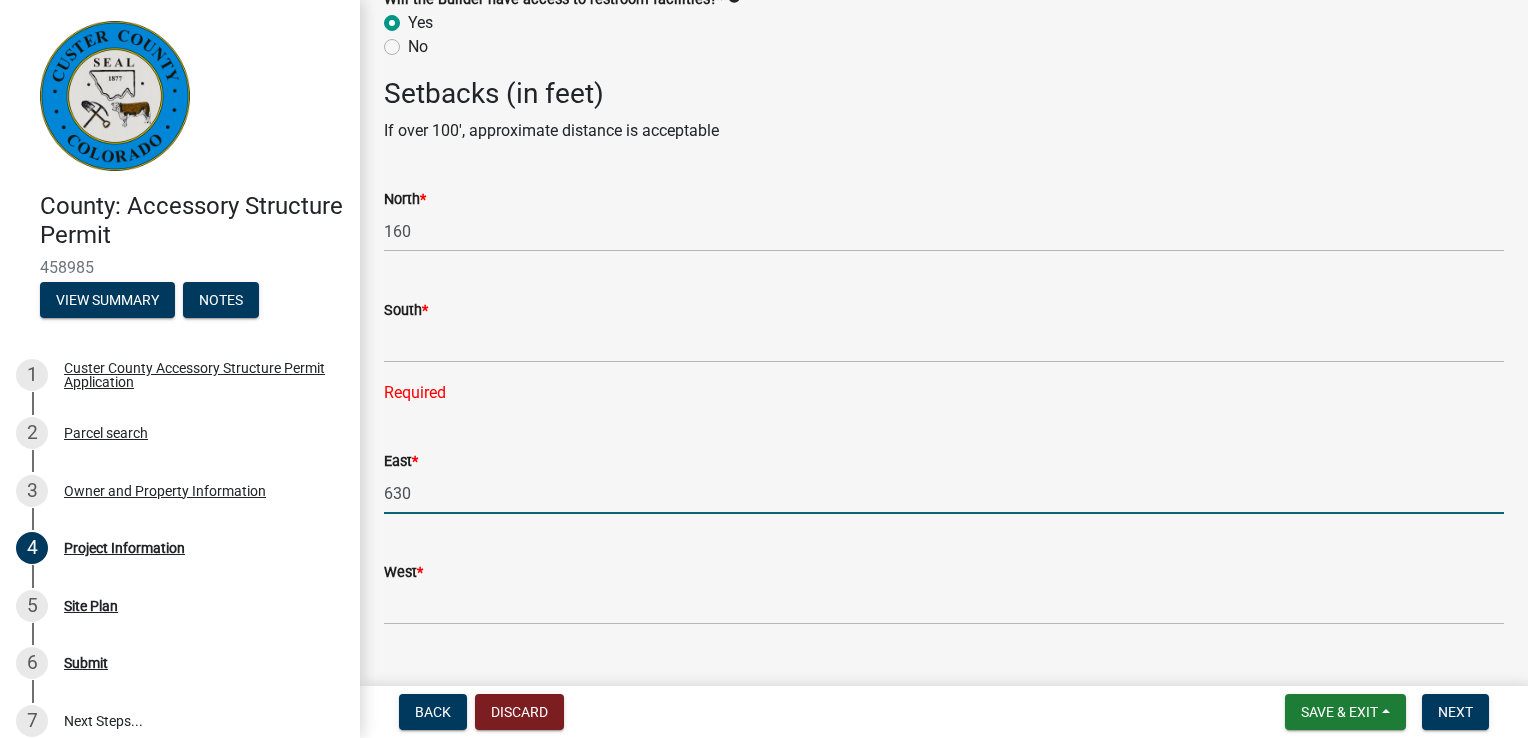 type on "630" 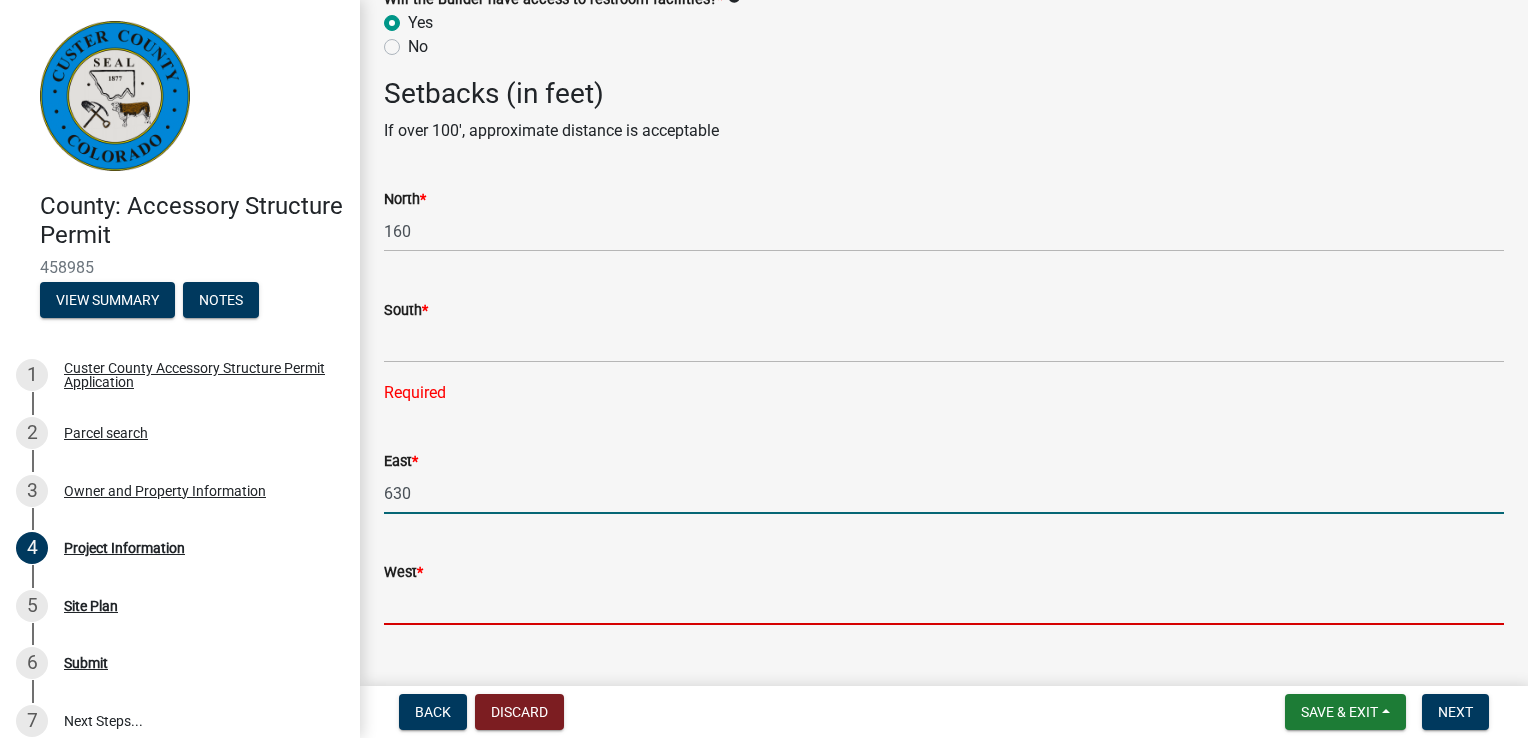 click on "West  *" at bounding box center [944, 604] 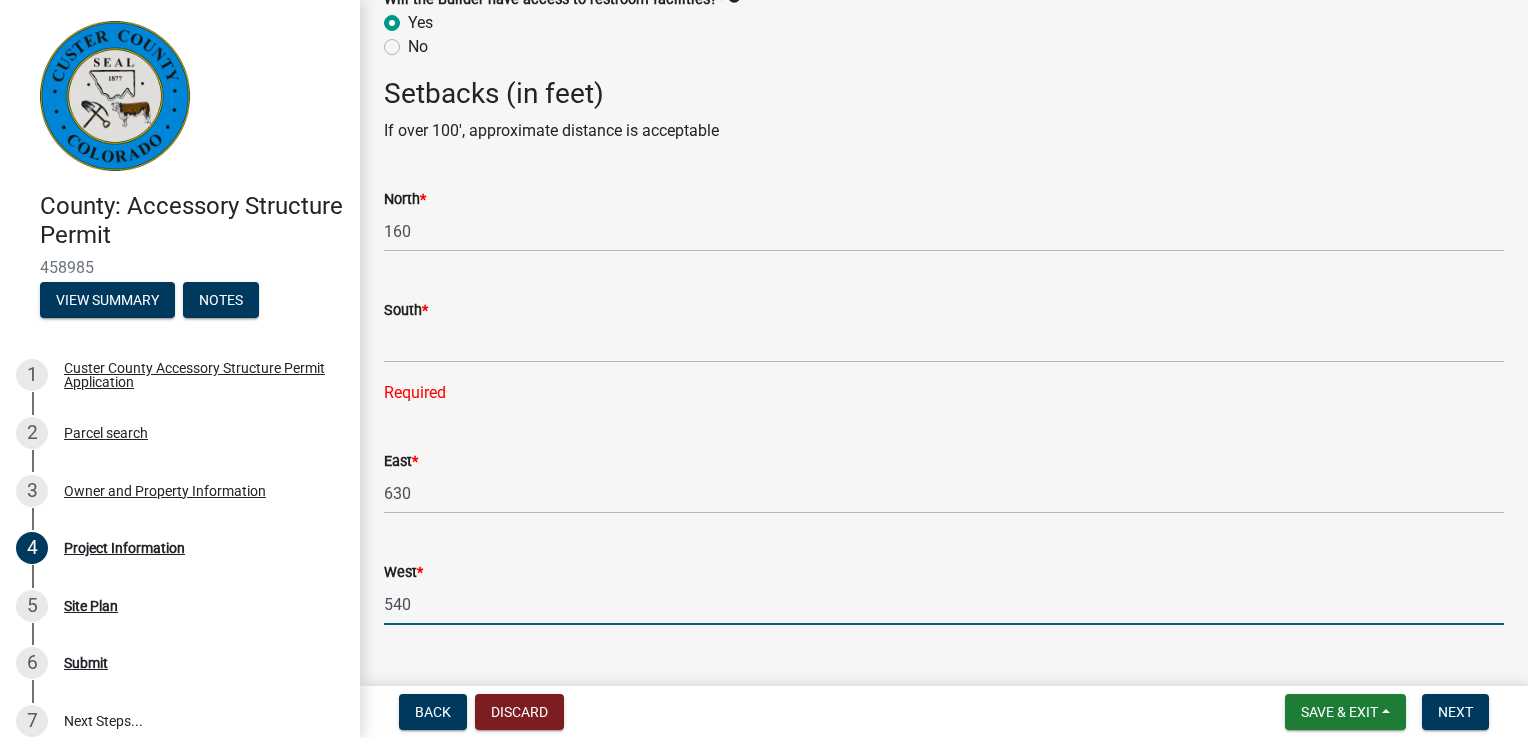 type on "540" 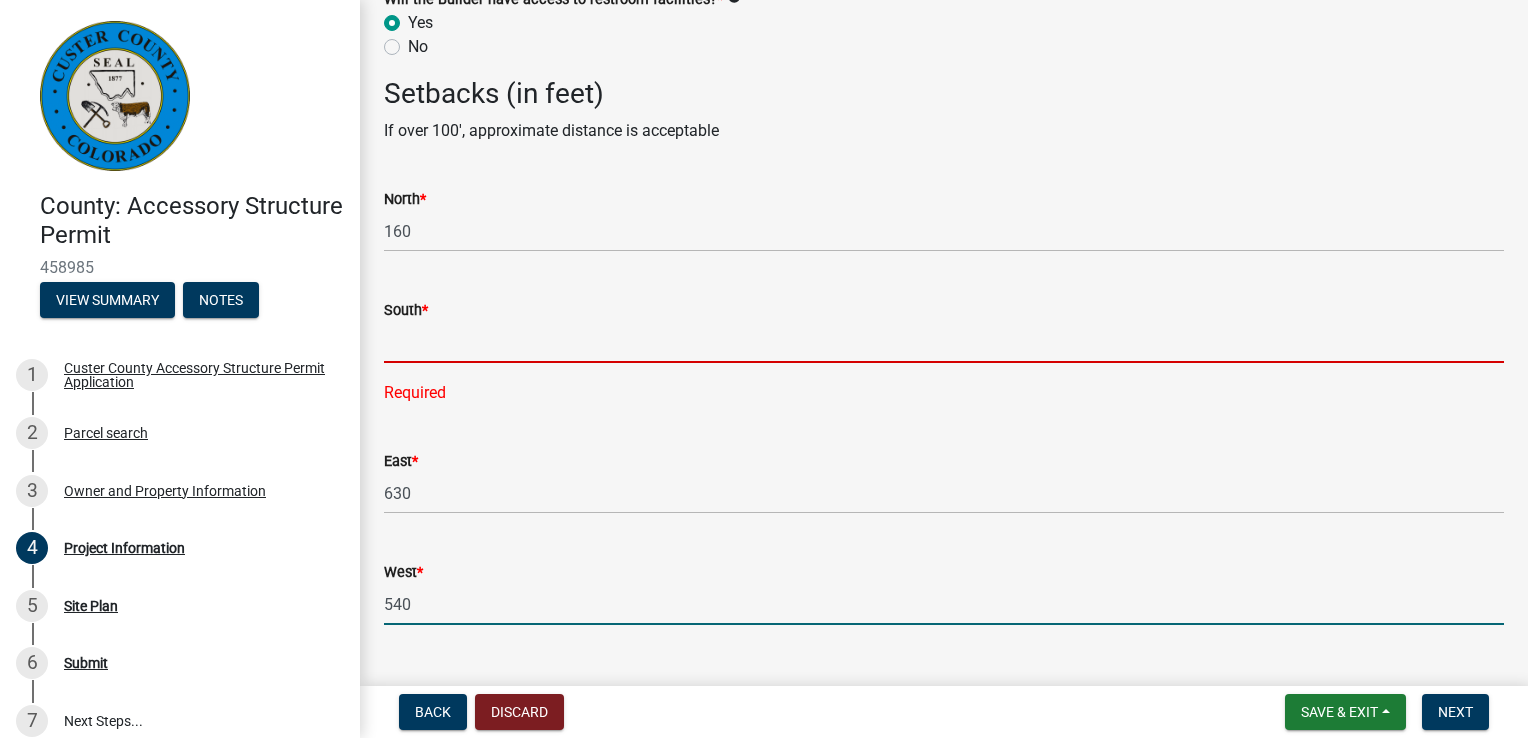 click 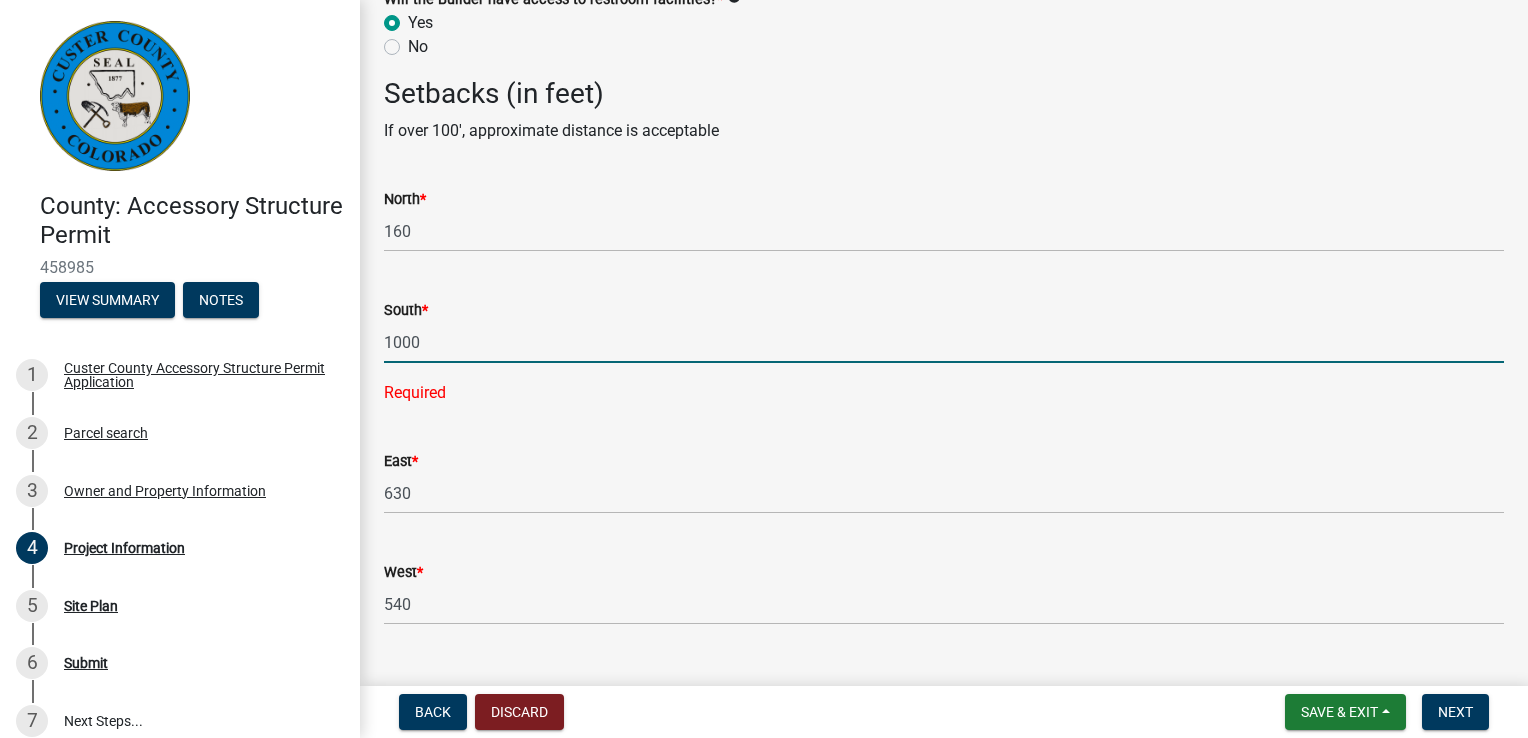 type on "1000" 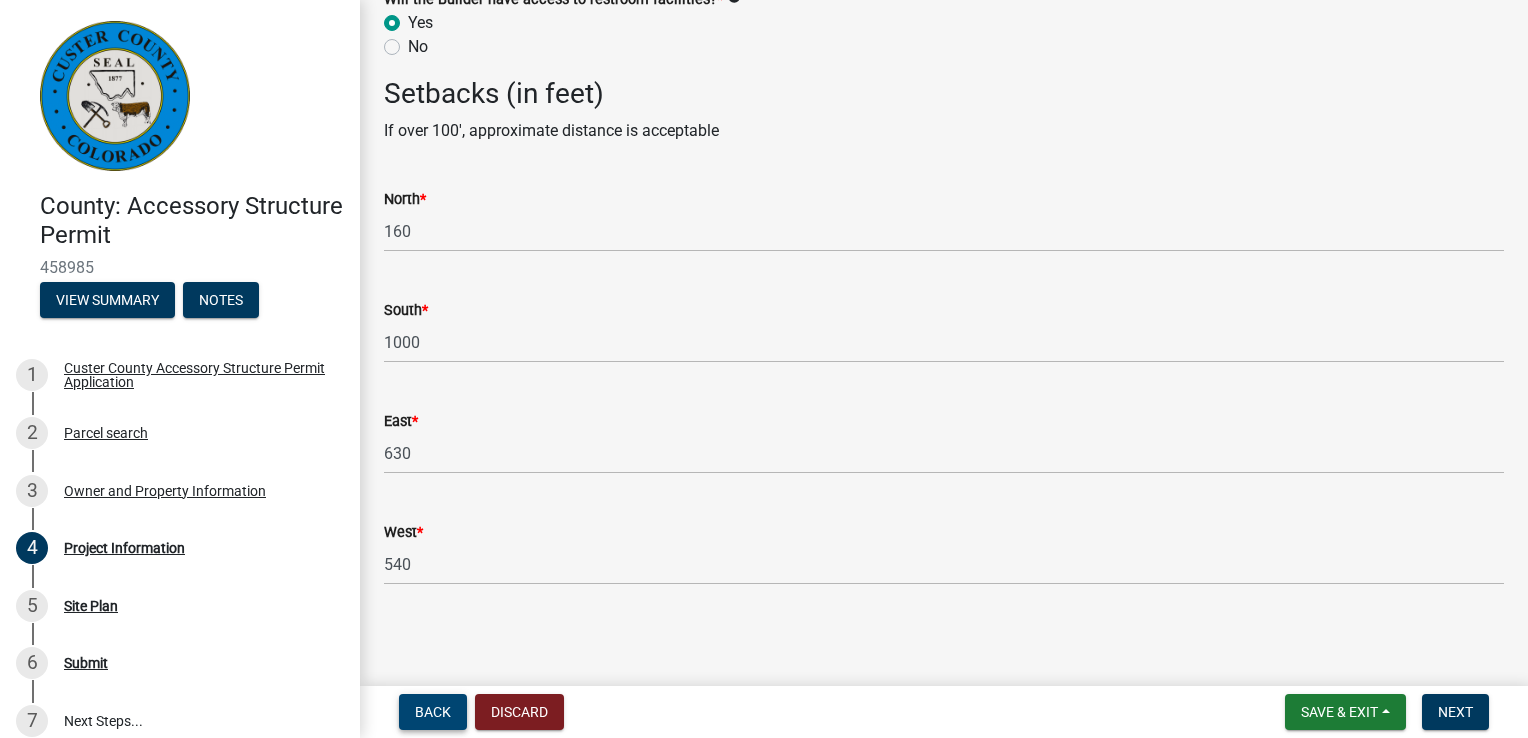 type 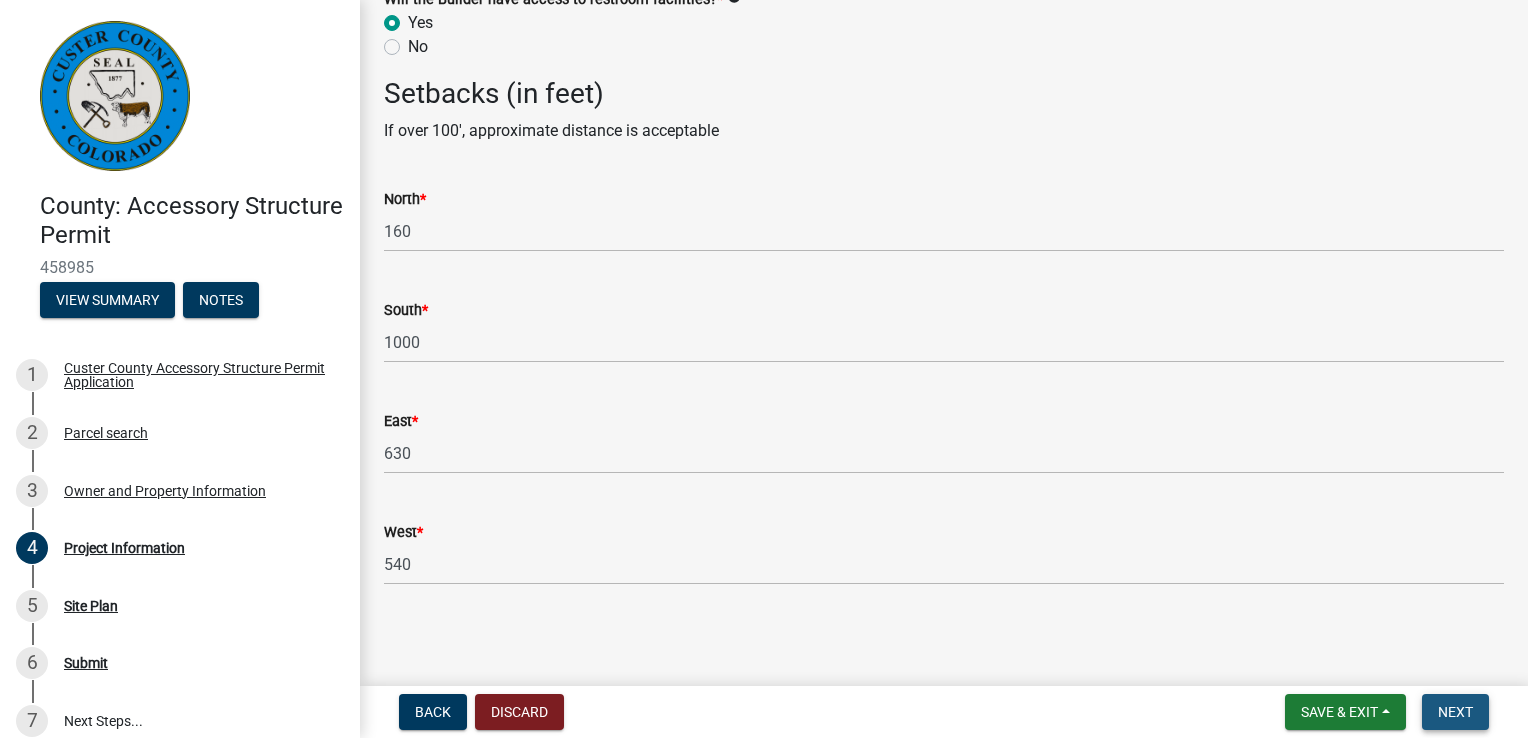 click on "Next" at bounding box center (1455, 712) 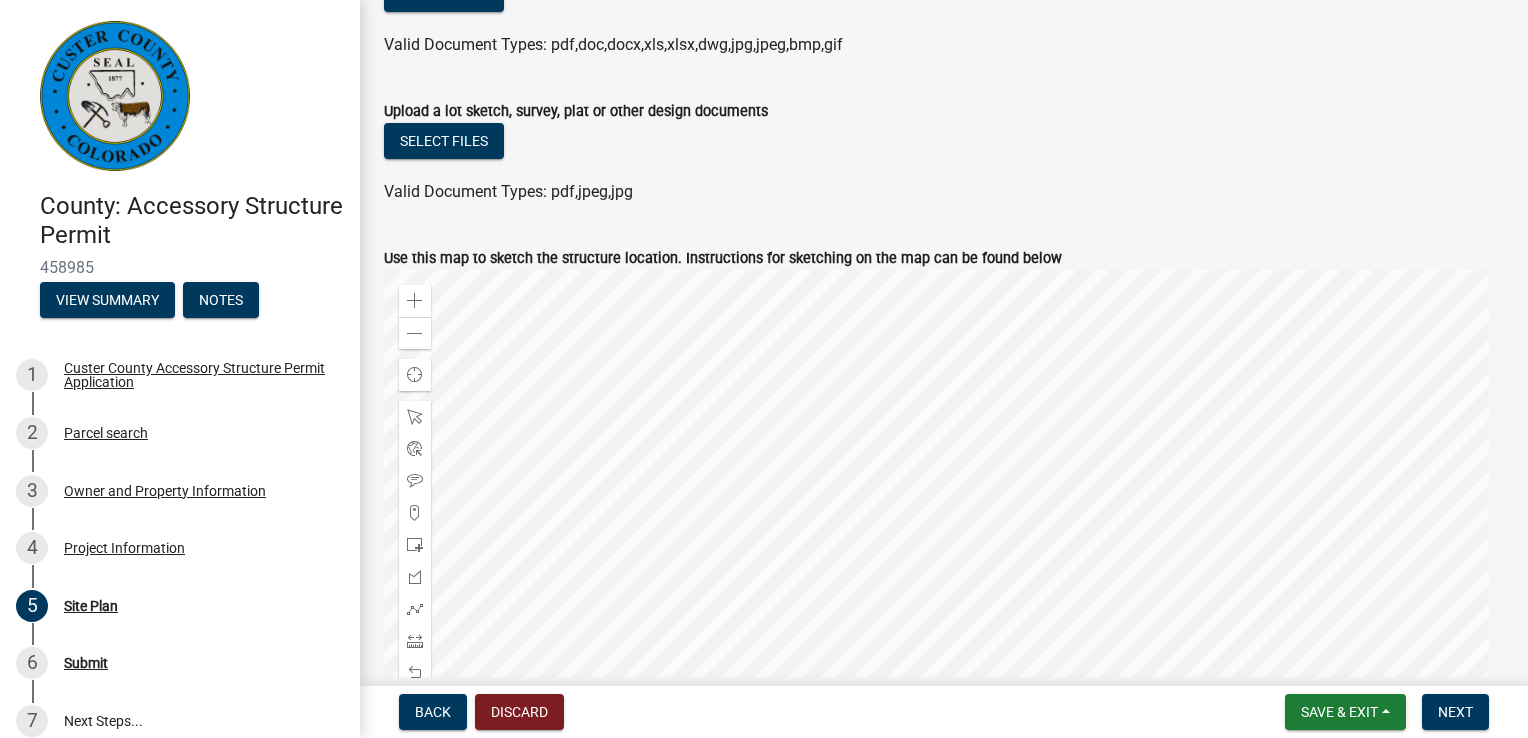 scroll, scrollTop: 284, scrollLeft: 0, axis: vertical 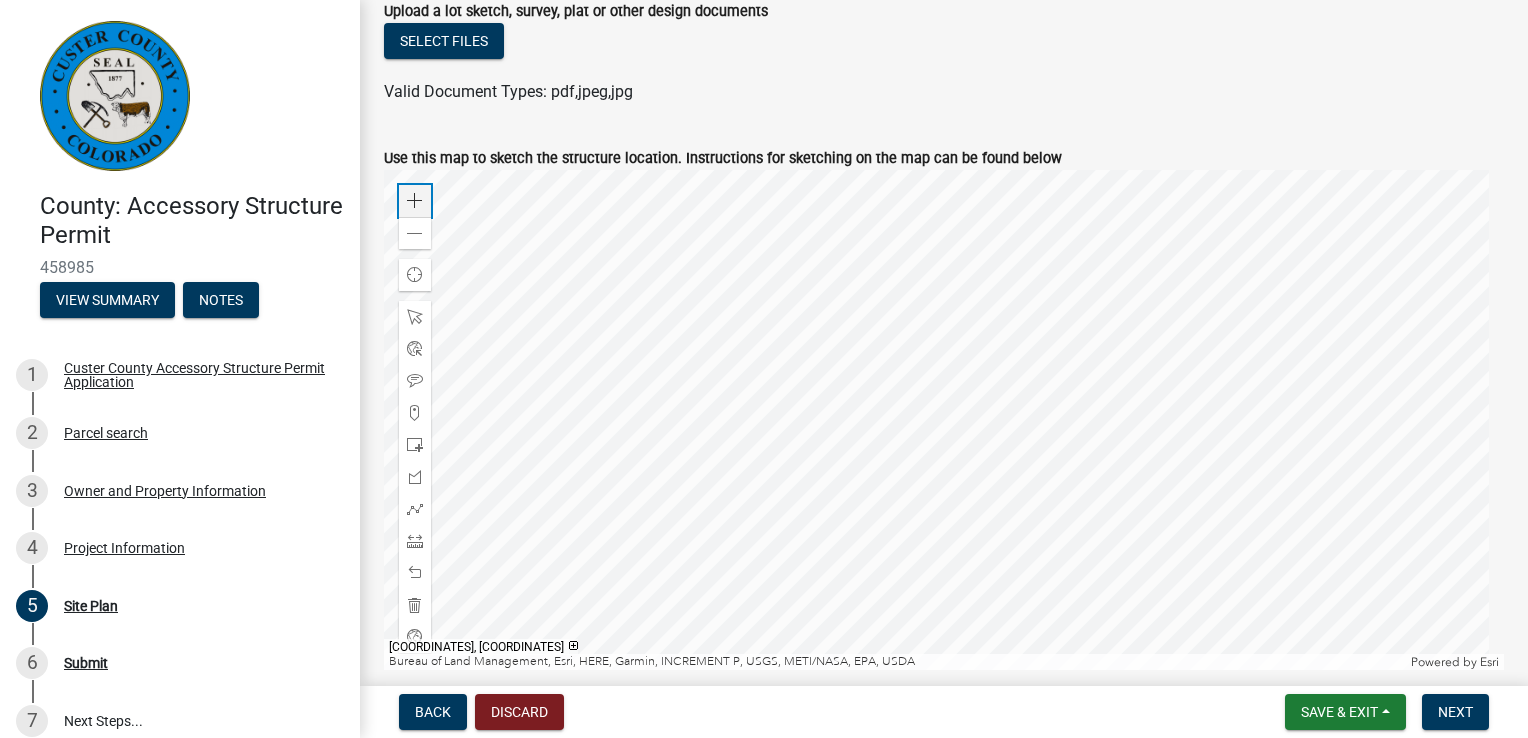 click 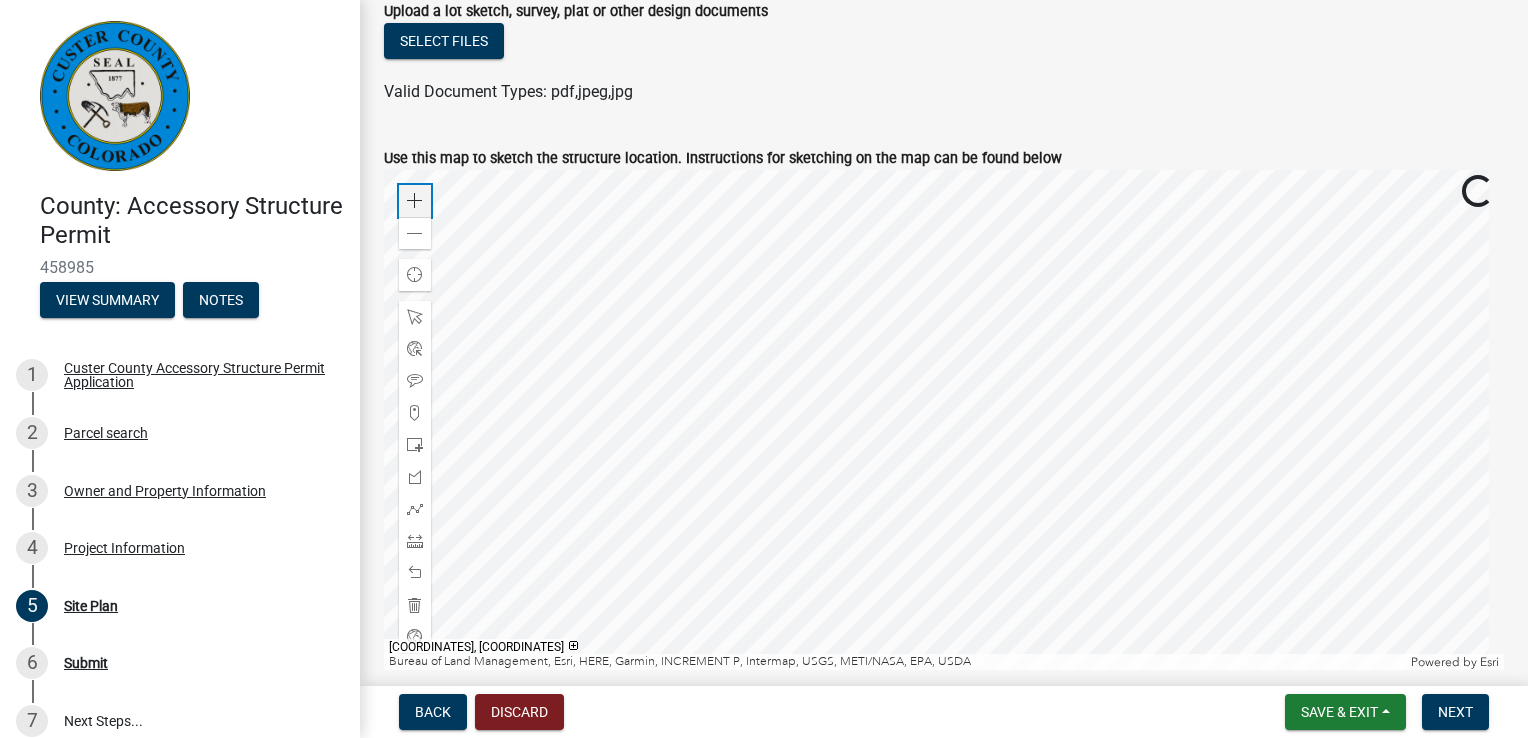 click 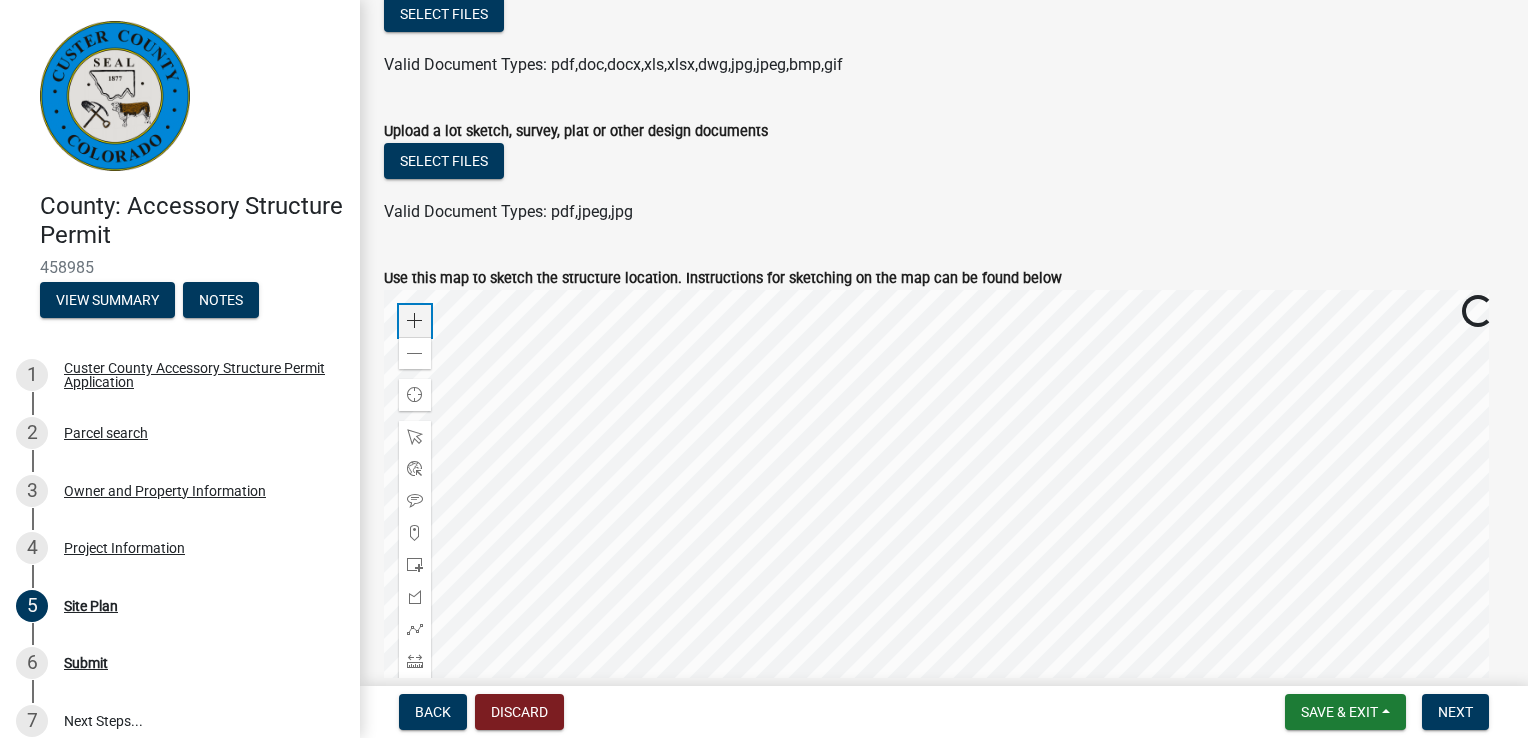 scroll, scrollTop: 284, scrollLeft: 0, axis: vertical 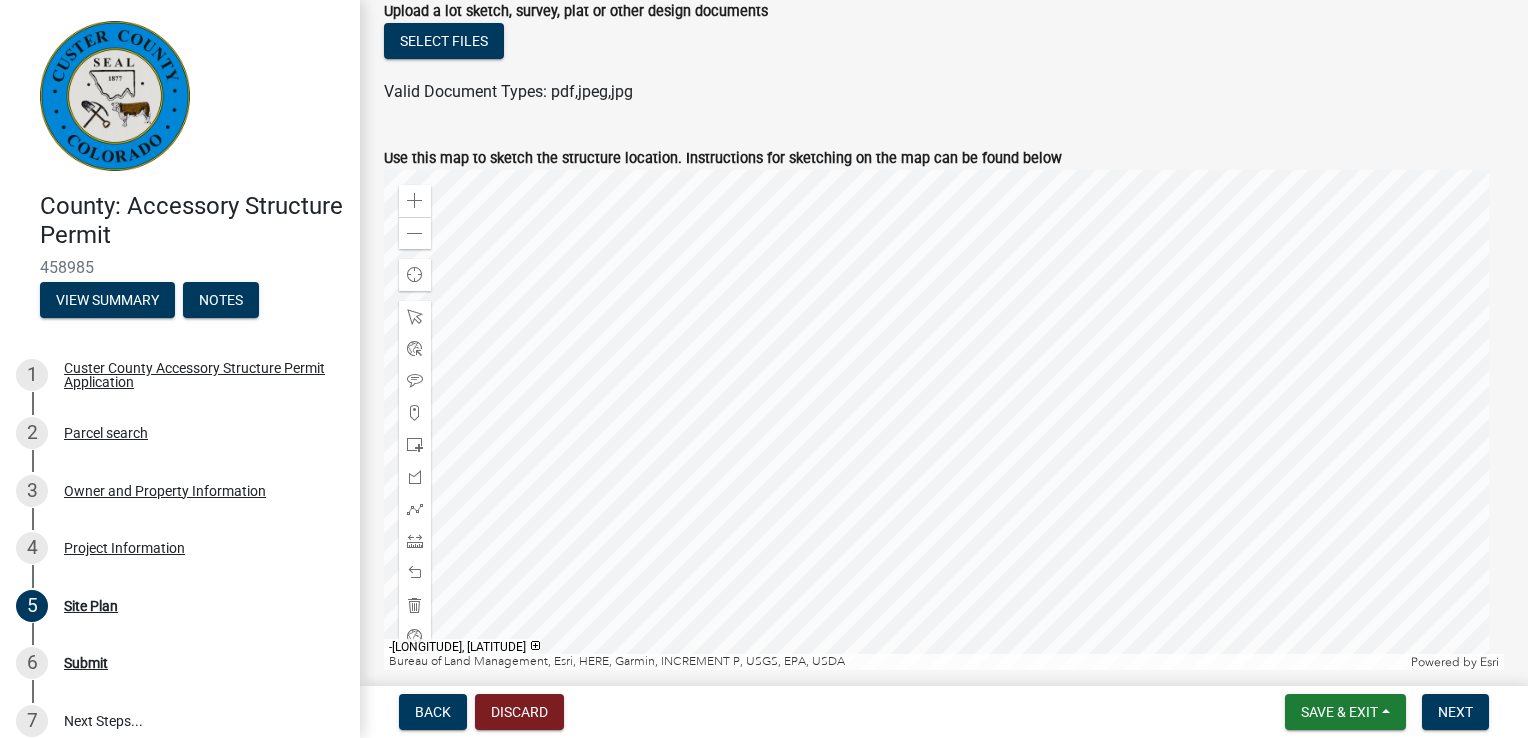 click 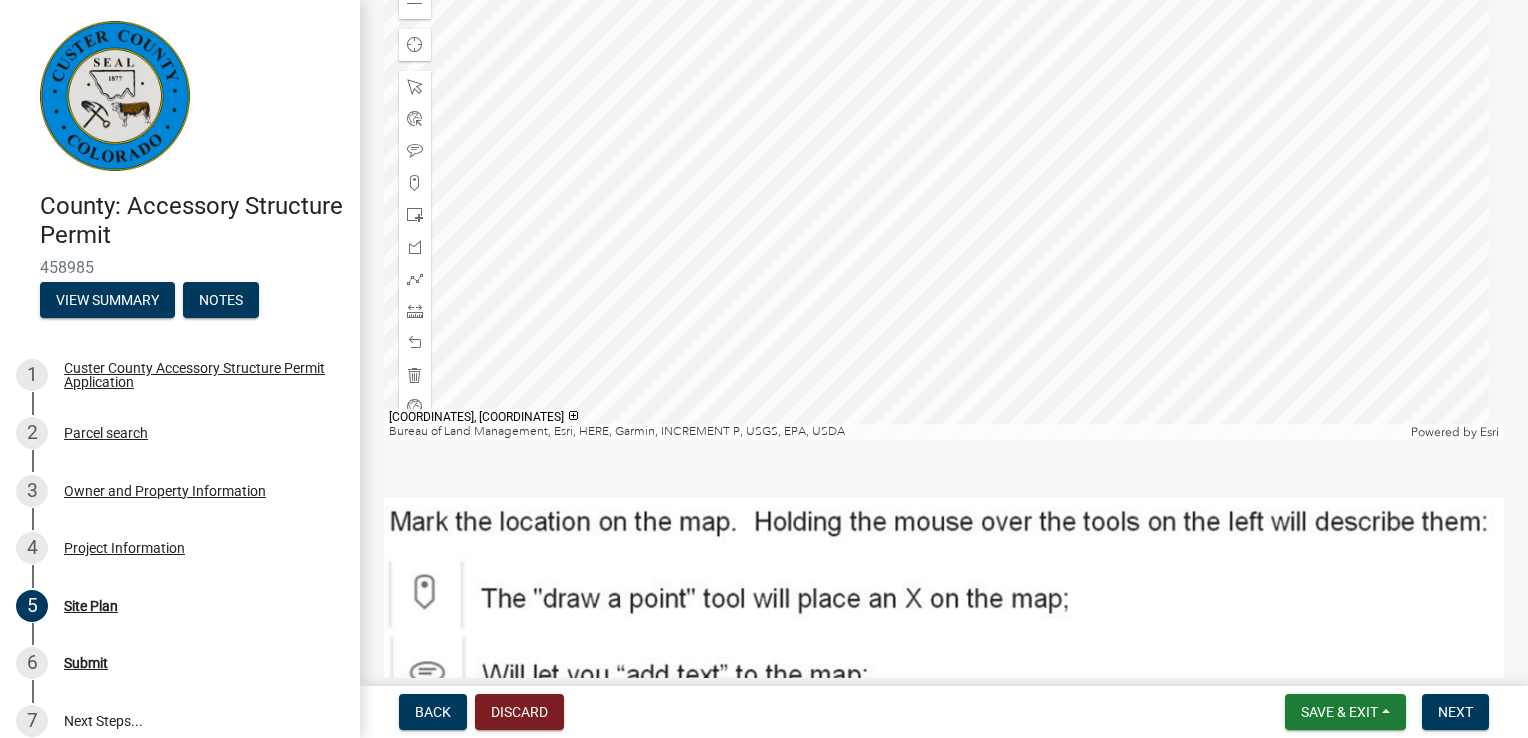 scroll, scrollTop: 384, scrollLeft: 0, axis: vertical 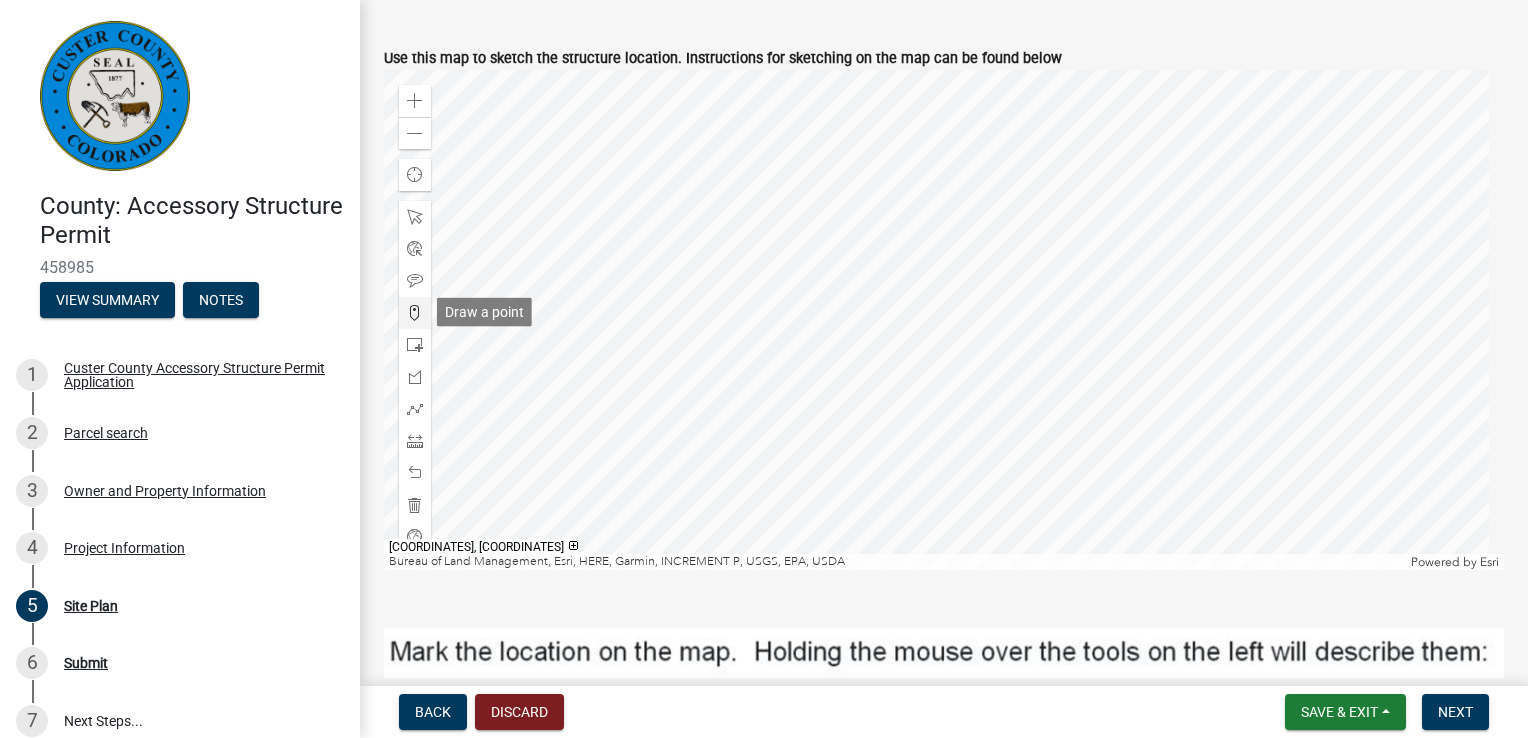 click 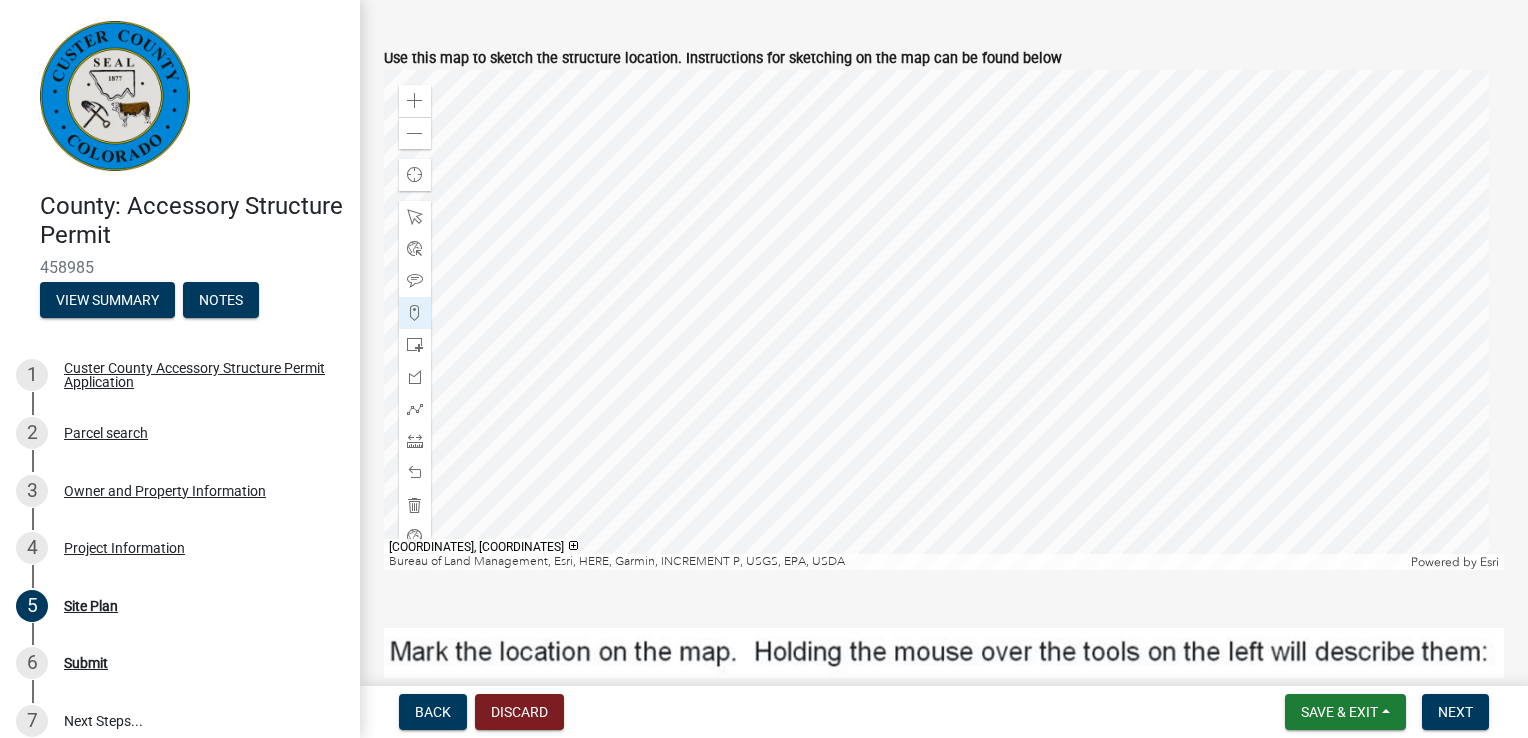 click 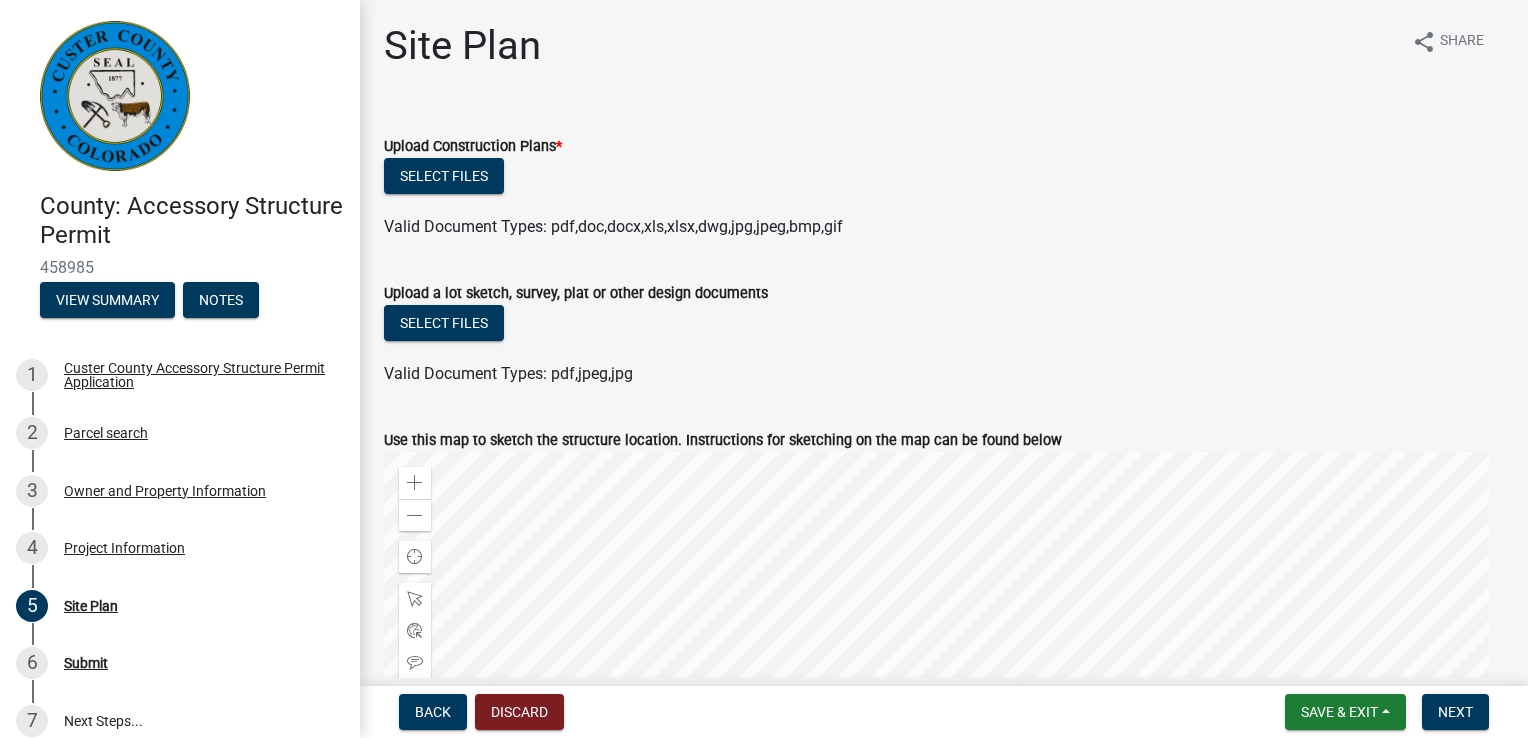 scroll, scrollTop: 0, scrollLeft: 0, axis: both 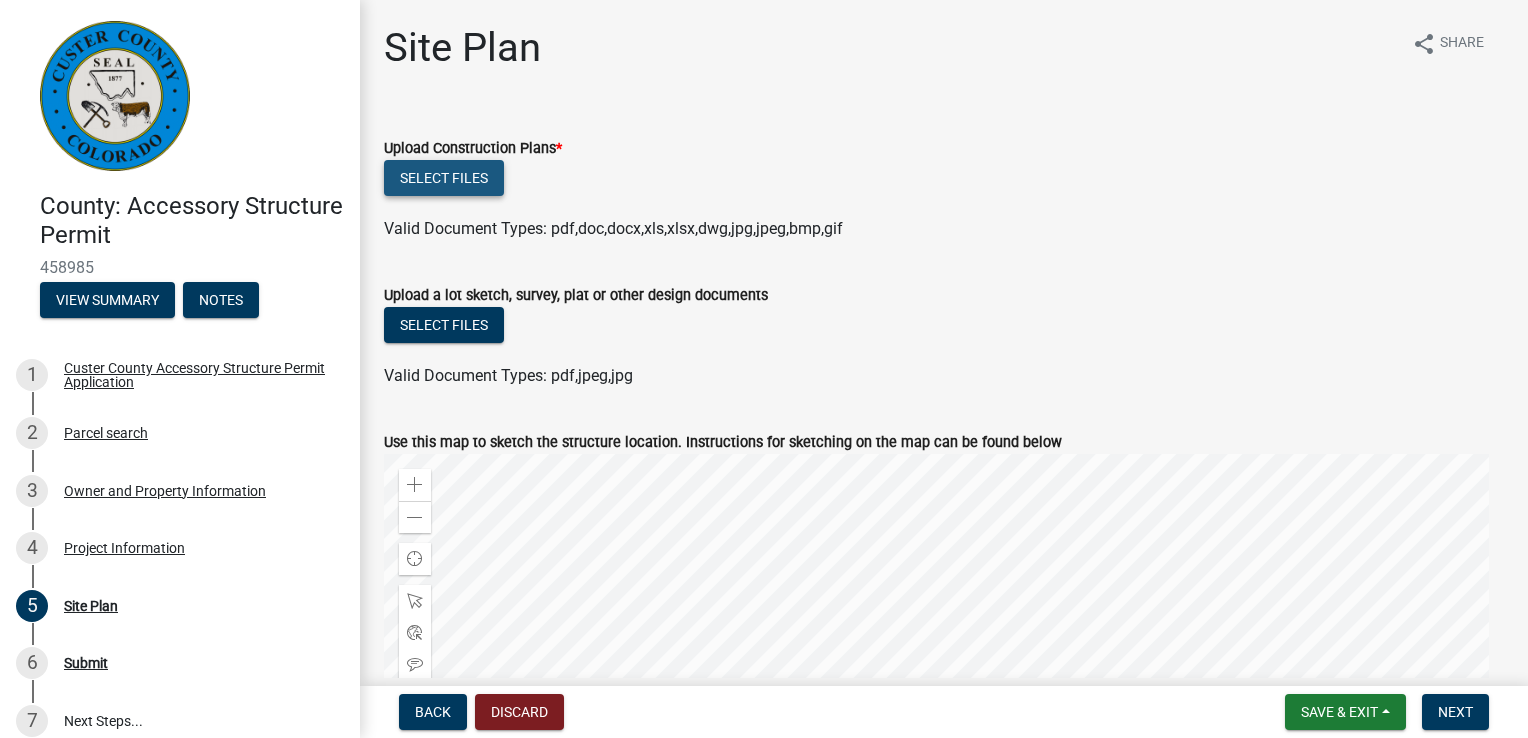 click on "Select files" 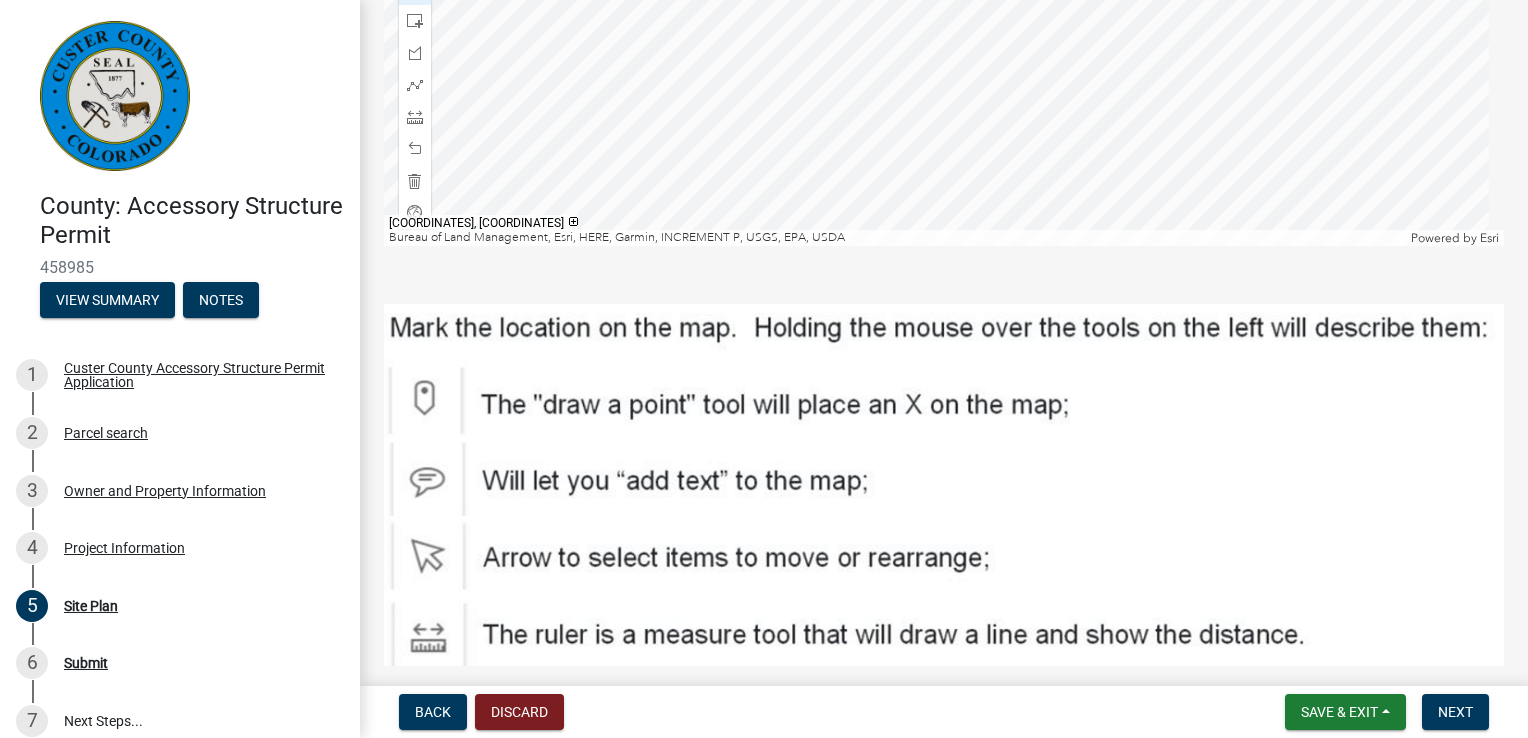 scroll, scrollTop: 857, scrollLeft: 0, axis: vertical 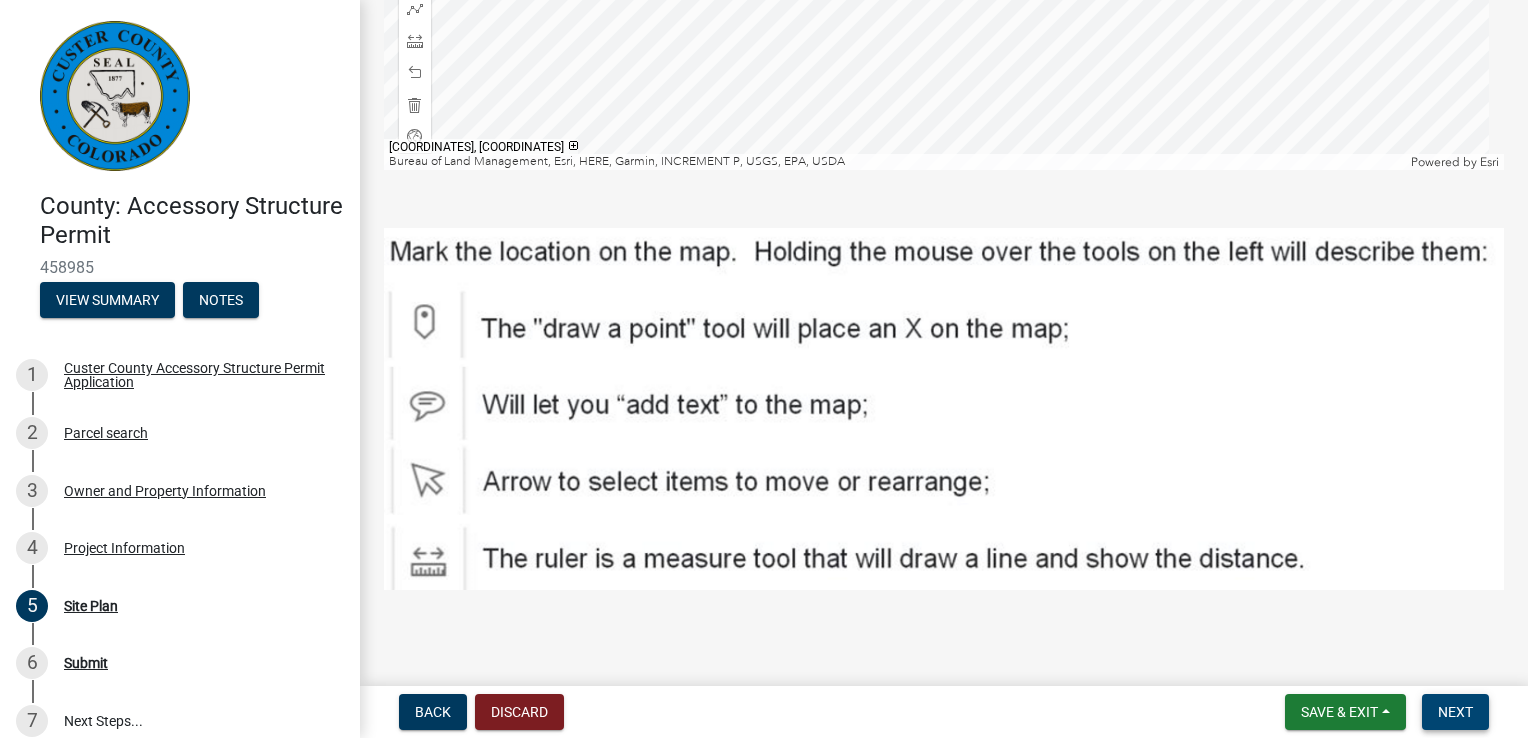 click on "Next" at bounding box center (1455, 712) 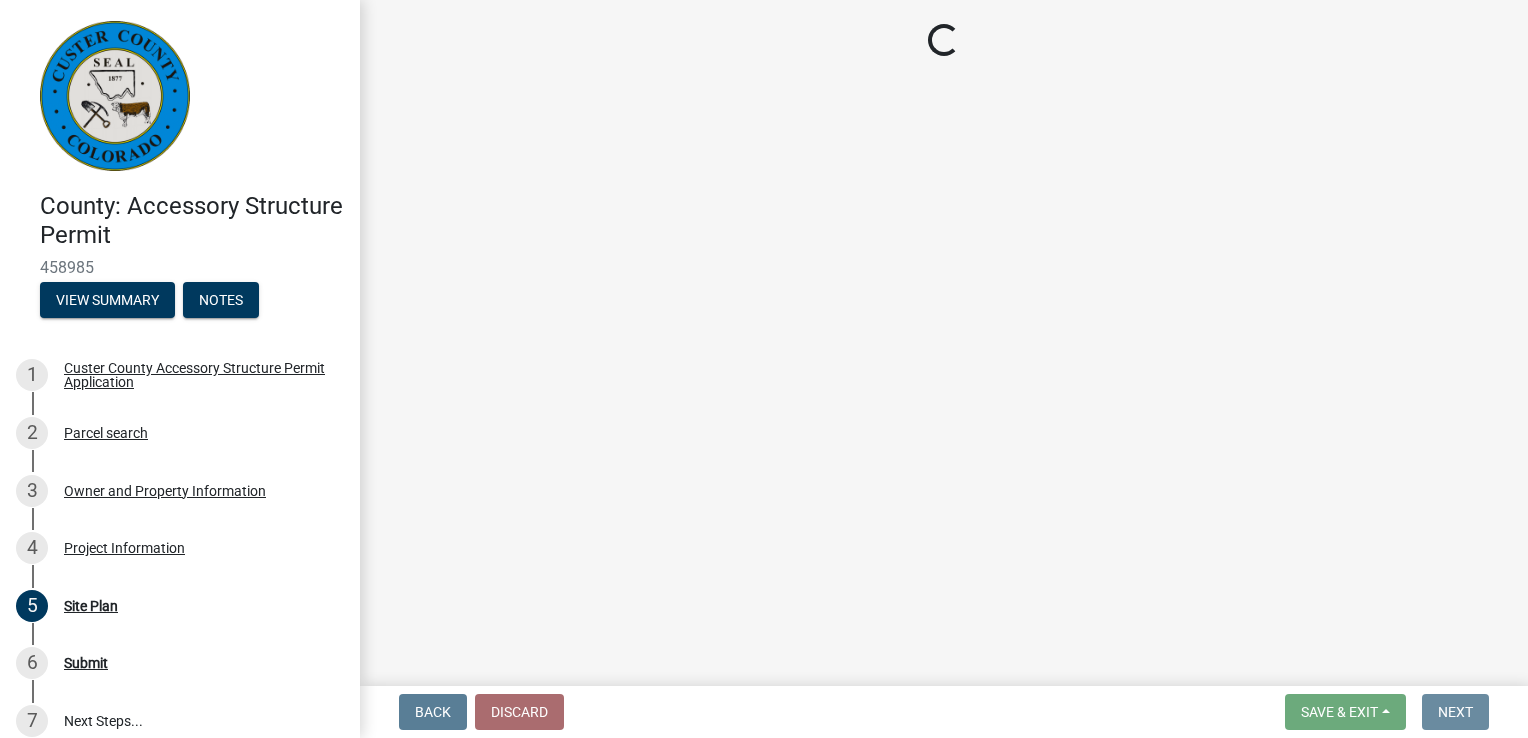 scroll, scrollTop: 0, scrollLeft: 0, axis: both 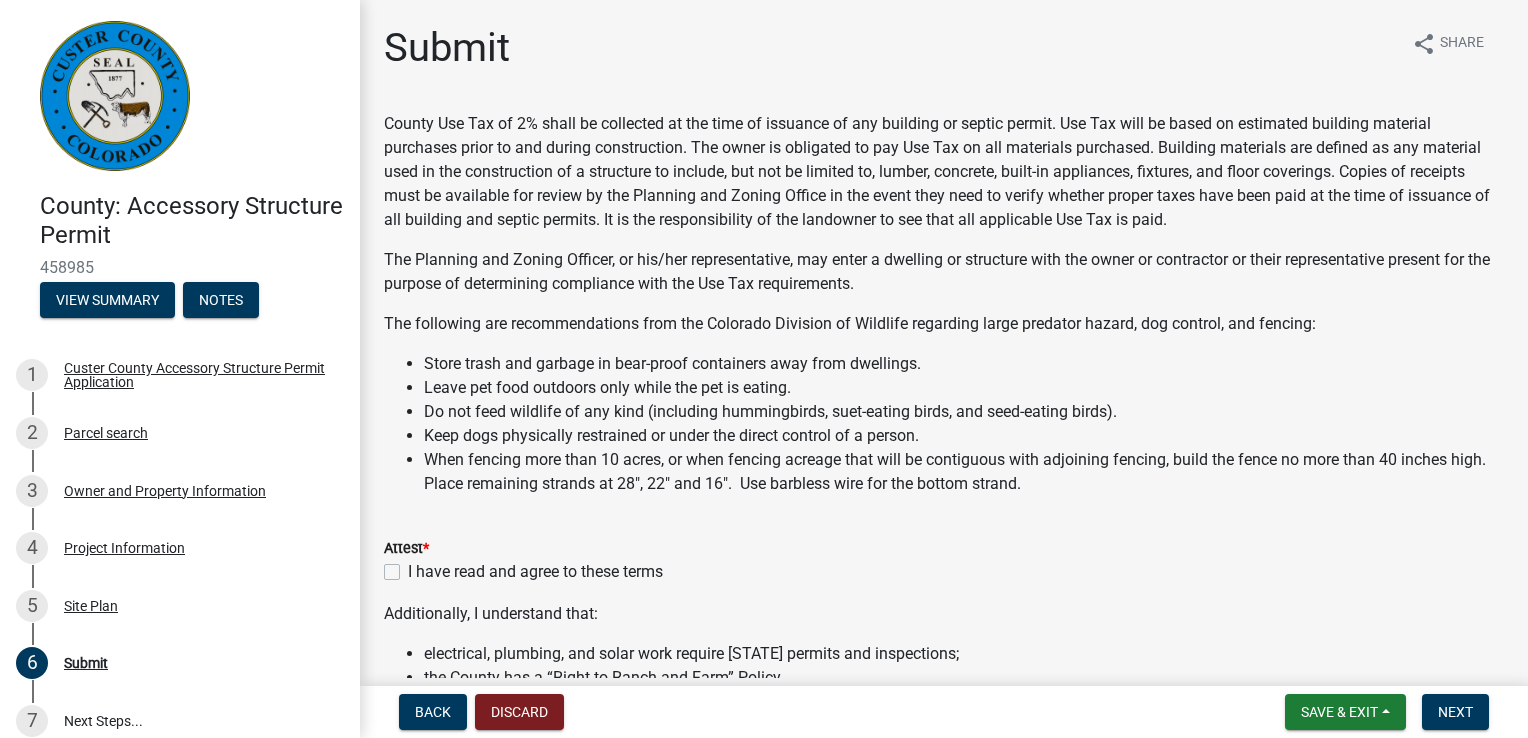 click on "I have read and agree to these terms" 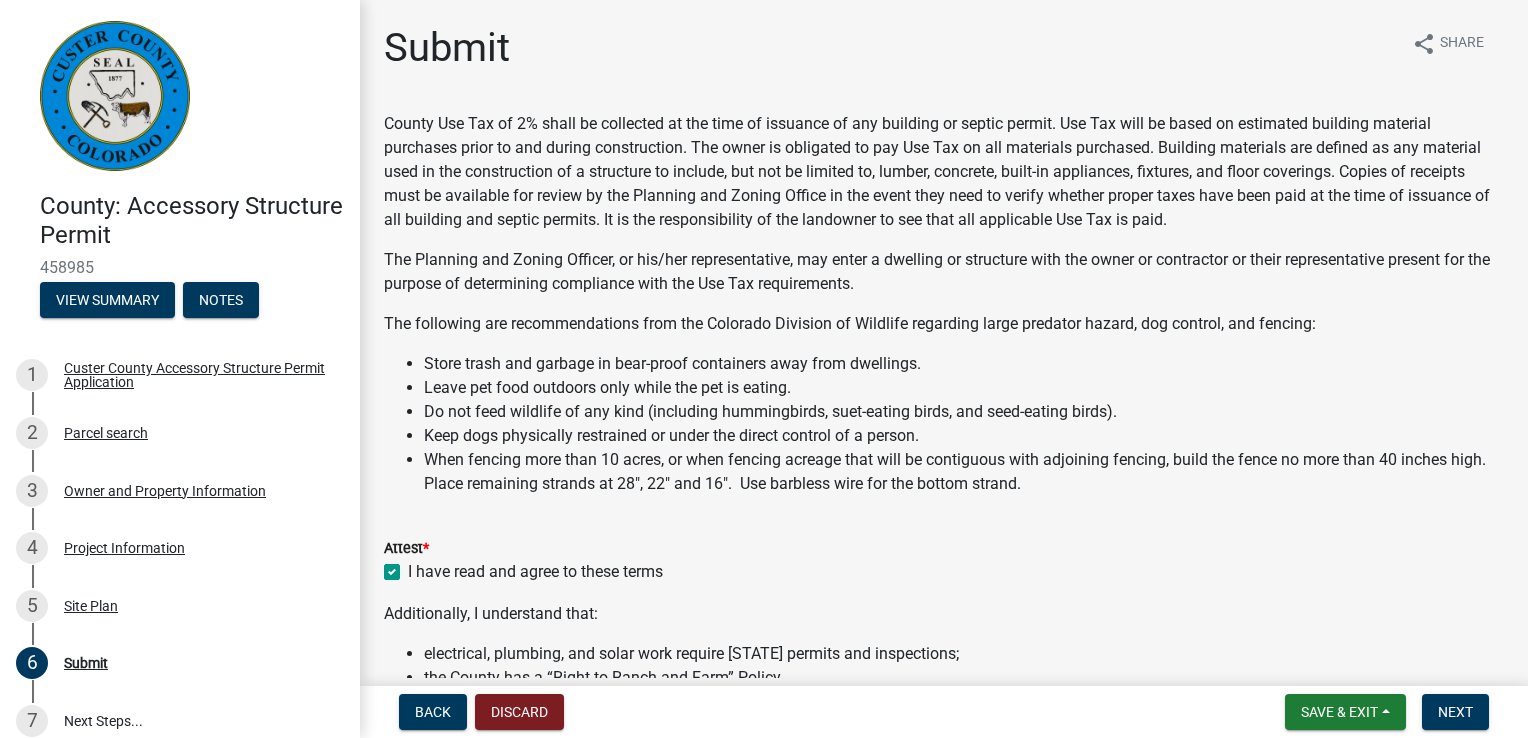 checkbox on "true" 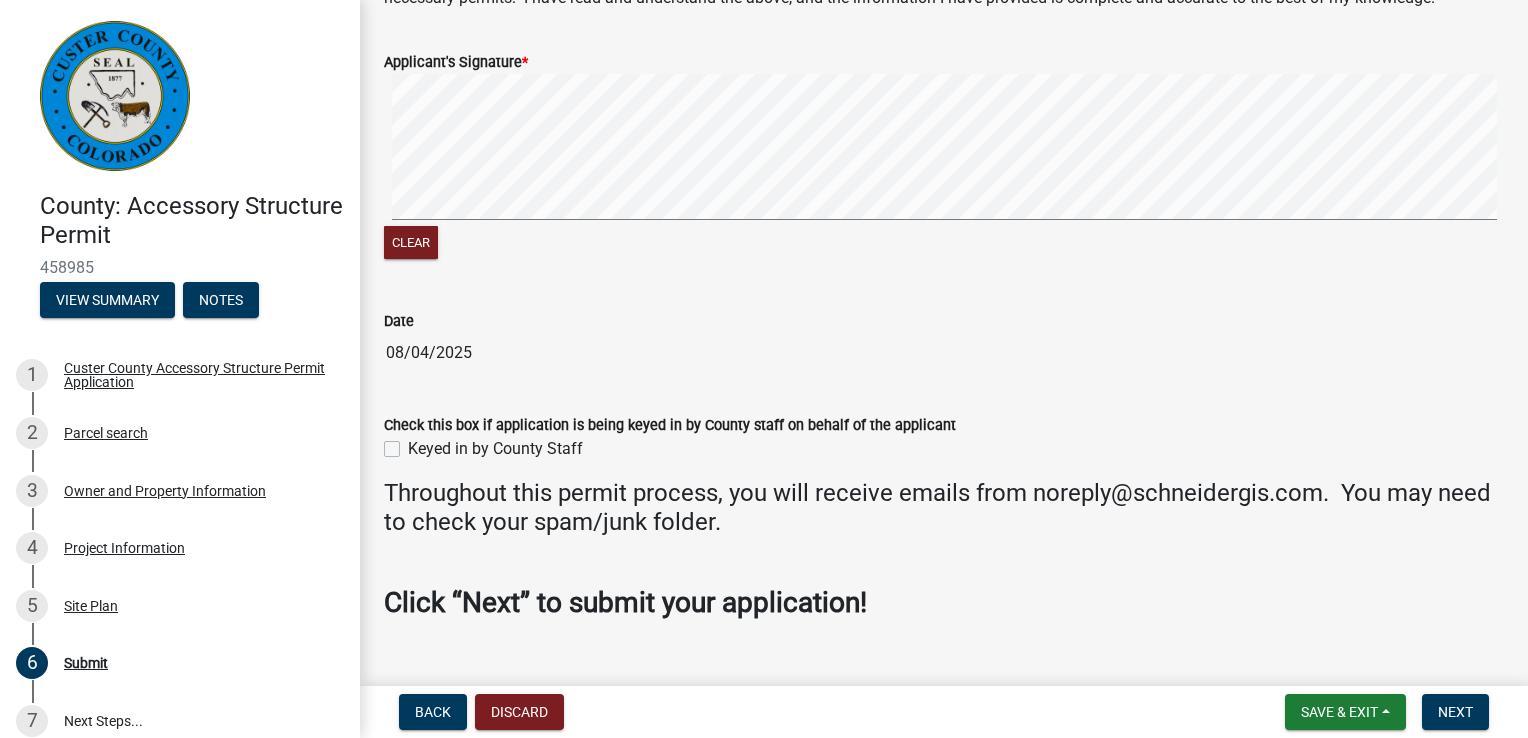 scroll, scrollTop: 811, scrollLeft: 0, axis: vertical 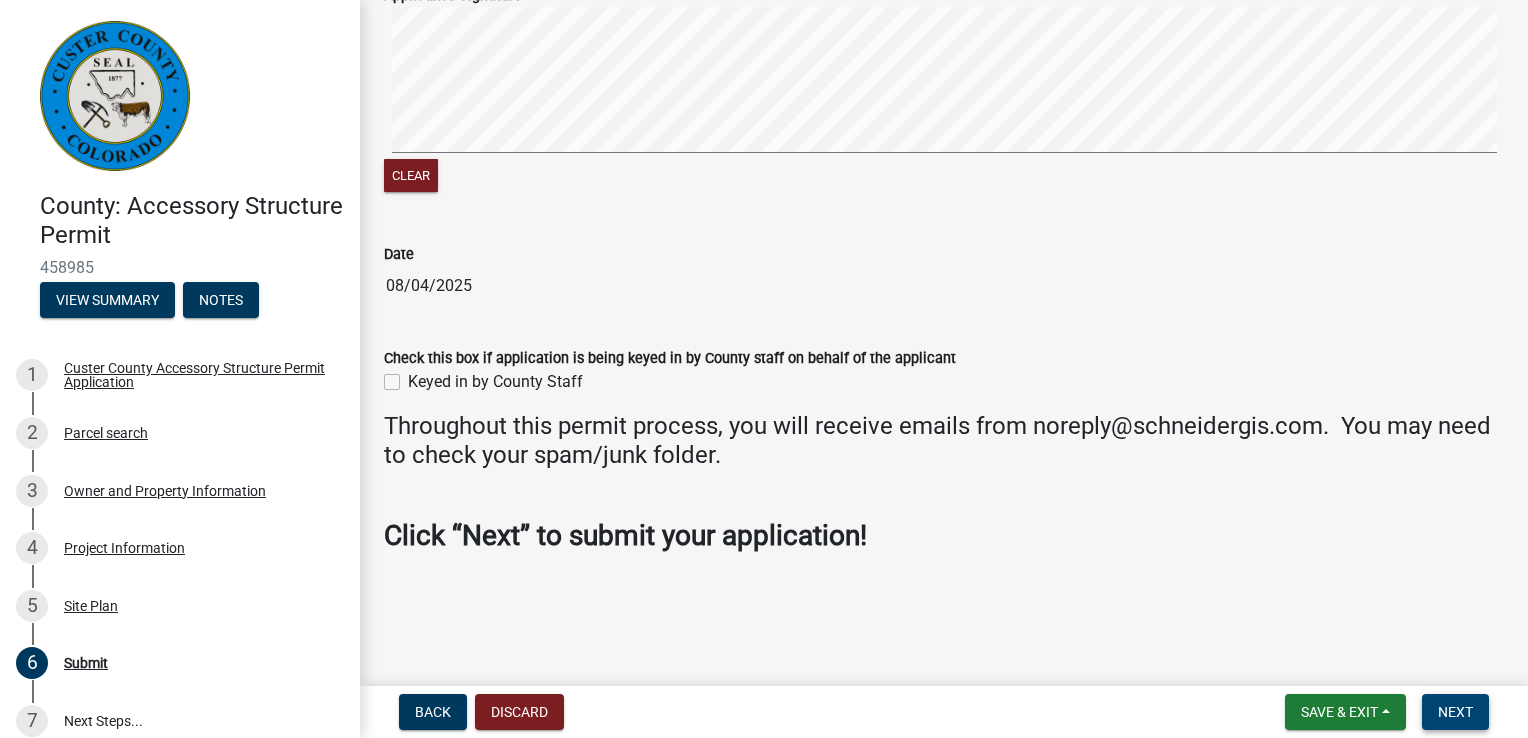 click on "Next" at bounding box center [1455, 712] 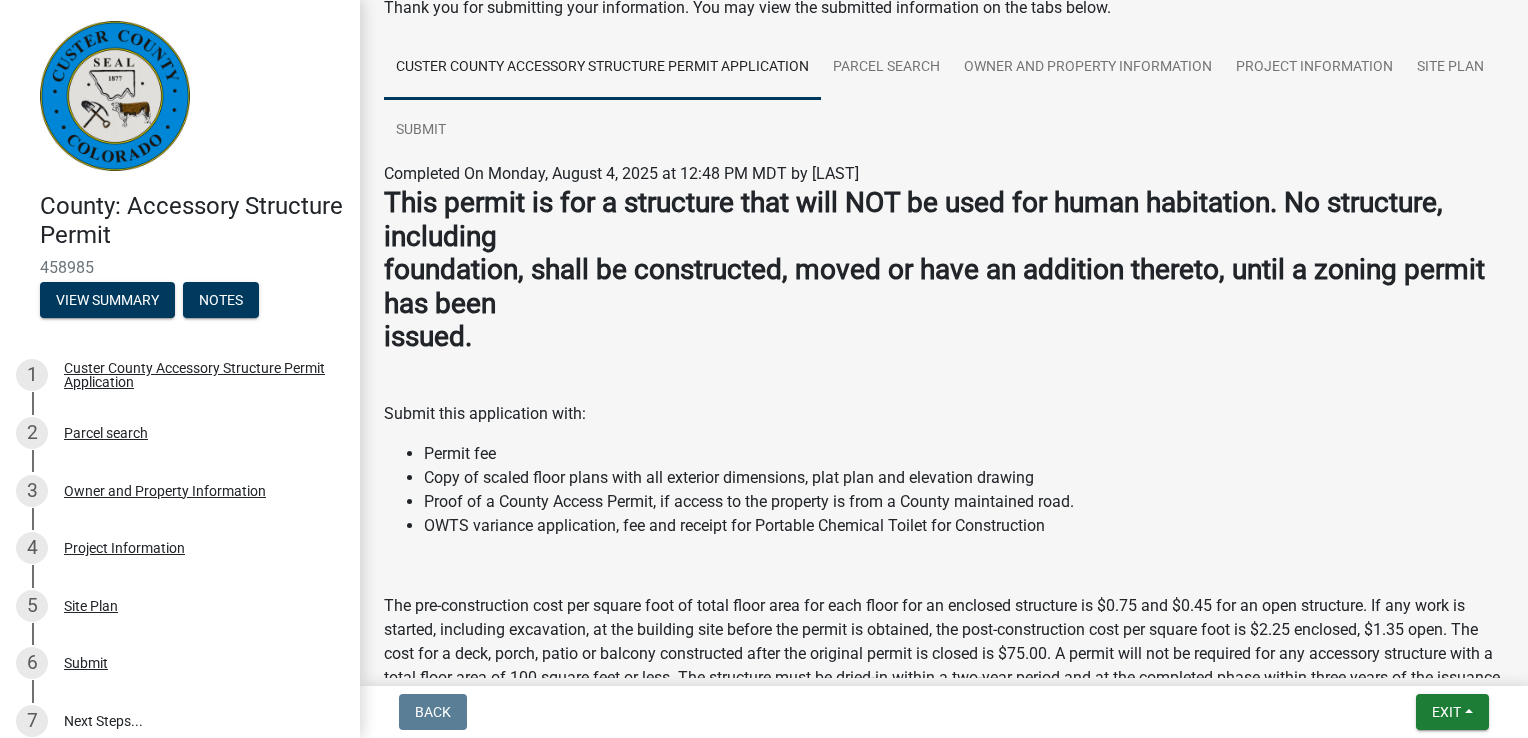 scroll, scrollTop: 200, scrollLeft: 0, axis: vertical 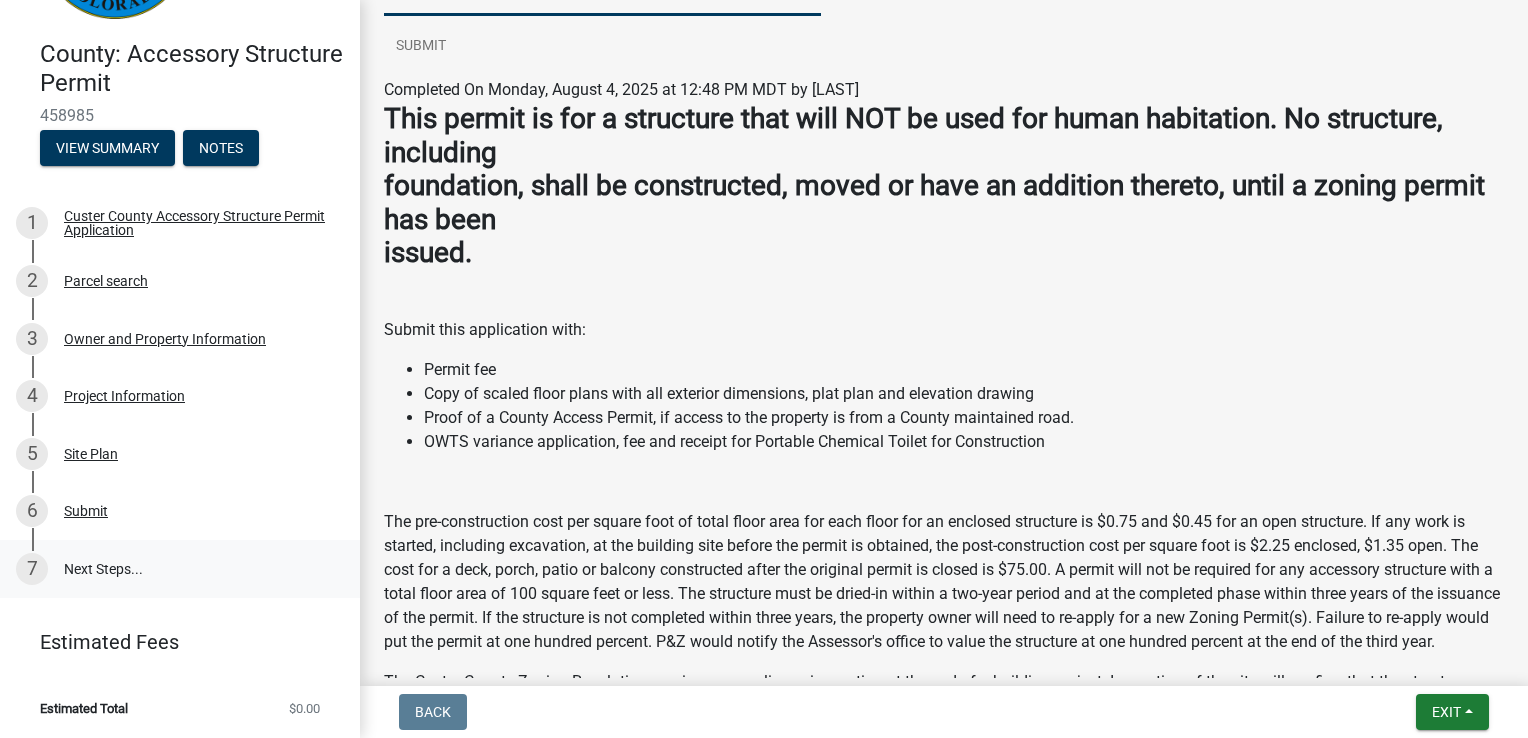 click on "7   Next Steps..." at bounding box center [180, 569] 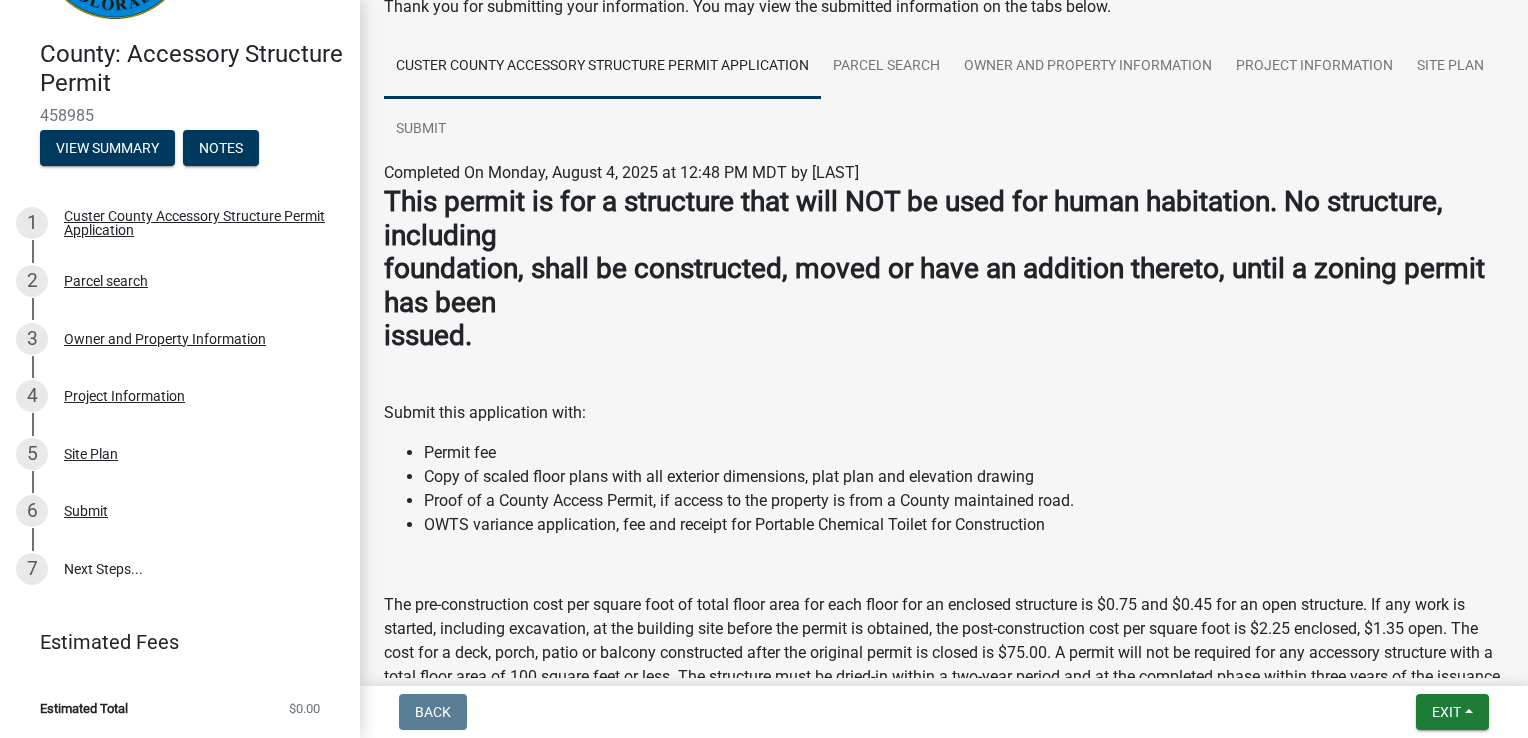 scroll, scrollTop: 0, scrollLeft: 0, axis: both 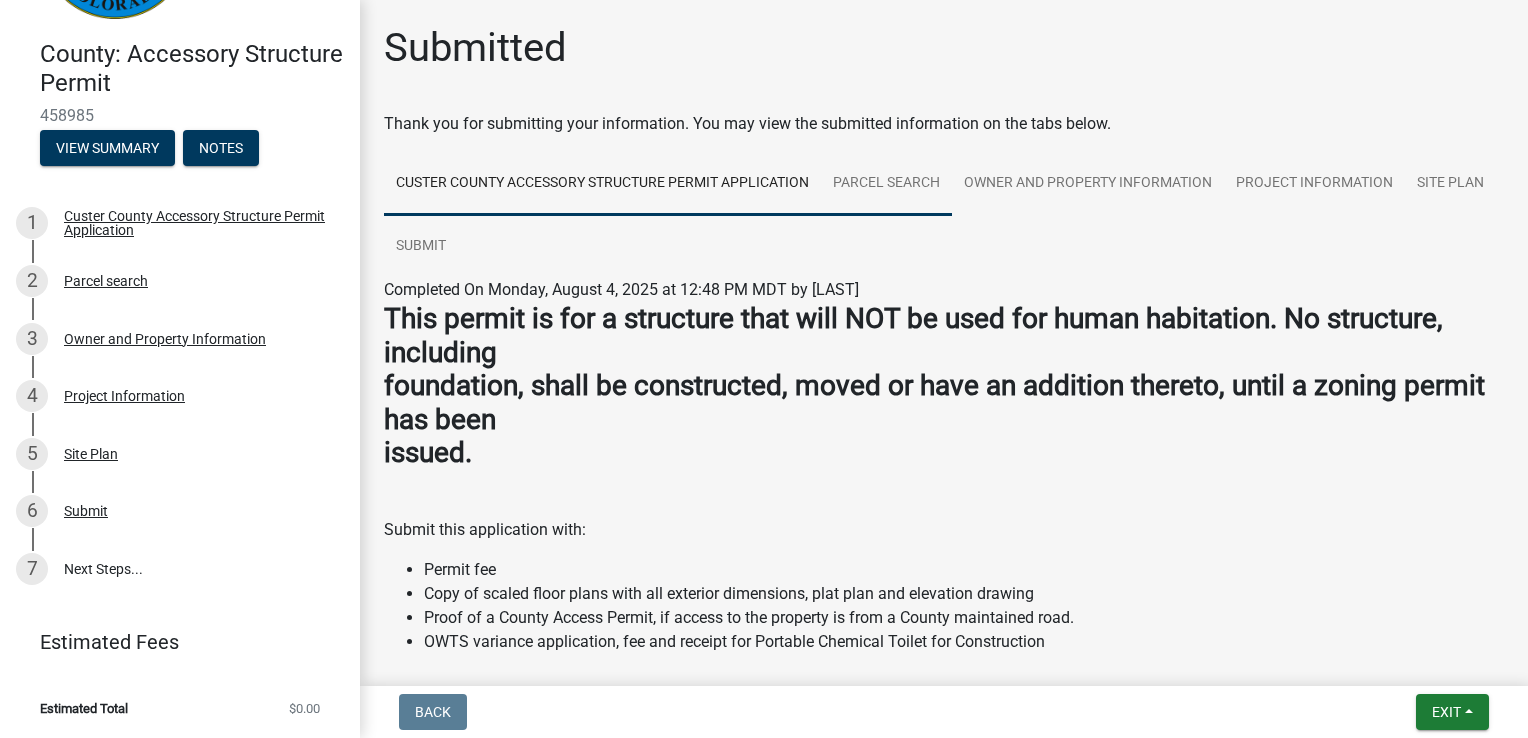 click on "Parcel search" at bounding box center (886, 184) 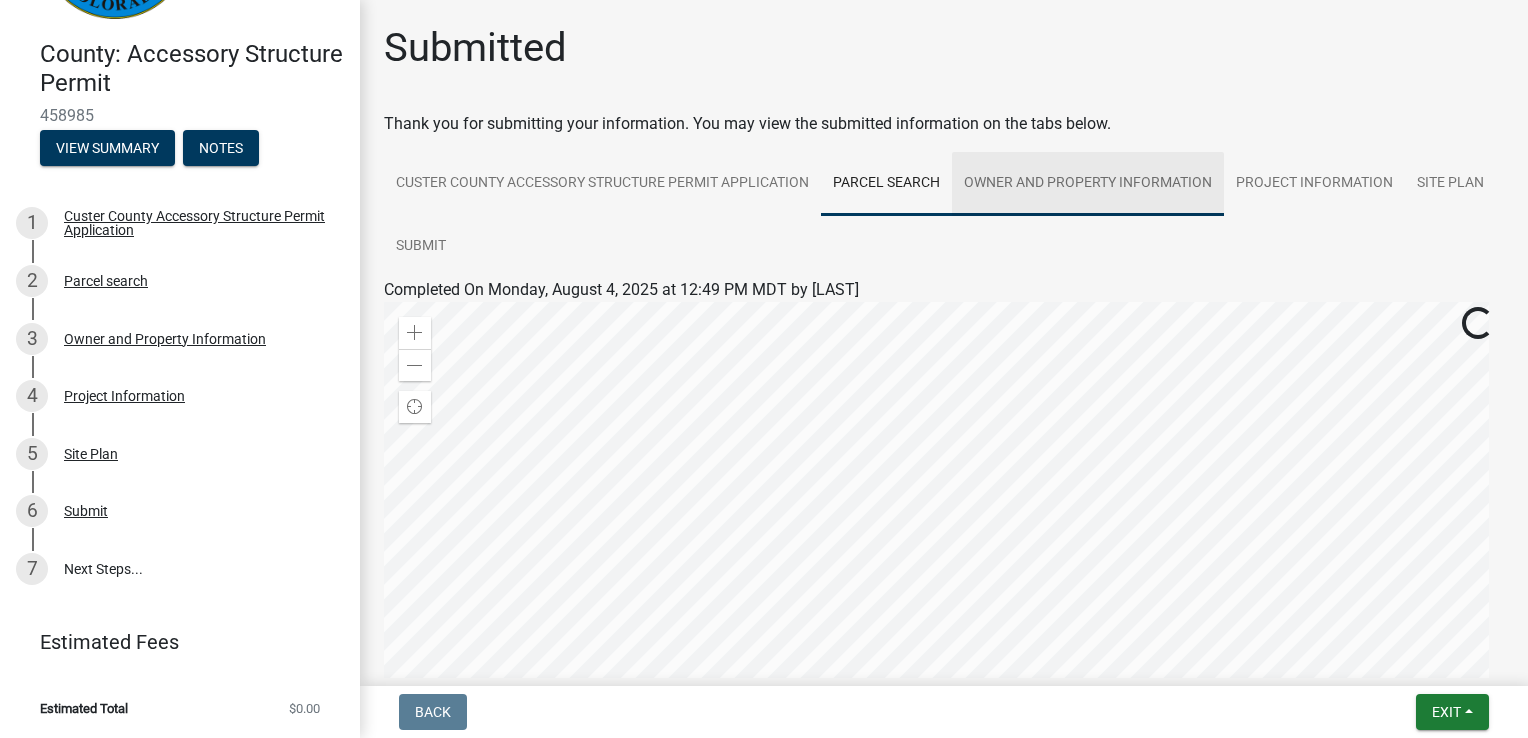 click on "Owner and Property Information" at bounding box center [1088, 184] 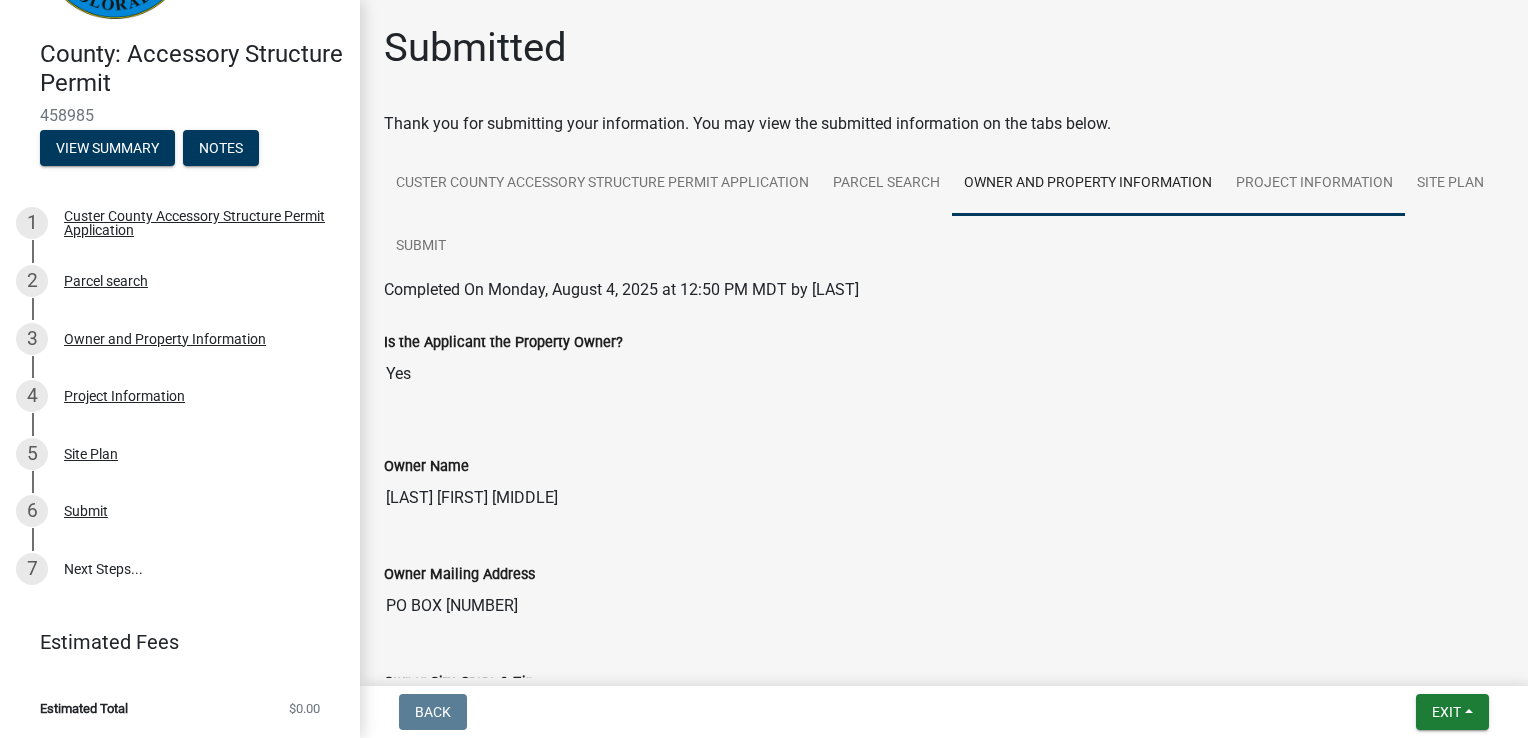 click on "Project Information" at bounding box center [1314, 184] 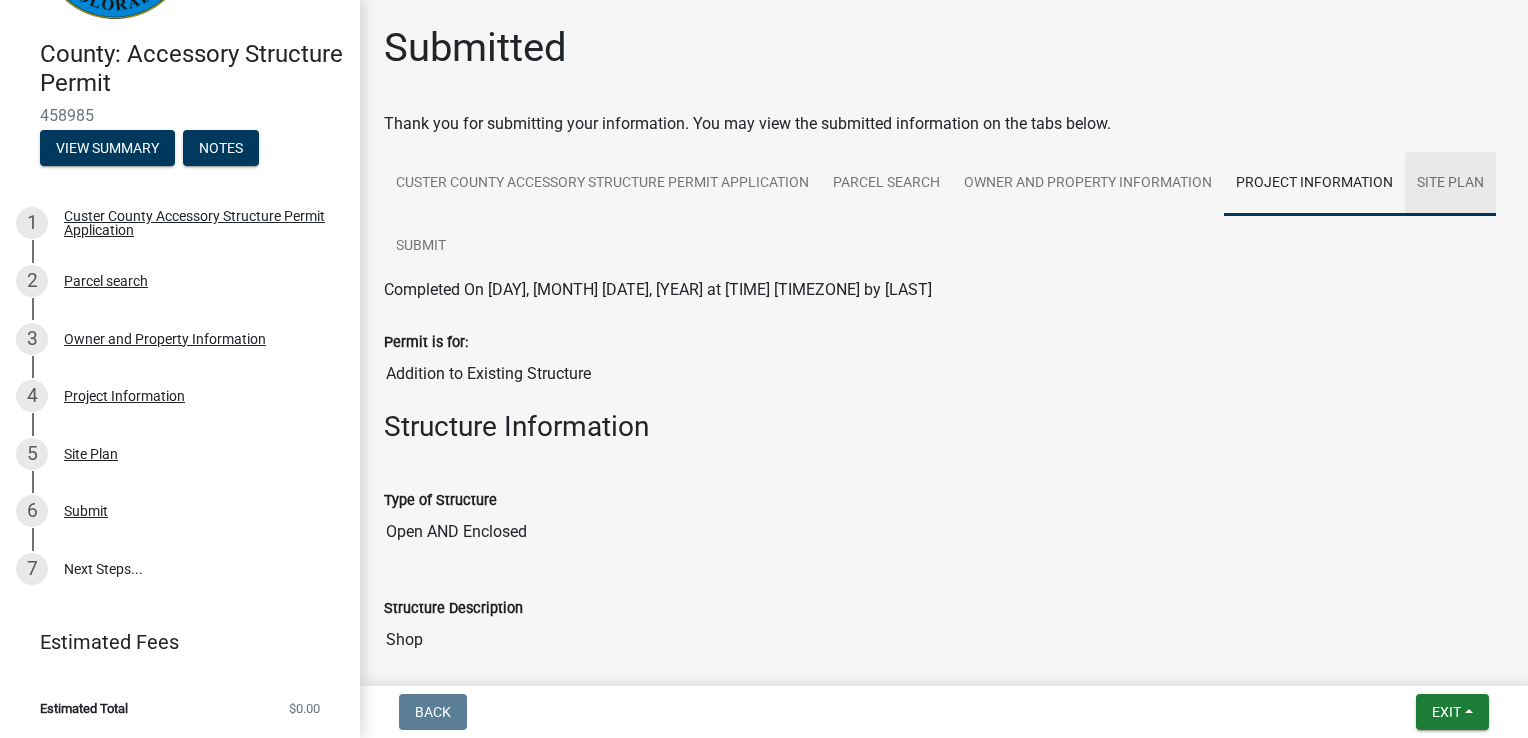 click on "Site Plan" at bounding box center [1450, 184] 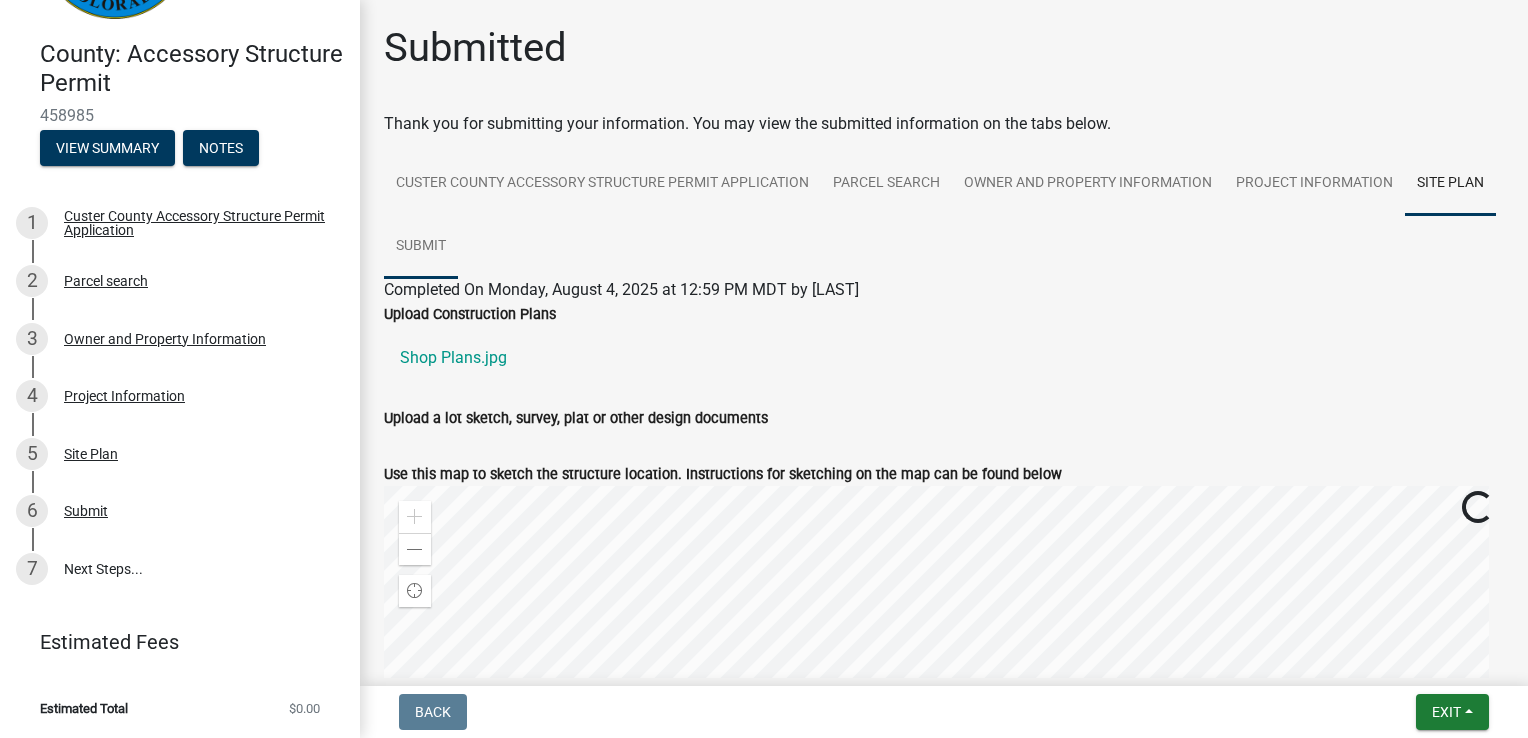 click on "Submit" at bounding box center [421, 247] 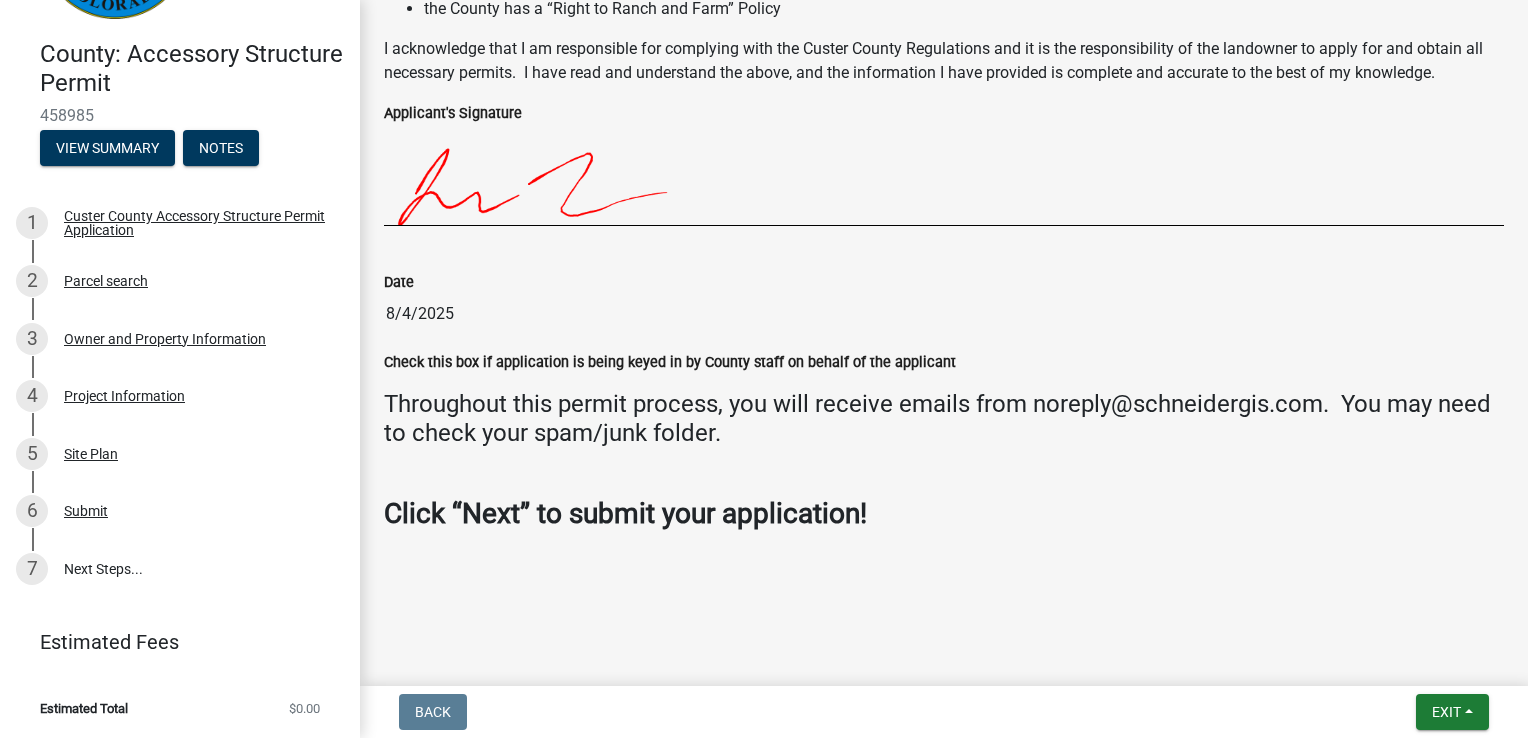 scroll, scrollTop: 879, scrollLeft: 0, axis: vertical 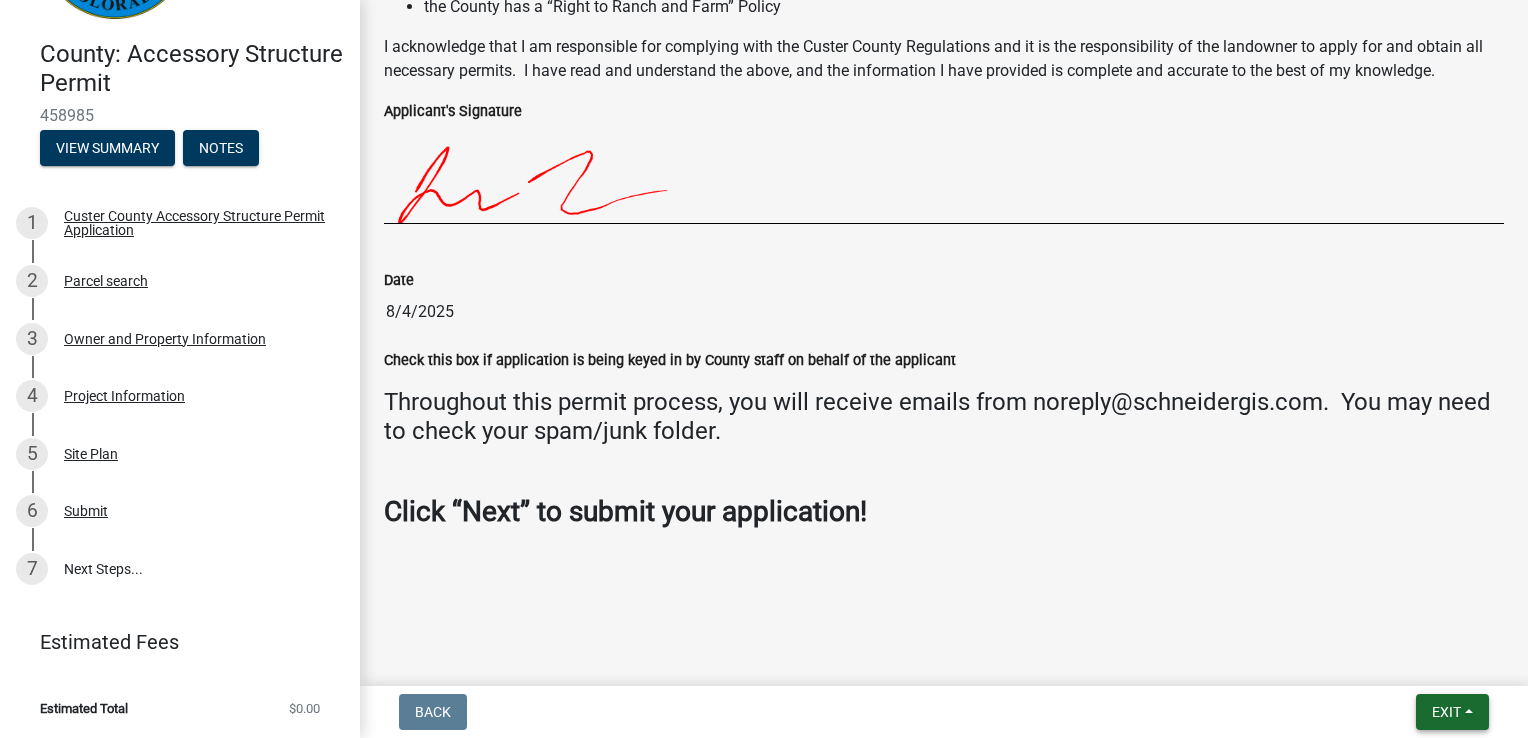 click on "Exit" at bounding box center [1452, 712] 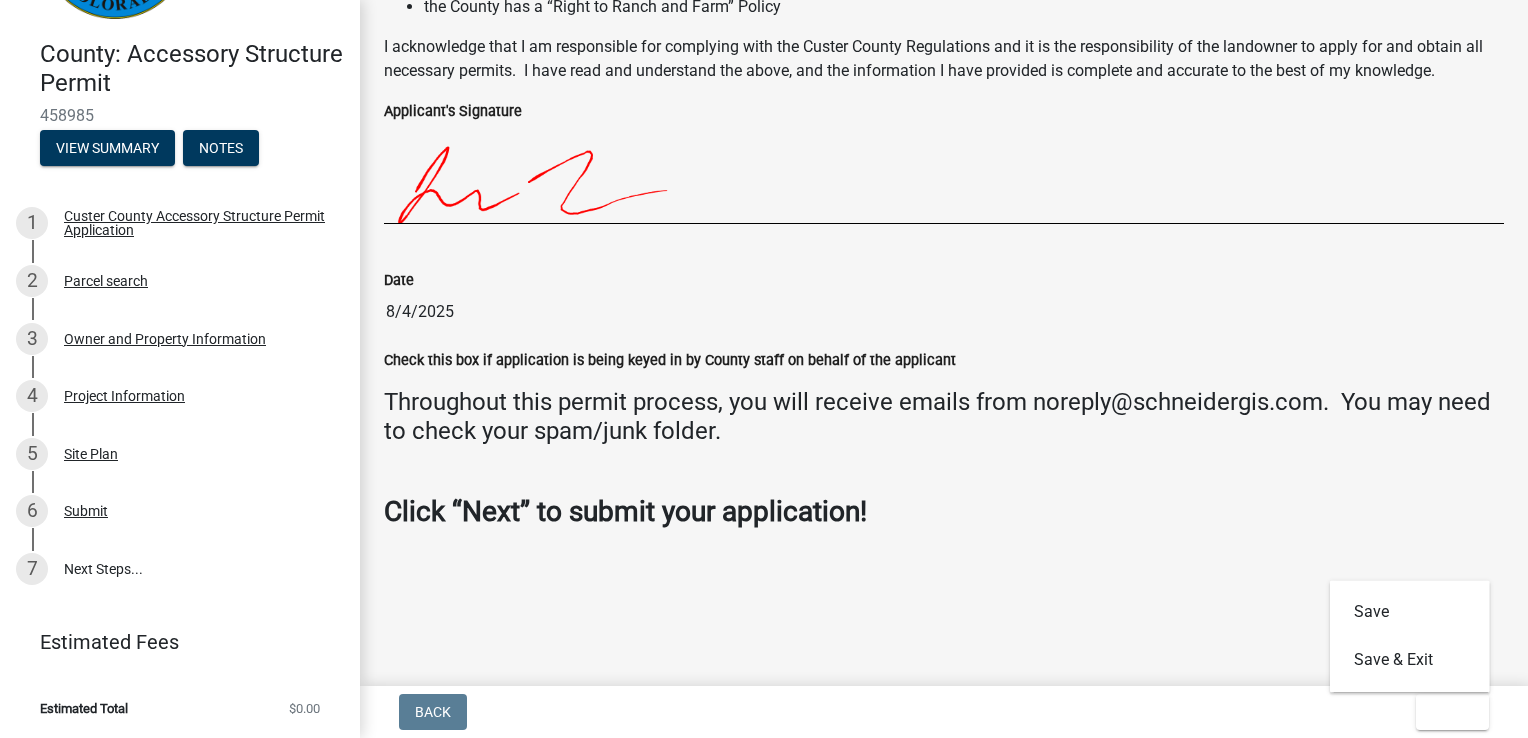 click on "Click “Next” to submit your application!" 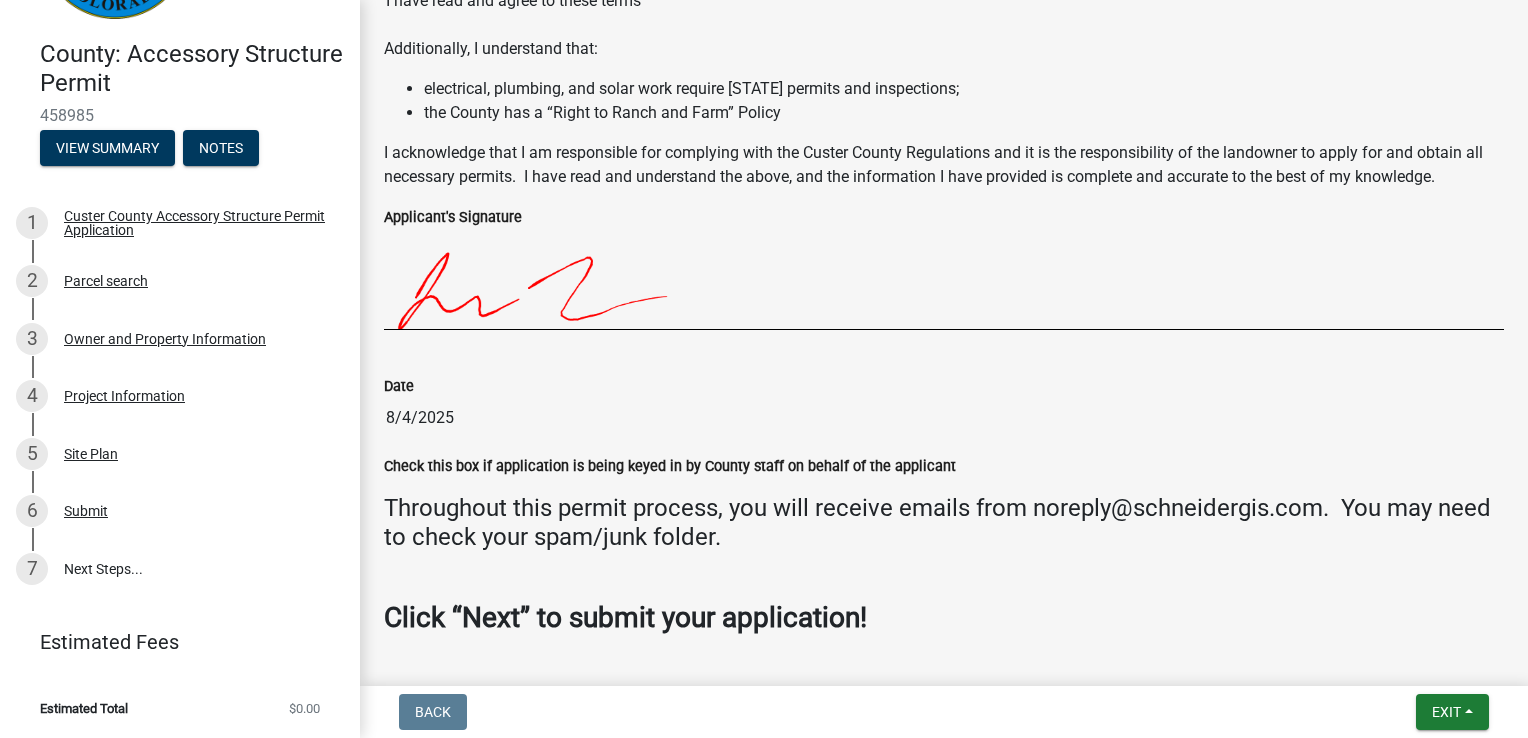 scroll, scrollTop: 879, scrollLeft: 0, axis: vertical 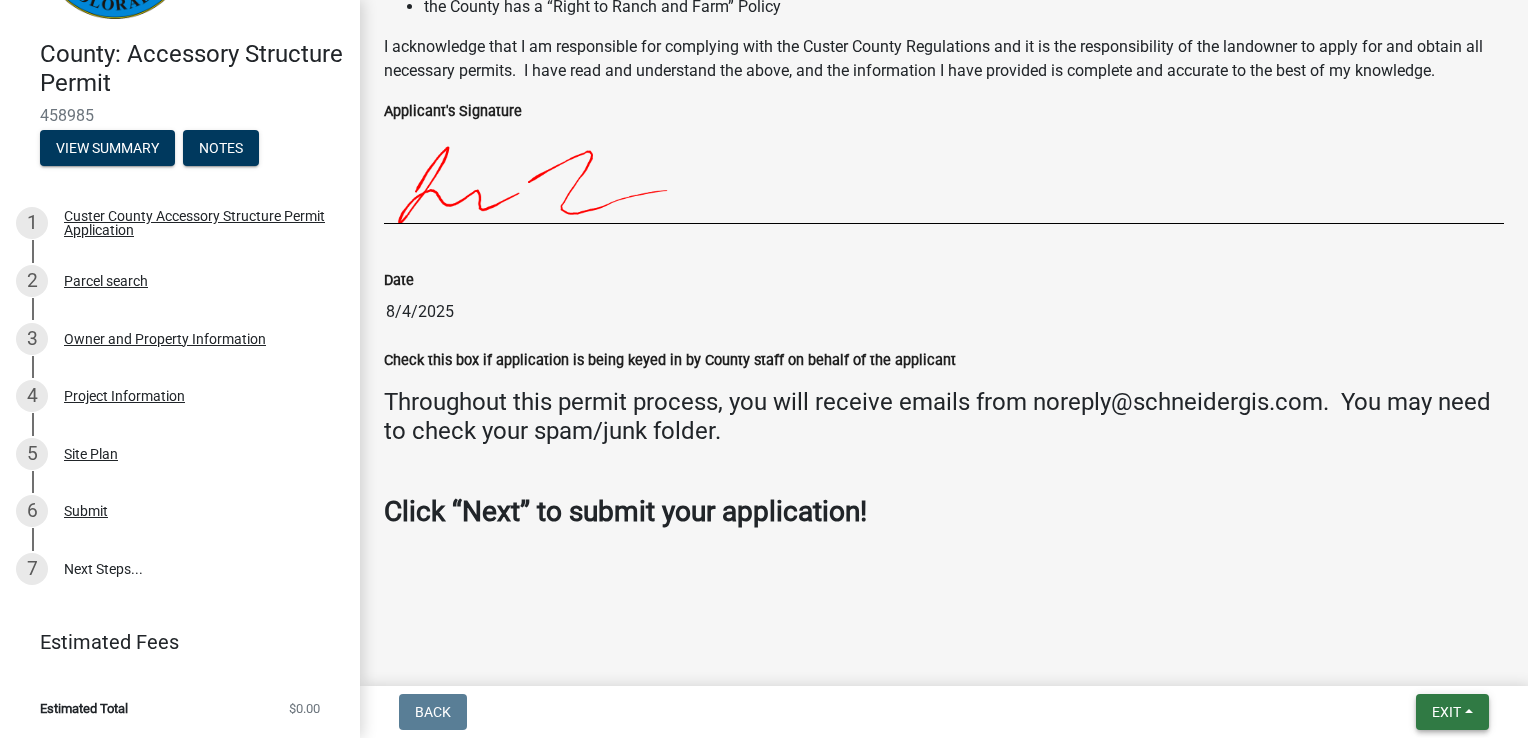 click on "Exit" at bounding box center [1452, 712] 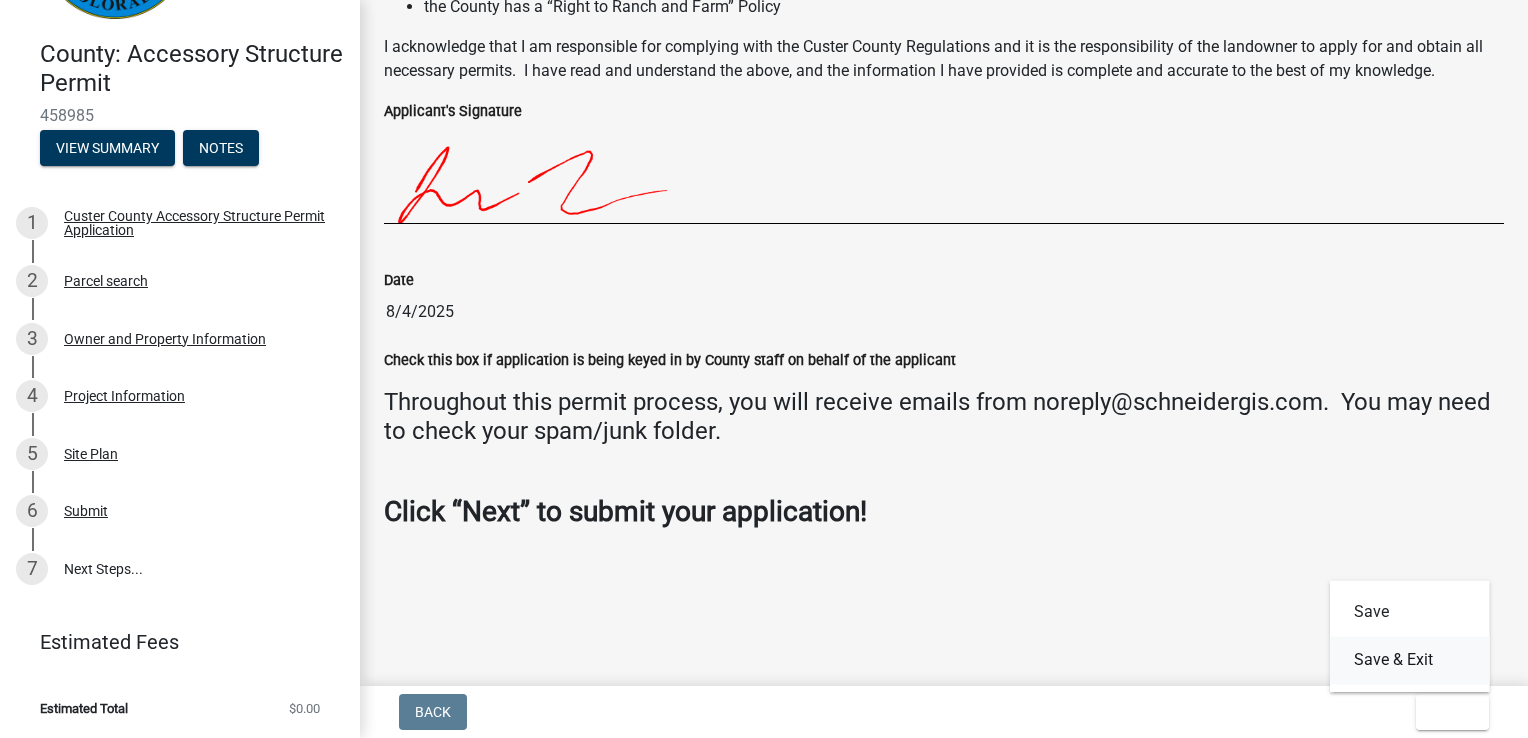 click on "Save & Exit" at bounding box center [1410, 660] 